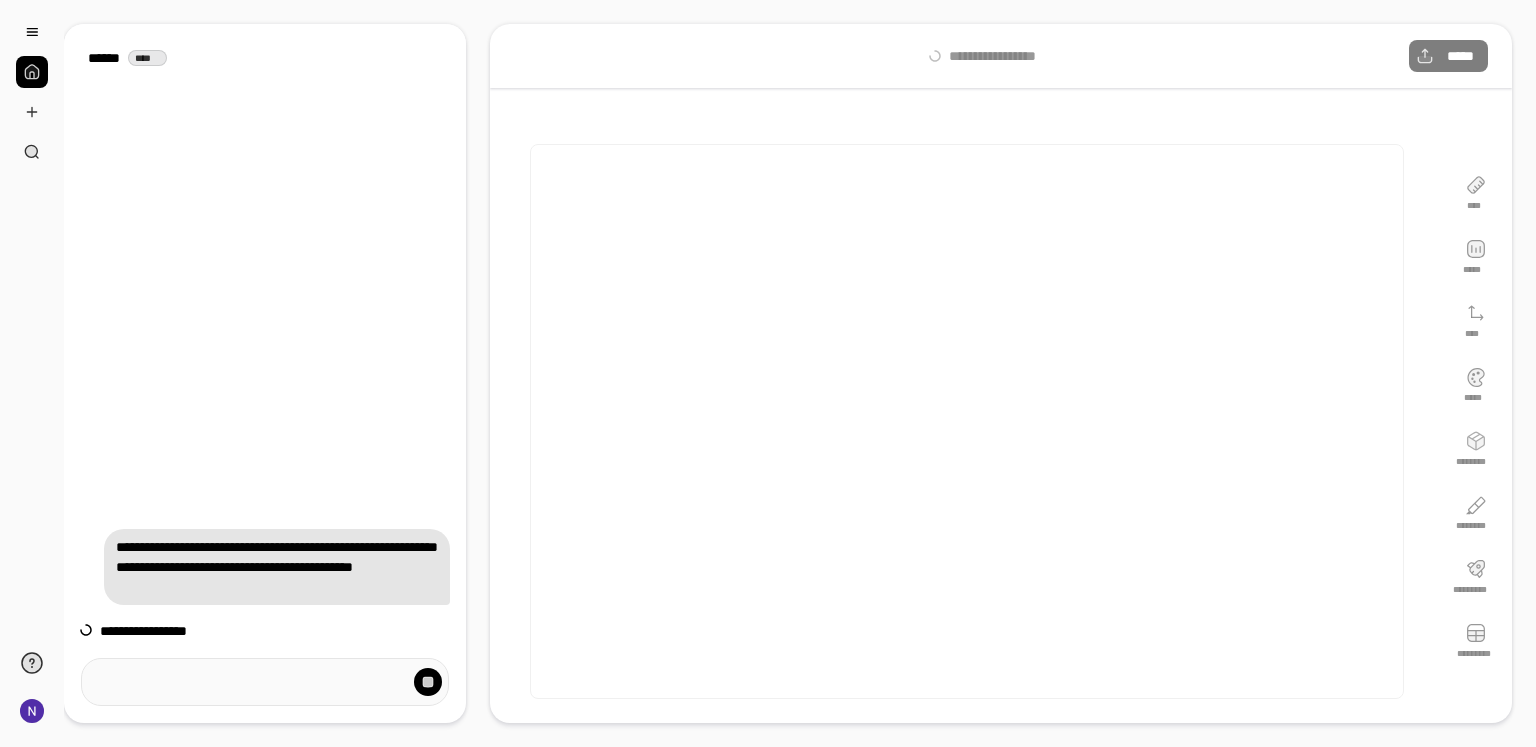scroll, scrollTop: 0, scrollLeft: 0, axis: both 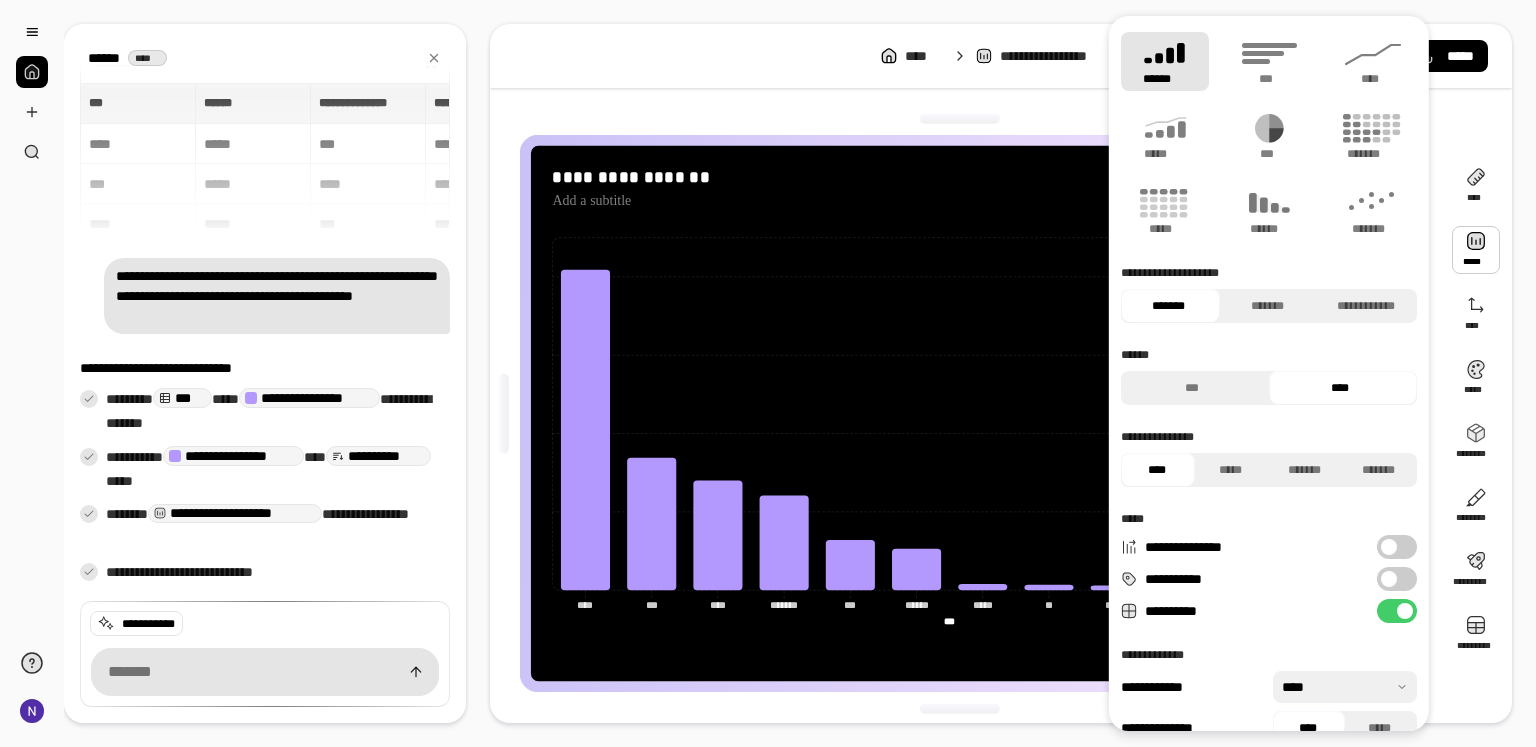 click at bounding box center [1476, 250] 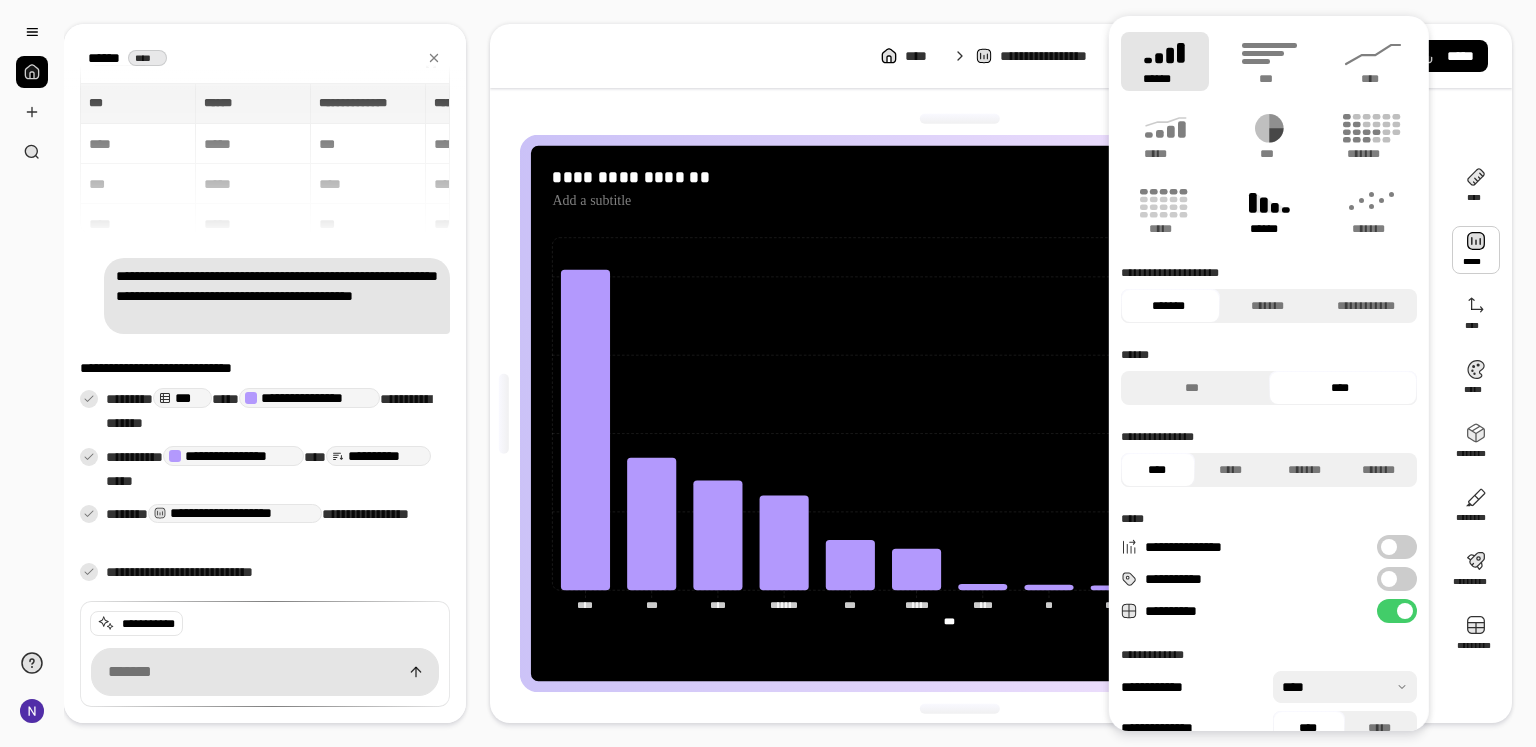 click 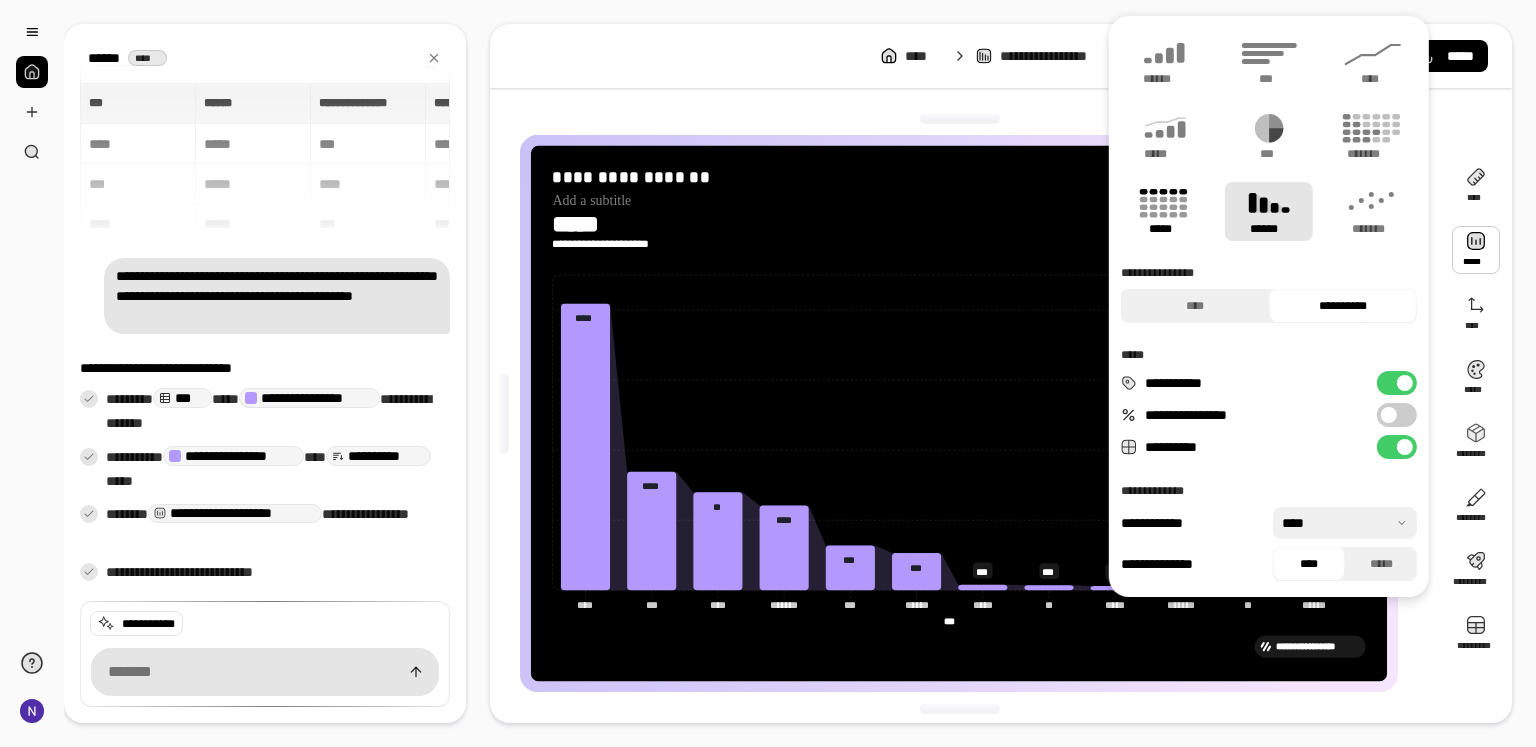 click 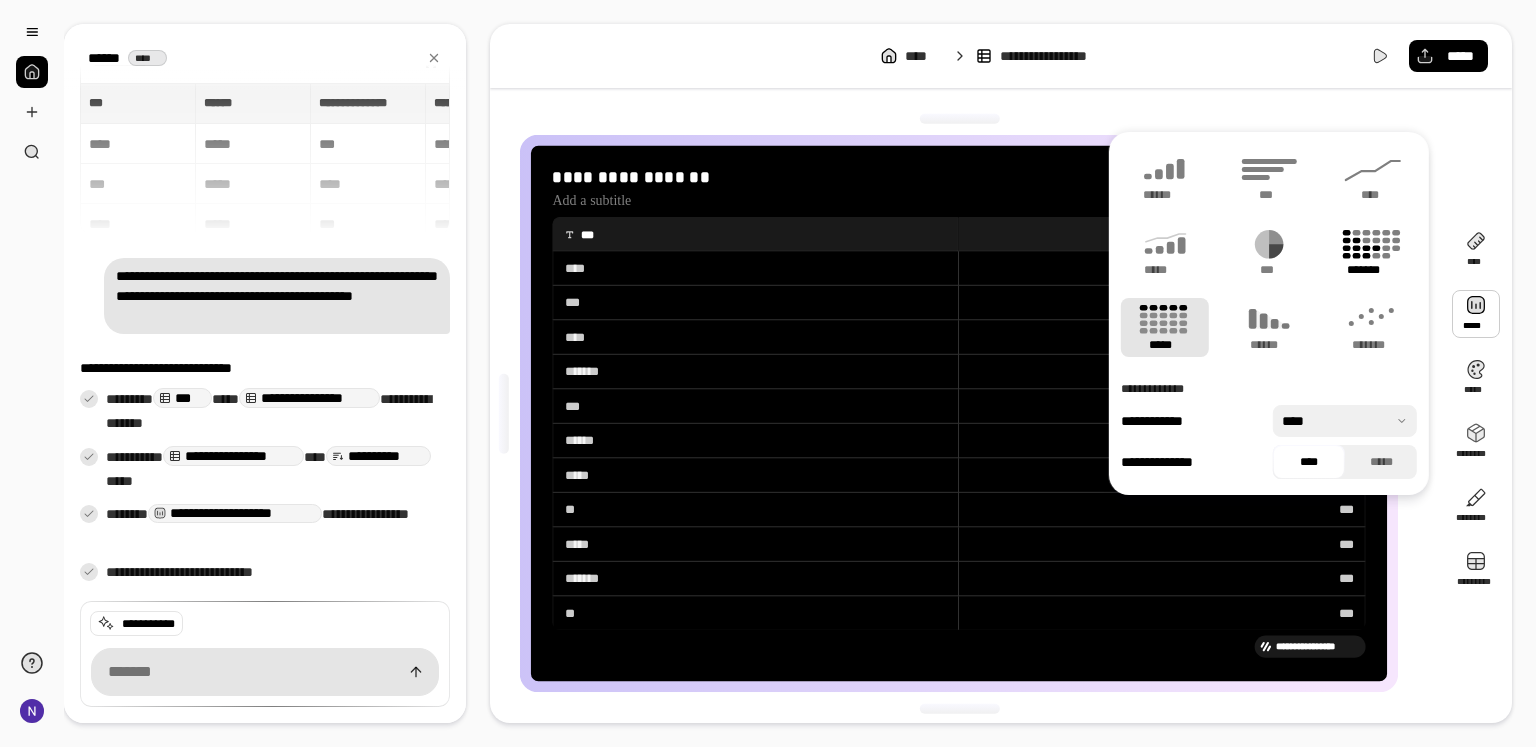 click 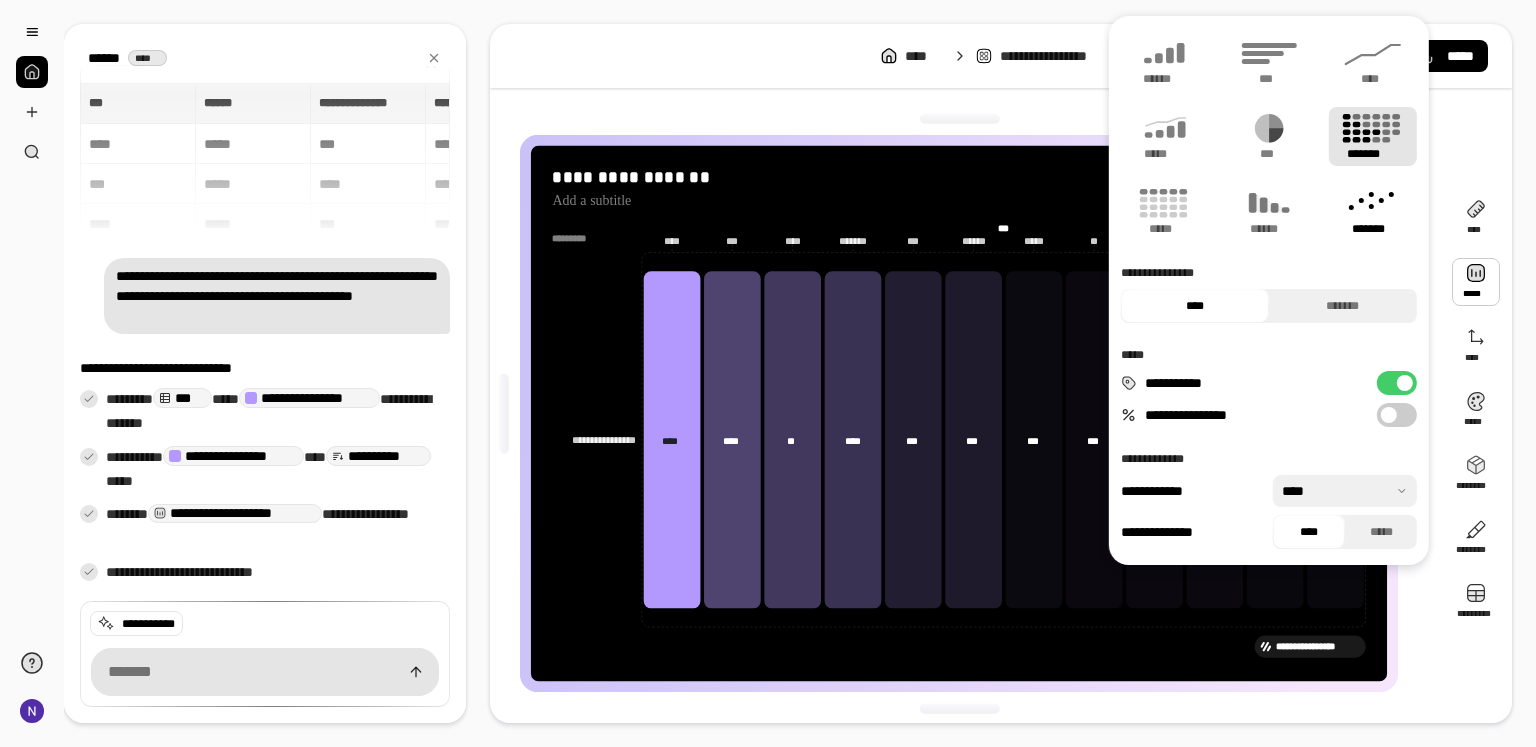 click 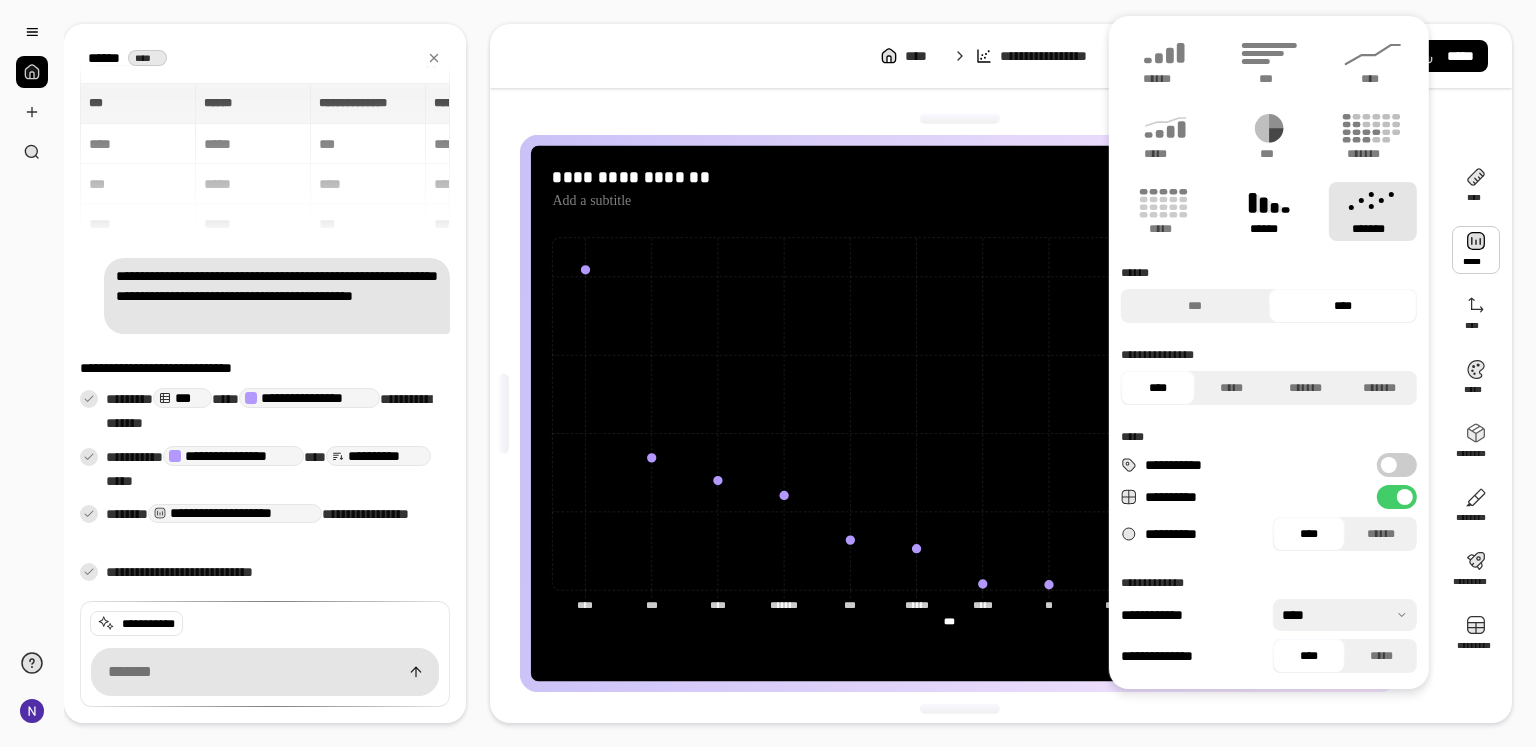 click 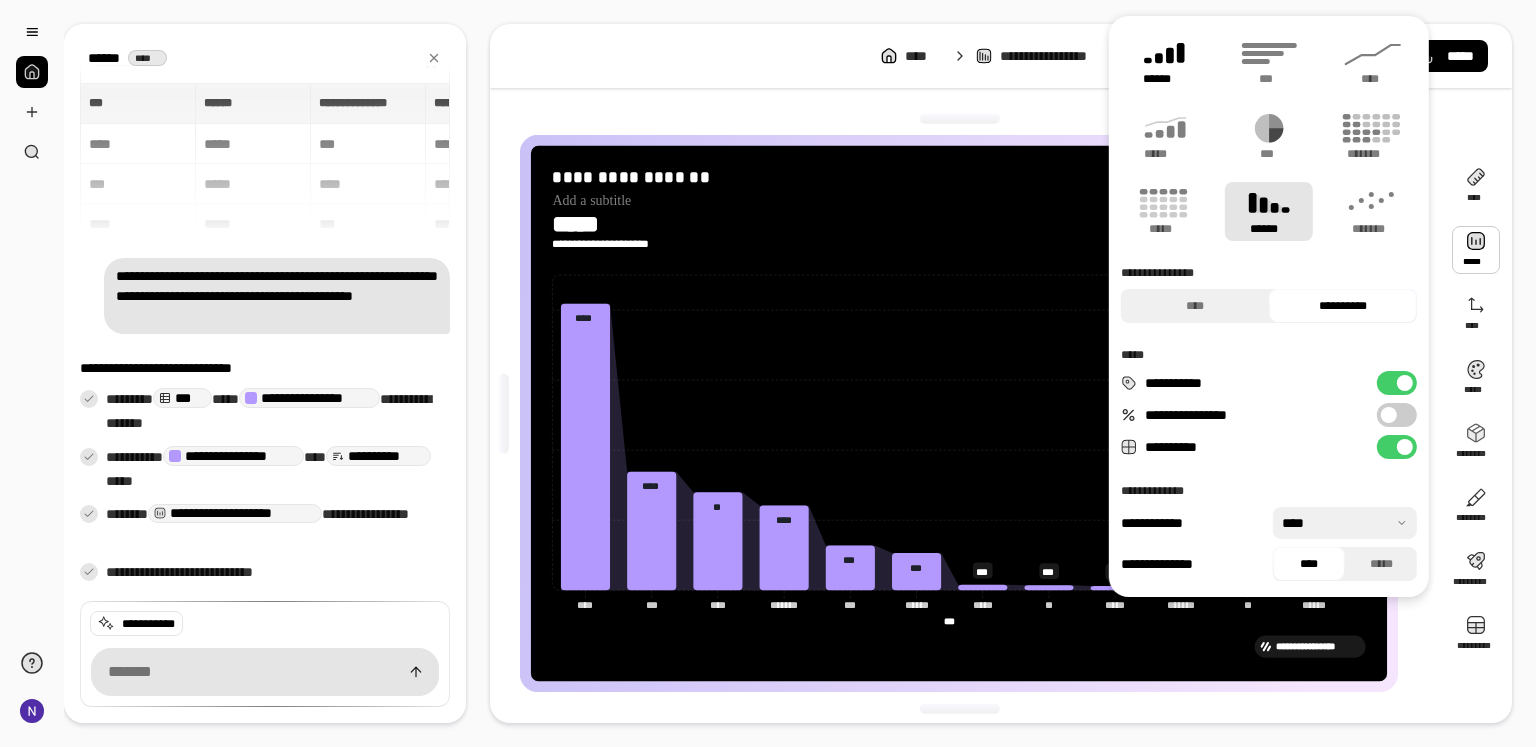 click on "******" at bounding box center (1165, 79) 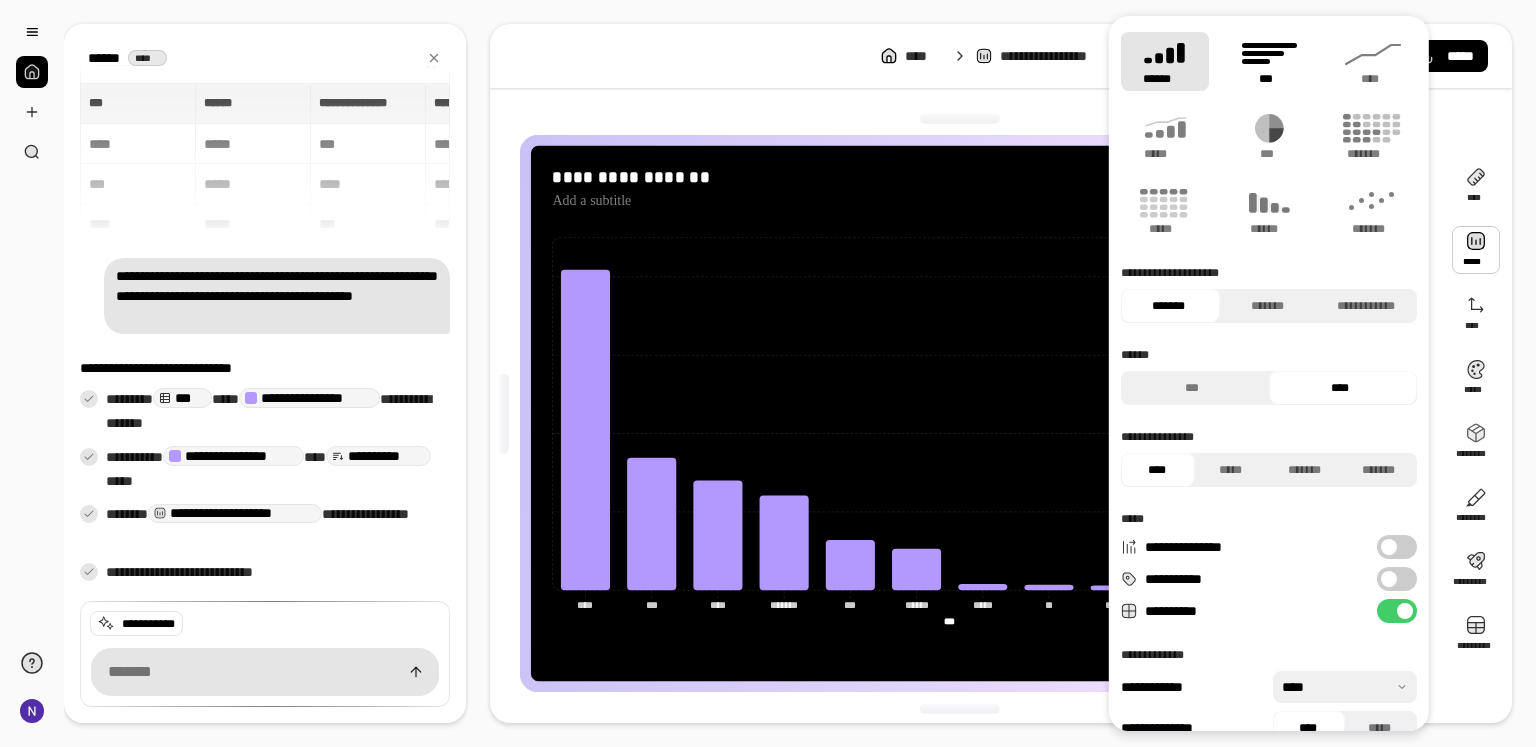 click 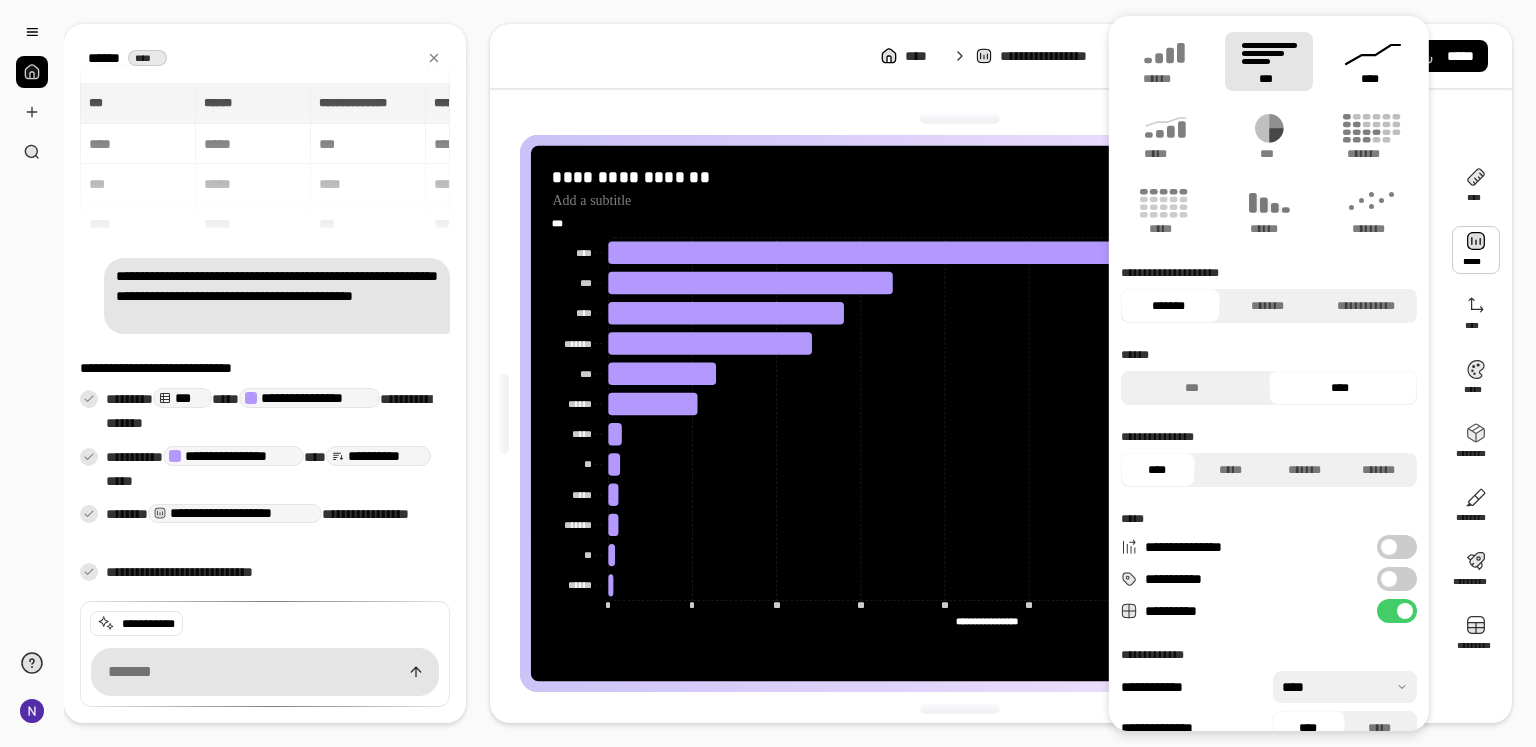 click 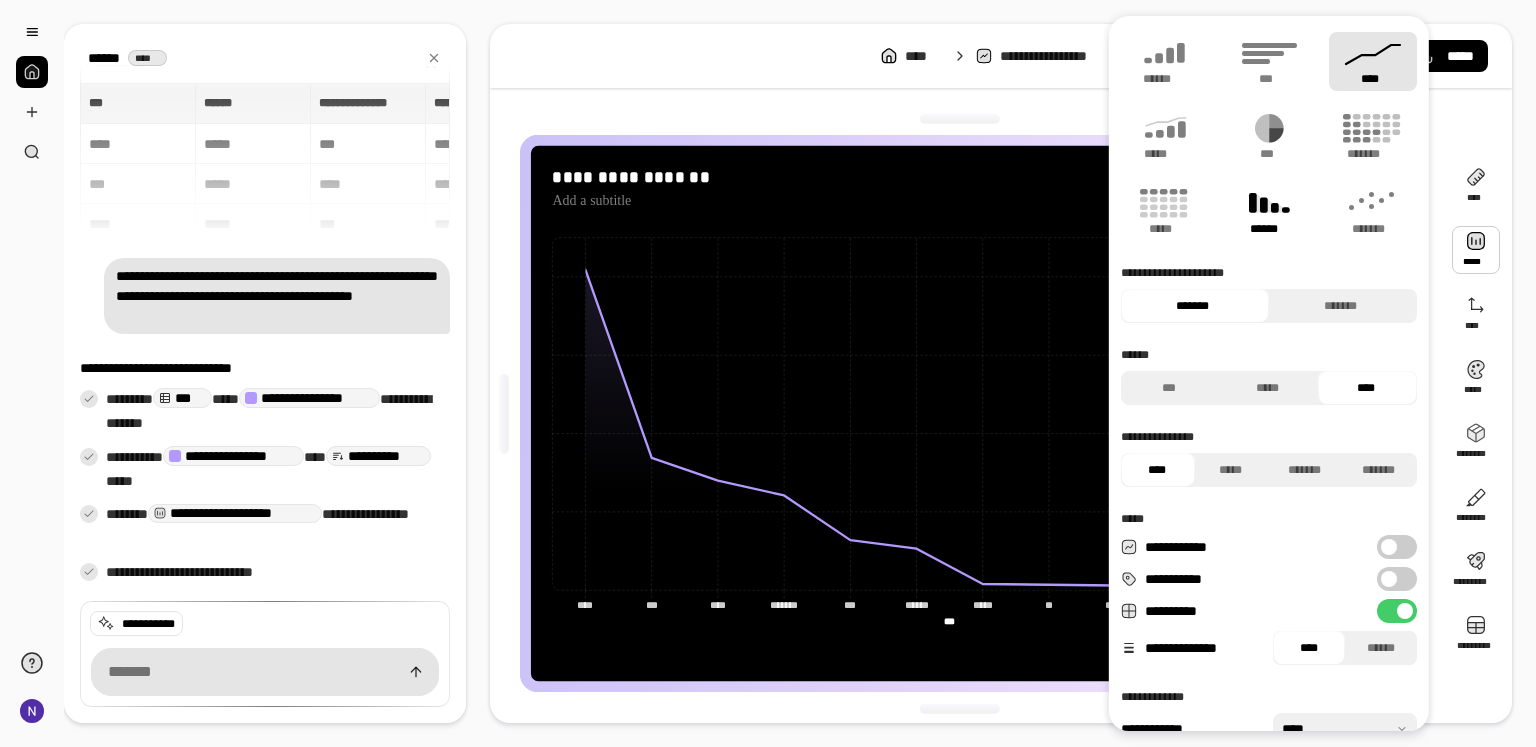 click on "******" at bounding box center (1269, 229) 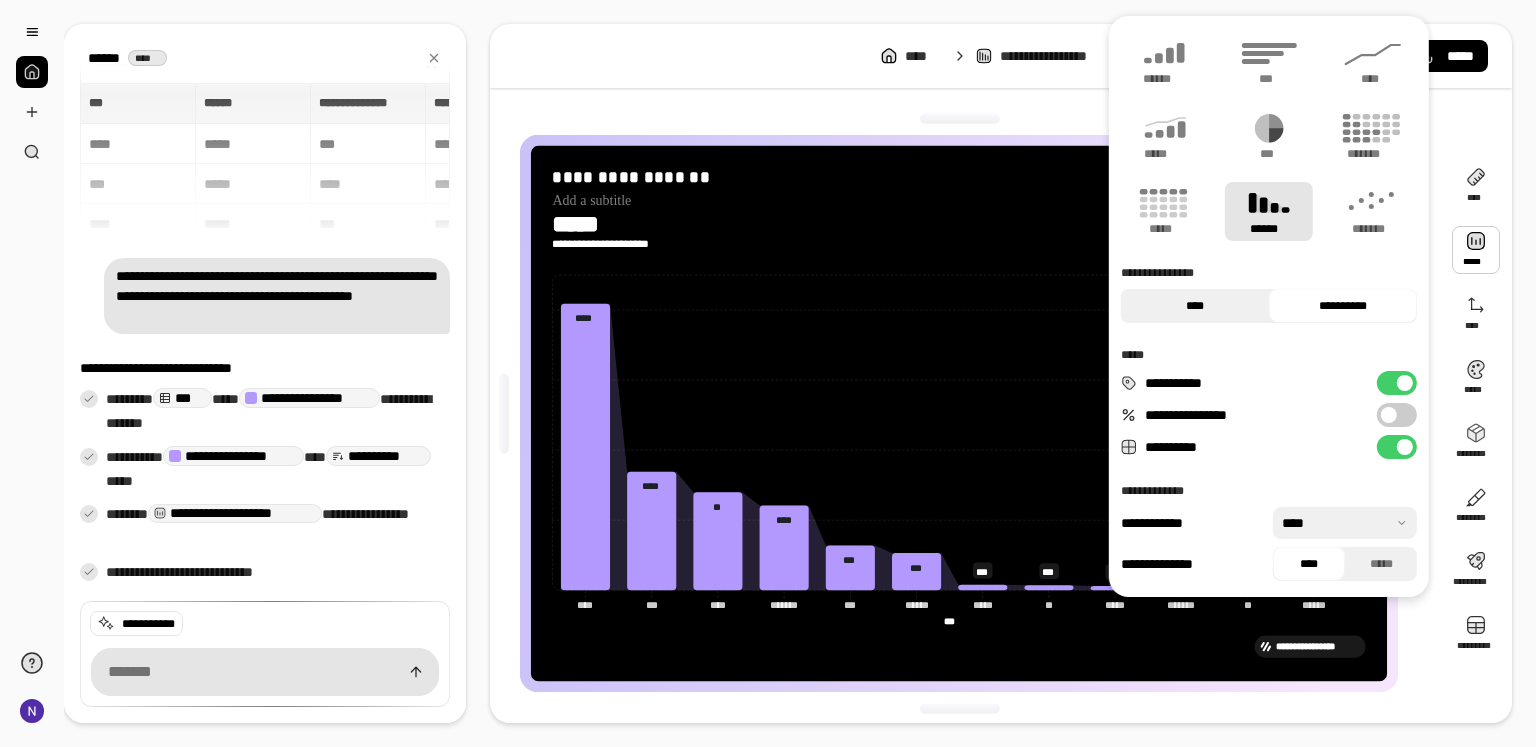 click on "****" at bounding box center (1195, 306) 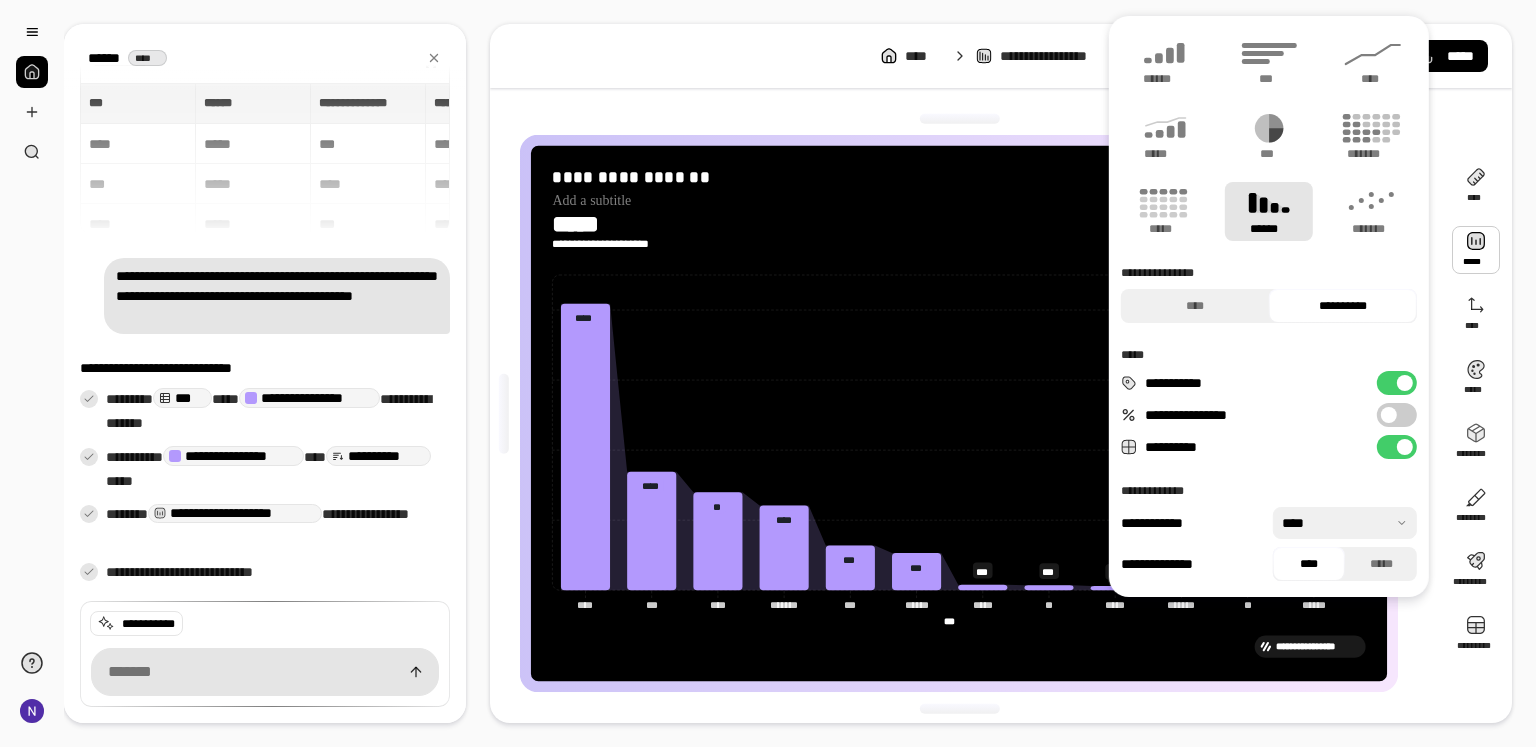 click on "**********" at bounding box center (1343, 306) 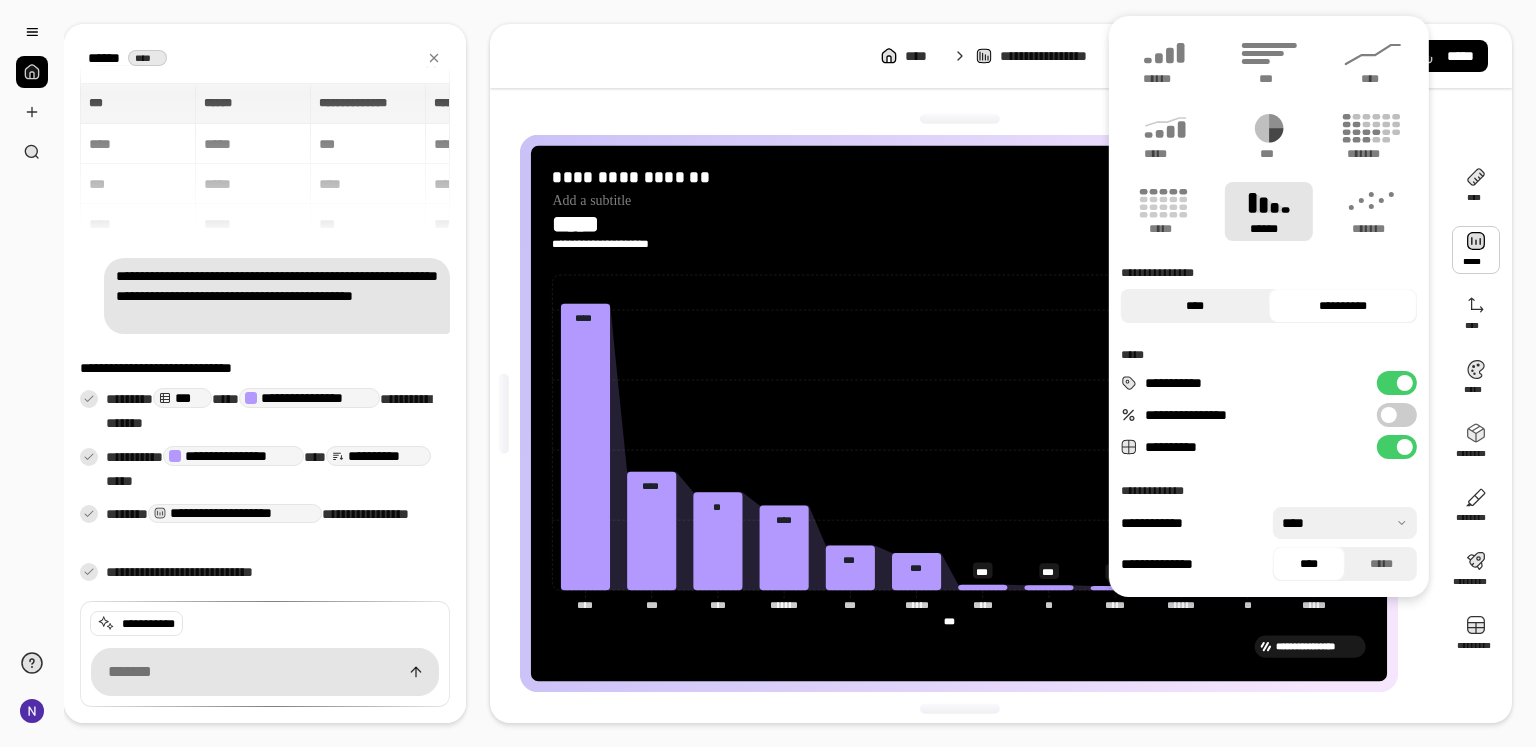 click on "****" at bounding box center [1195, 306] 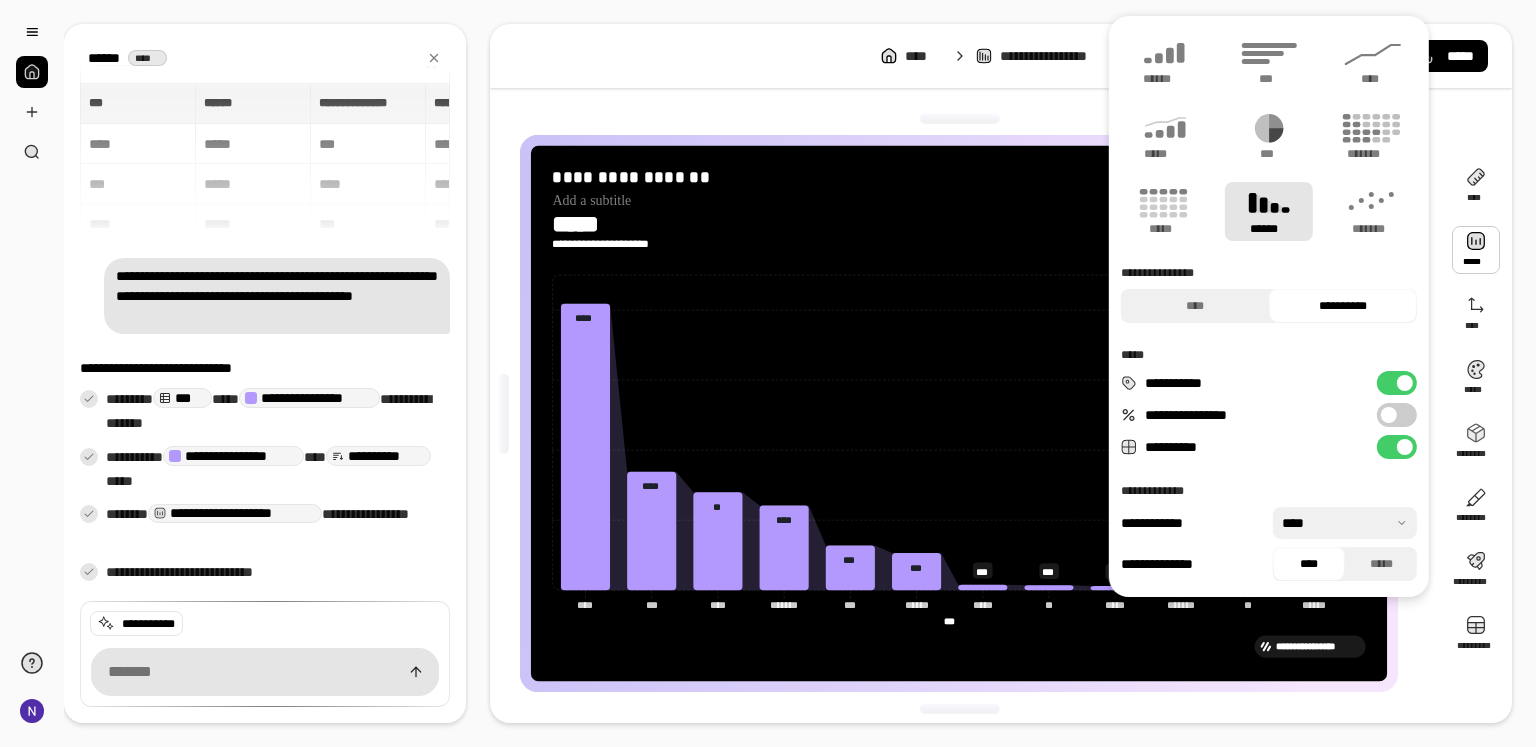 click at bounding box center [1389, 415] 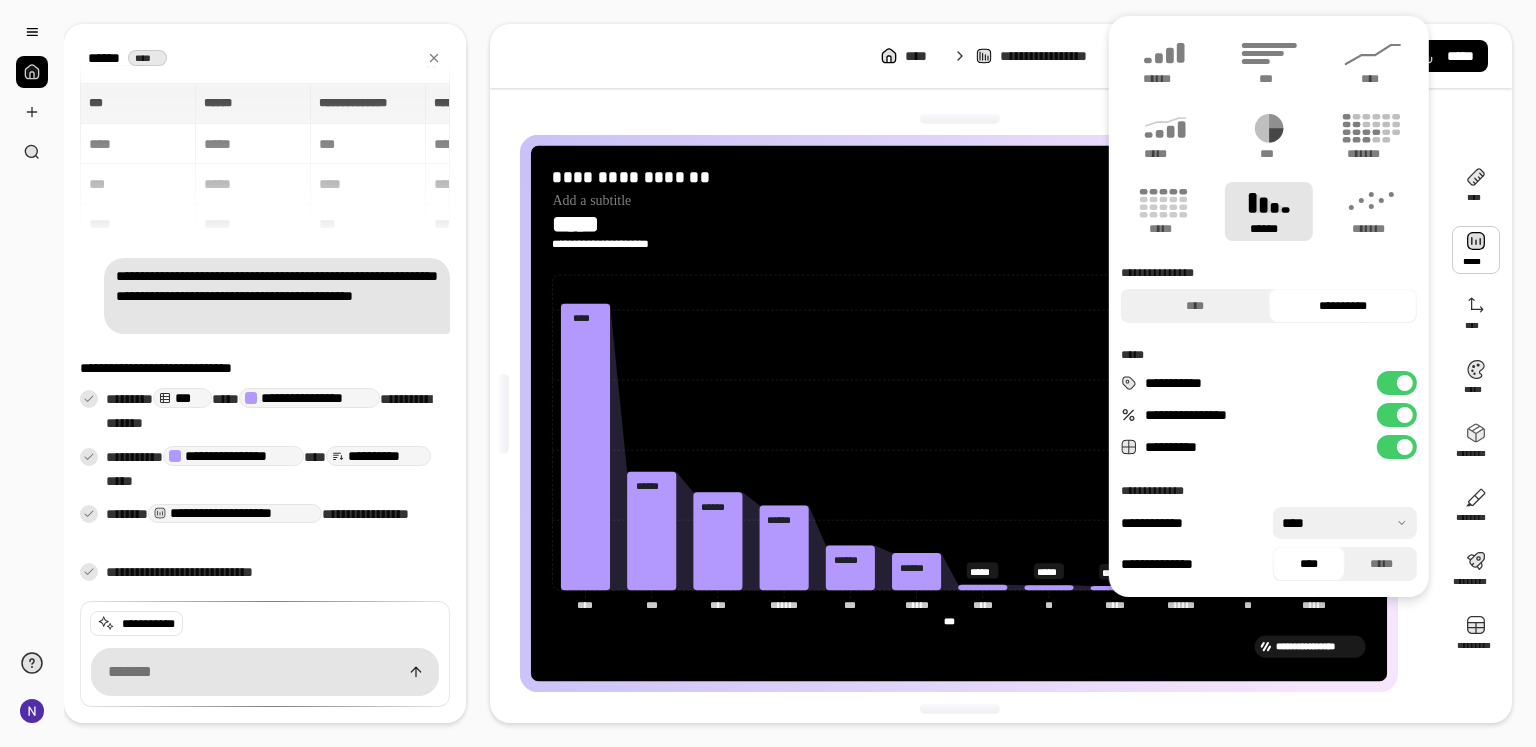 click on "**********" at bounding box center [1397, 415] 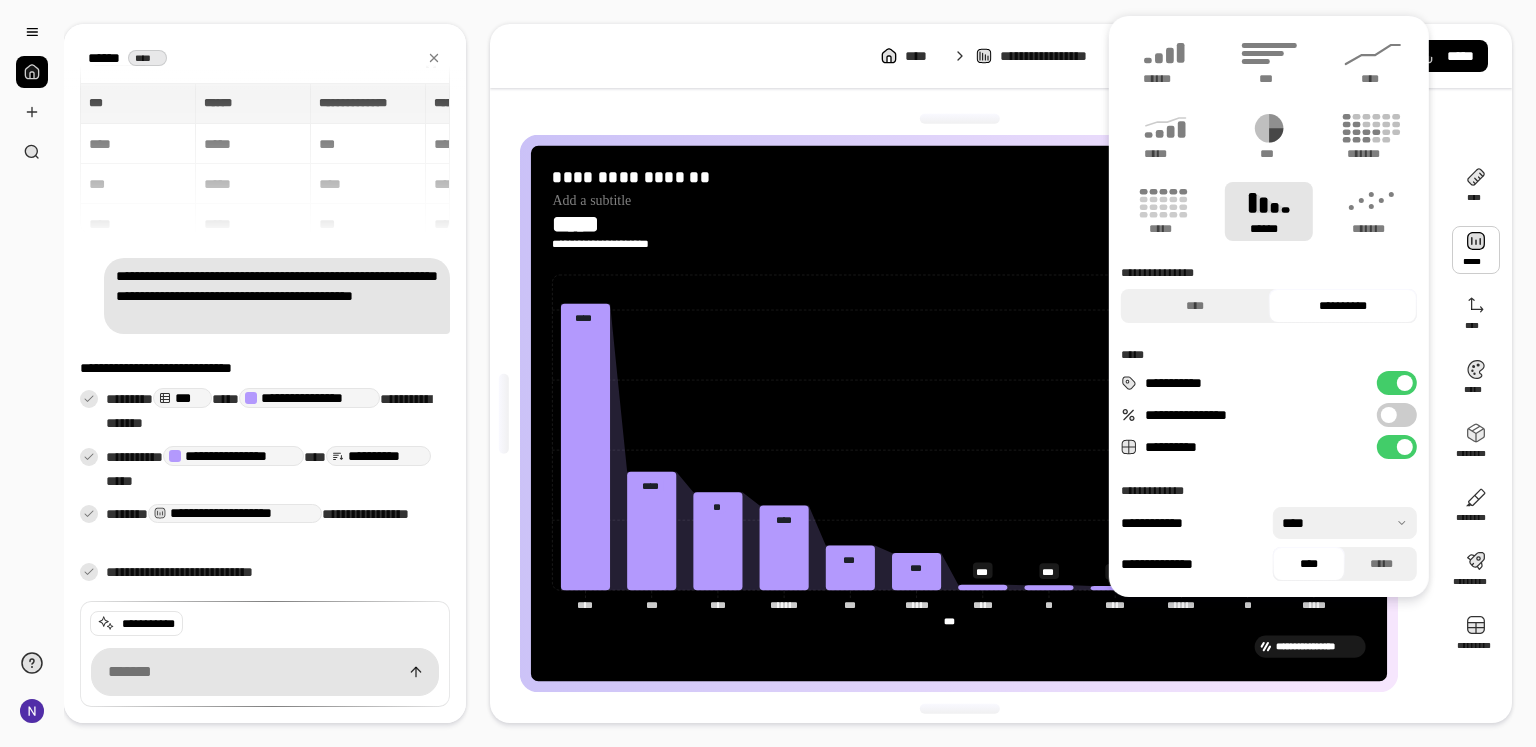 click at bounding box center [1345, 523] 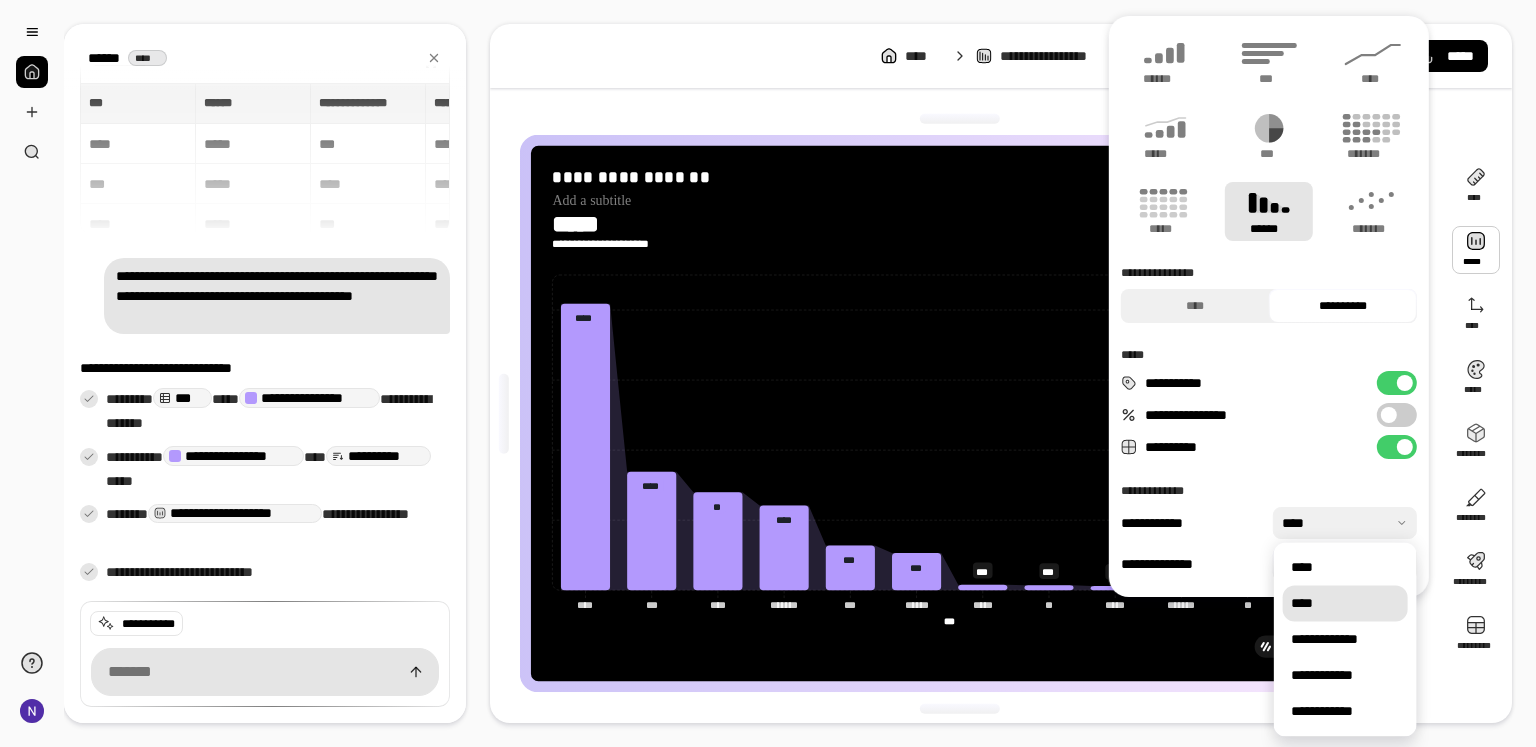 click on "****" at bounding box center [1345, 603] 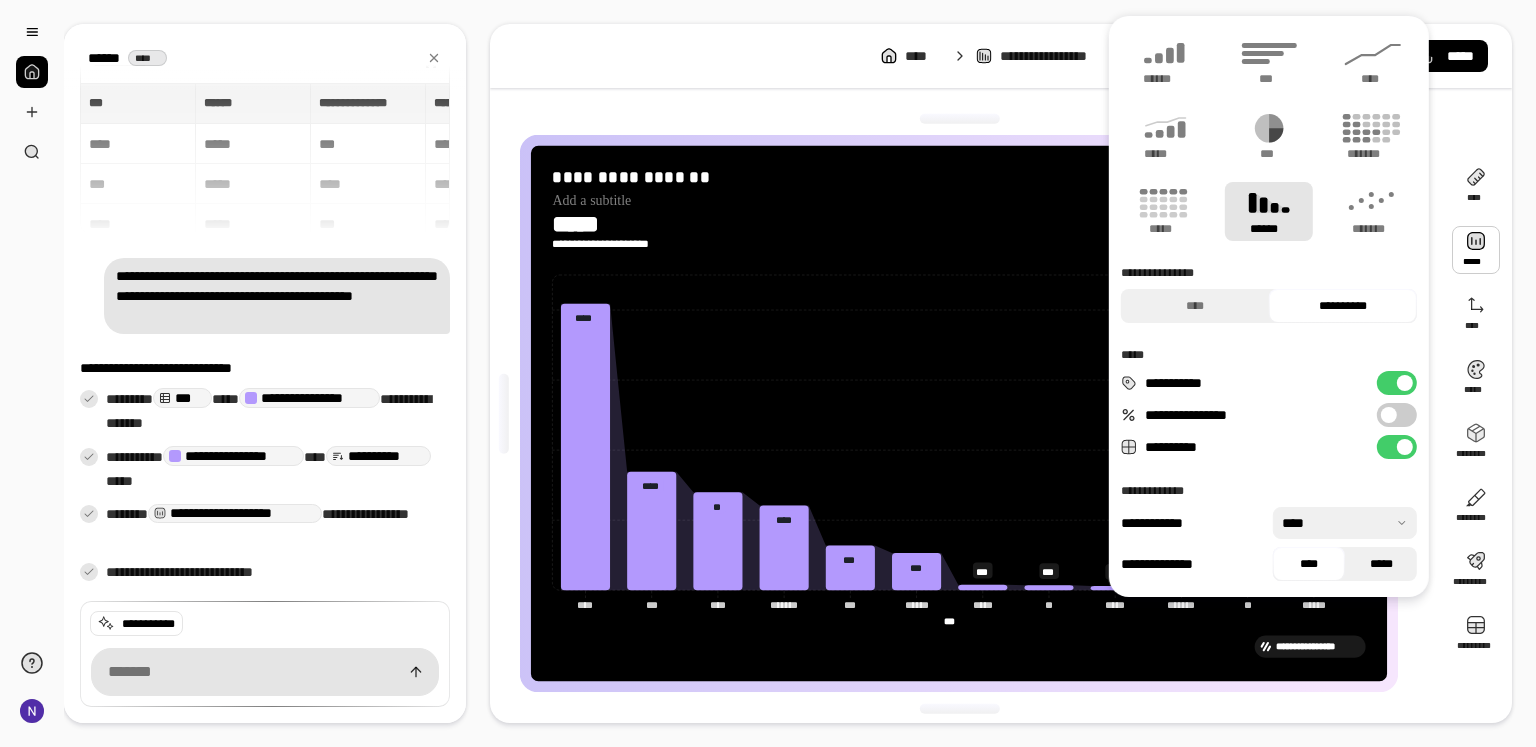 click on "*****" at bounding box center [1381, 564] 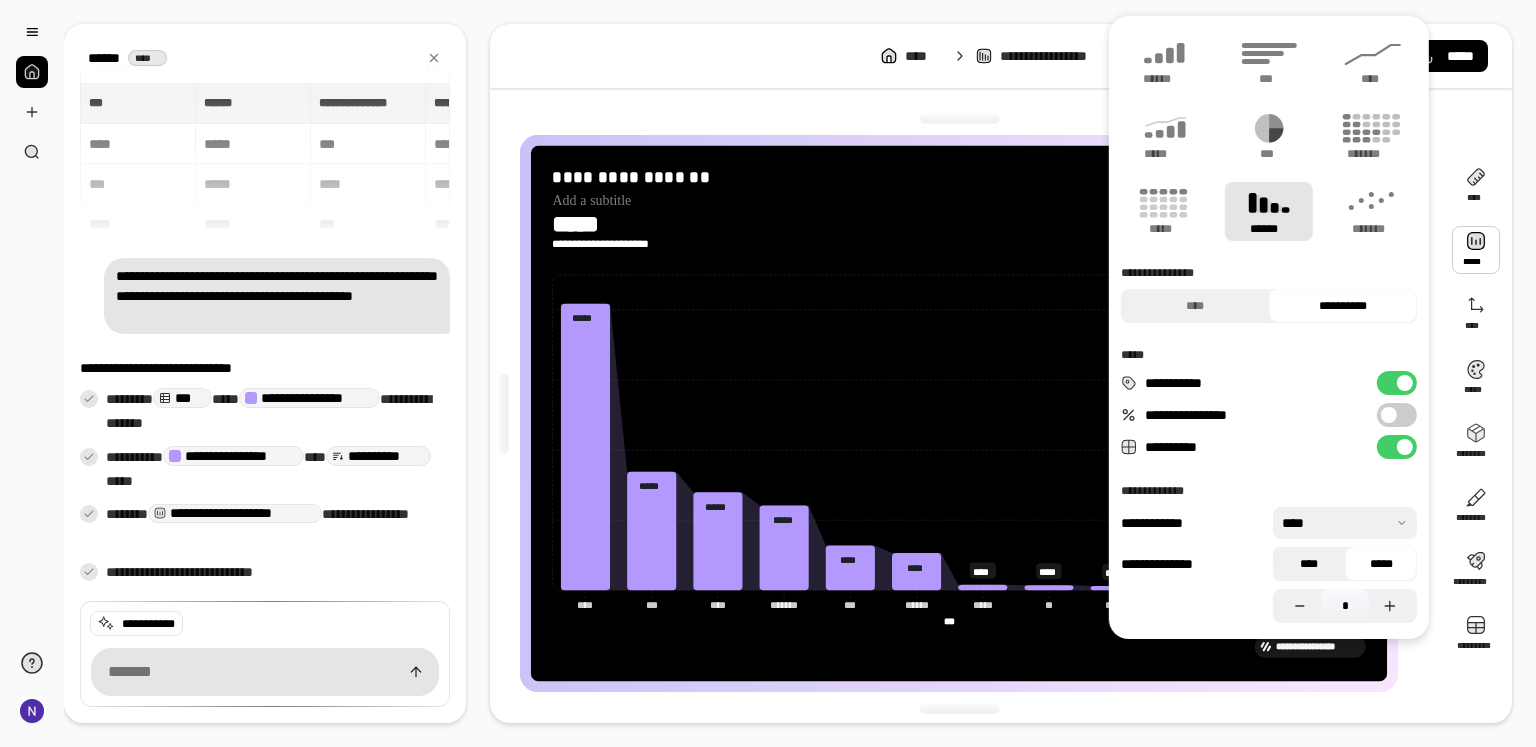 click on "****" at bounding box center [1309, 564] 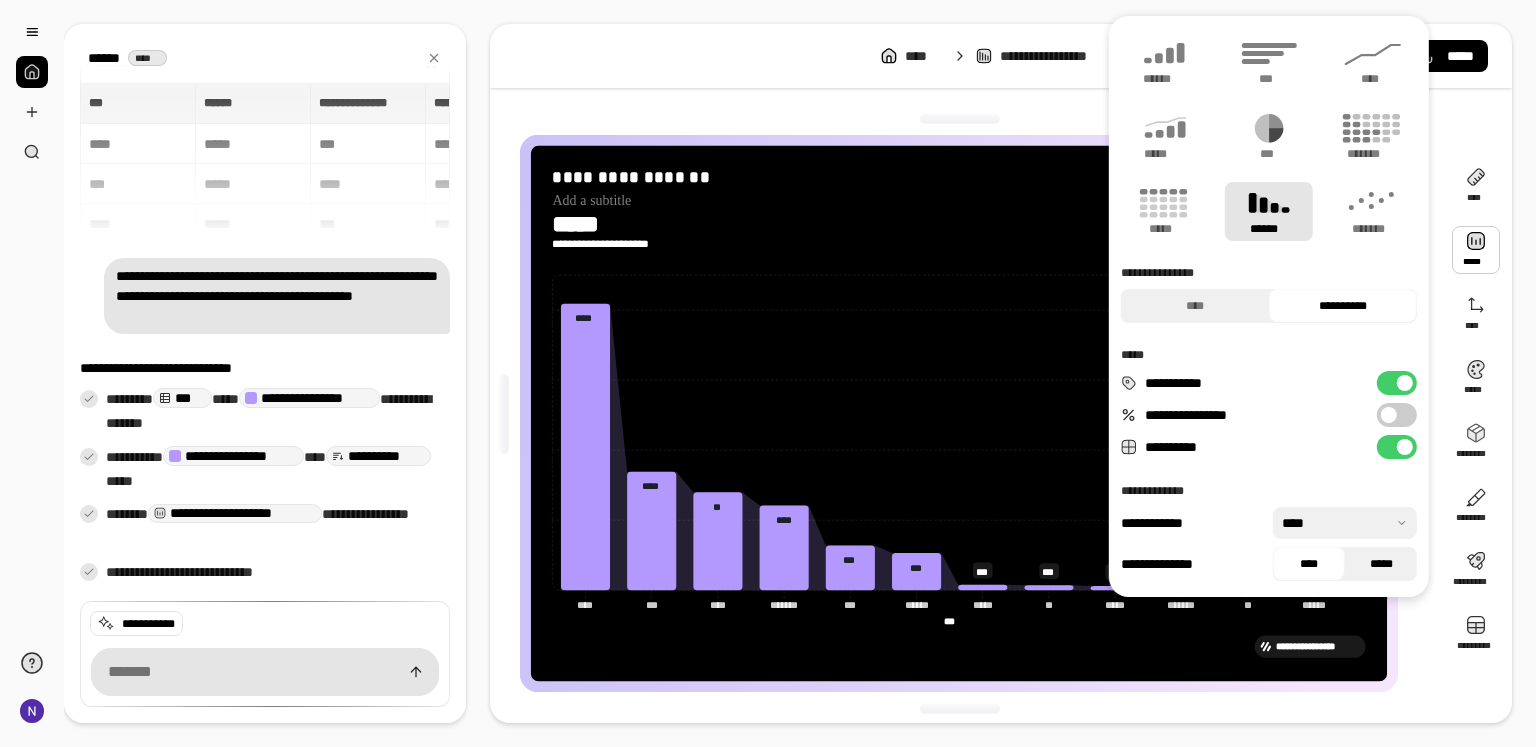 click on "*****" at bounding box center [1381, 564] 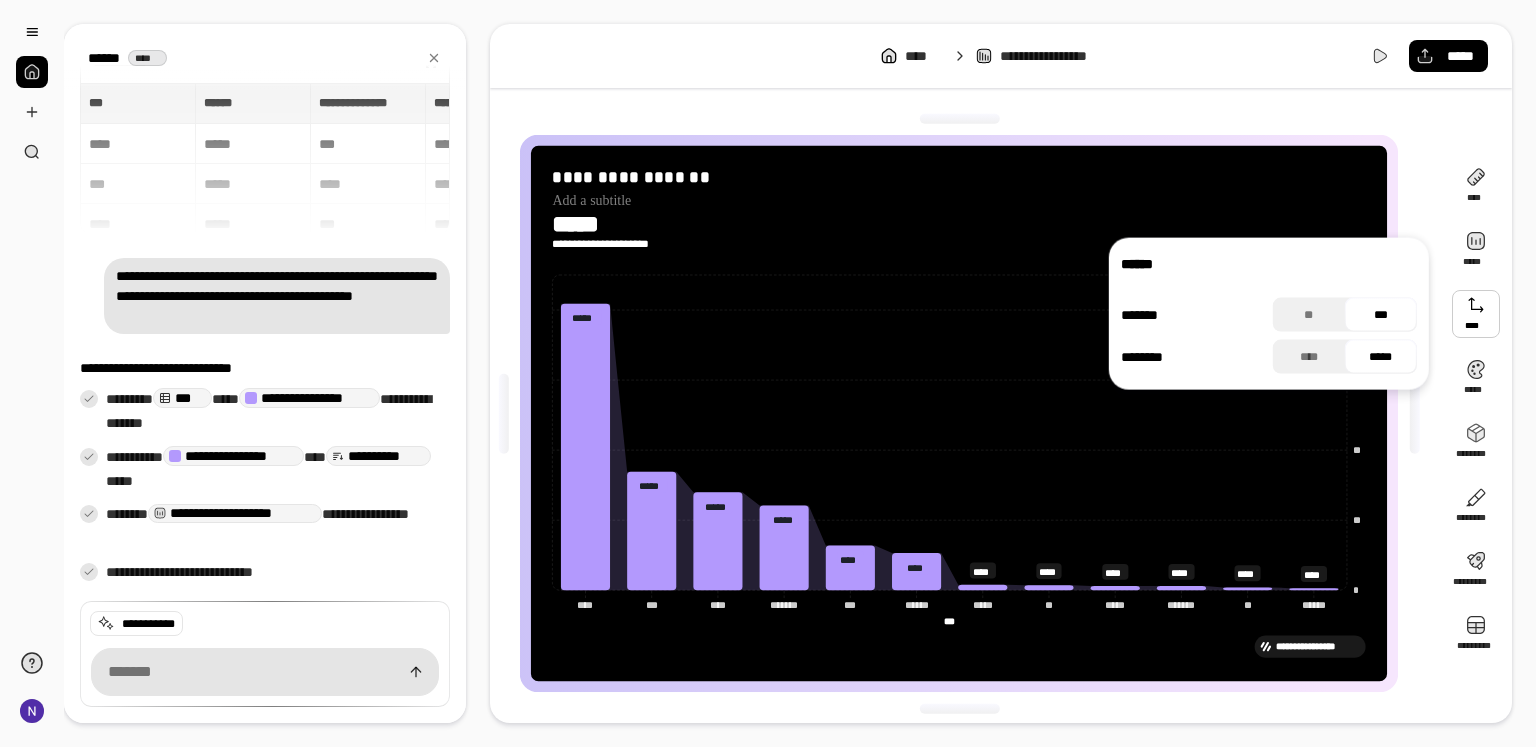 click at bounding box center (1476, 314) 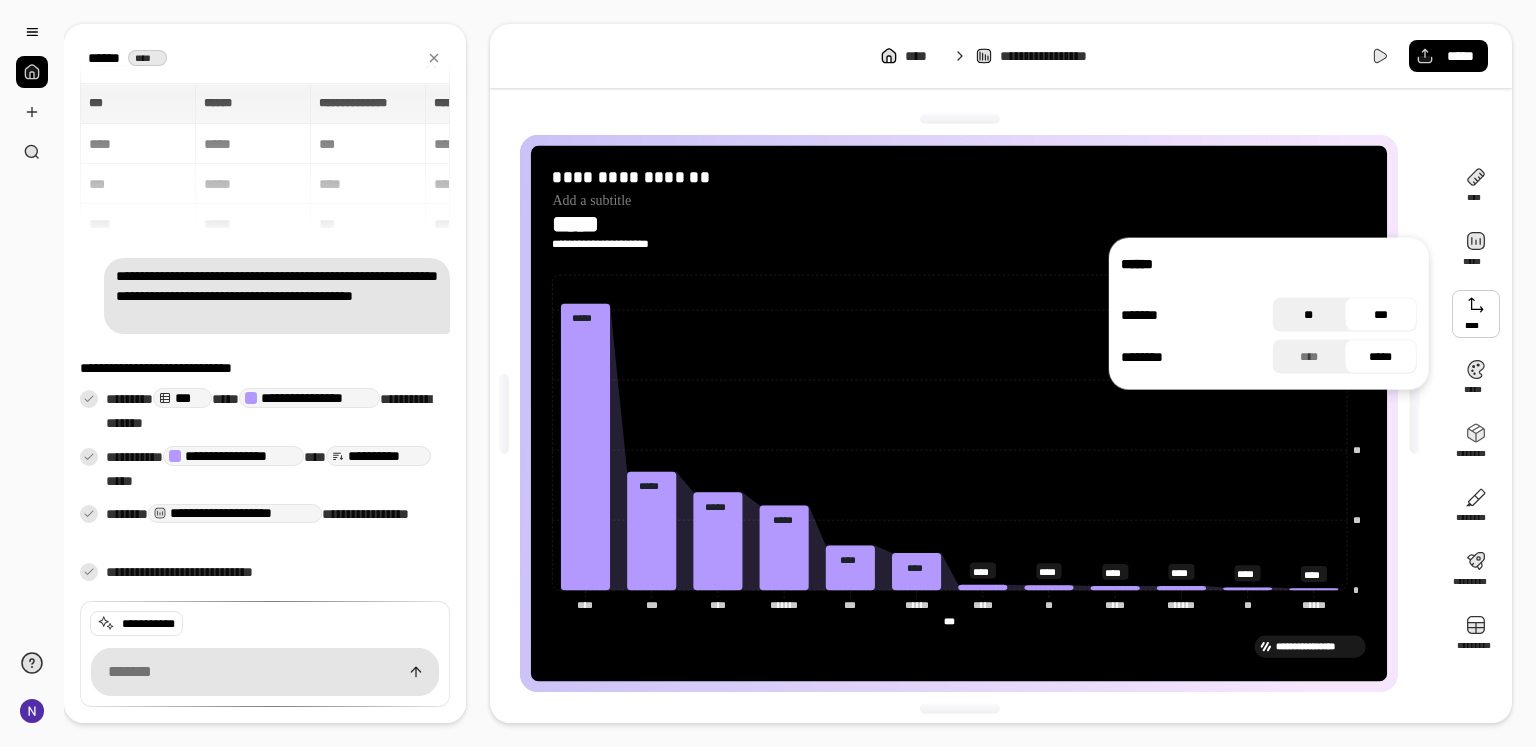 click on "**" at bounding box center [1309, 315] 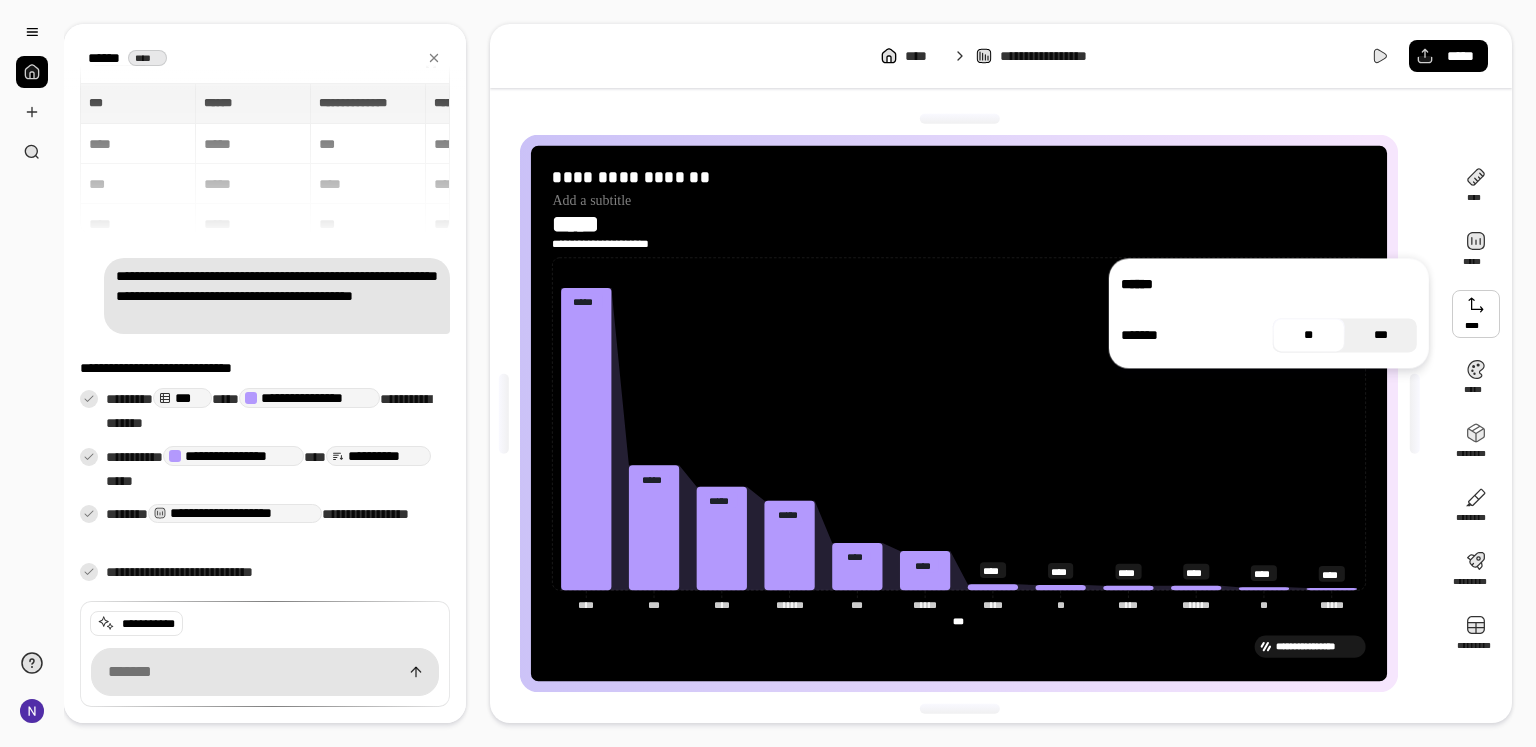 click on "***" at bounding box center [1381, 335] 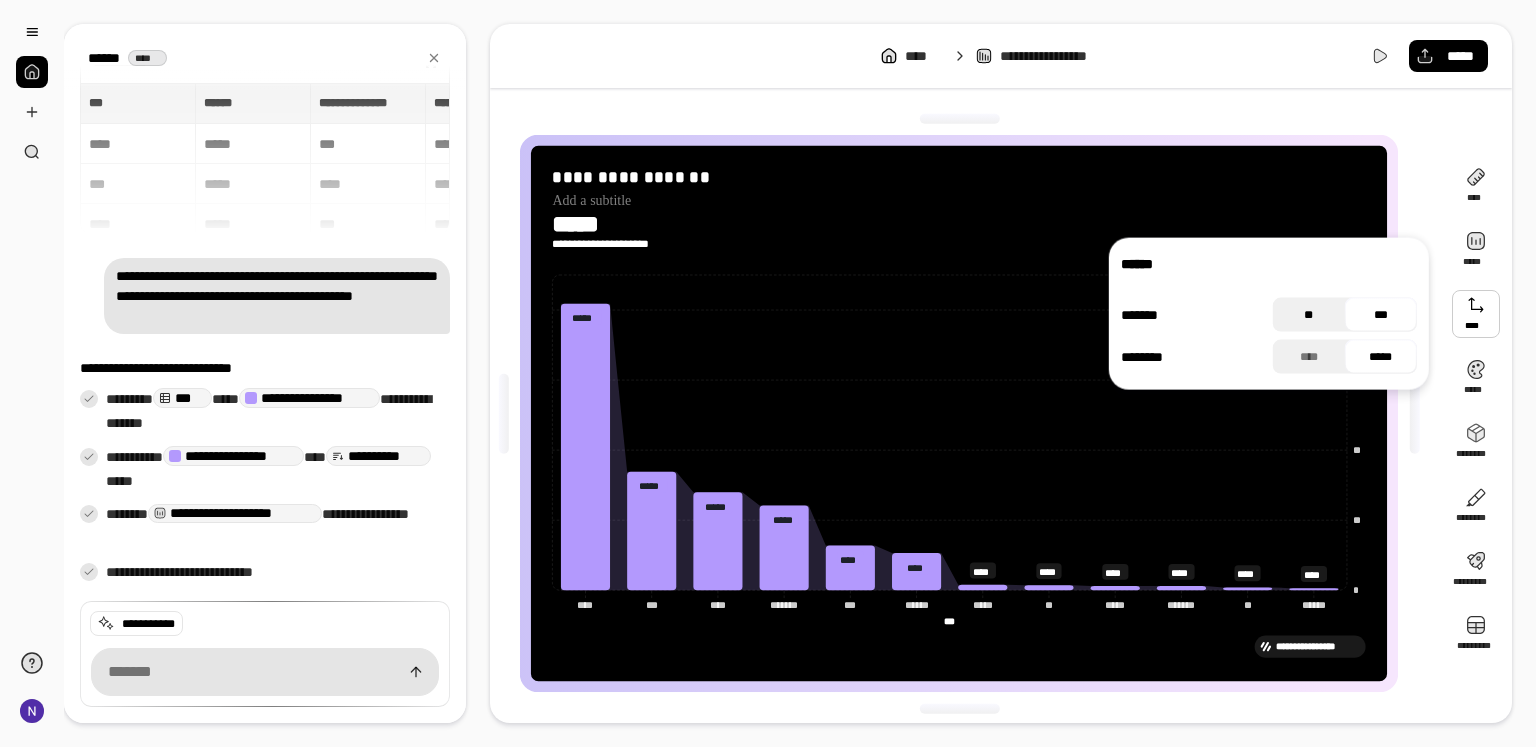 click on "**" at bounding box center [1309, 315] 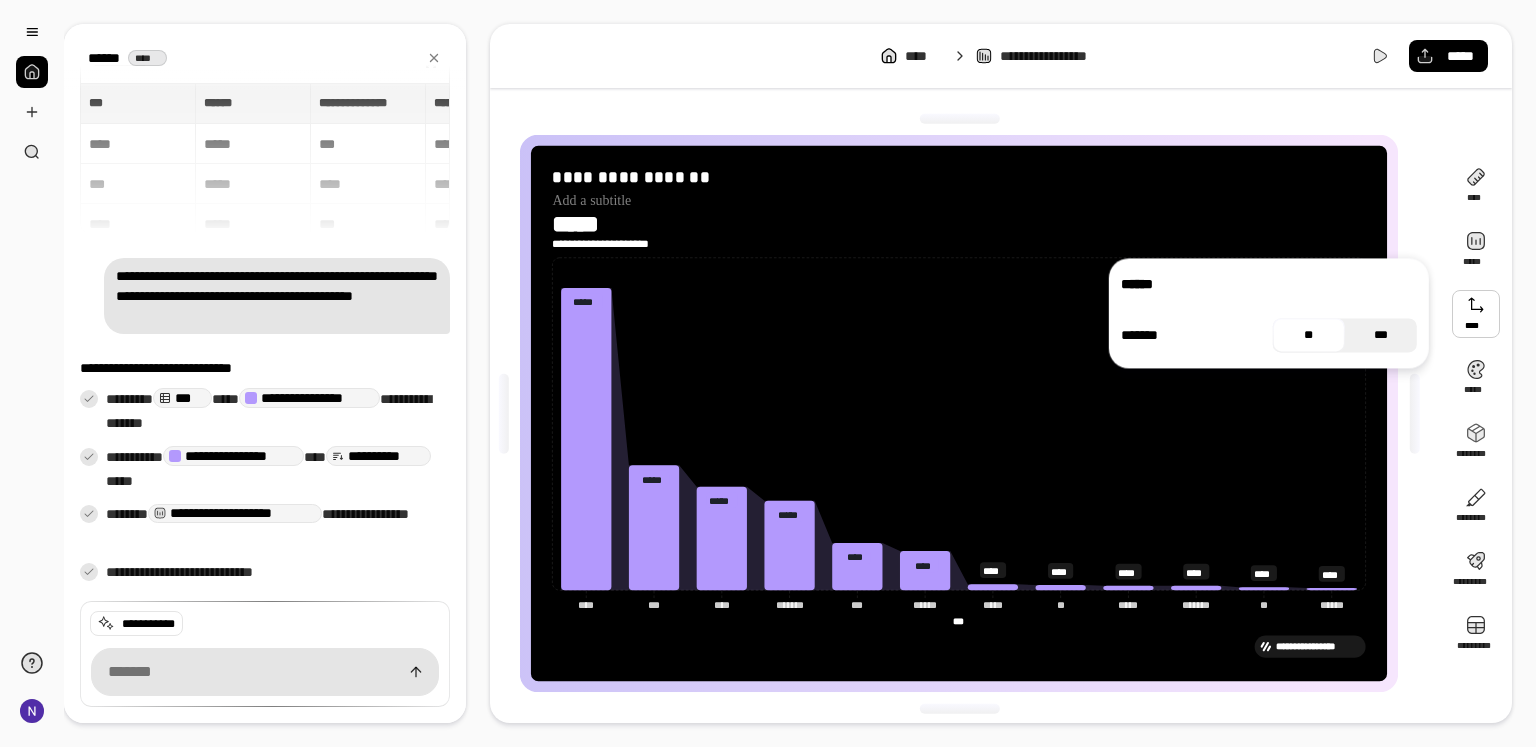 click on "***" at bounding box center [1381, 335] 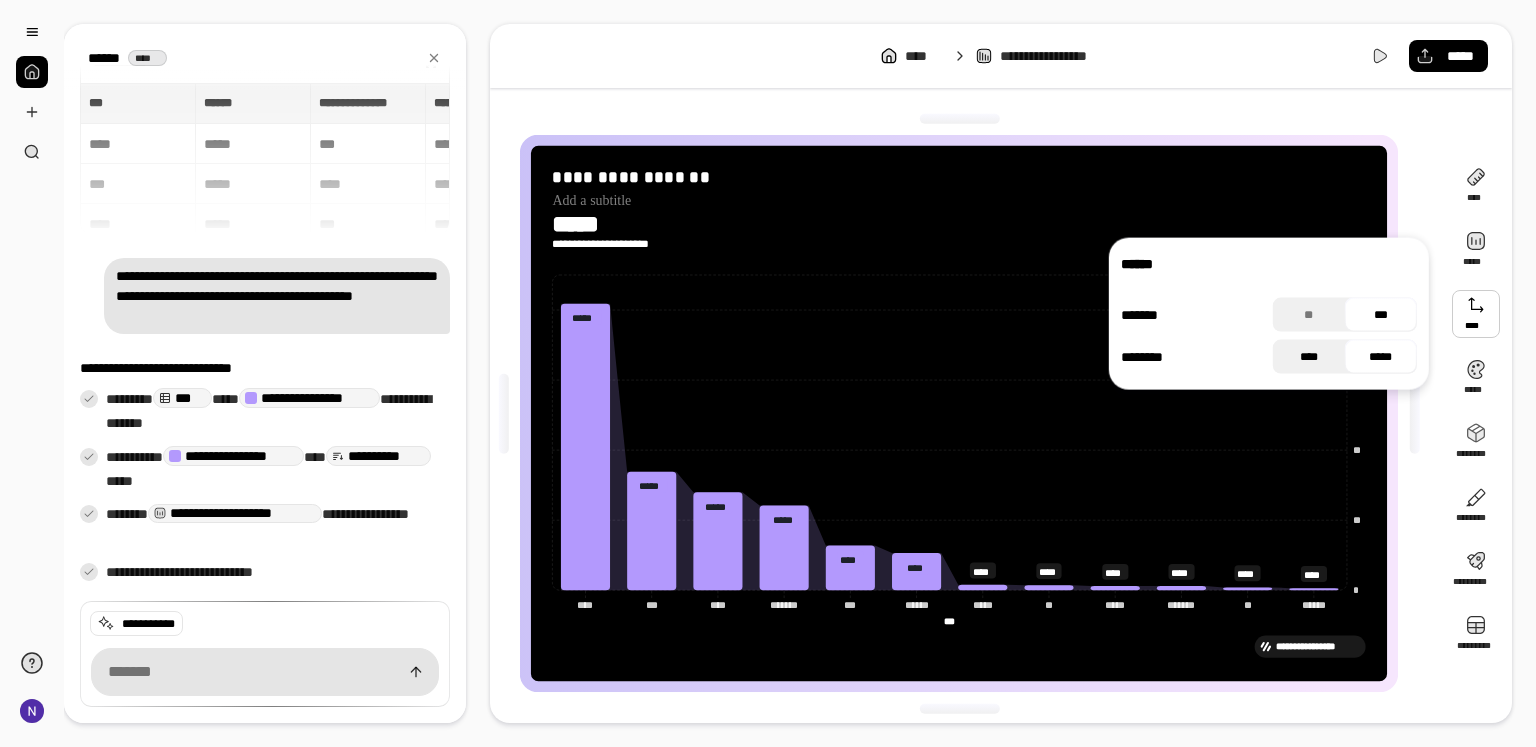click on "****" at bounding box center [1309, 357] 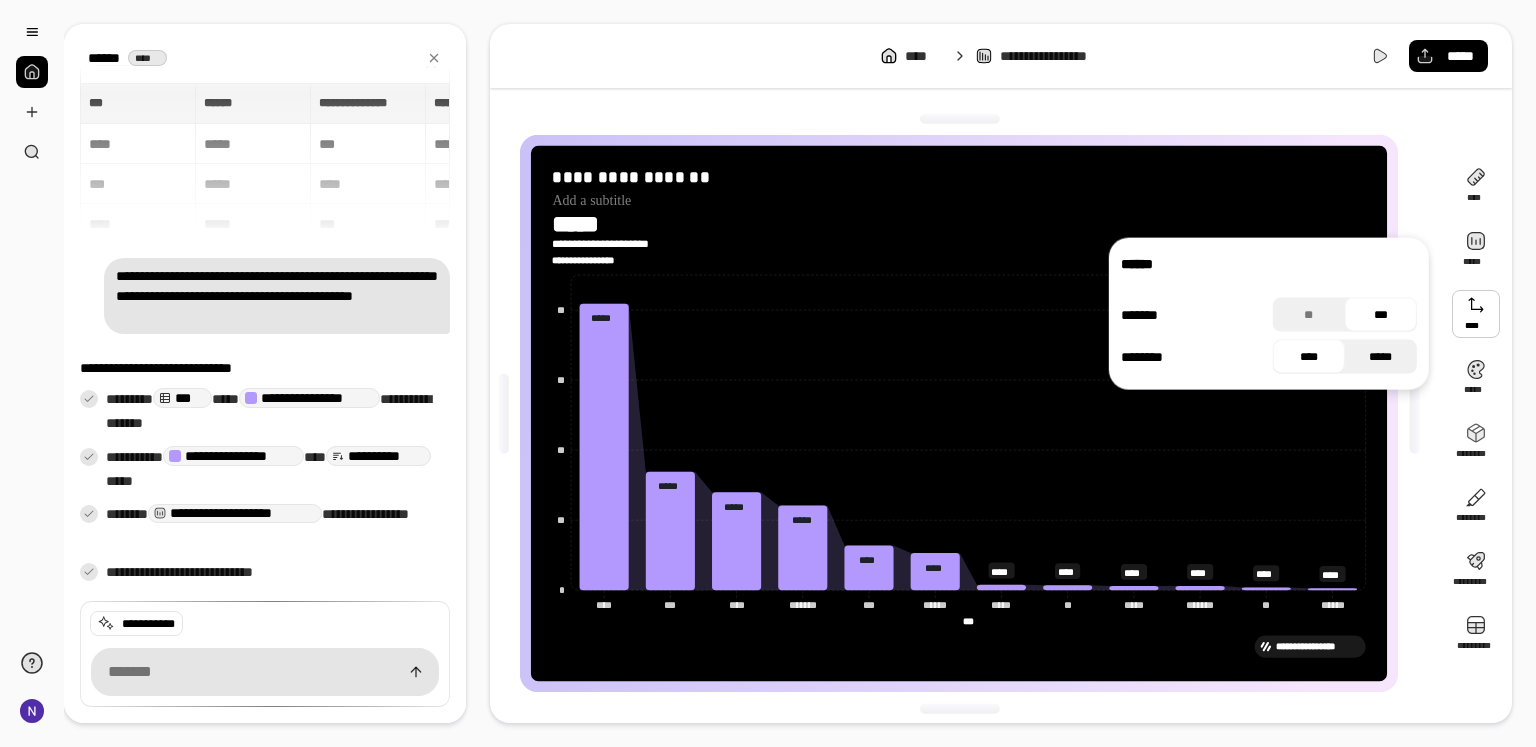 click on "*****" at bounding box center [1381, 357] 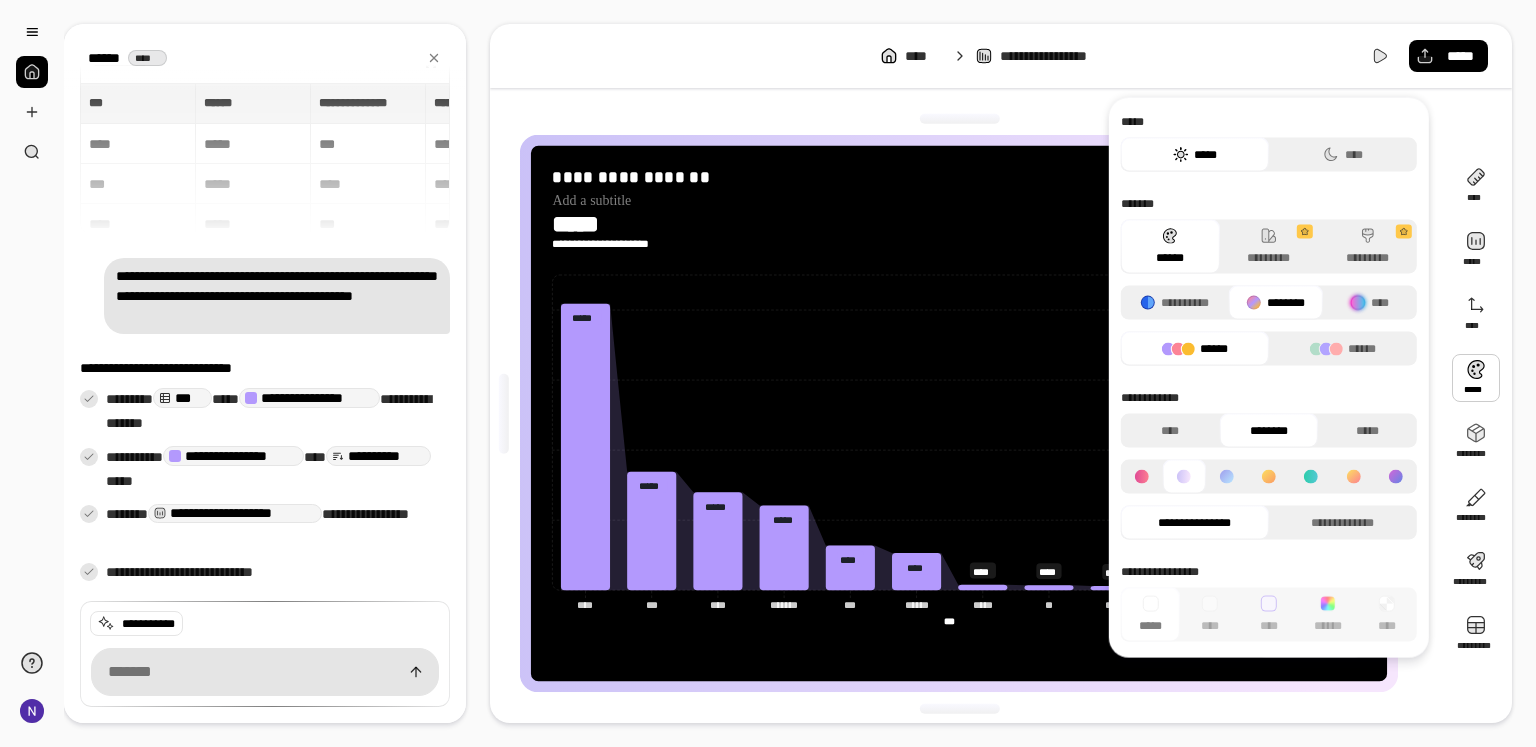 click at bounding box center (1476, 378) 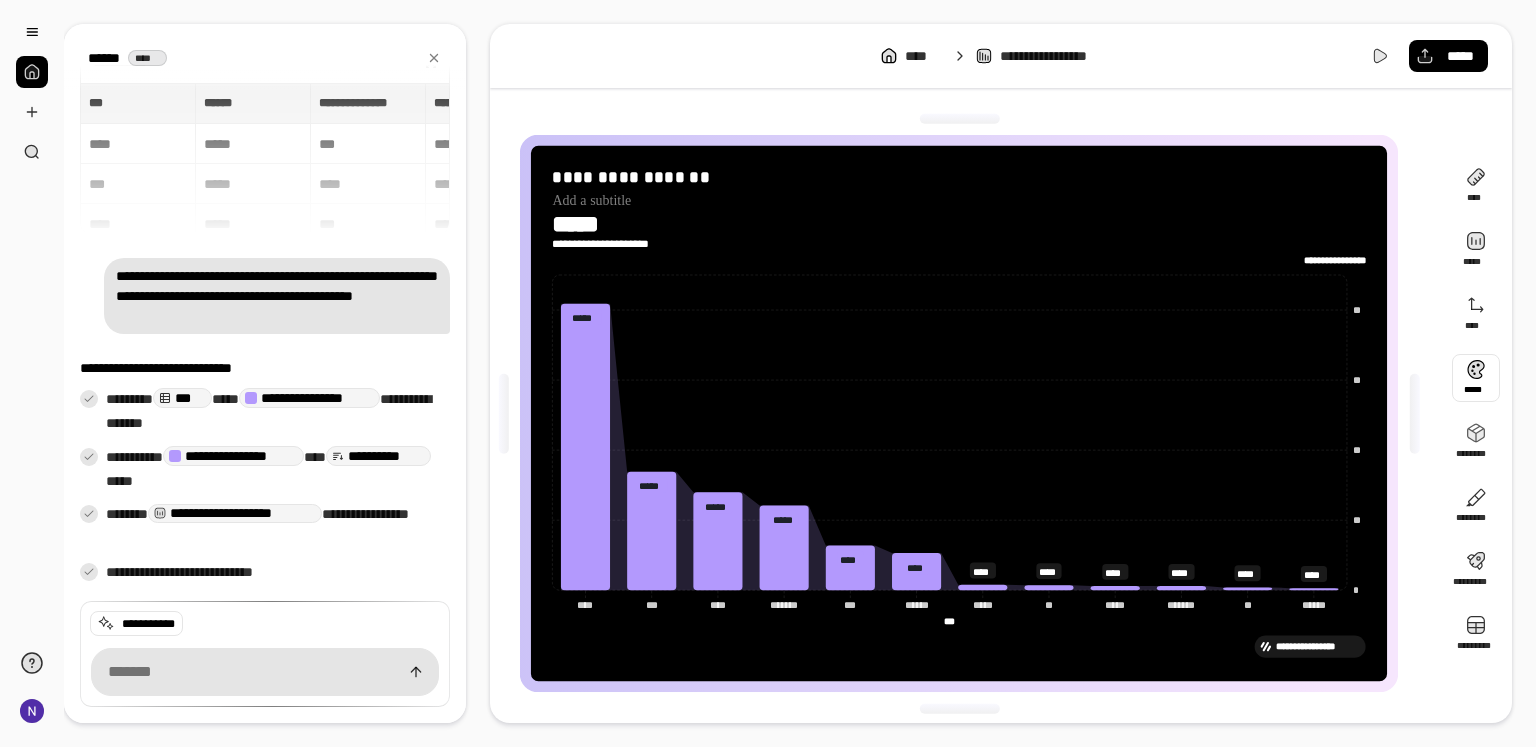 click at bounding box center [1476, 378] 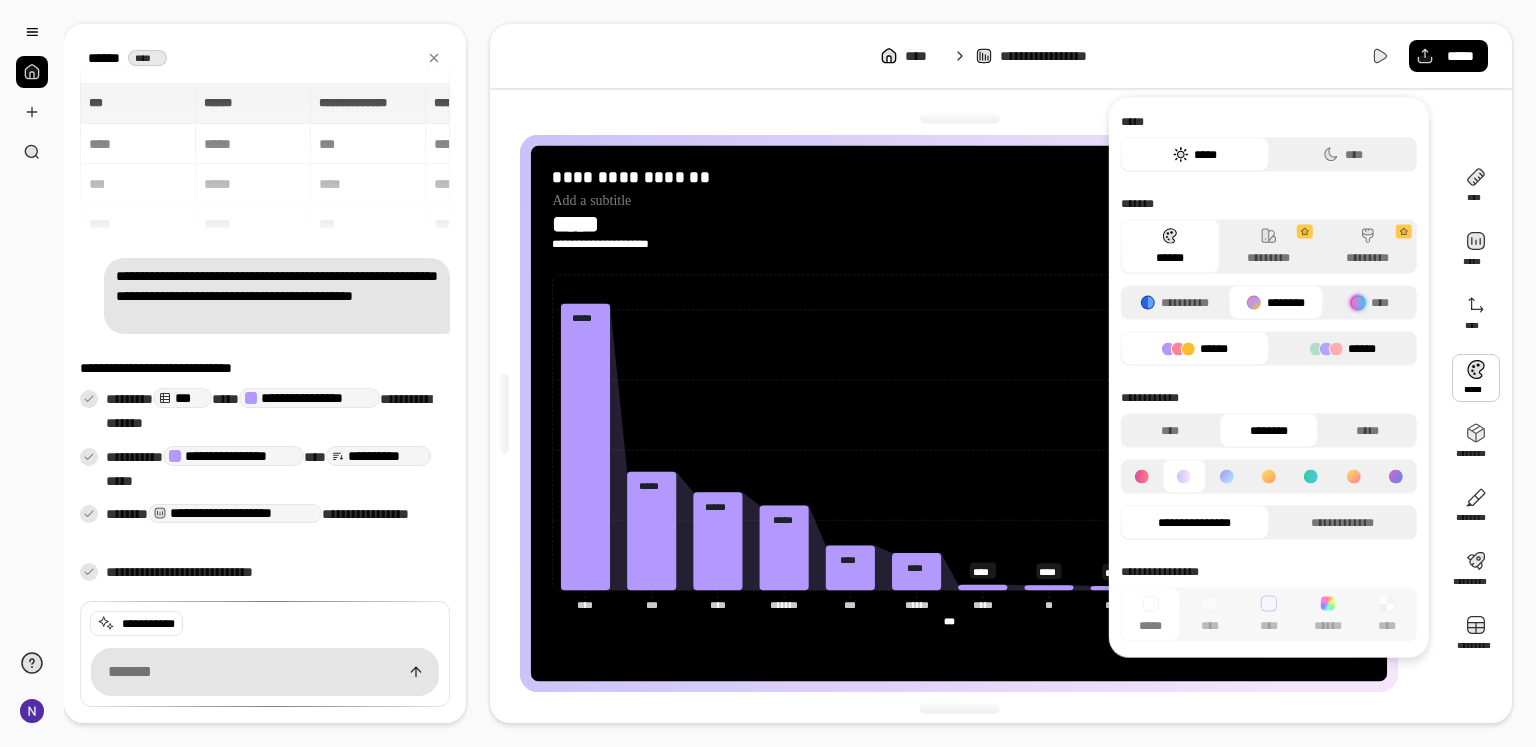 click on "******" at bounding box center (1343, 349) 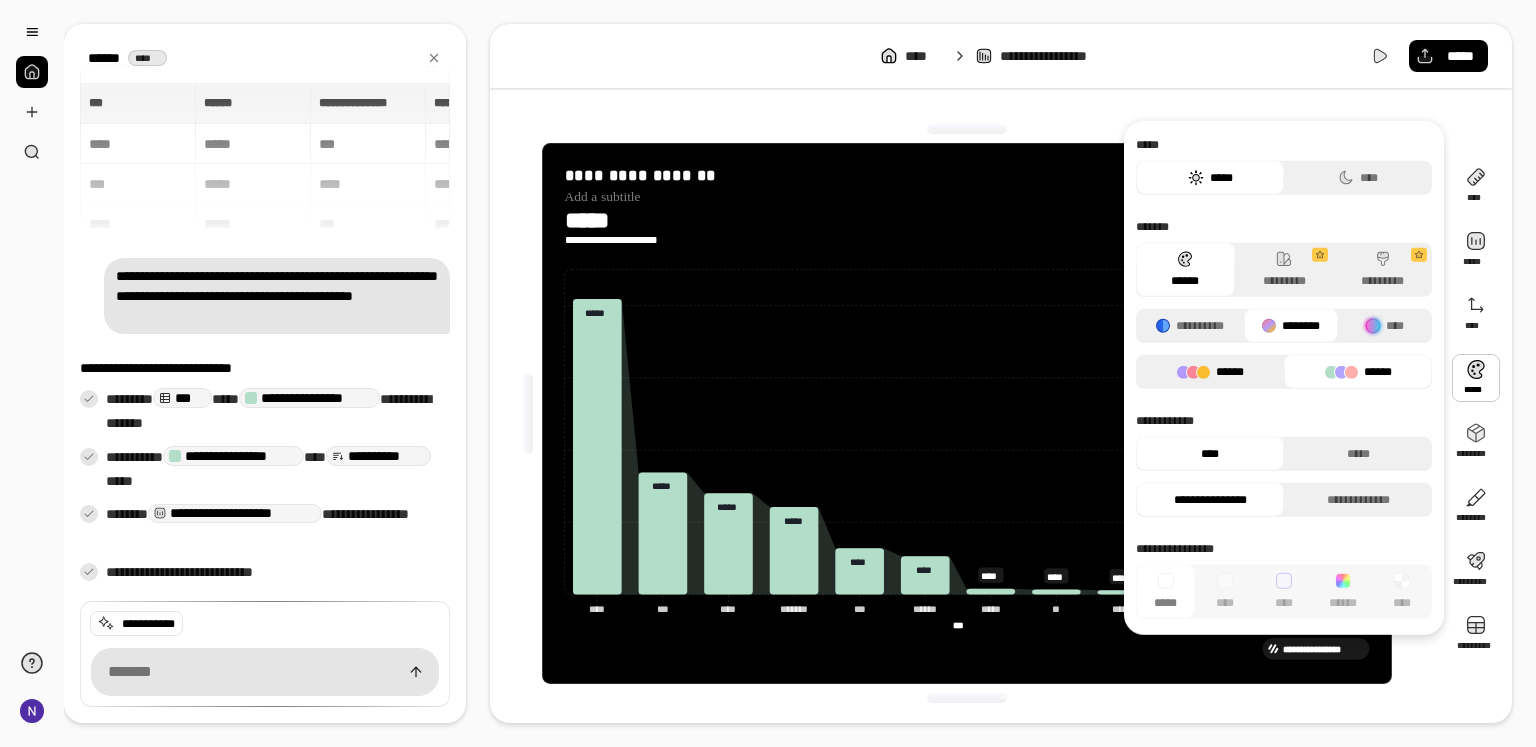 click on "******" at bounding box center [1210, 372] 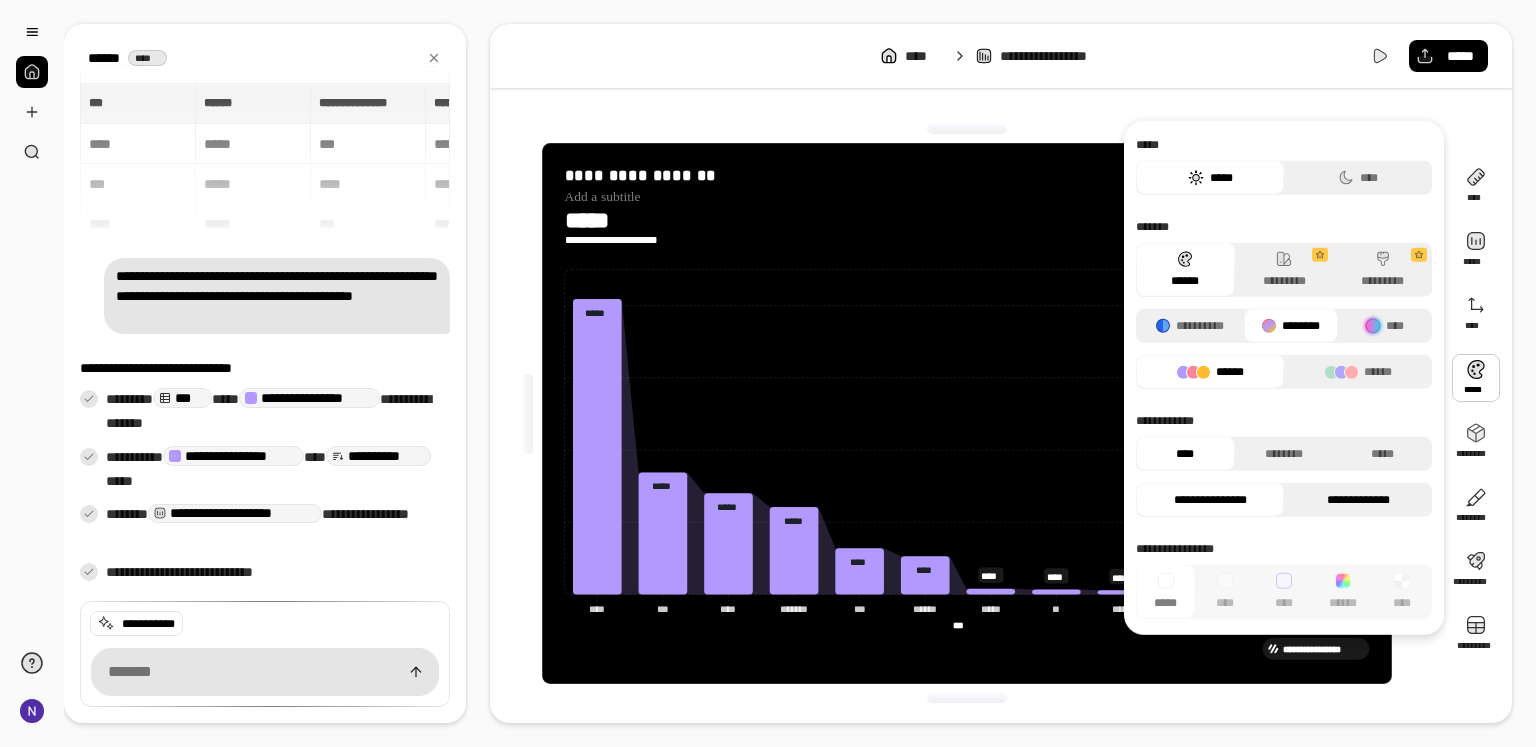 click on "**********" at bounding box center (1358, 500) 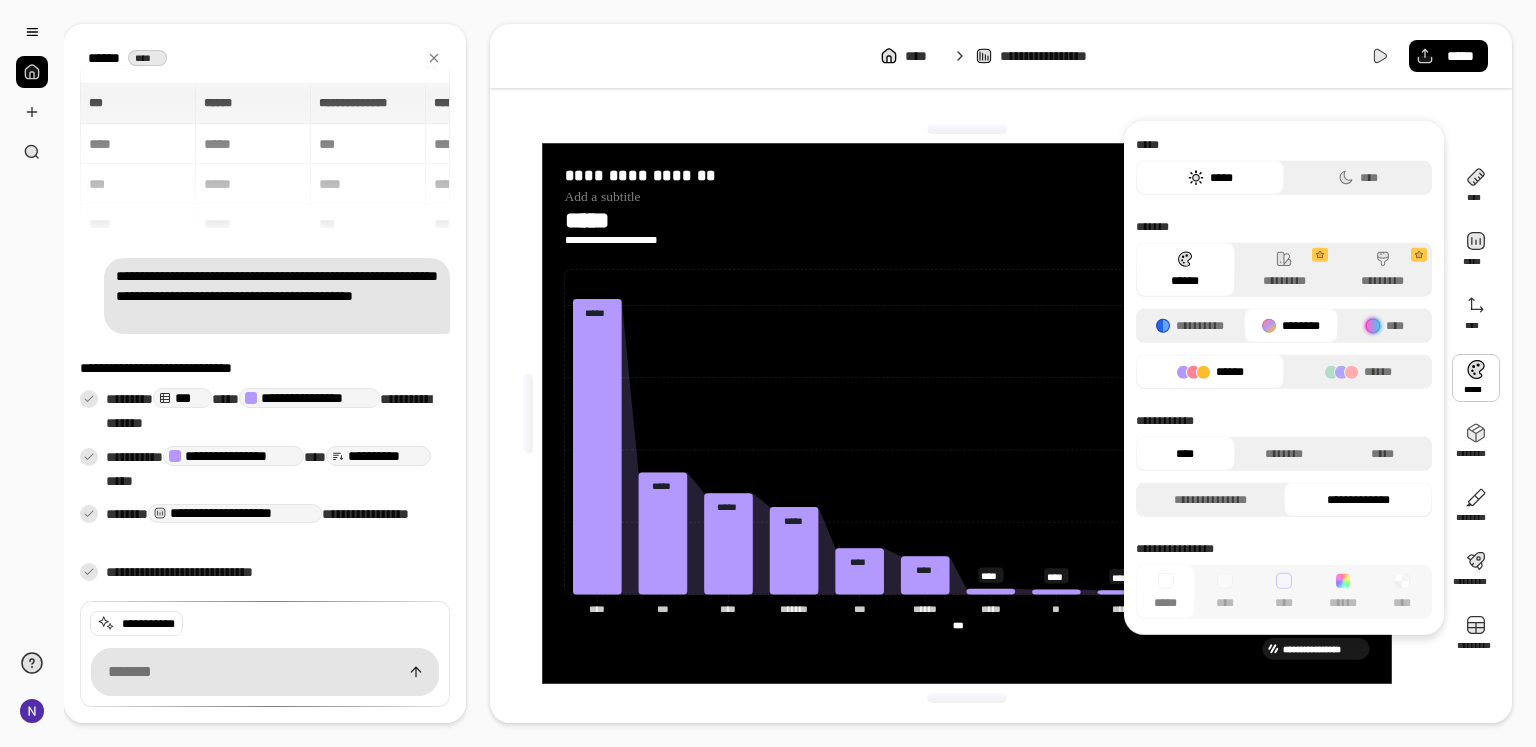 click on "**********" at bounding box center [1284, 465] 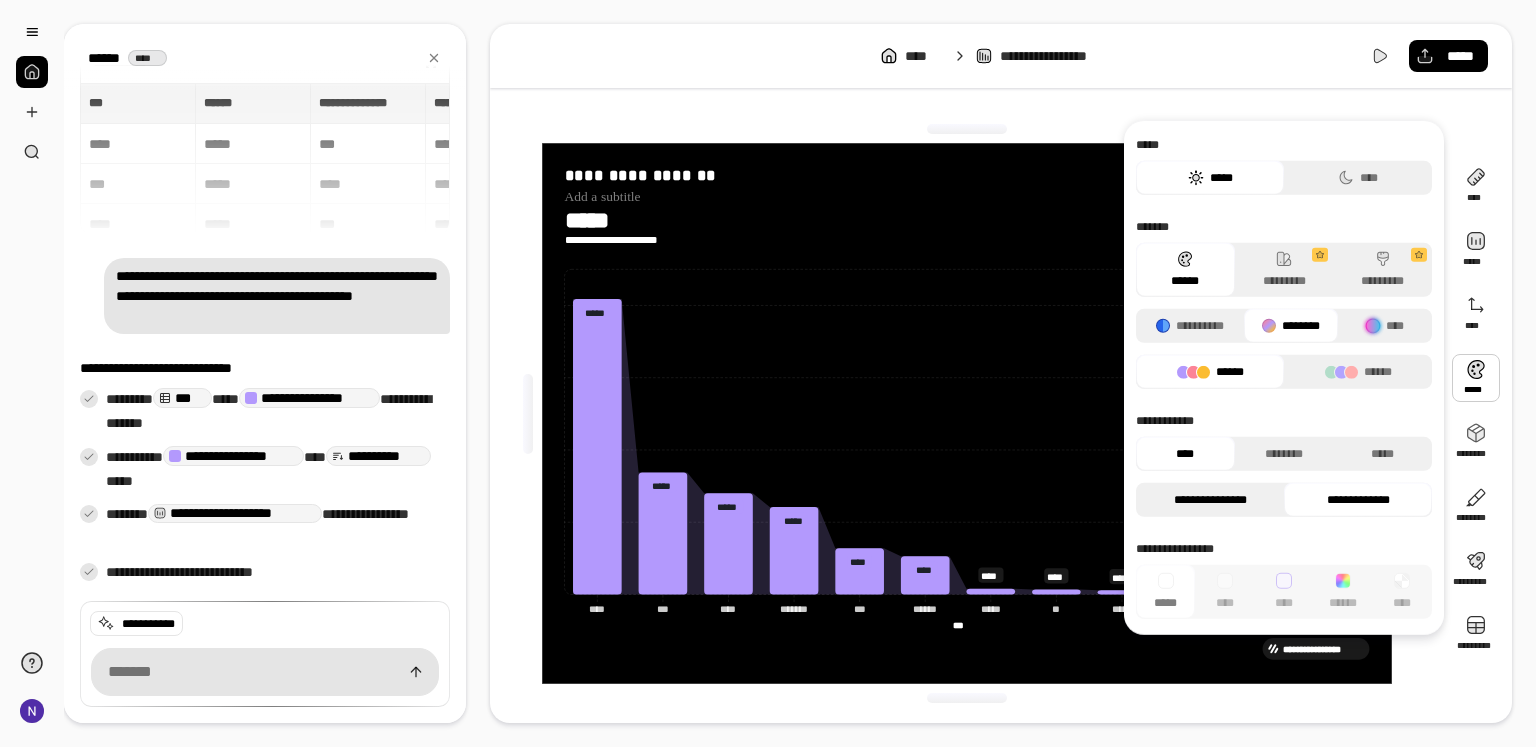 click on "**********" at bounding box center (1210, 500) 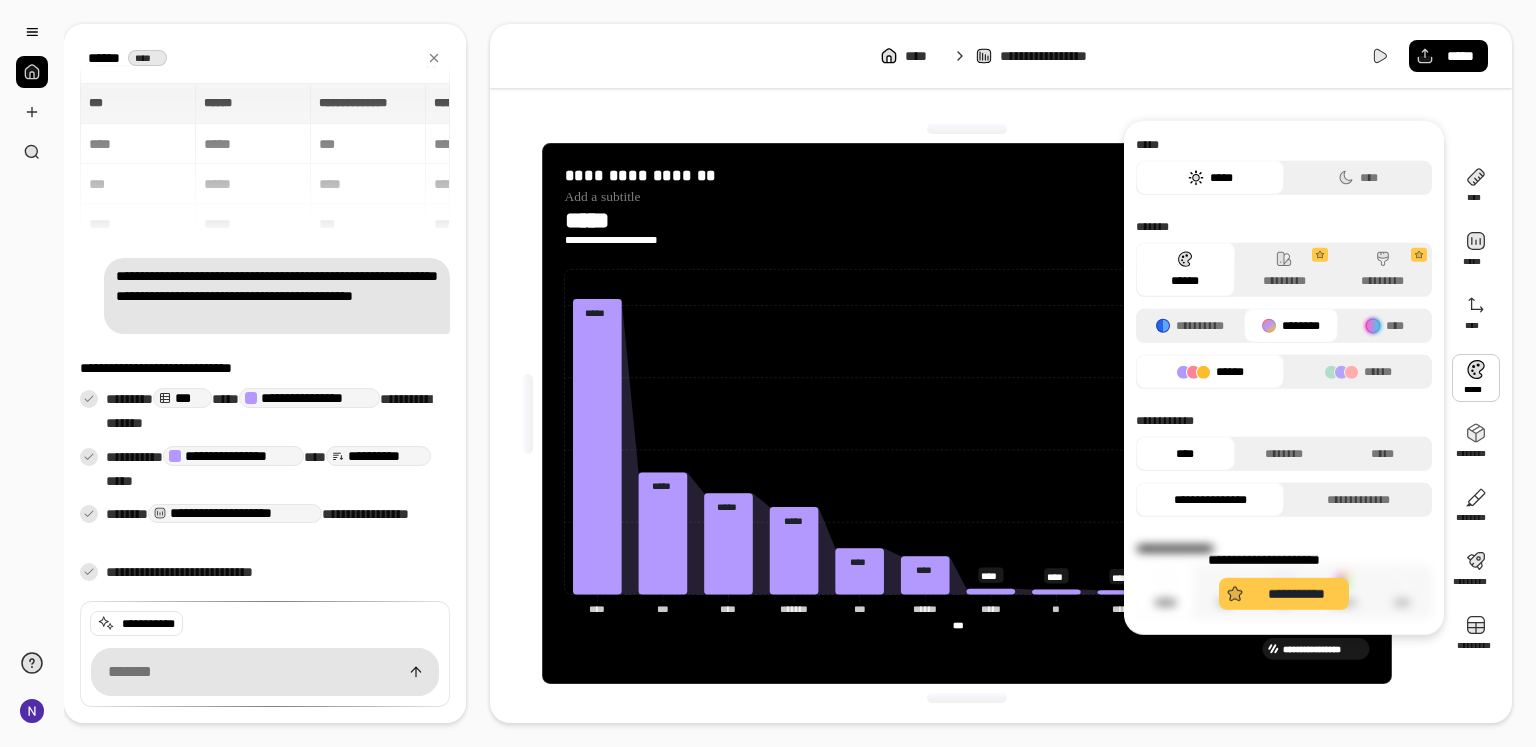 click on "**********" at bounding box center (1284, 580) 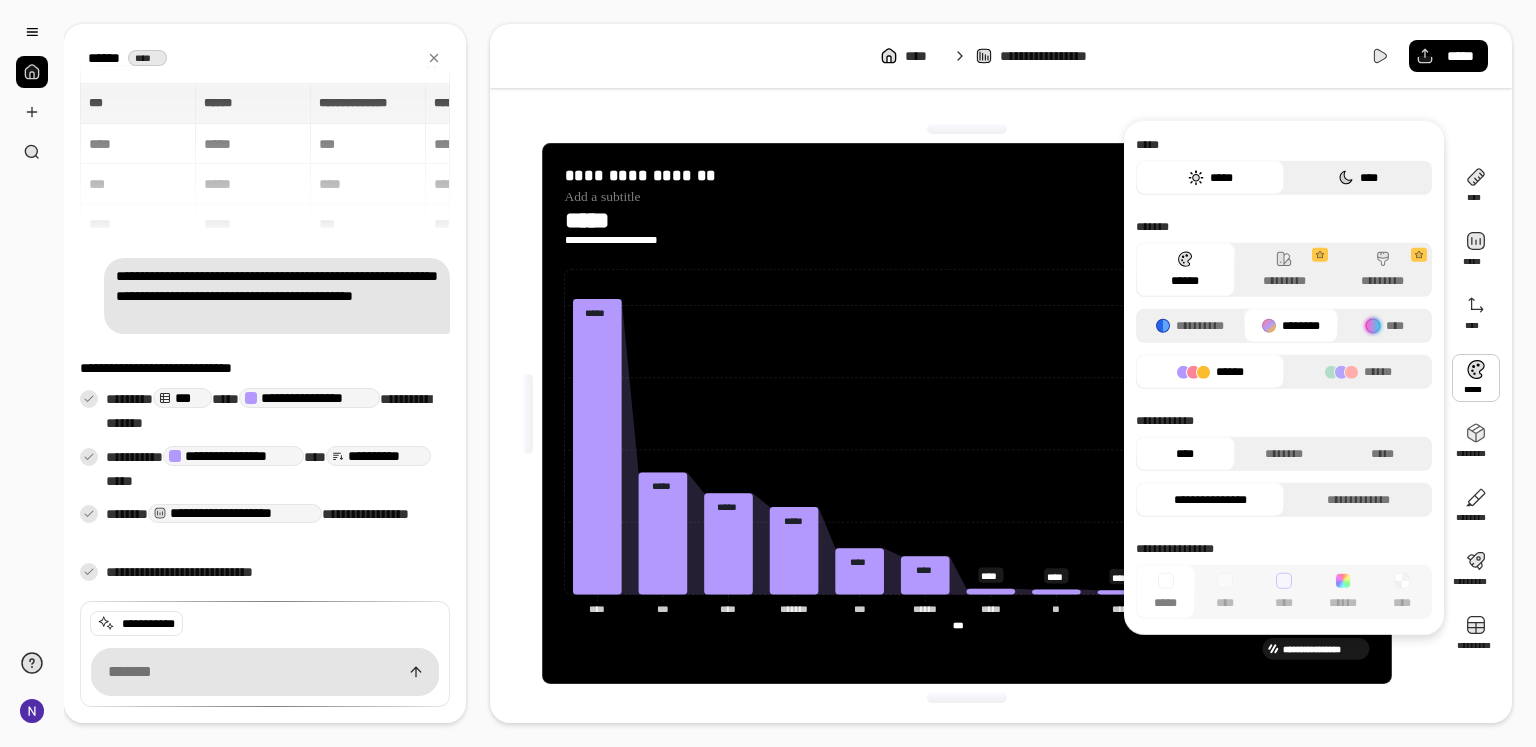 click on "****" at bounding box center [1358, 178] 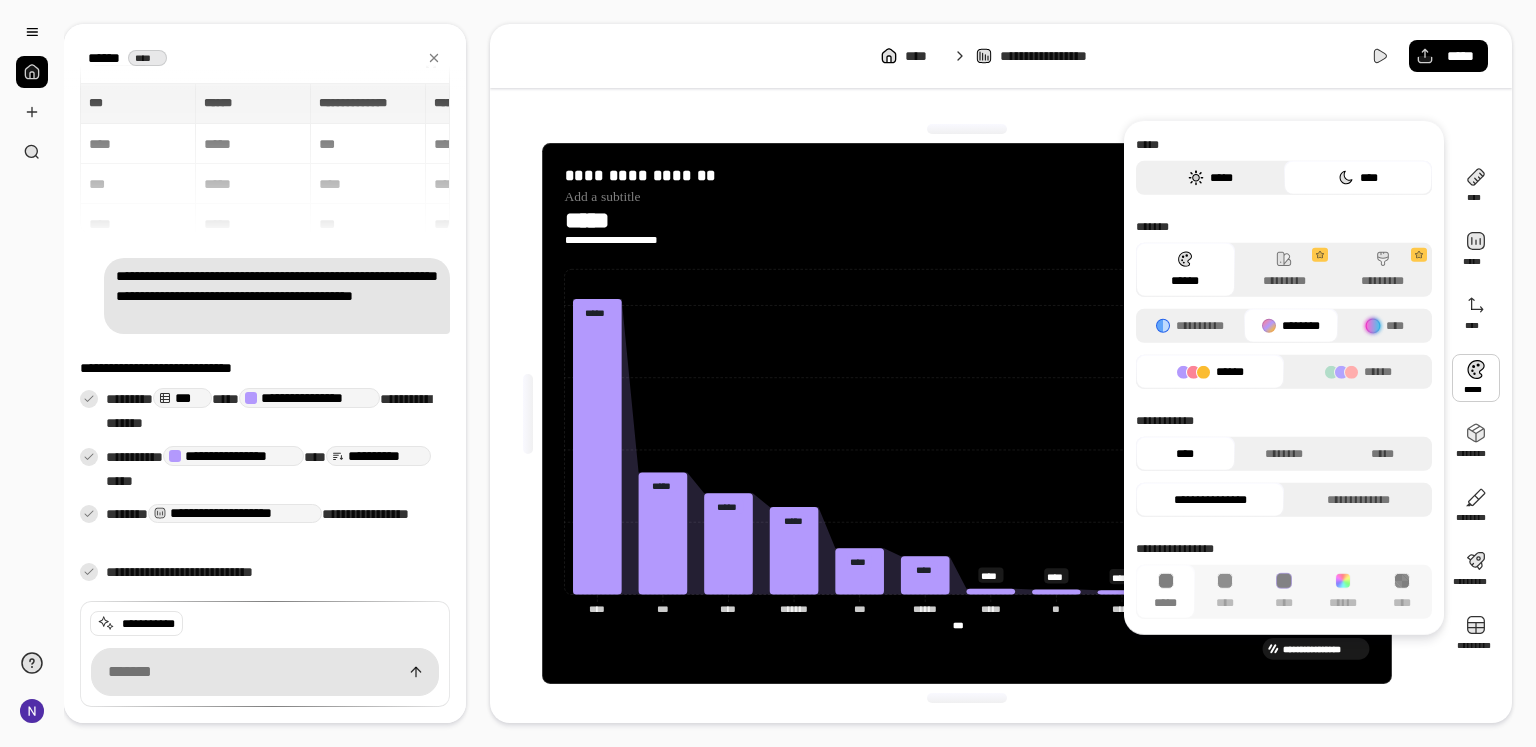 click on "*****" at bounding box center [1210, 178] 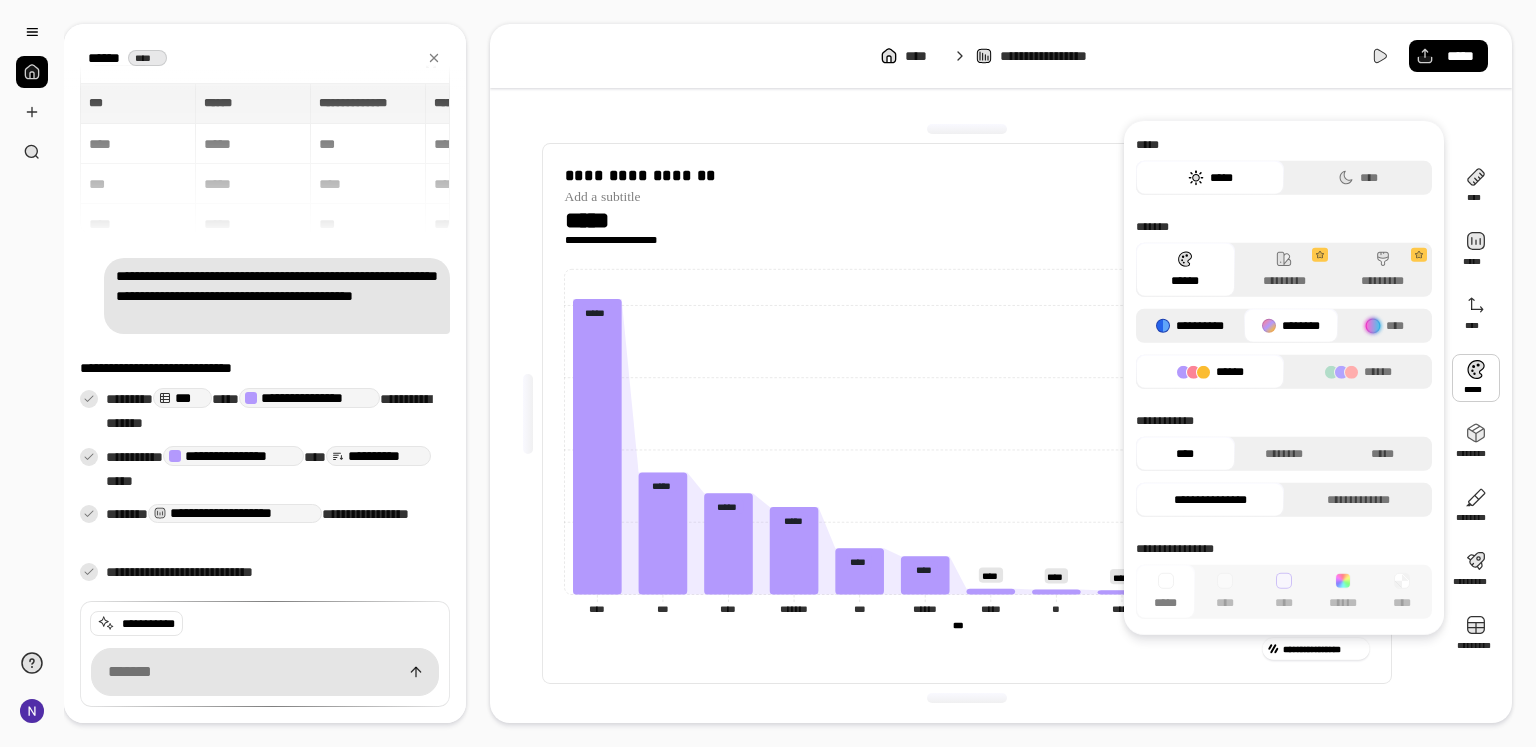 click on "**********" at bounding box center (1190, 326) 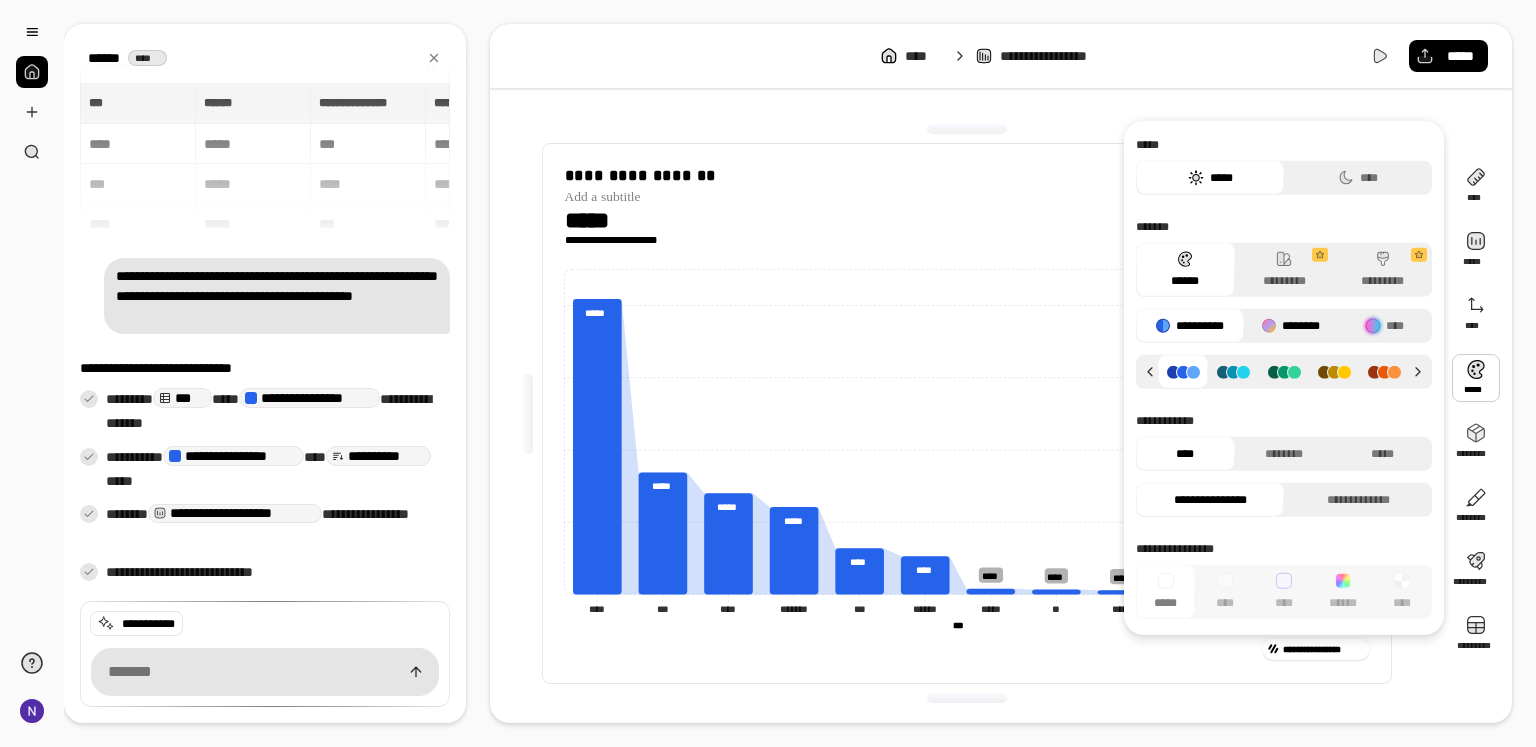 click on "********" at bounding box center (1291, 326) 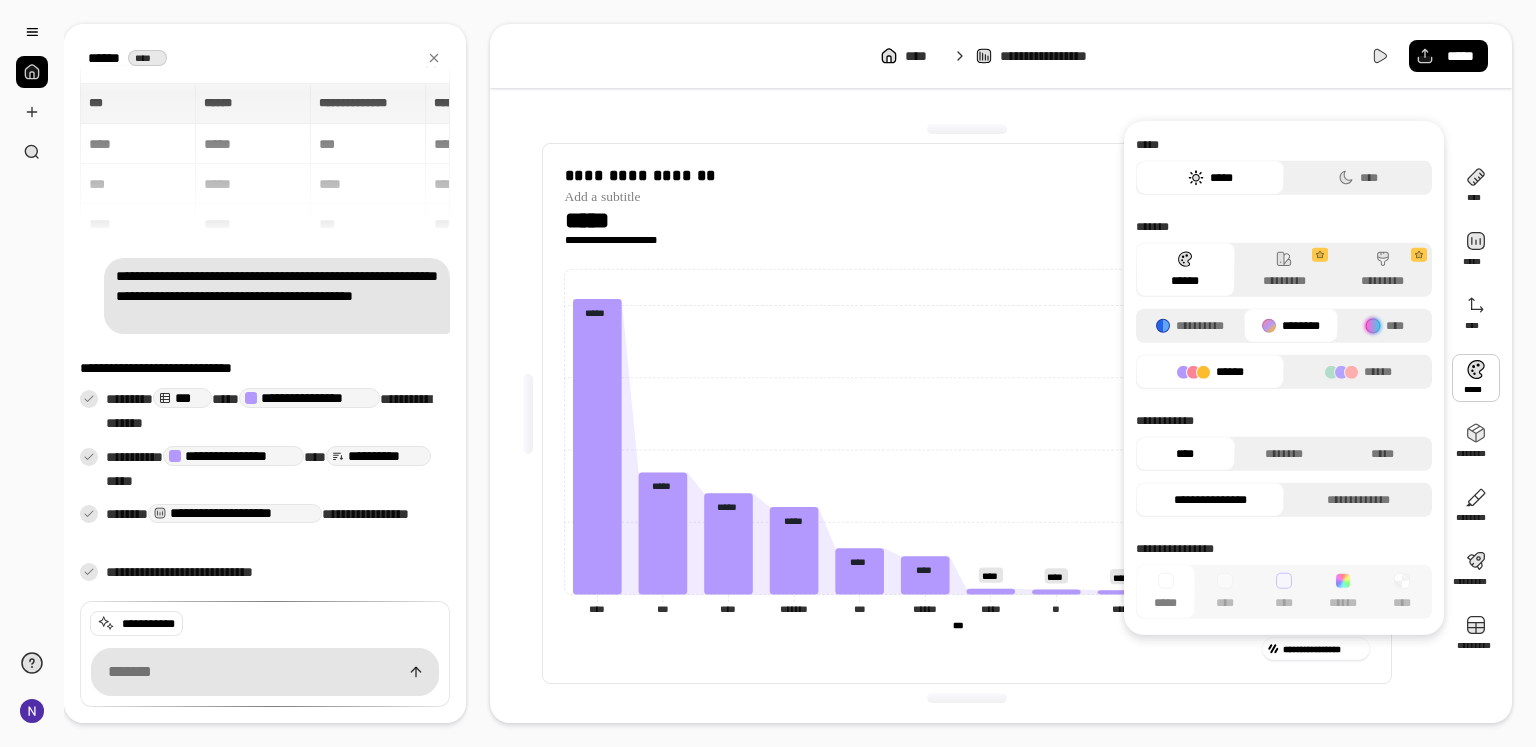 click on "******" at bounding box center [1210, 372] 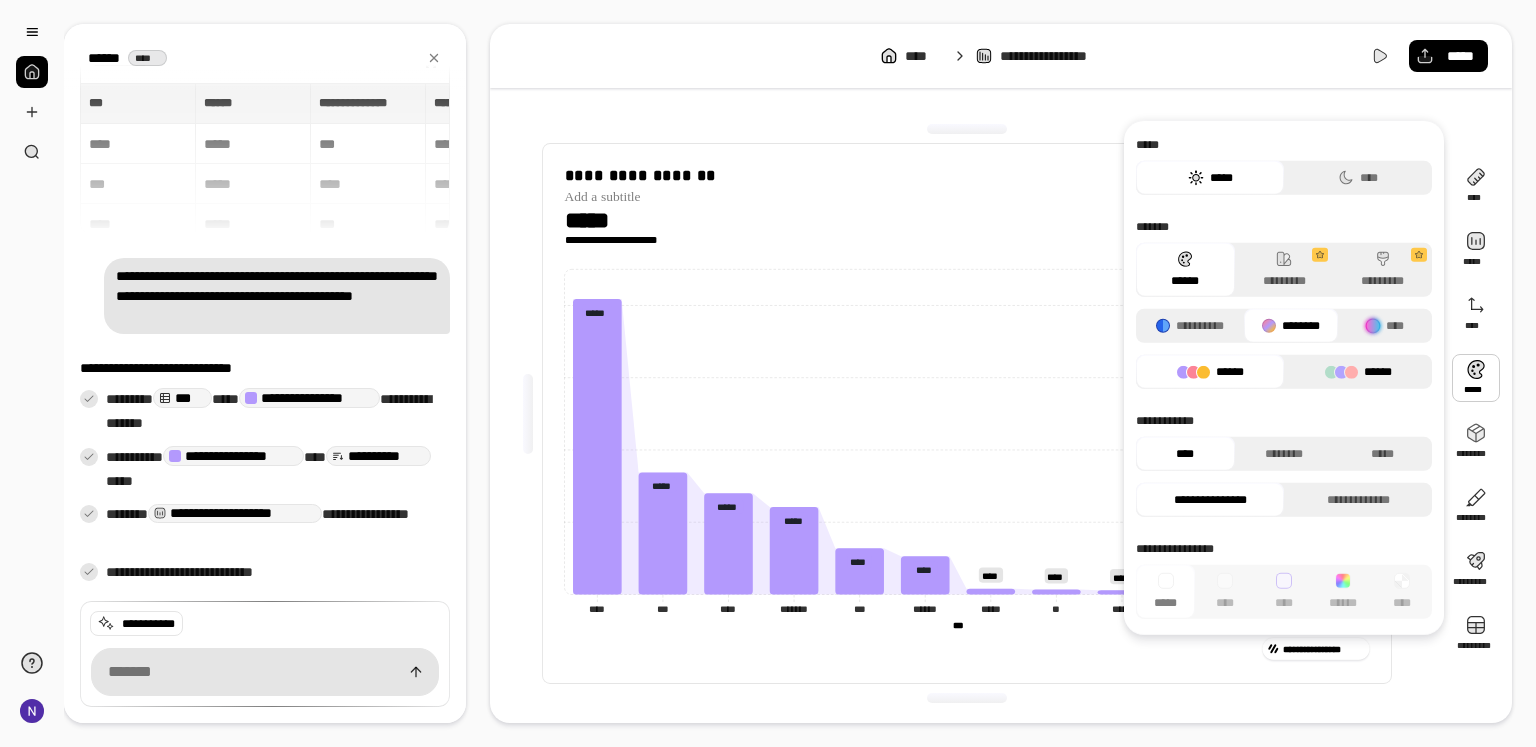 click 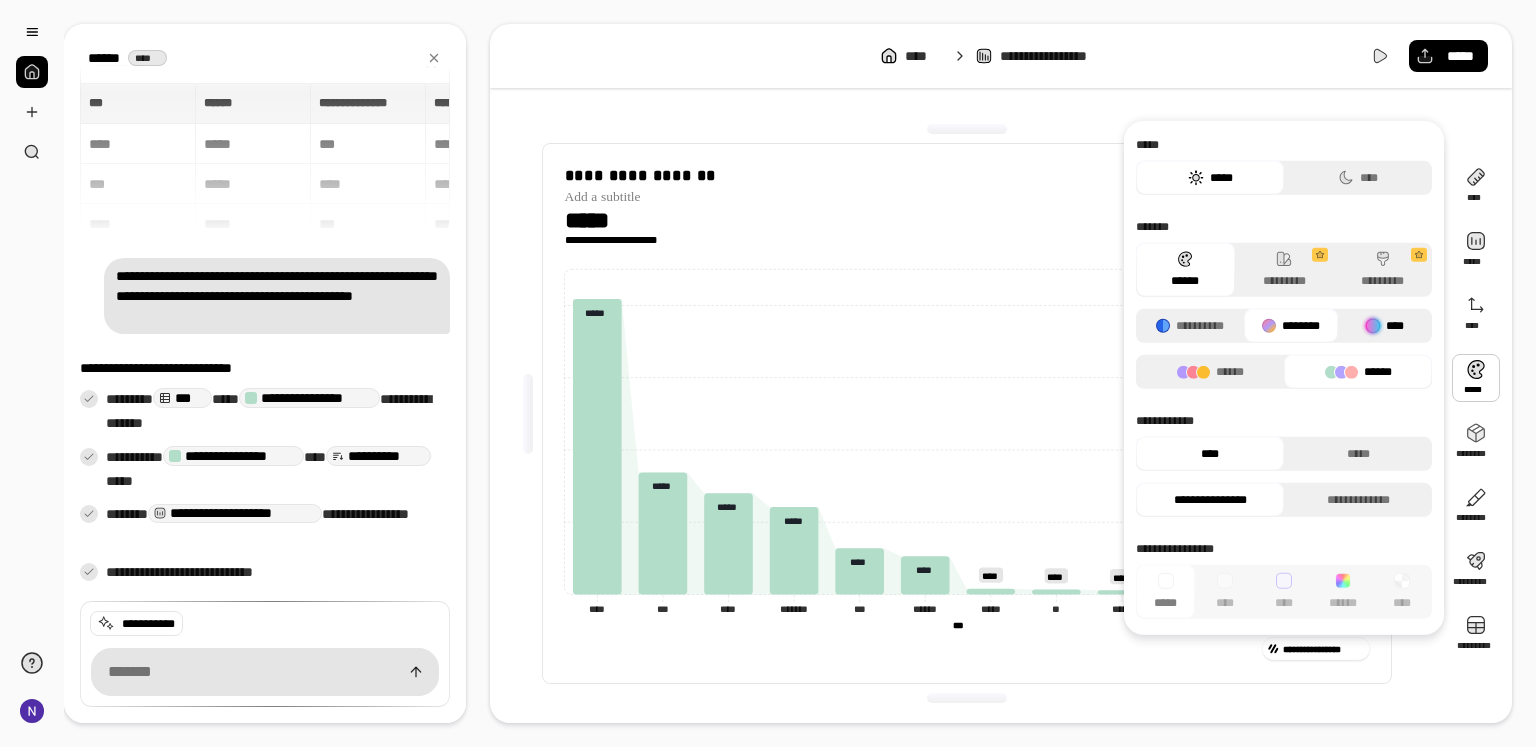 click at bounding box center [1373, 326] 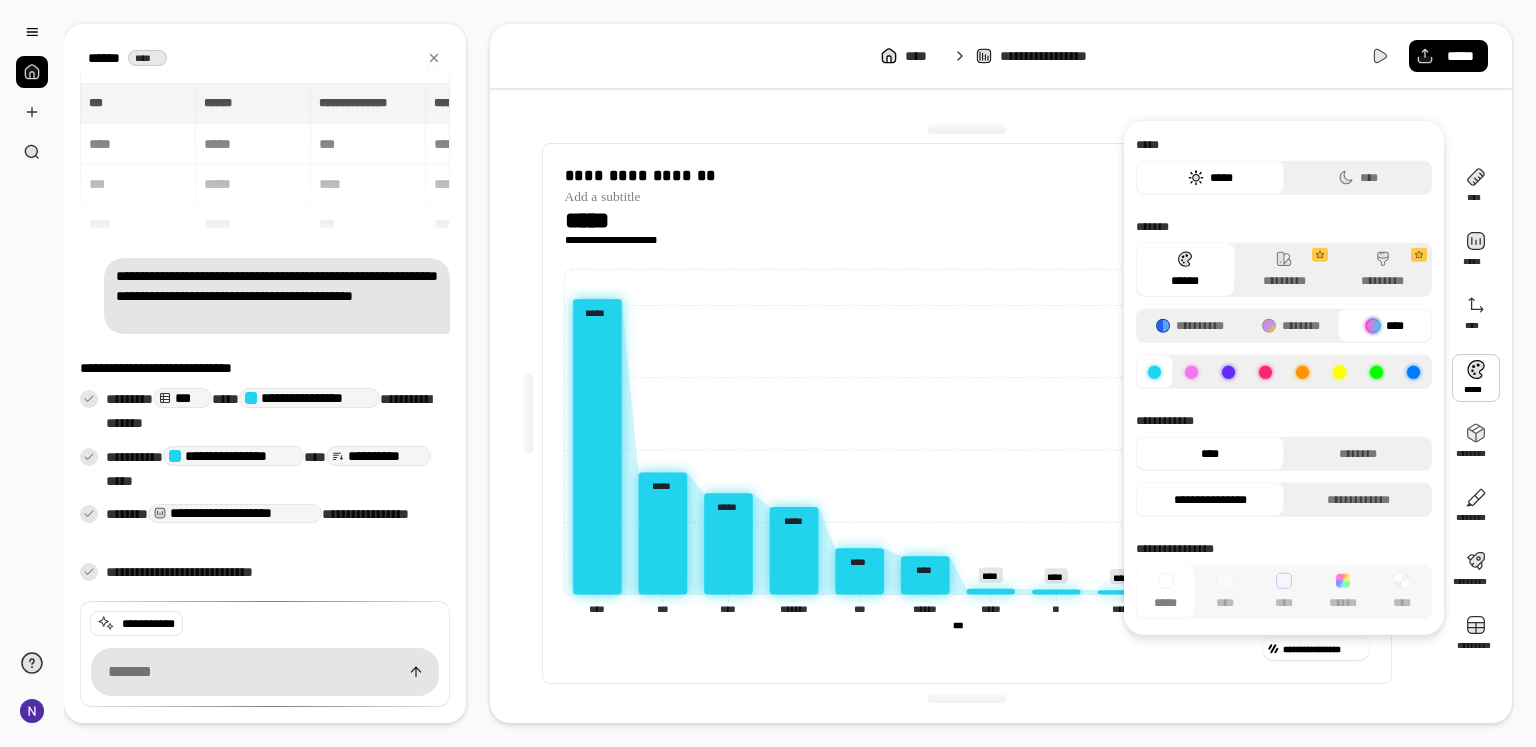 click at bounding box center [1265, 371] 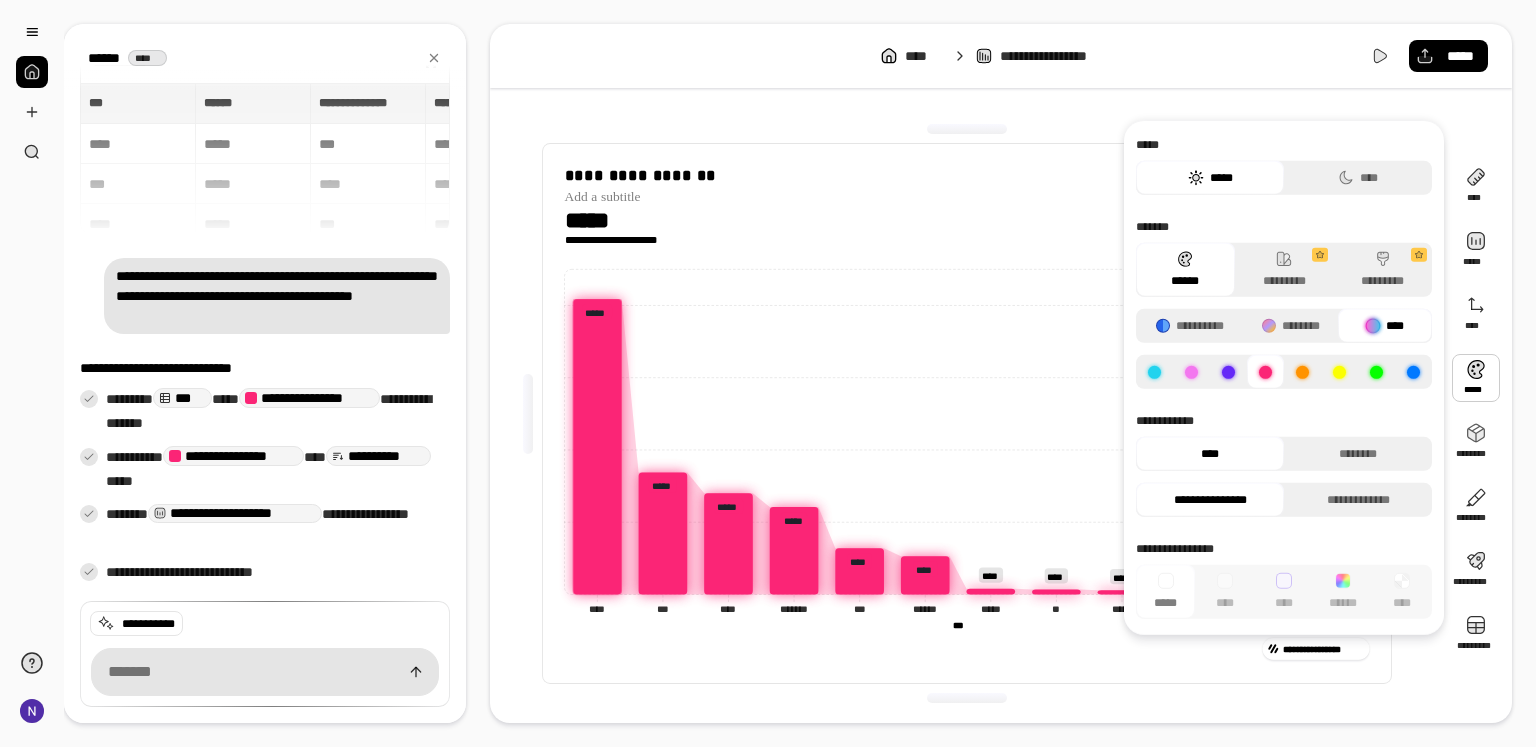 click 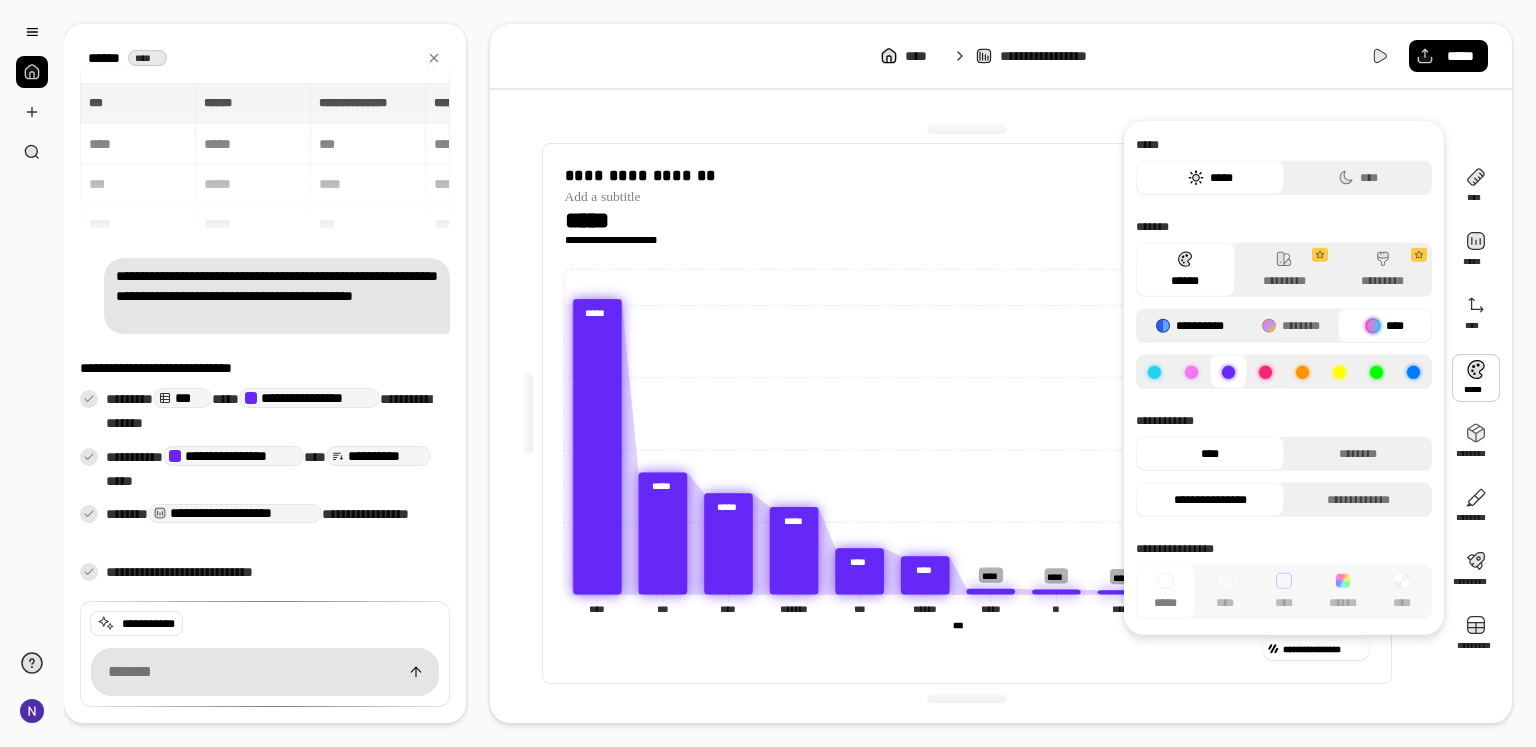 click on "**********" at bounding box center (1190, 326) 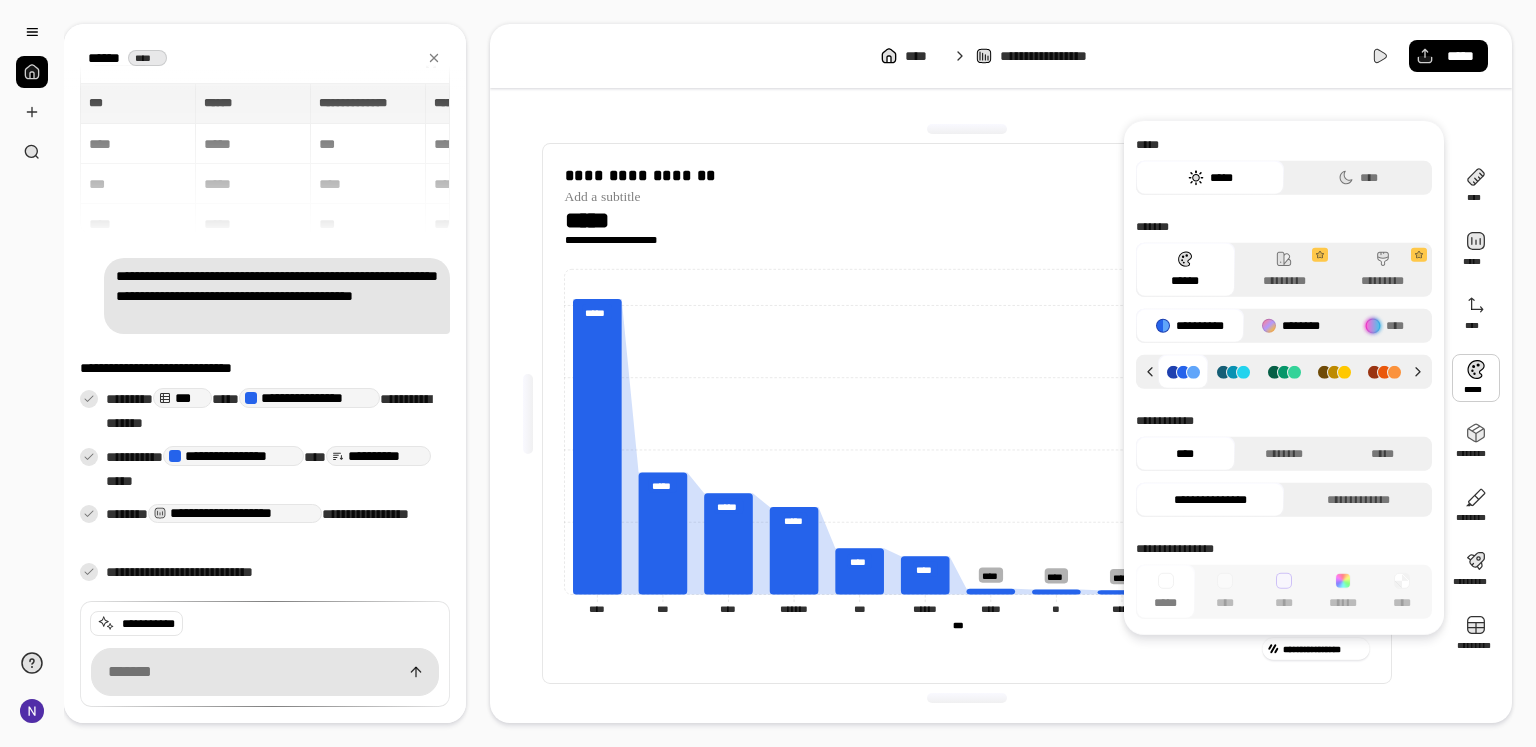click on "********" at bounding box center (1291, 326) 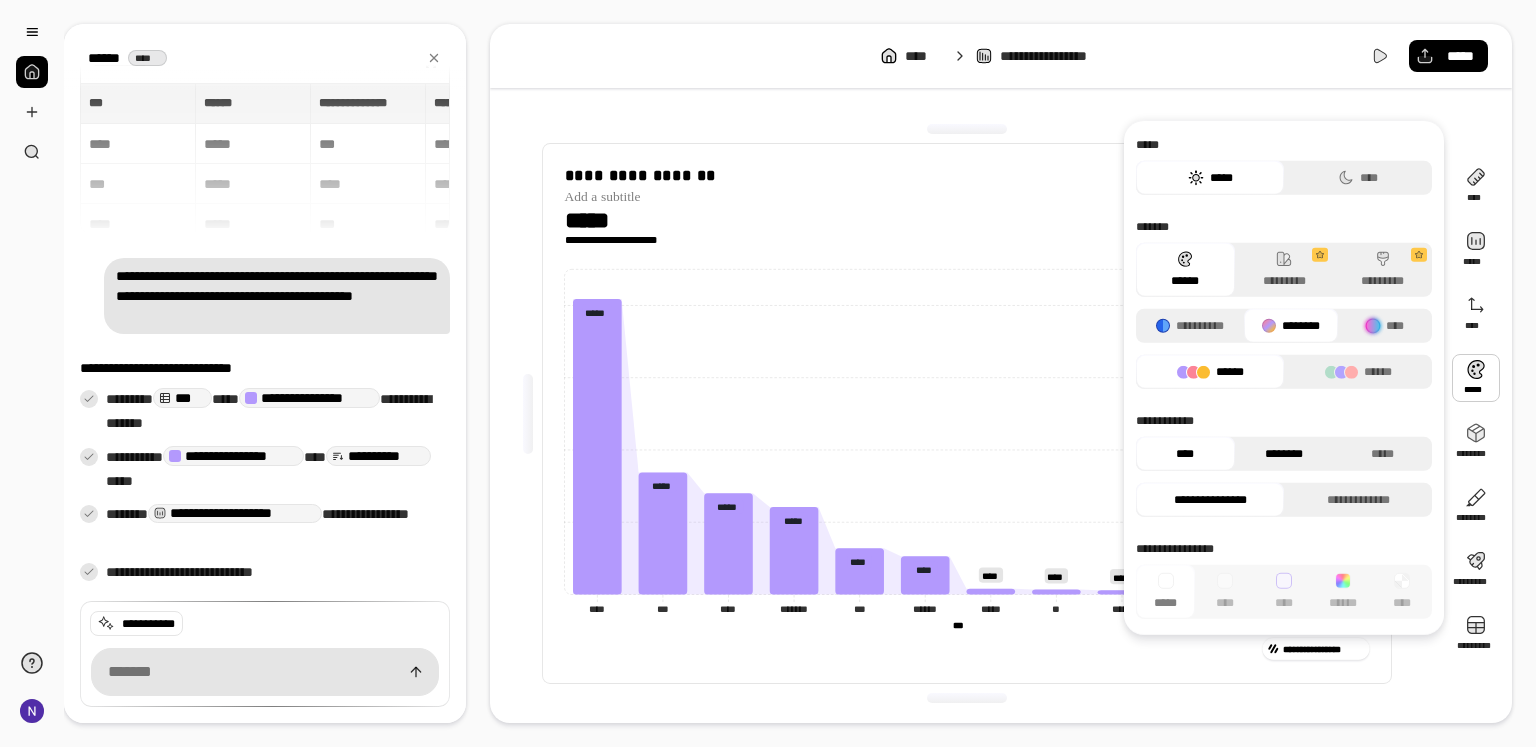 click on "********" at bounding box center (1284, 454) 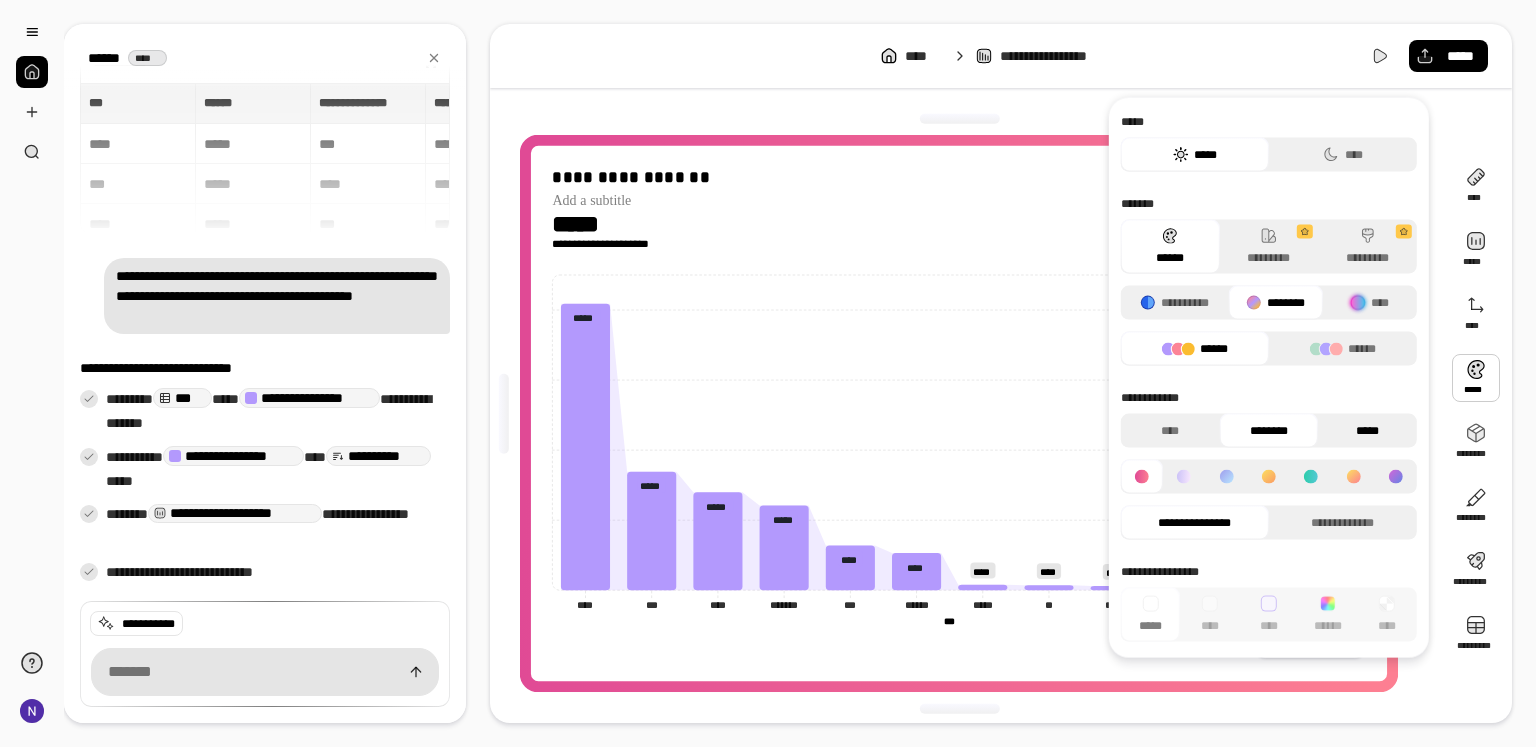 click on "*****" at bounding box center (1367, 431) 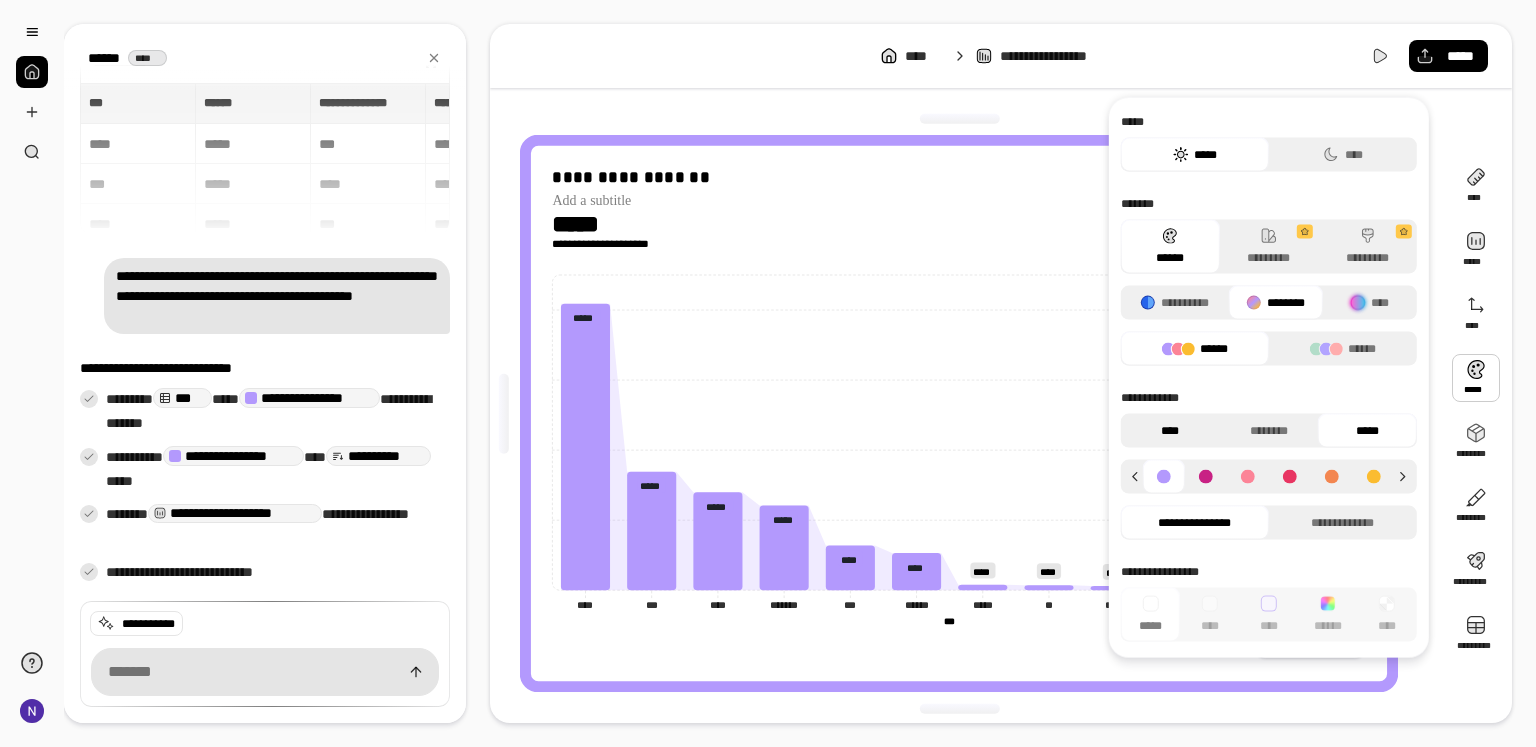click on "****" at bounding box center (1170, 431) 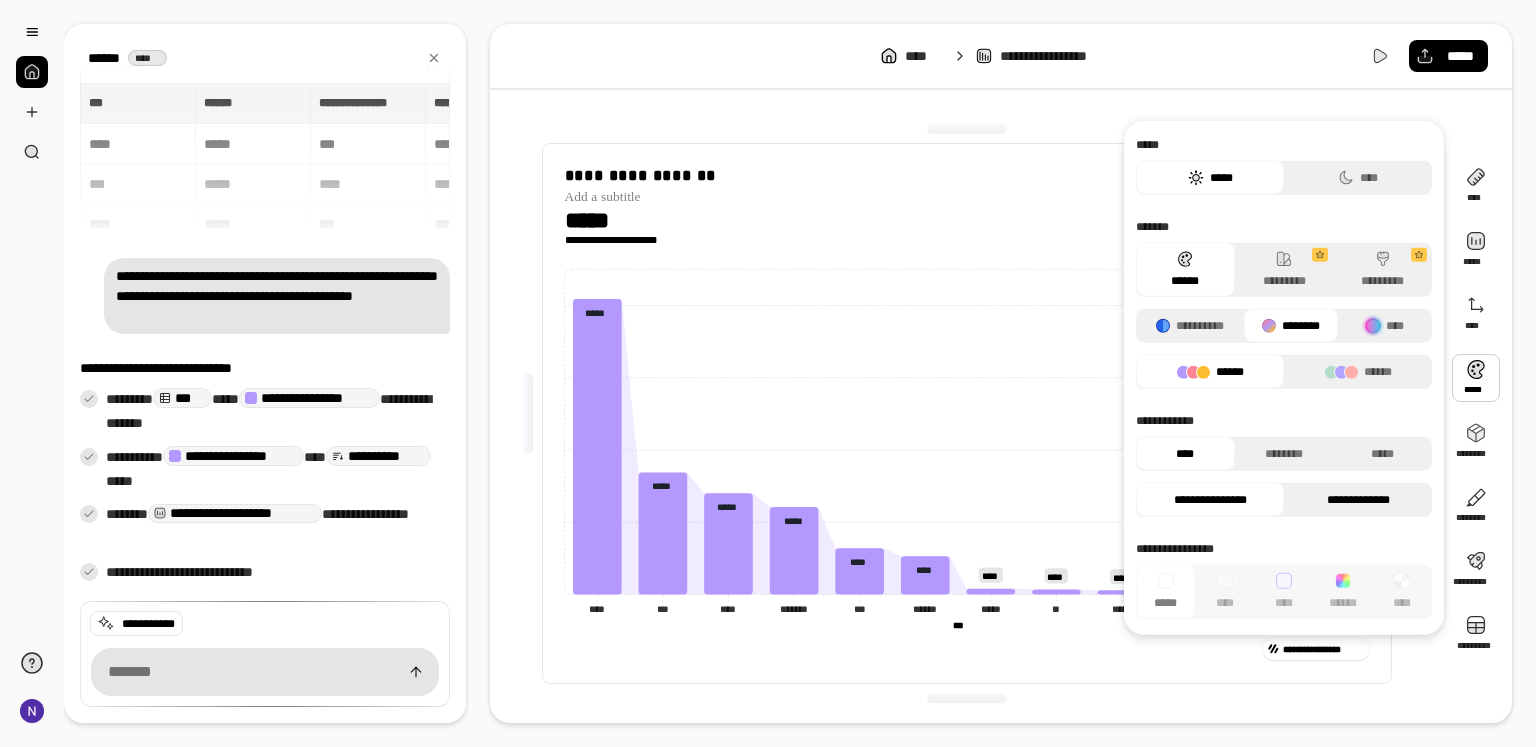 click on "**********" at bounding box center (1358, 500) 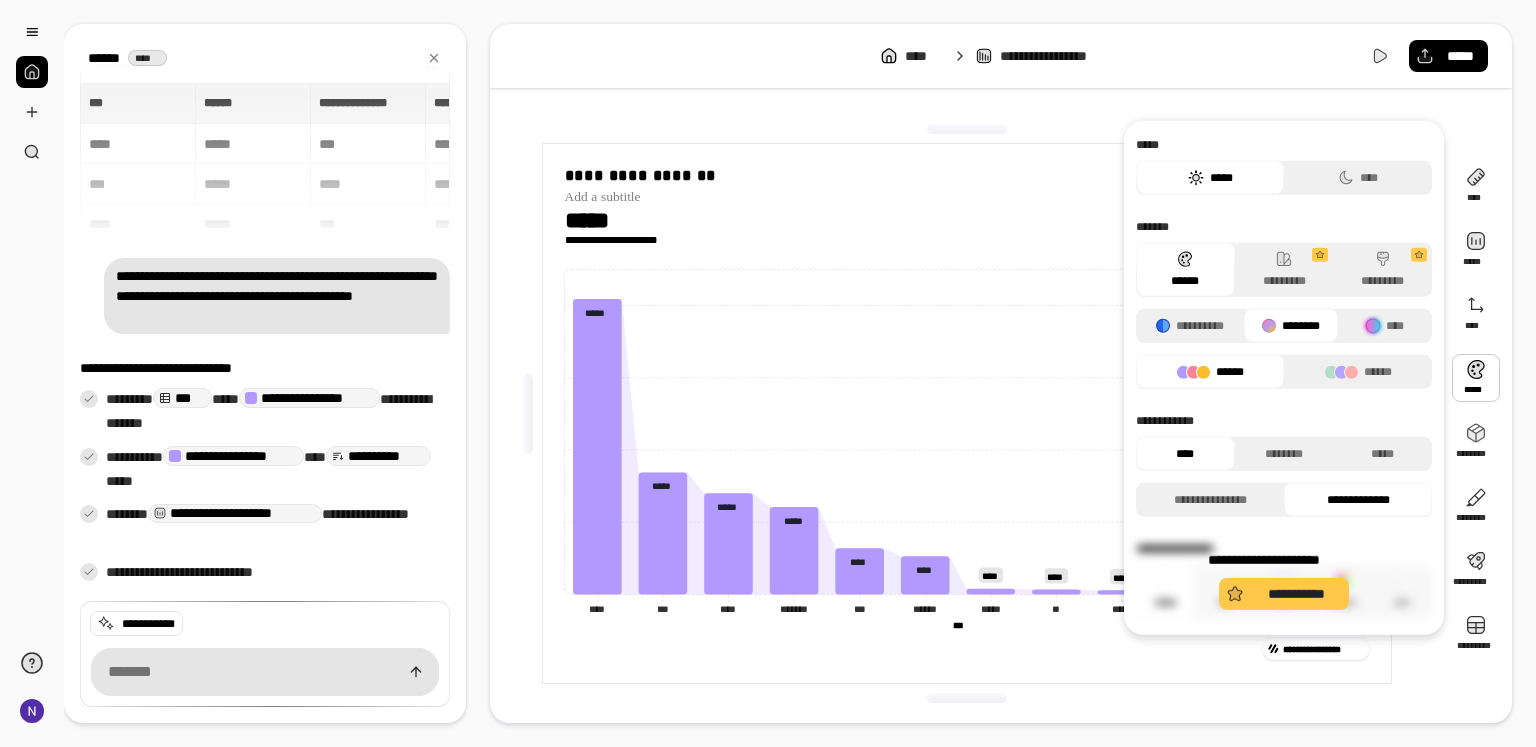 click on "**********" at bounding box center [1284, 580] 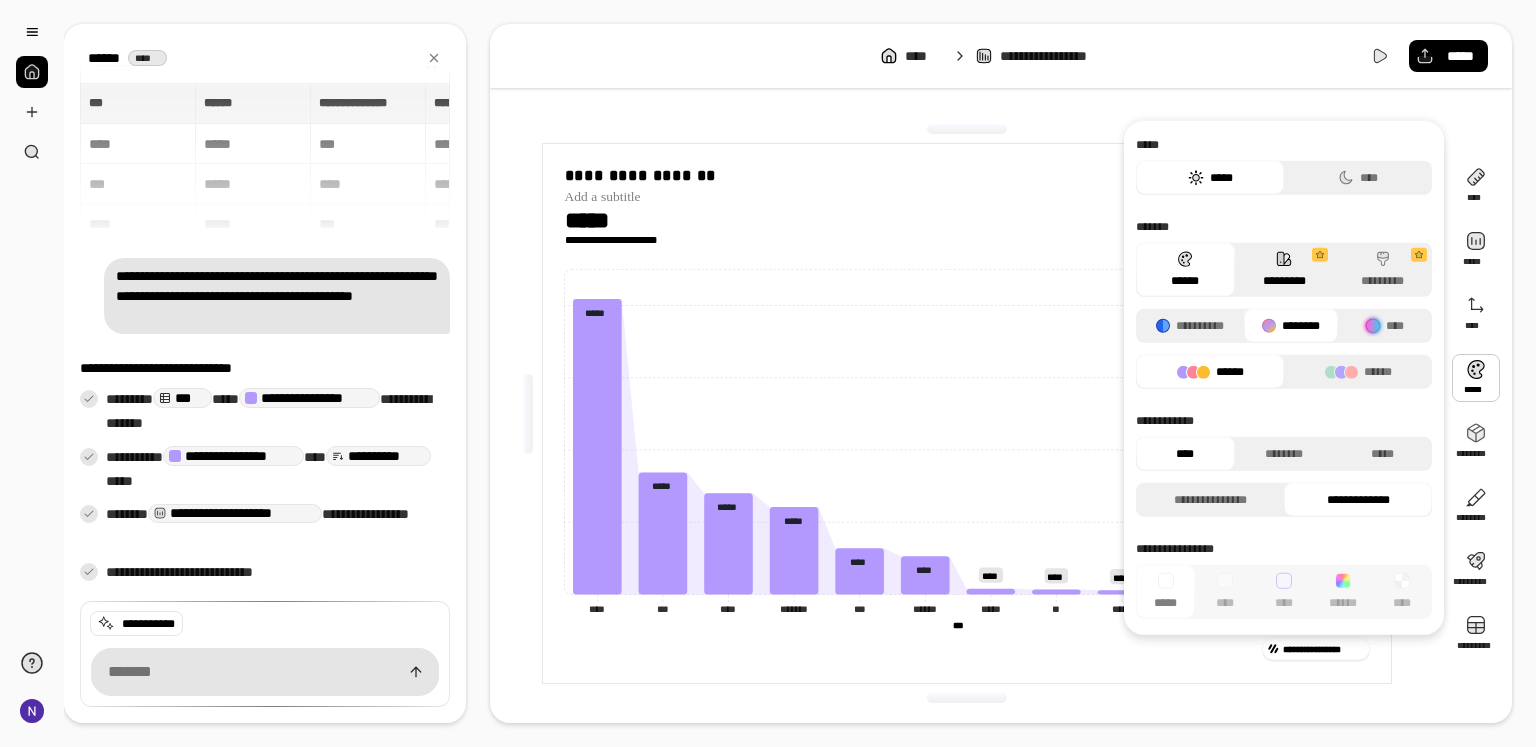 click 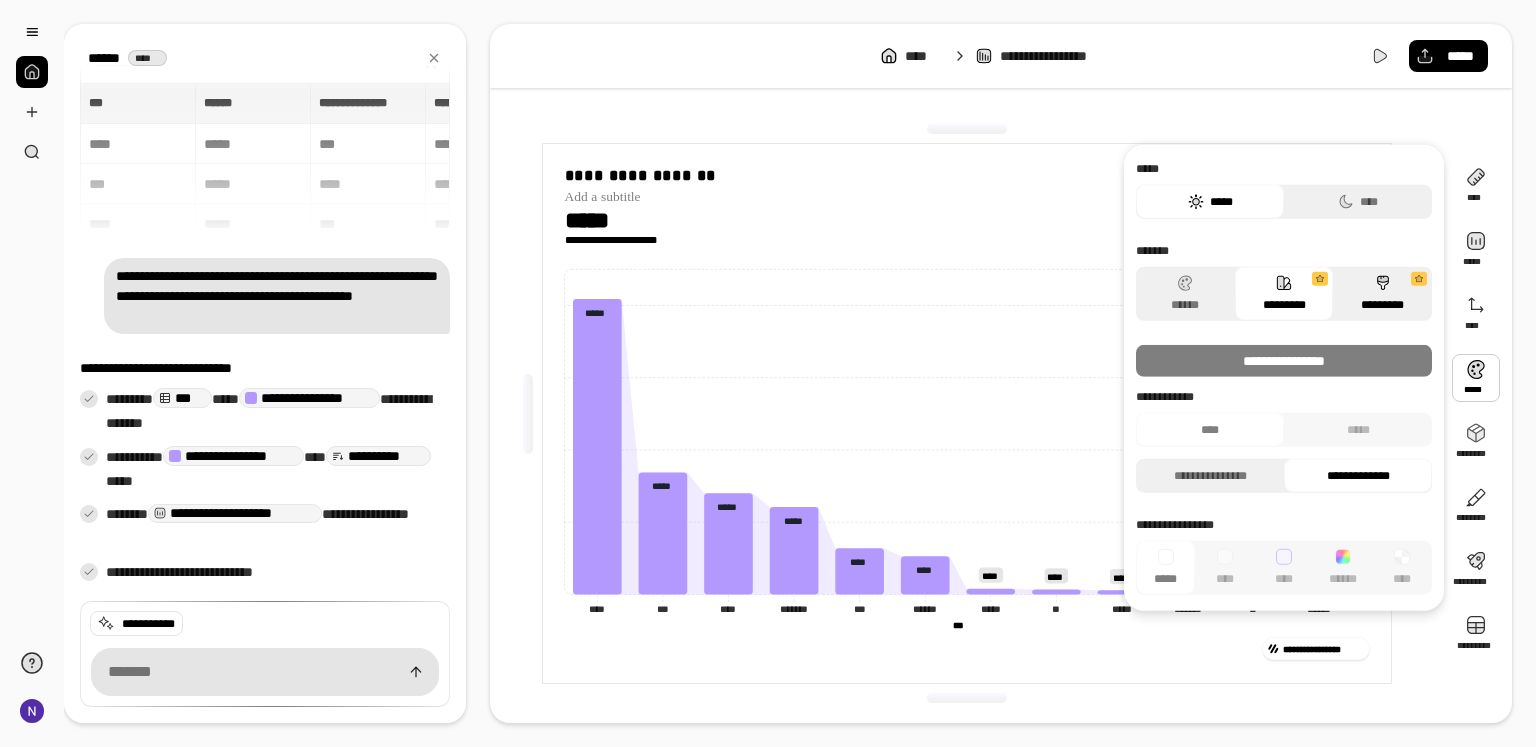 click on "*********" at bounding box center (1382, 294) 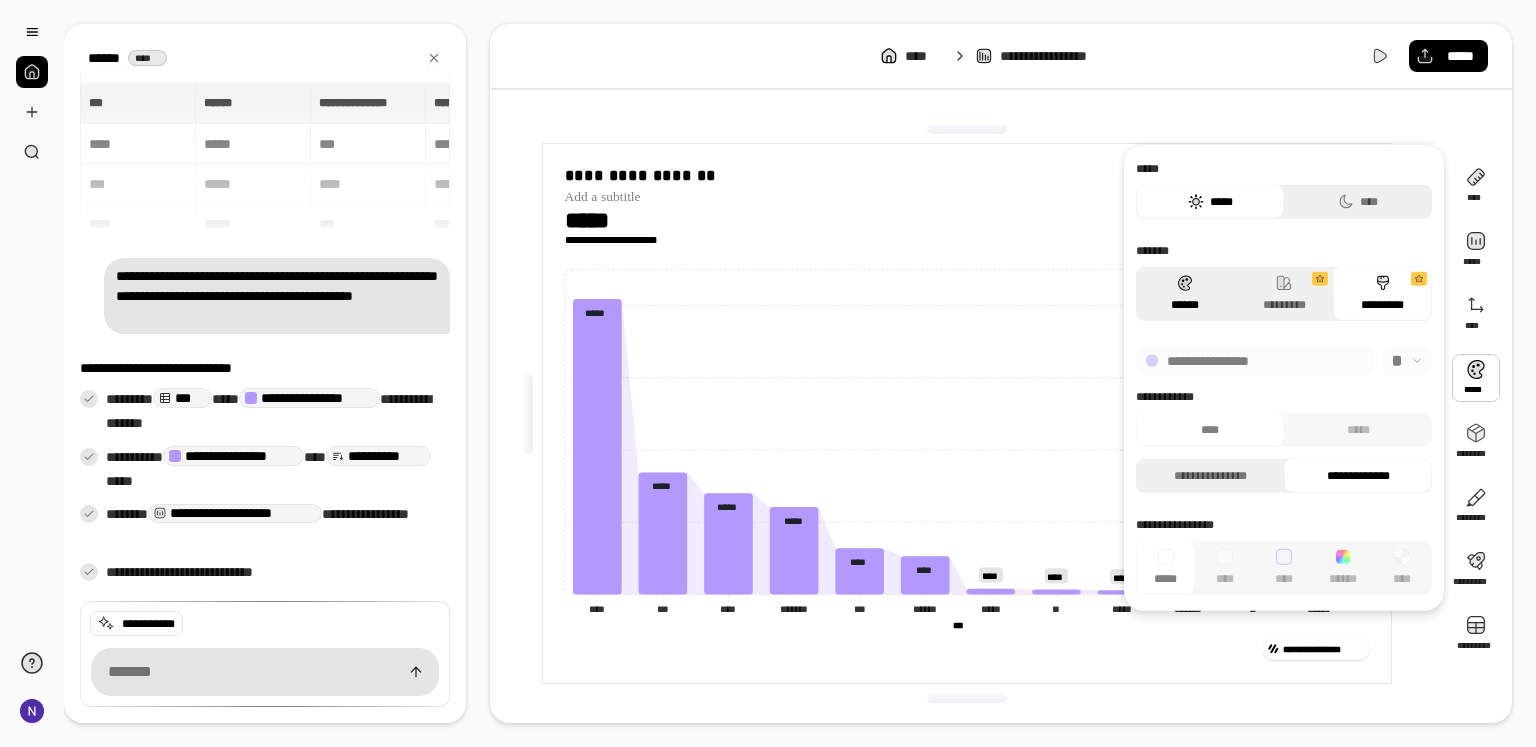 click on "******" at bounding box center [1185, 294] 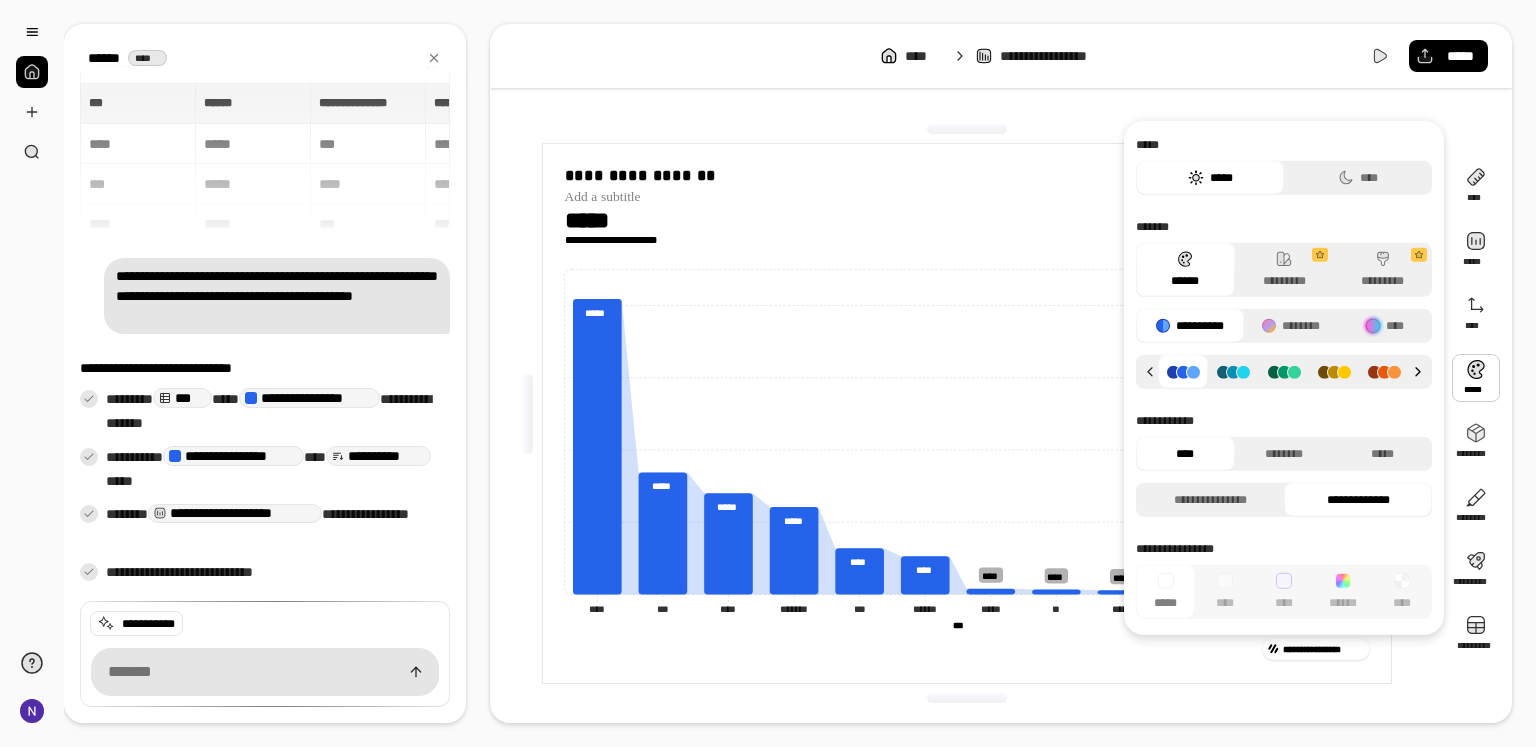click 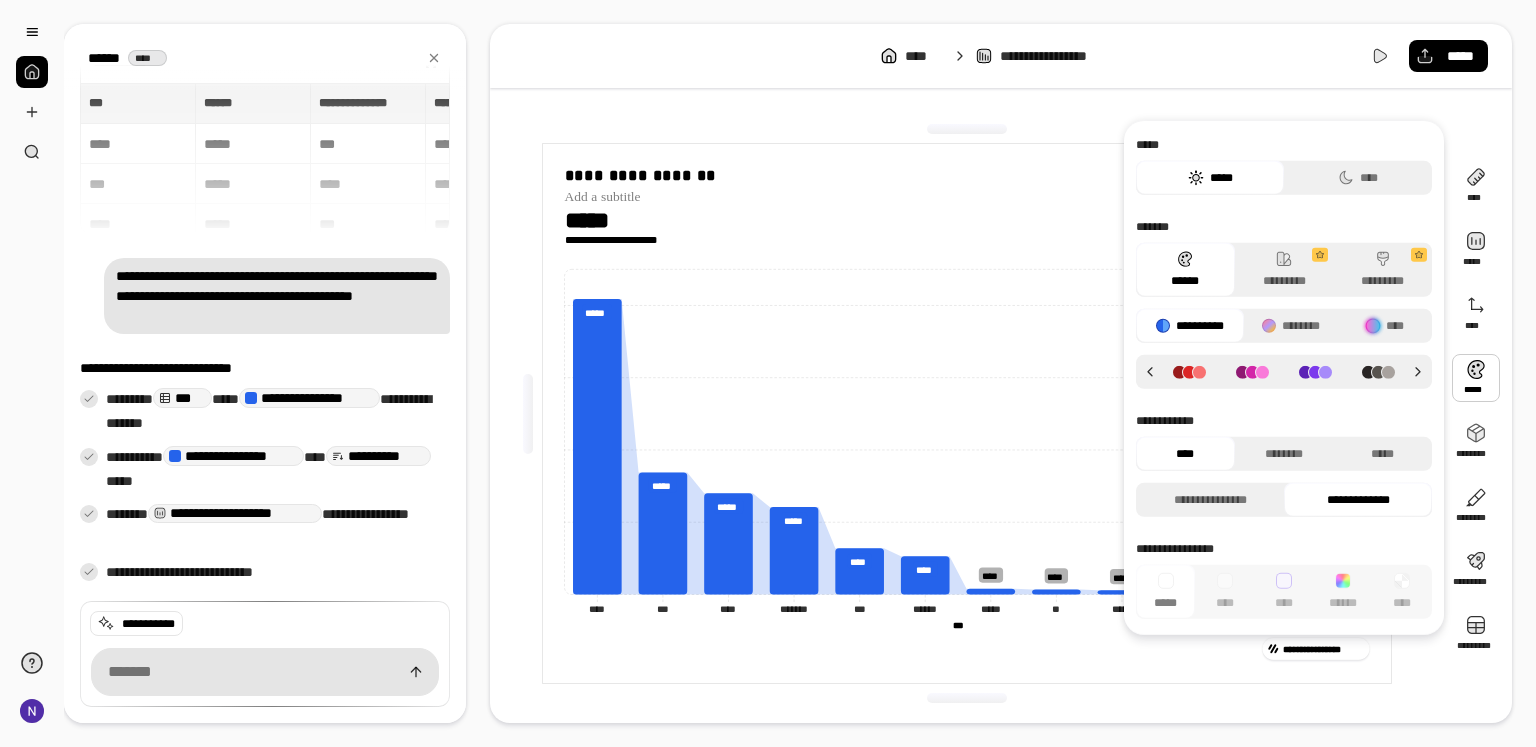 click 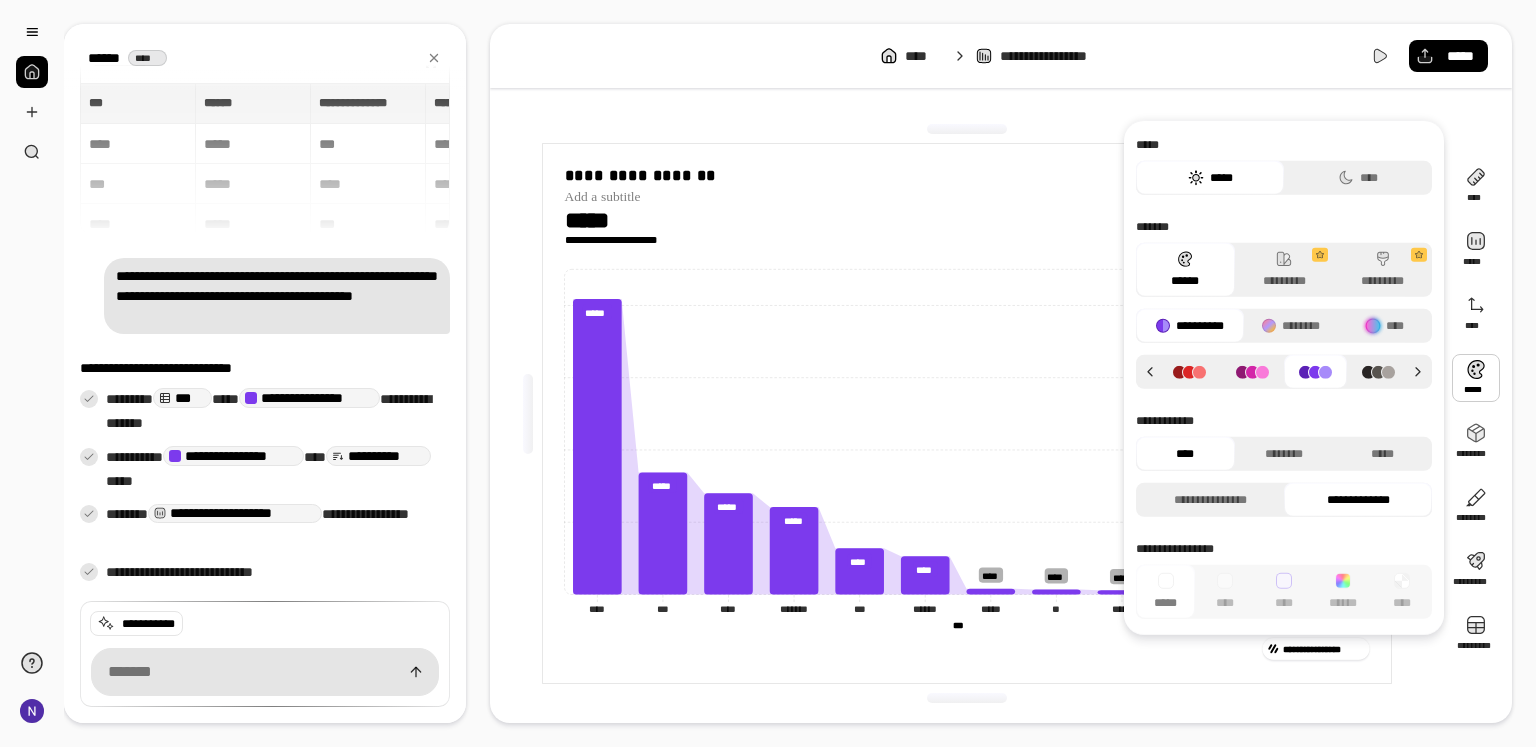 click 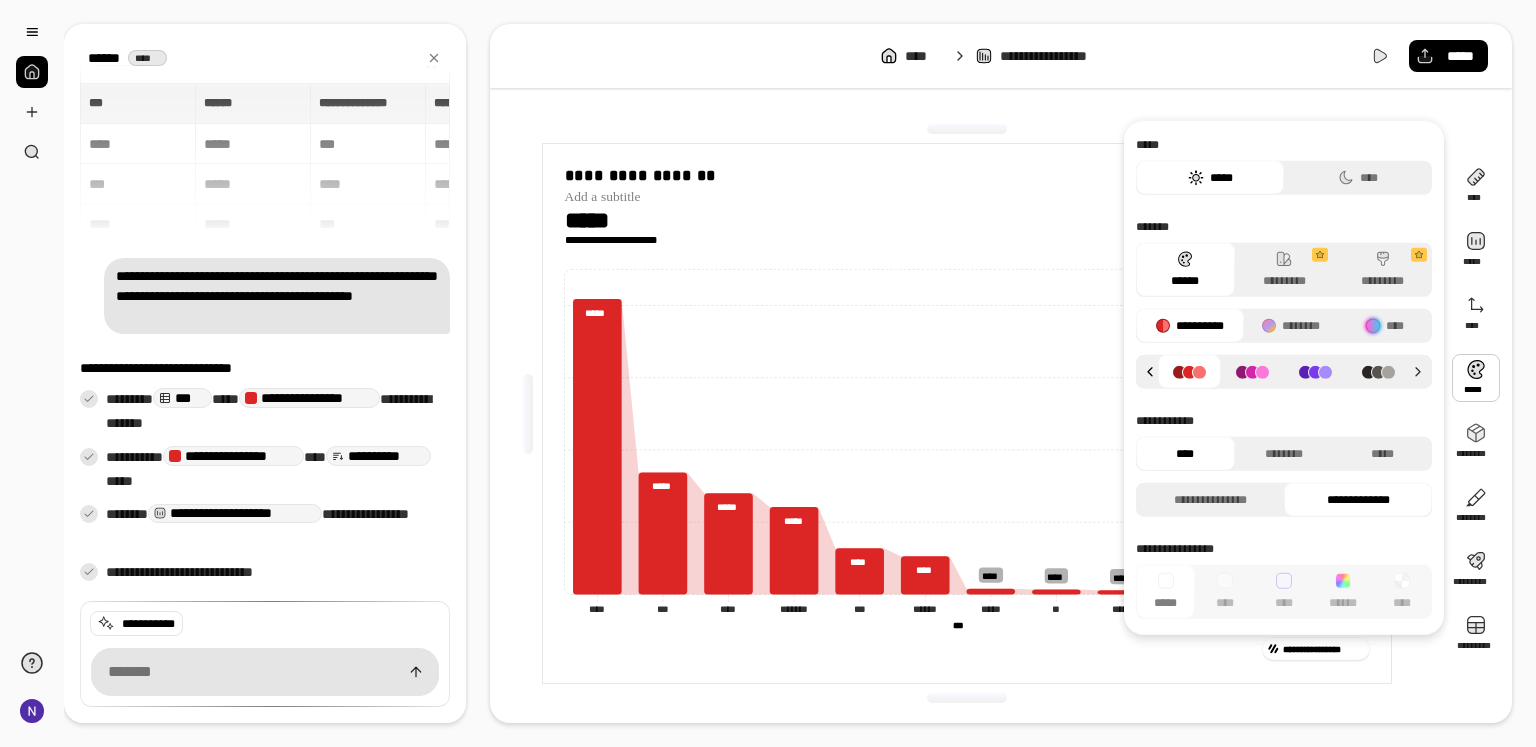 click 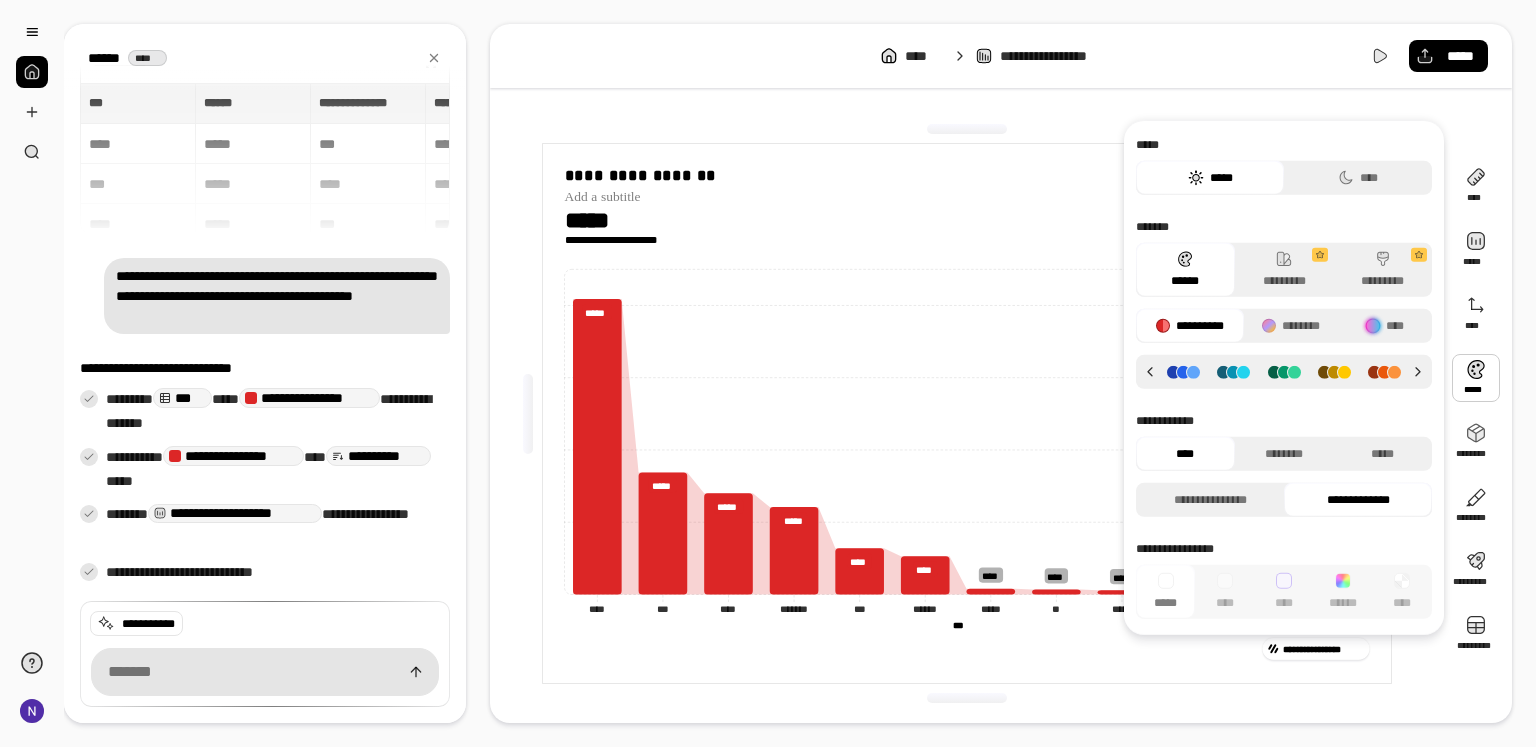 click 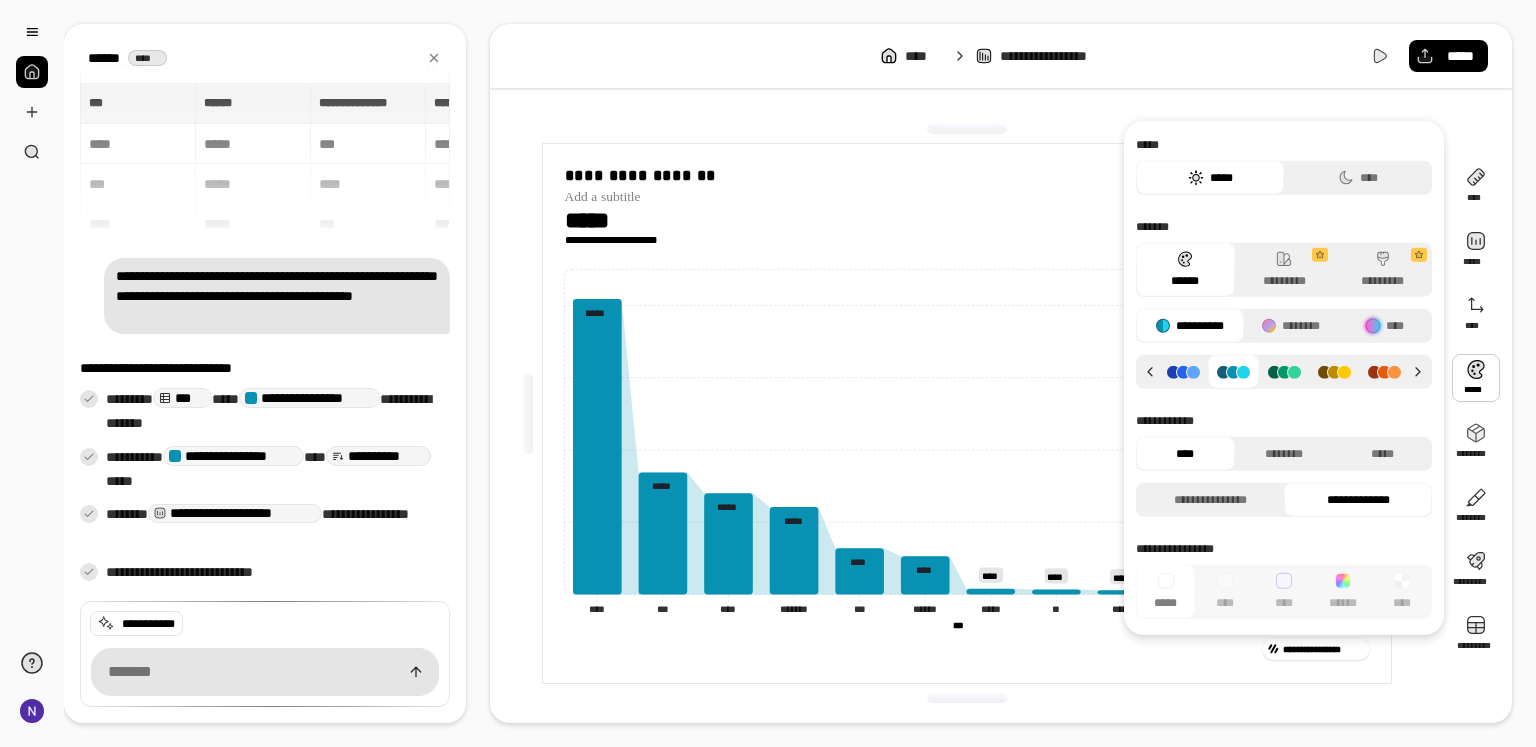 click 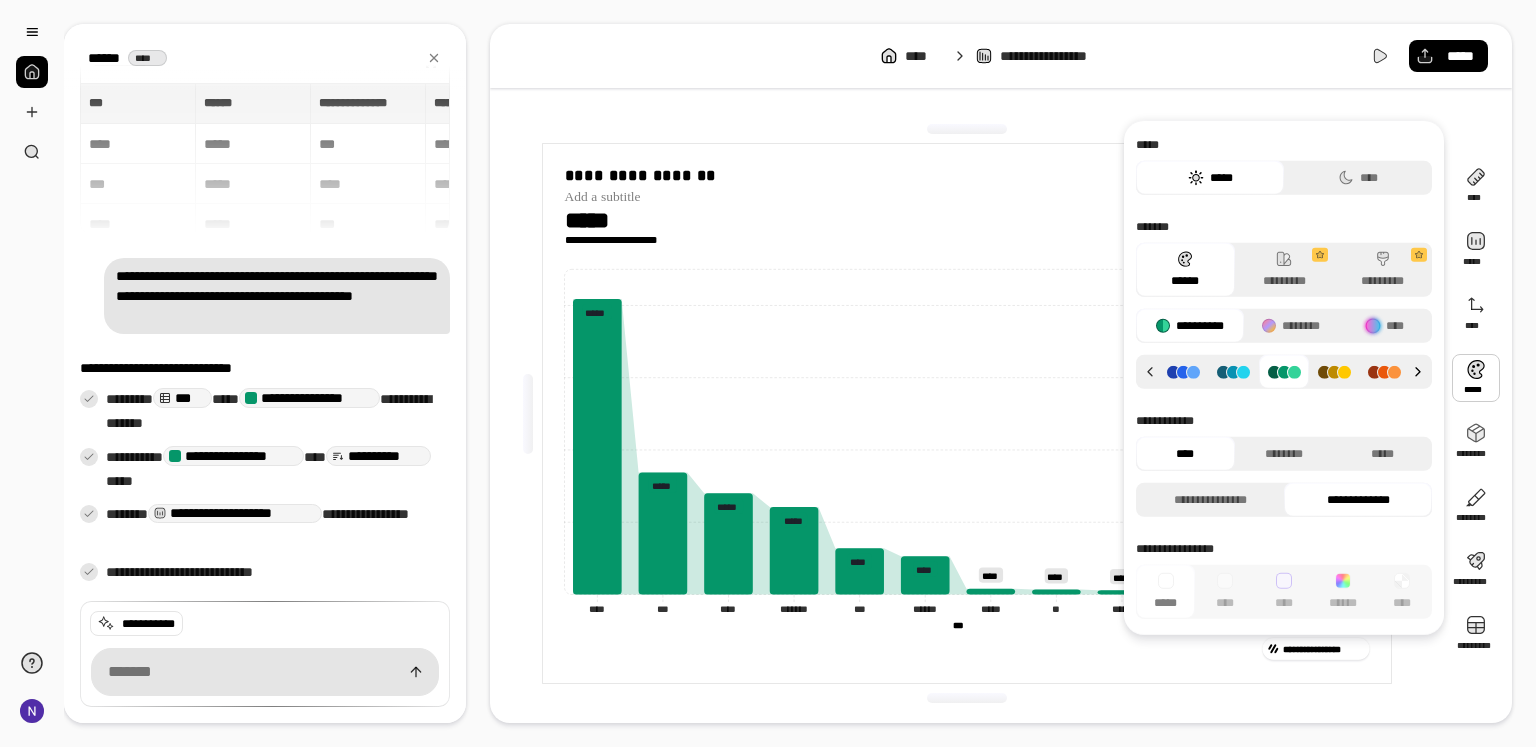 click 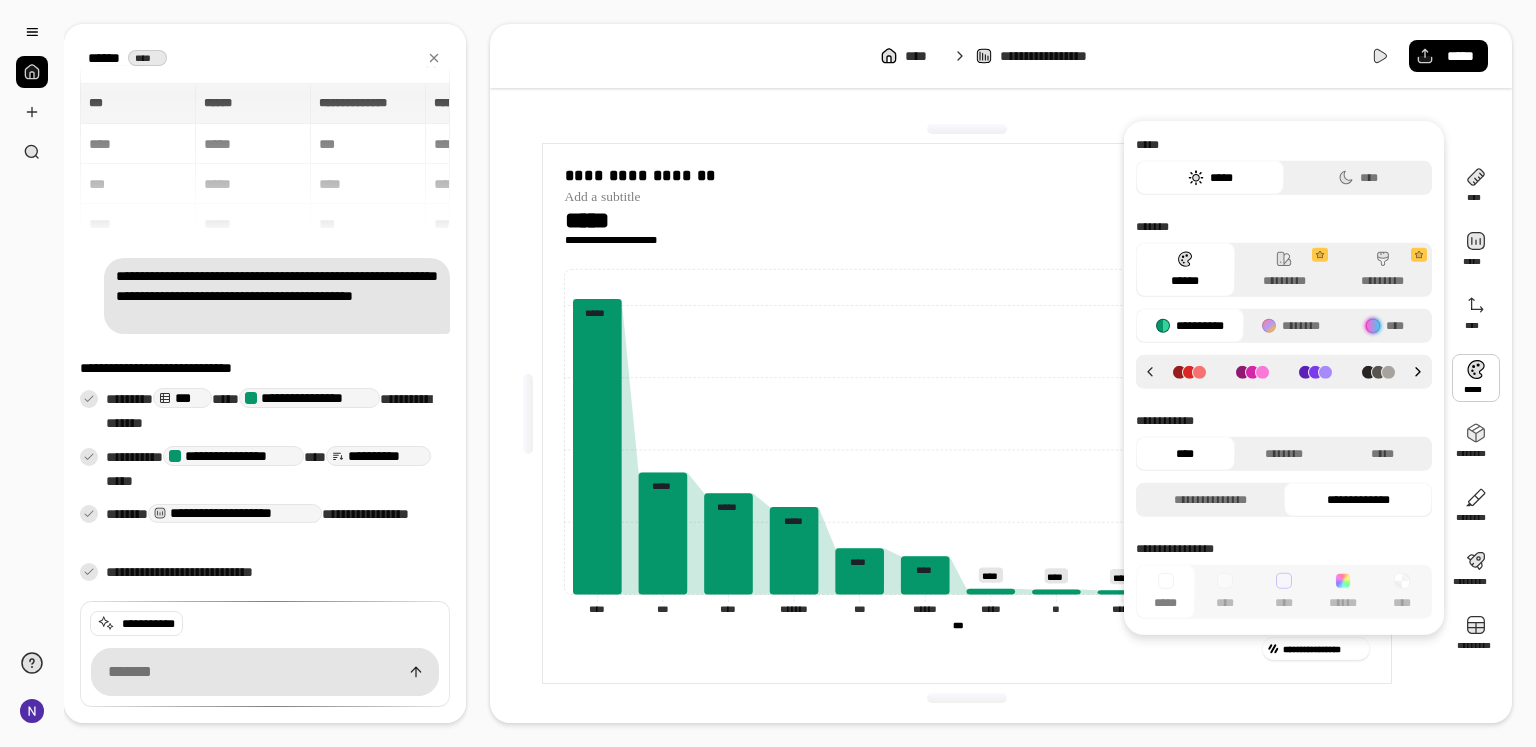 click 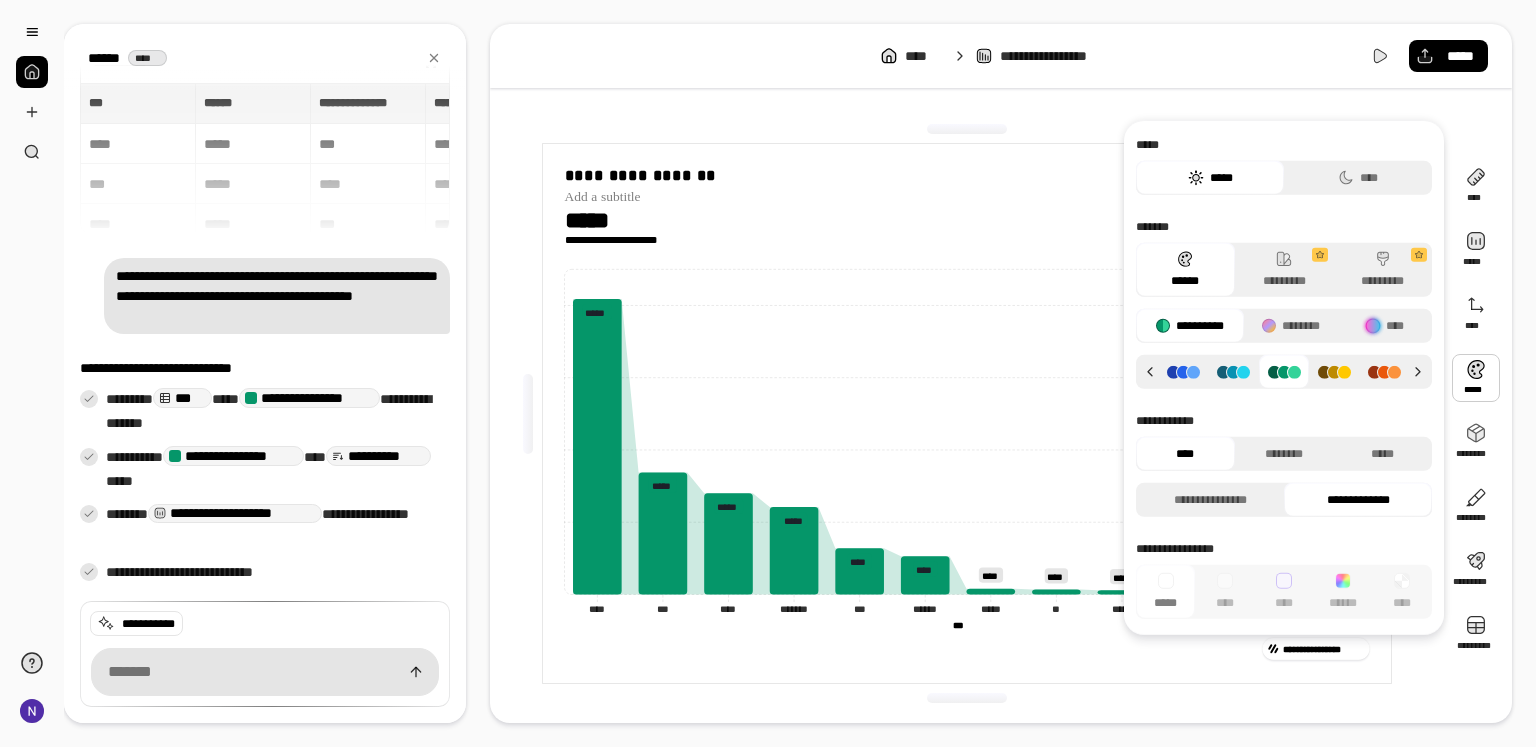 click 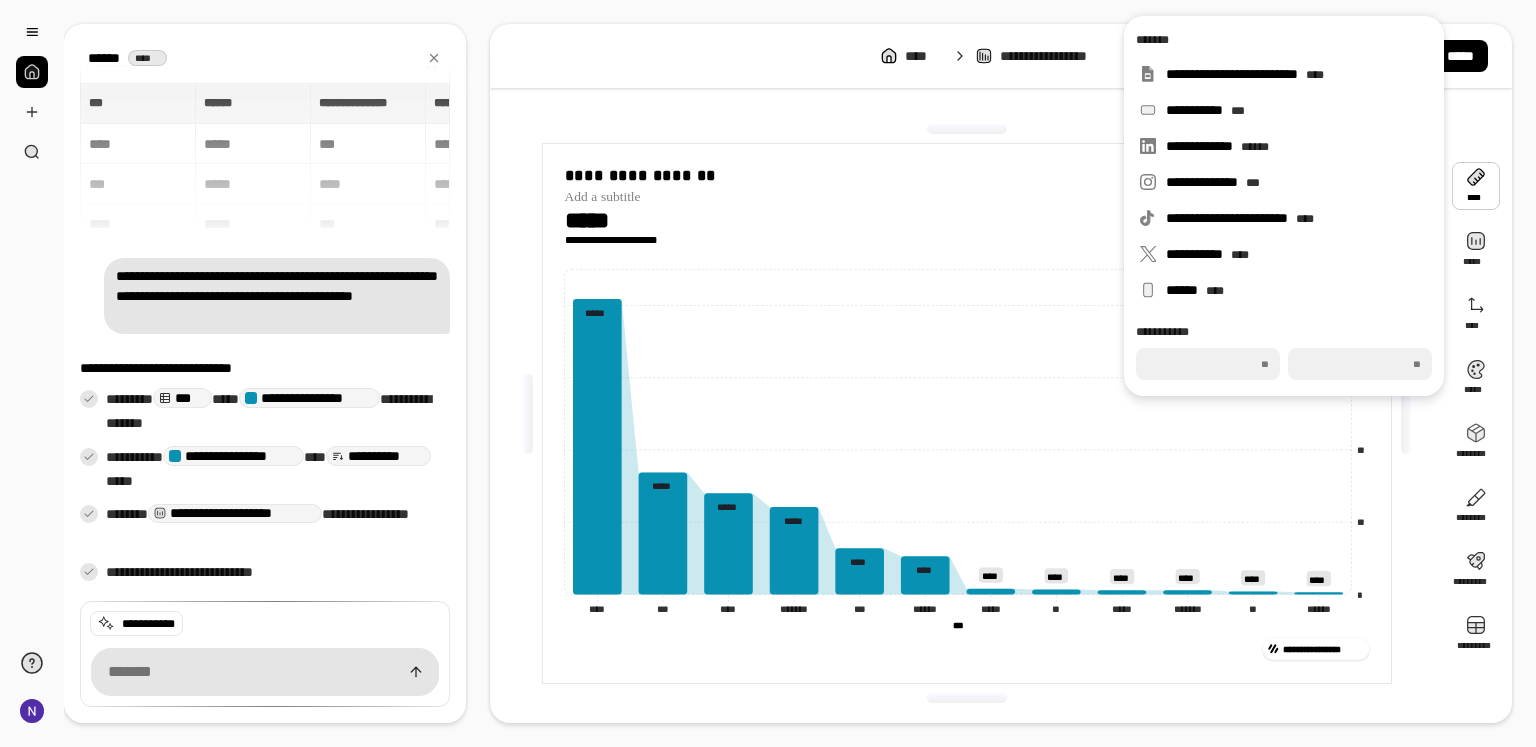click at bounding box center [1476, 186] 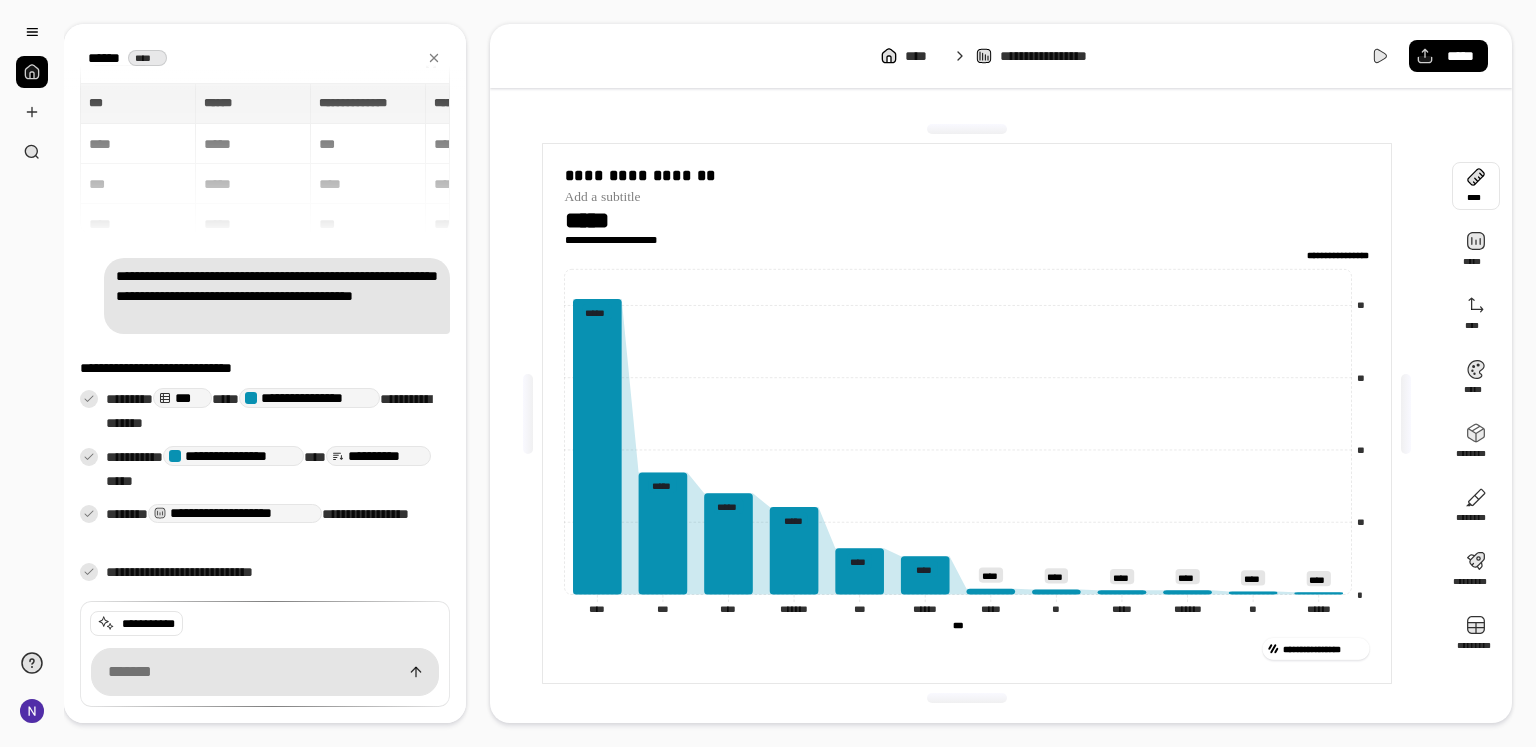 click at bounding box center [1476, 186] 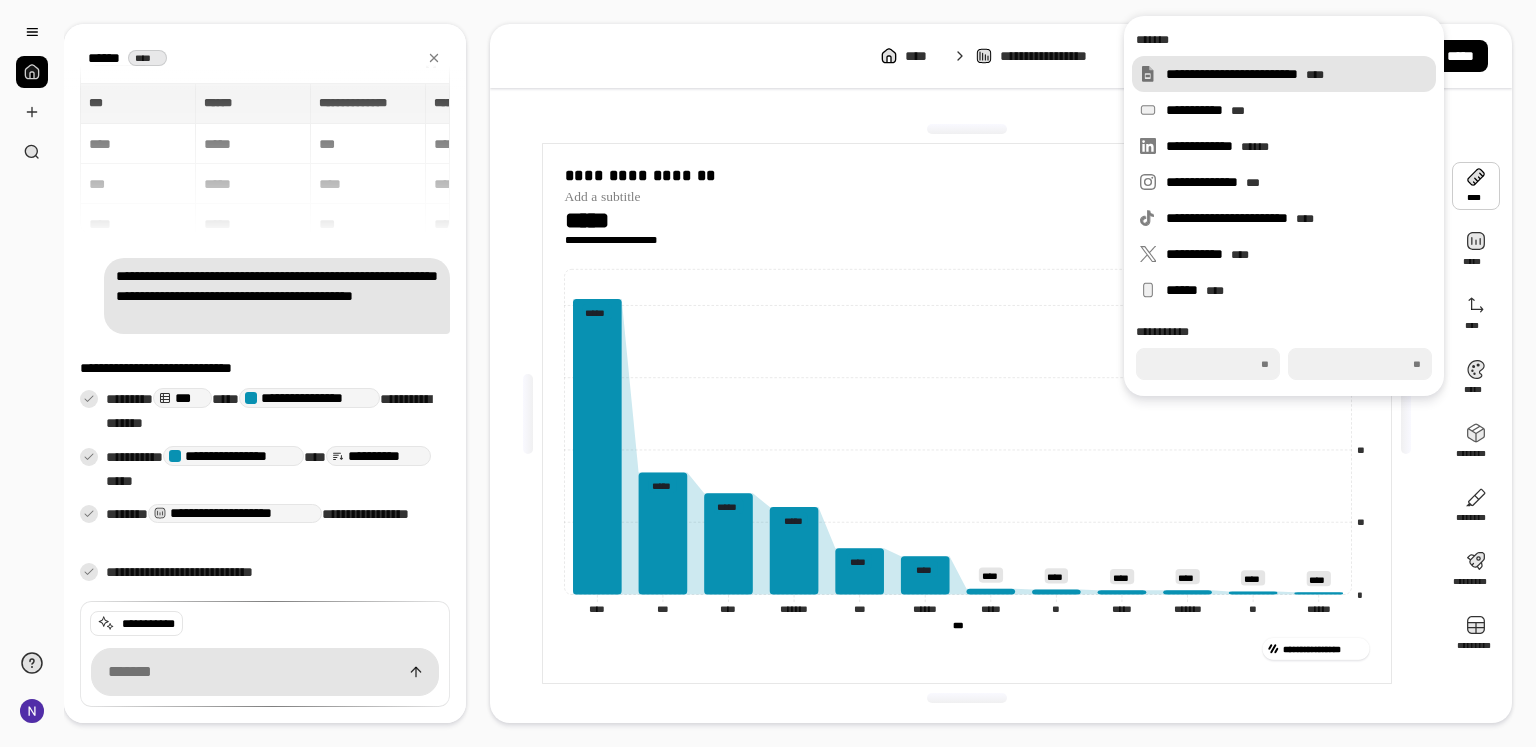click on "**********" at bounding box center [1297, 74] 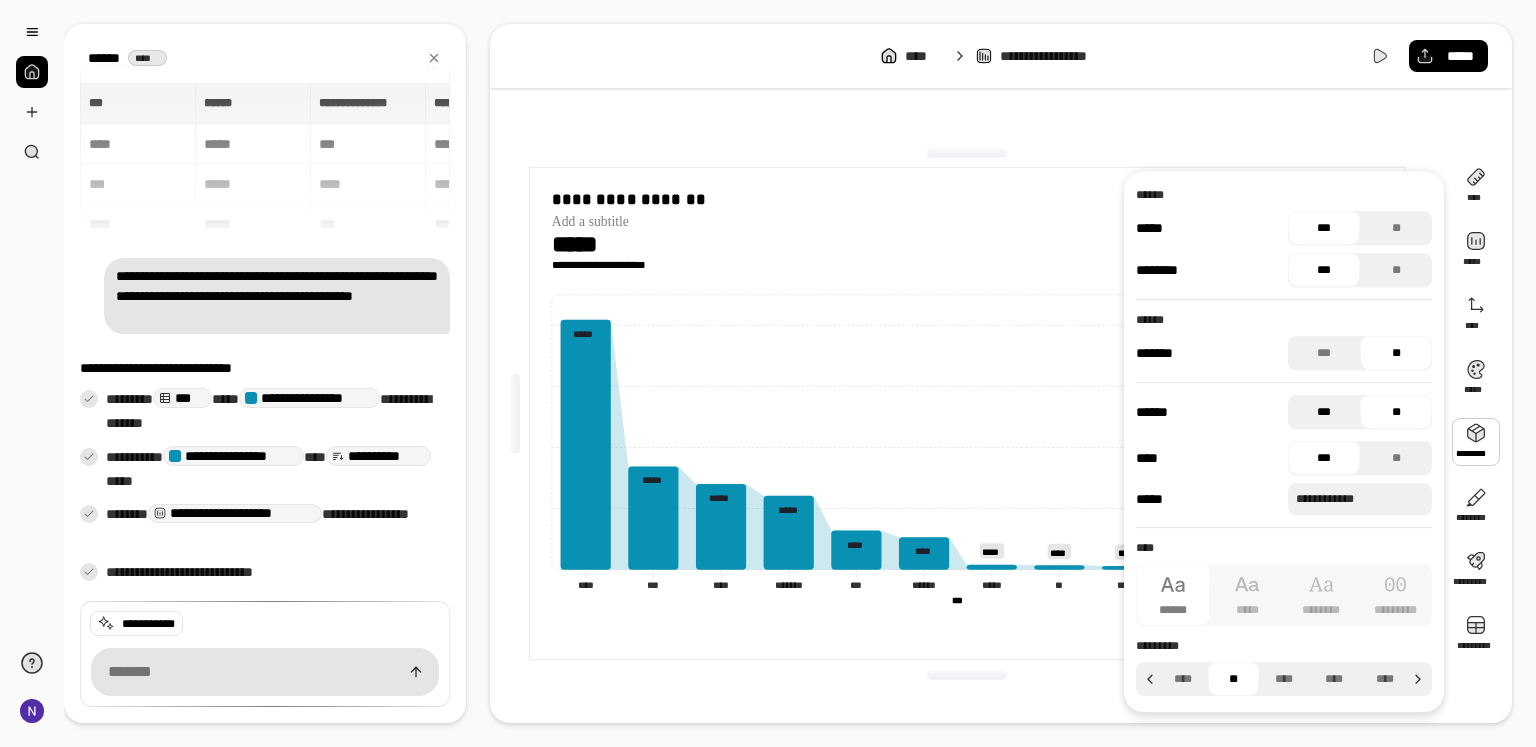 click on "***" at bounding box center [1324, 412] 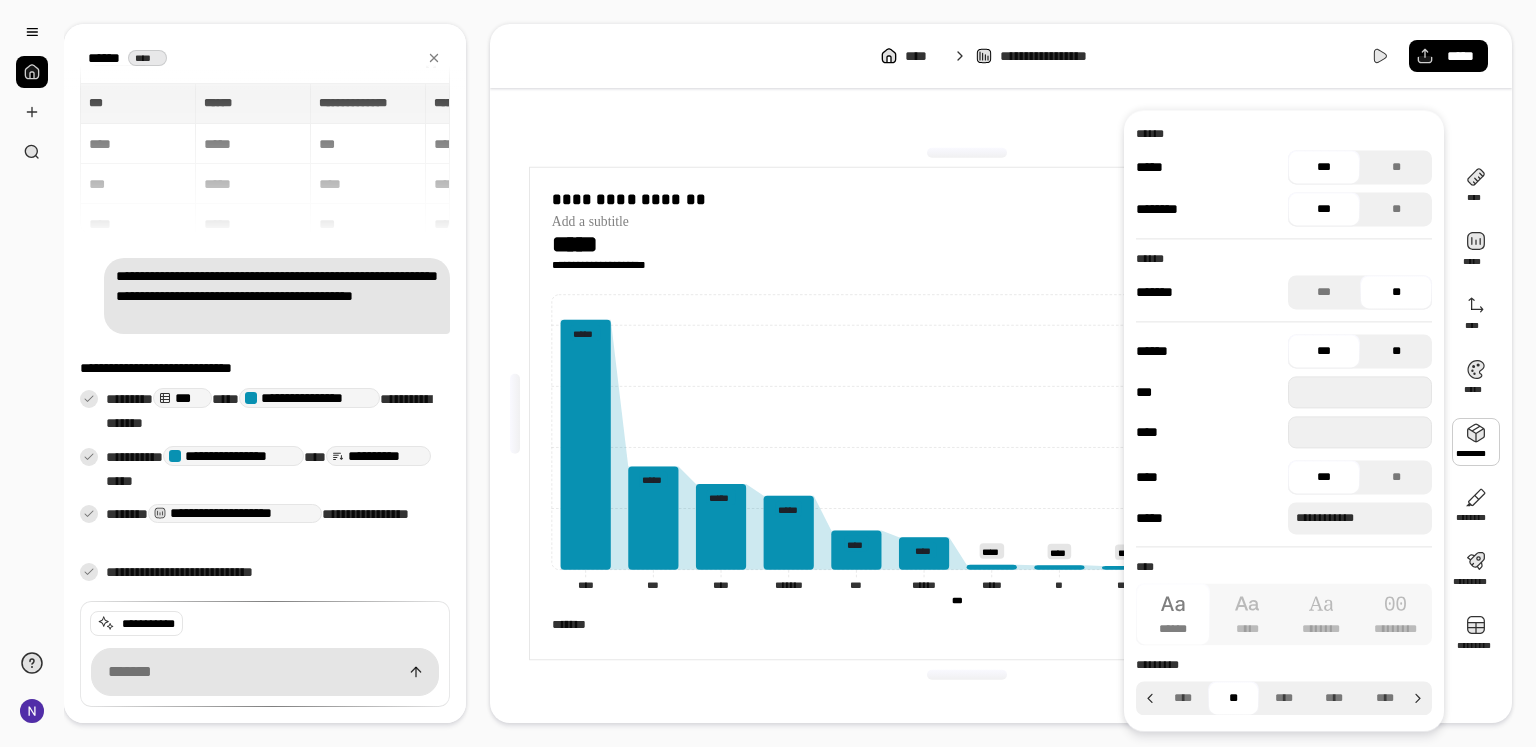 click on "**" at bounding box center (1396, 351) 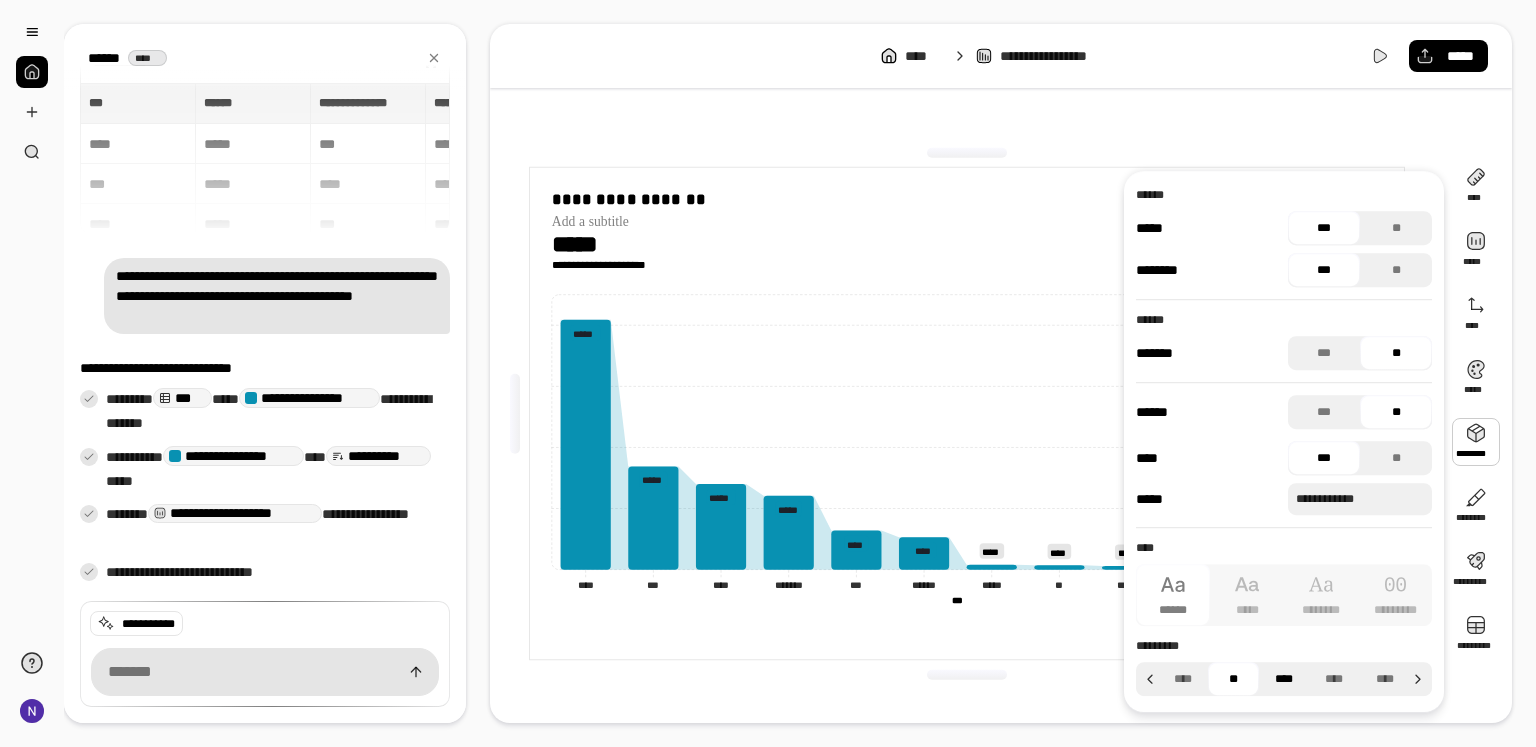 click on "****" at bounding box center (1284, 679) 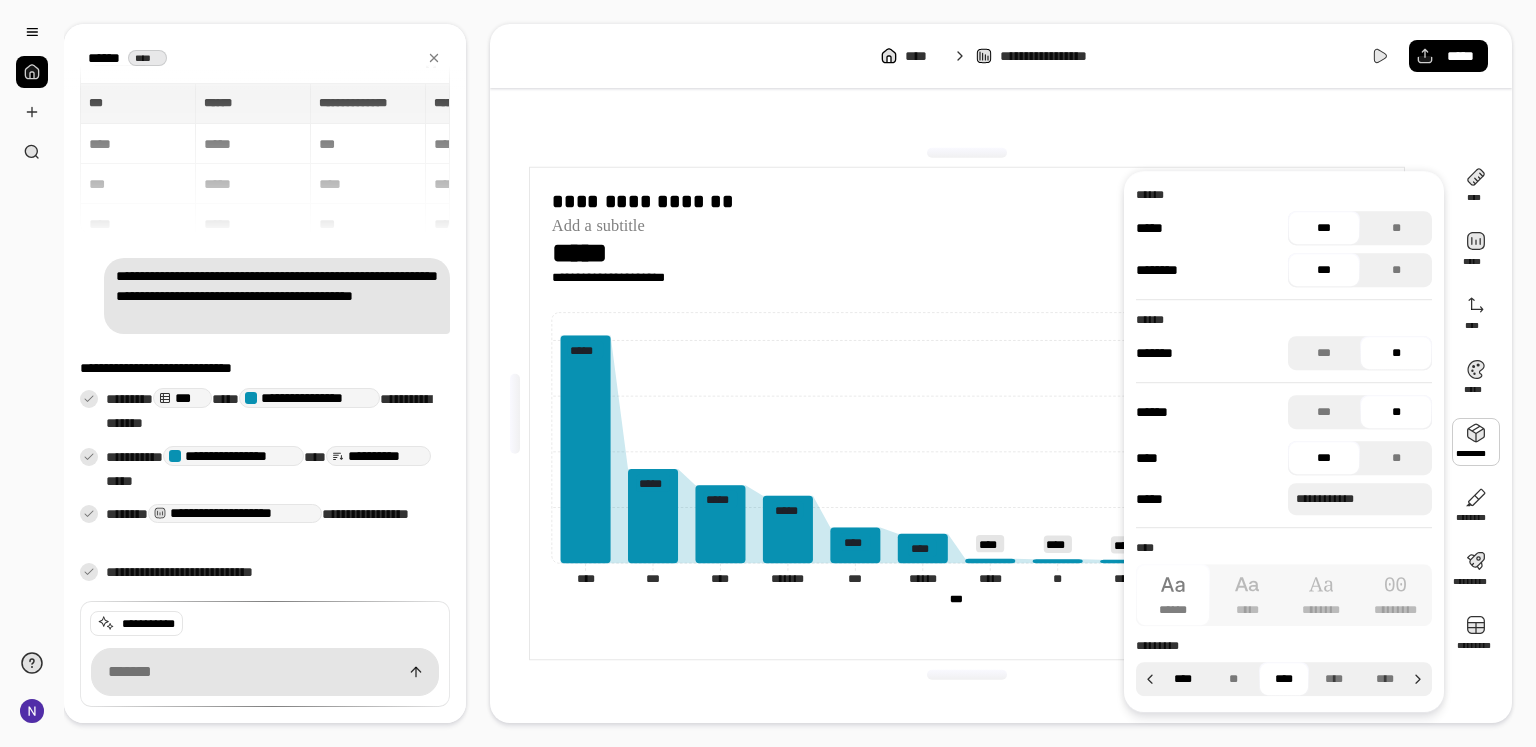 click on "****" at bounding box center (1183, 679) 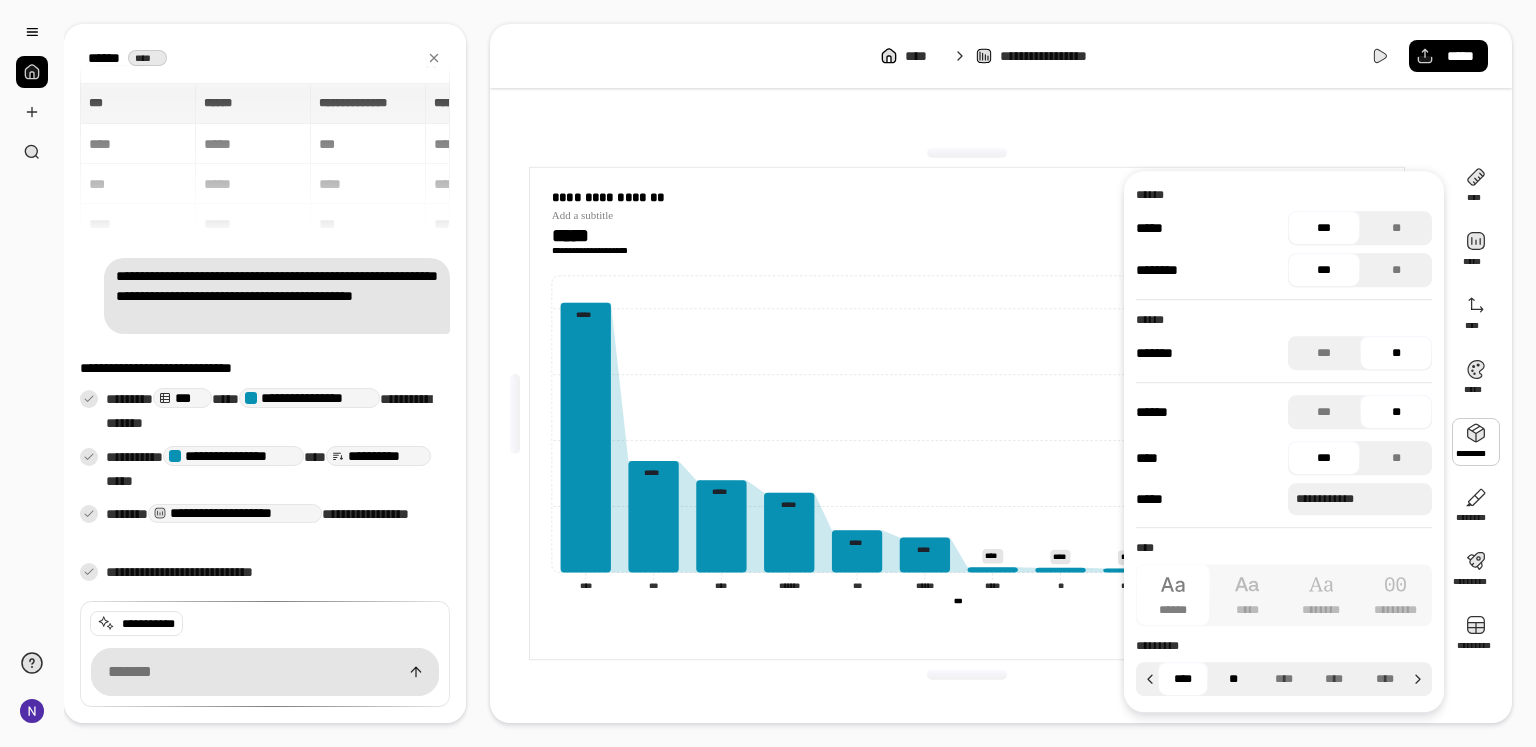click on "**" at bounding box center [1233, 679] 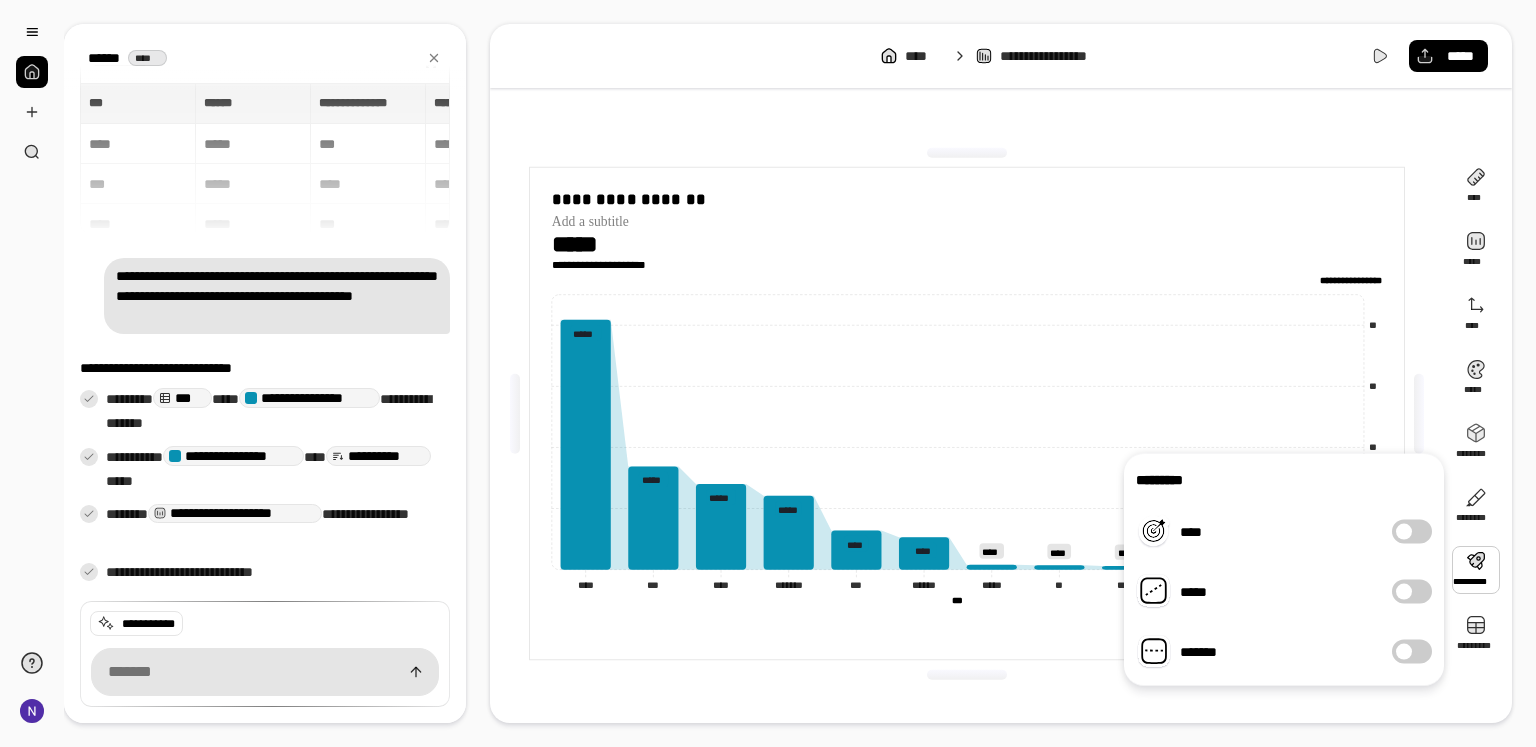 click at bounding box center (1404, 592) 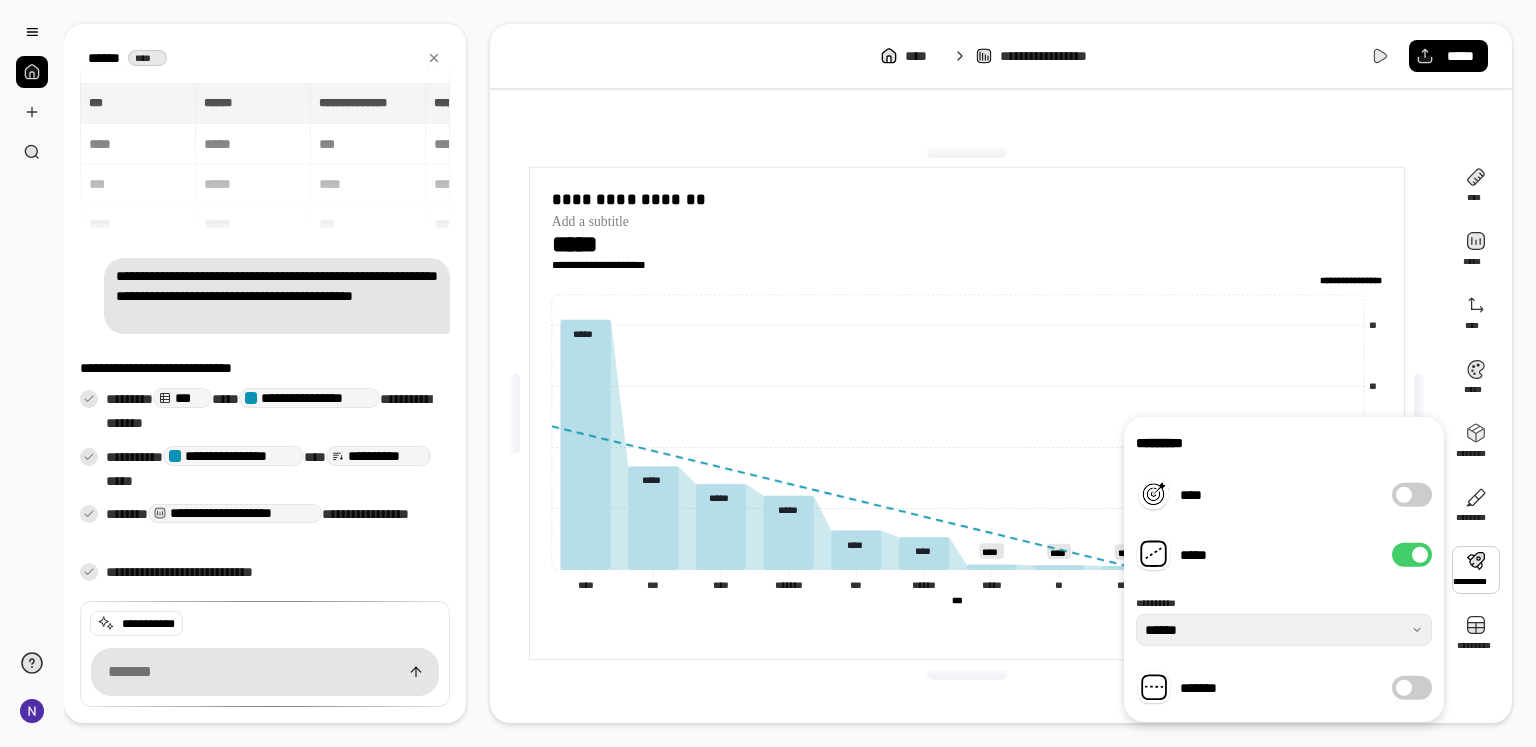 click on "*****" at bounding box center [1412, 555] 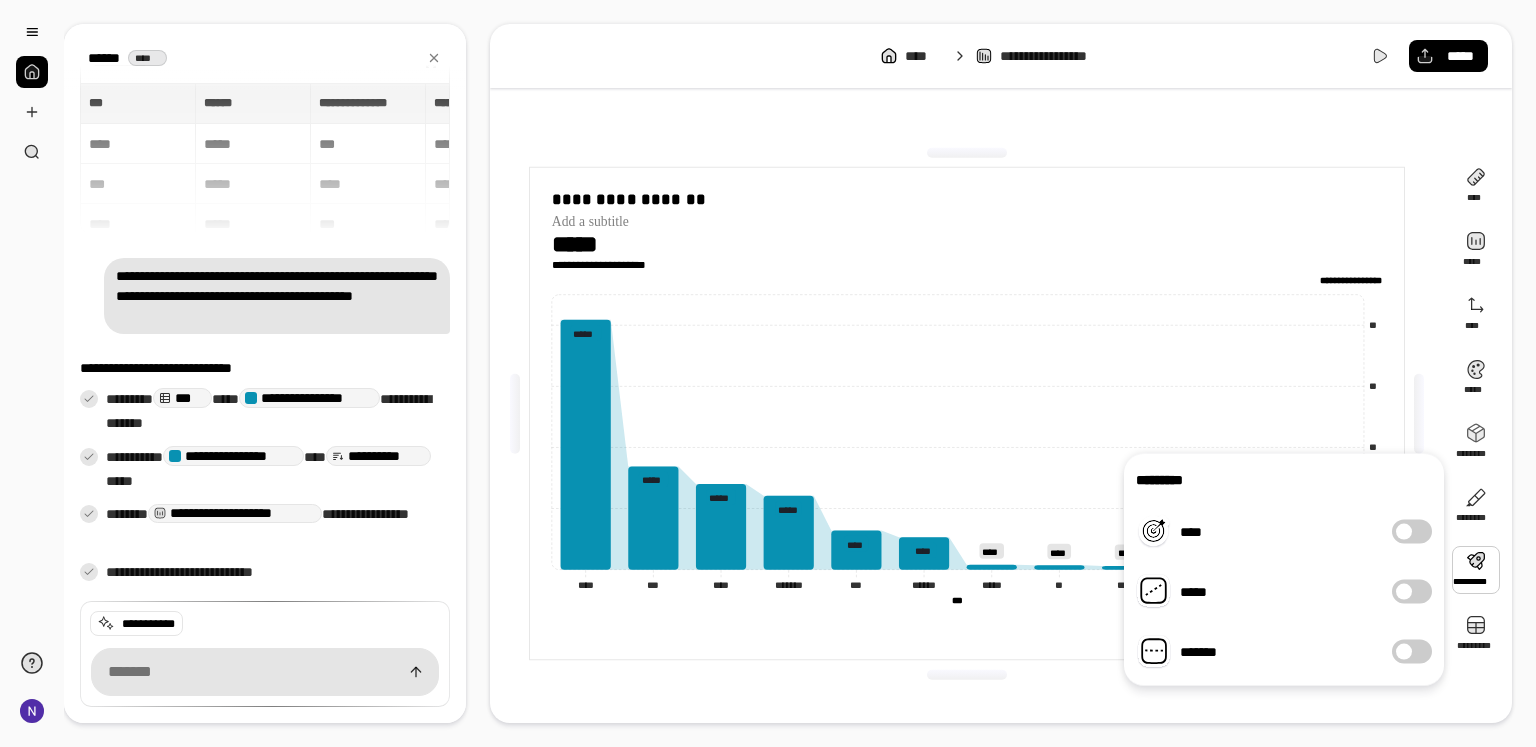 click on "*******" at bounding box center (1412, 652) 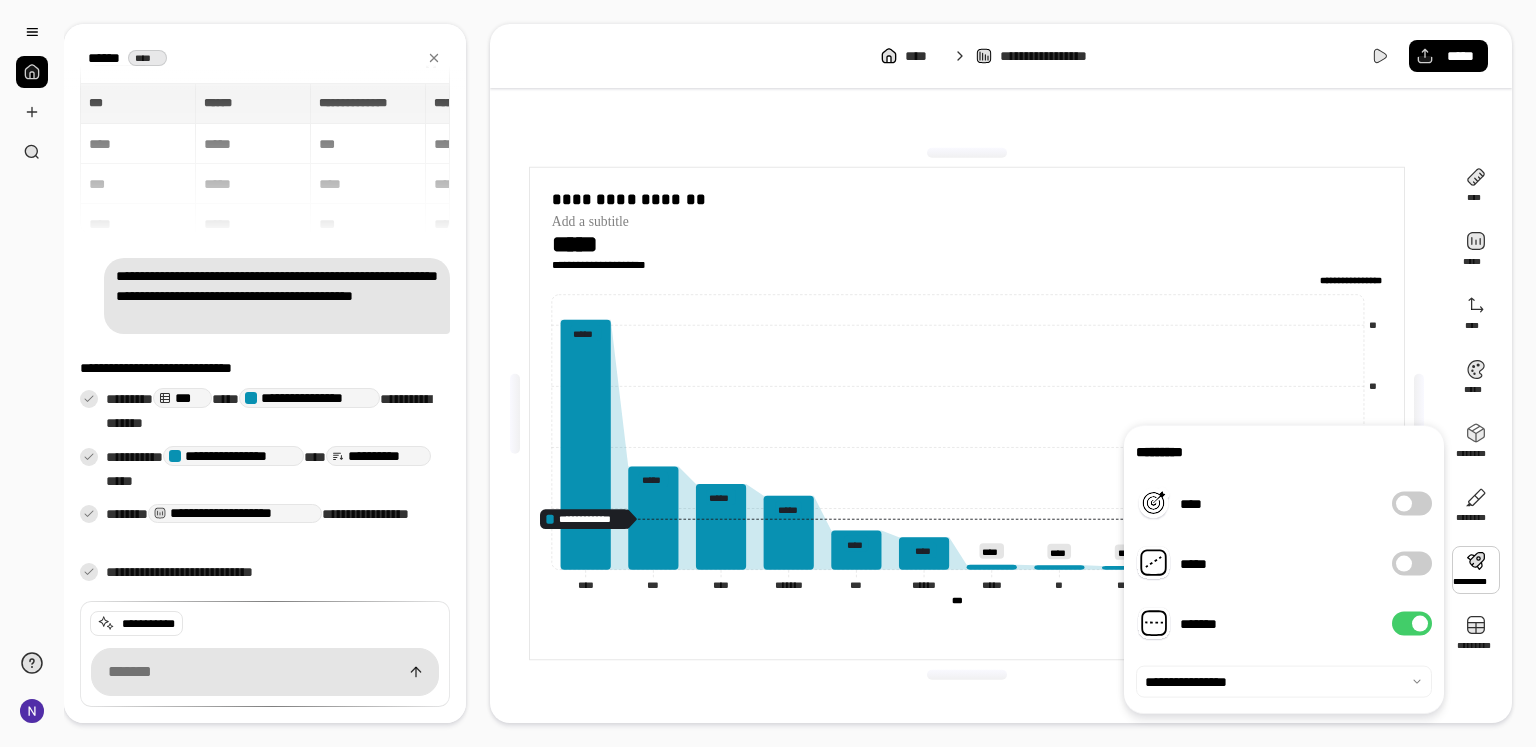 drag, startPoint x: 1409, startPoint y: 629, endPoint x: 1416, endPoint y: 646, distance: 18.384777 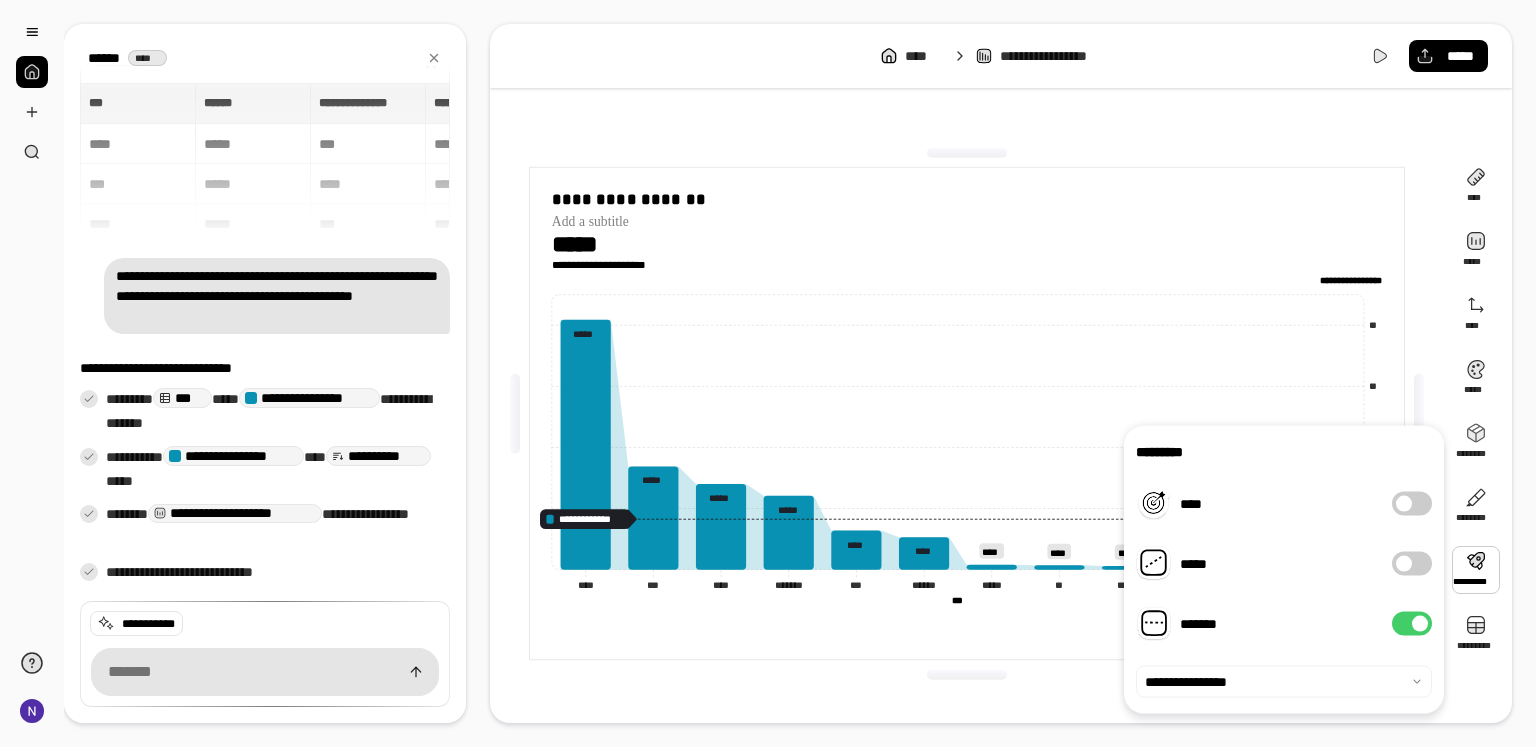click at bounding box center (1420, 624) 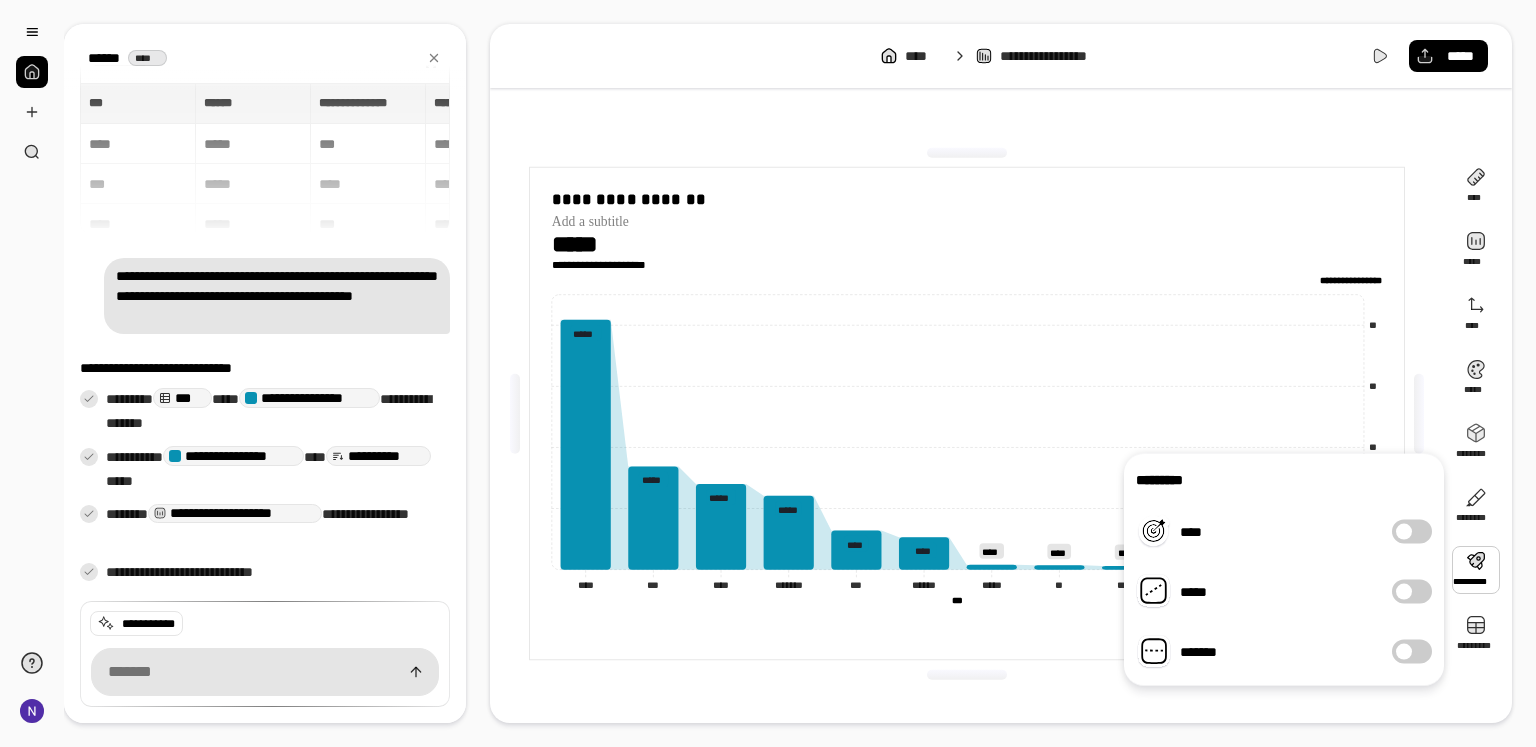 click on "****" at bounding box center (1412, 532) 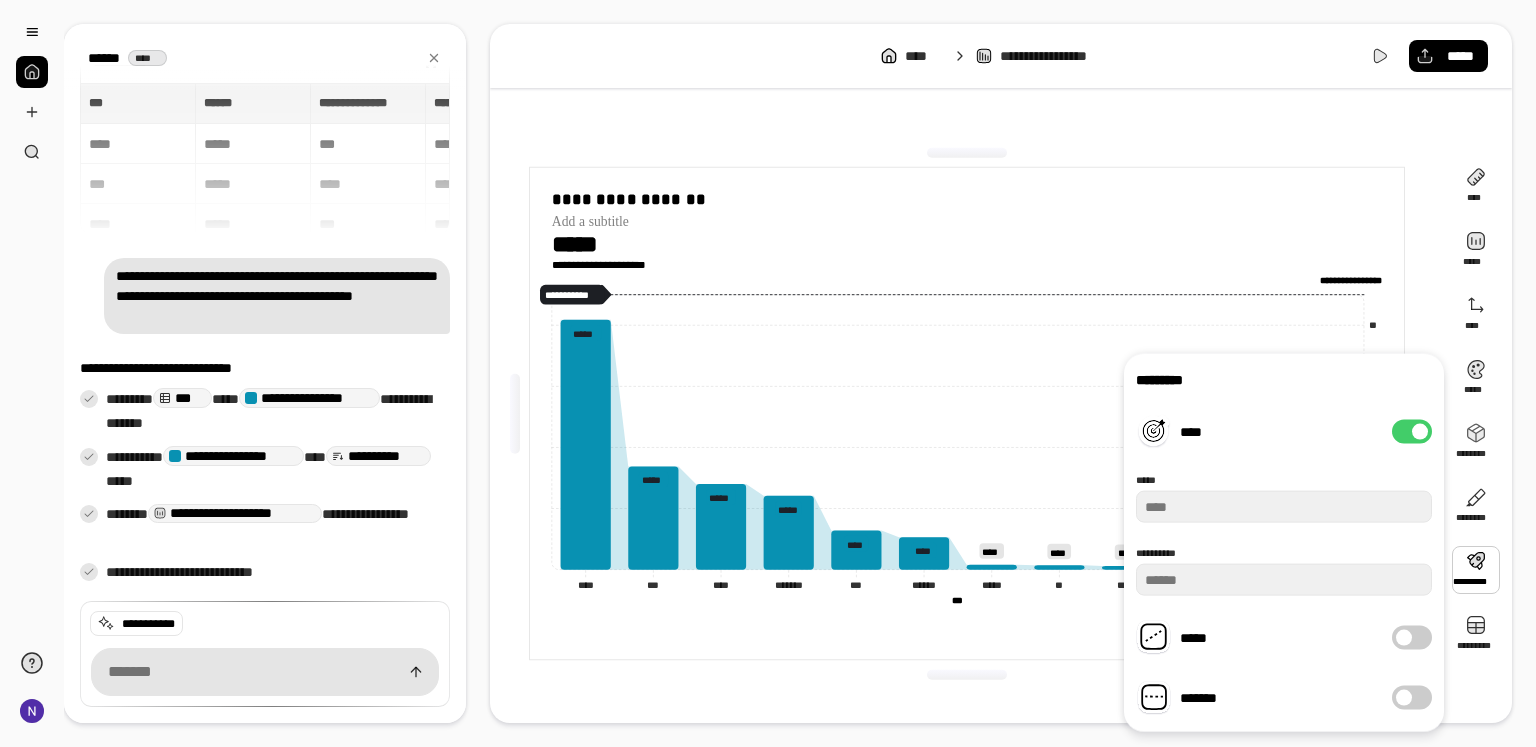 click at bounding box center (1420, 432) 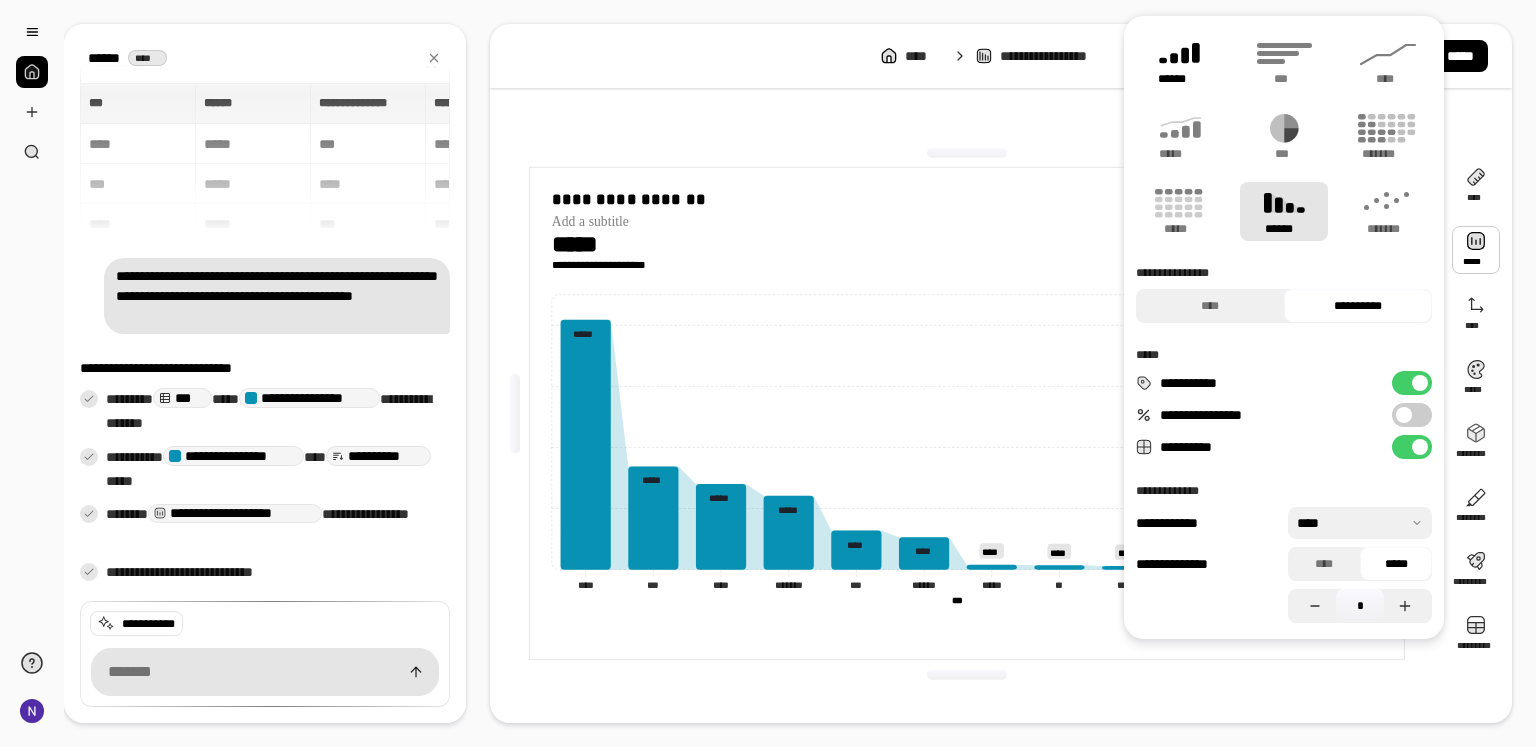 click 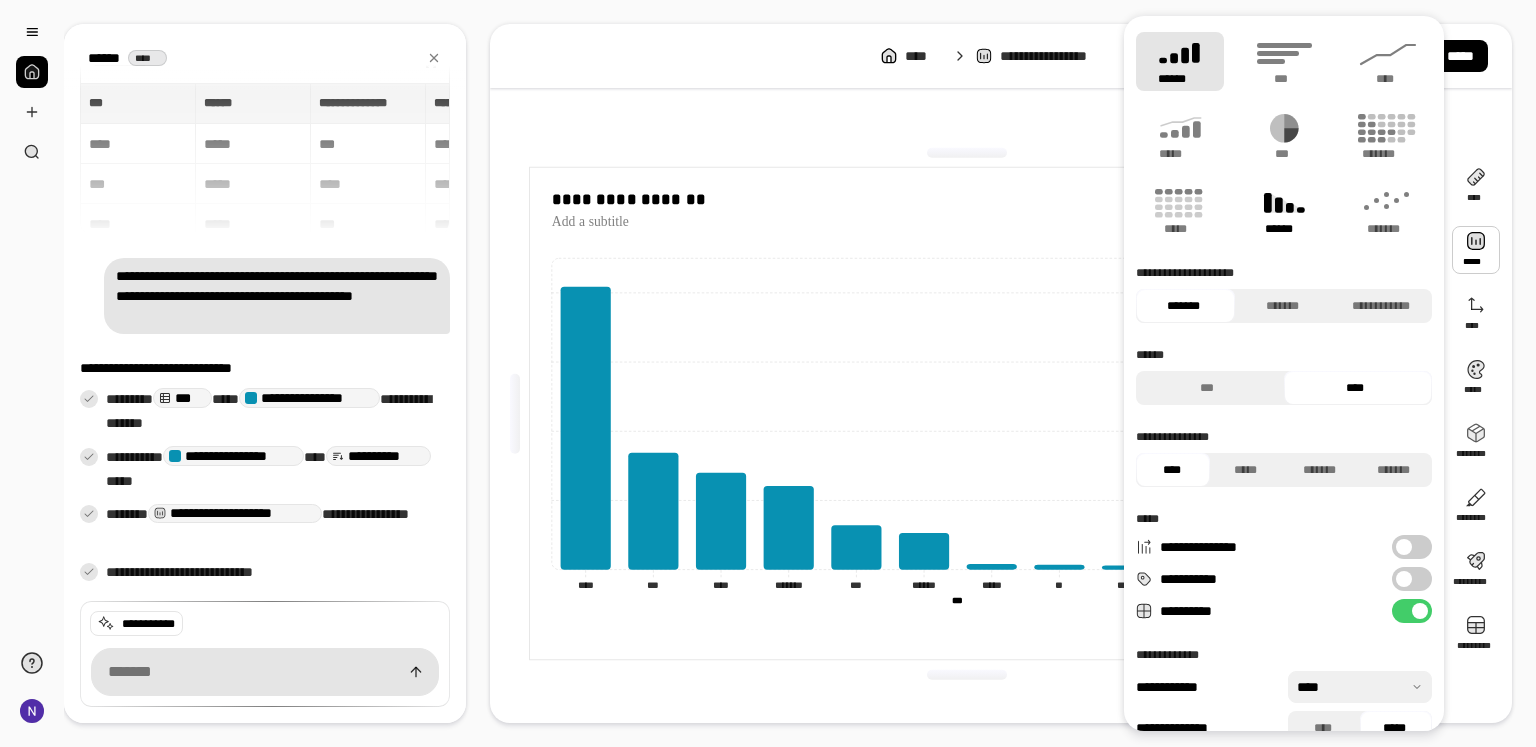 click 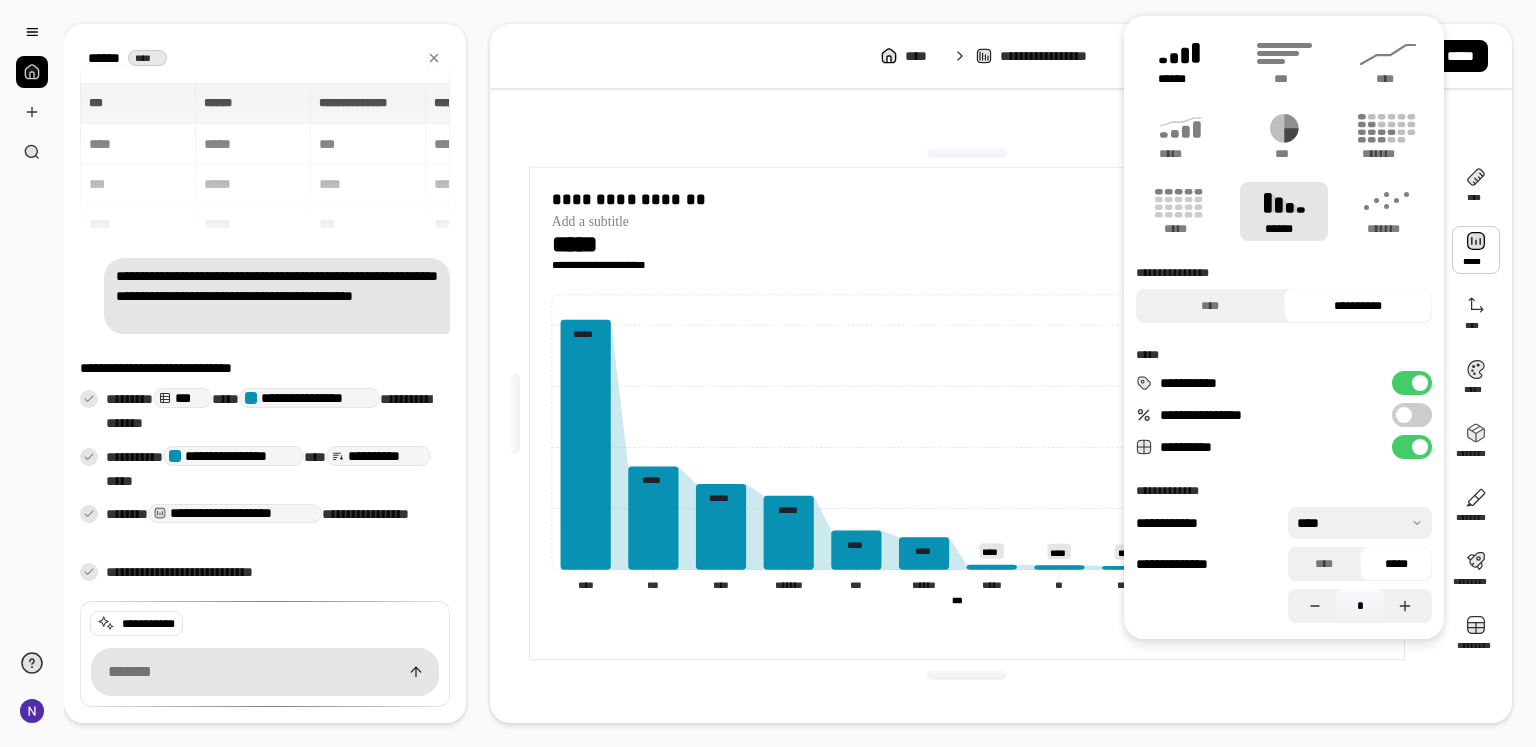 click on "******" at bounding box center (1180, 79) 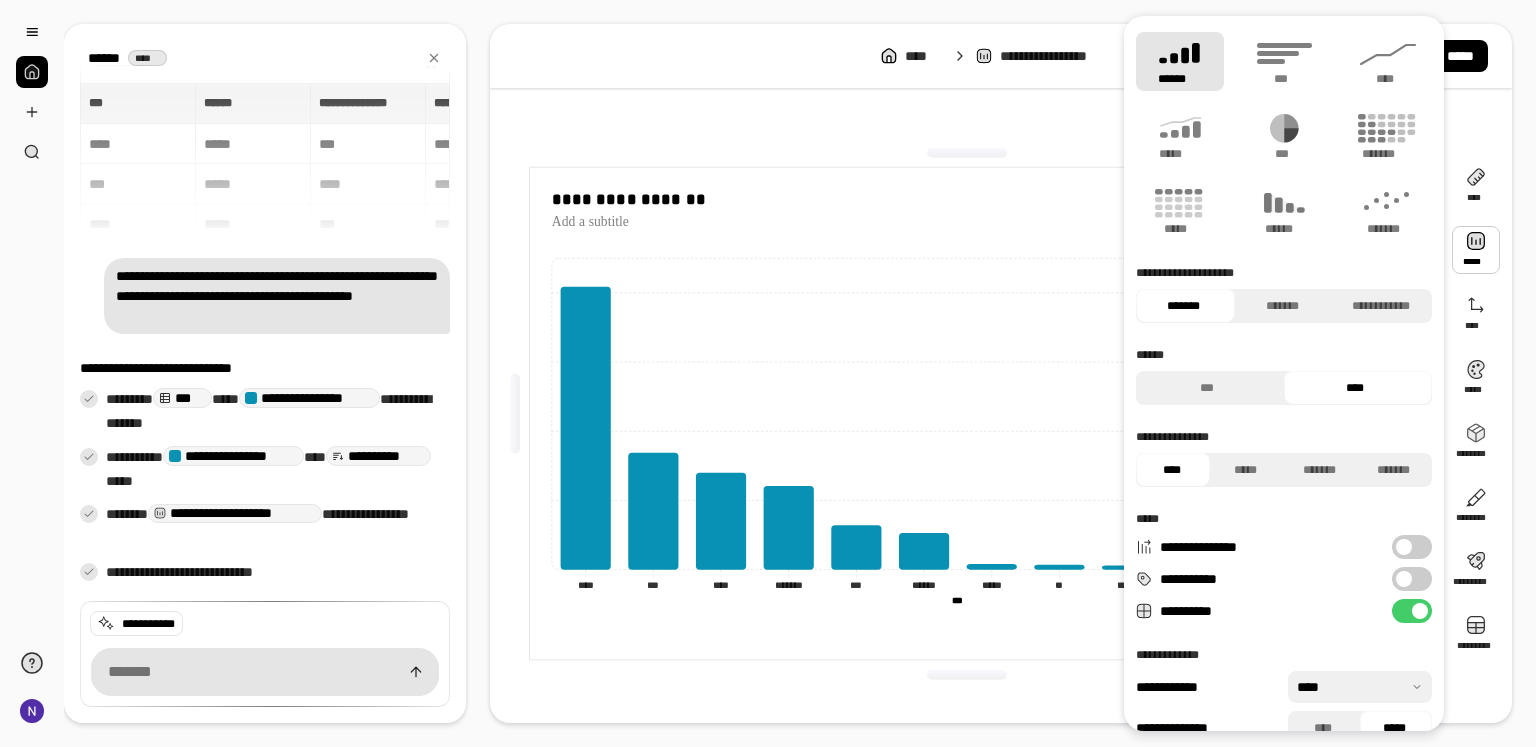 click at bounding box center (1404, 547) 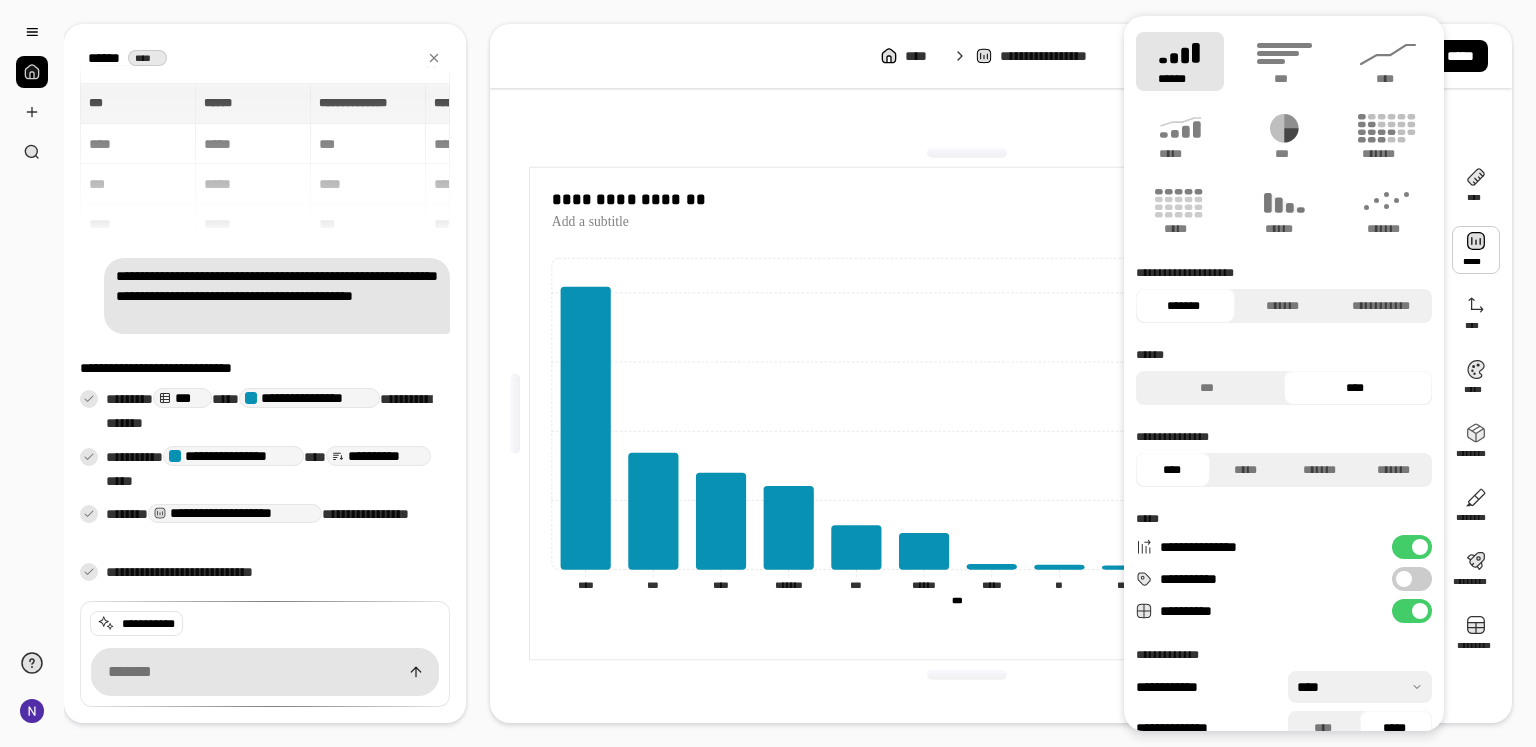 click at bounding box center [1420, 547] 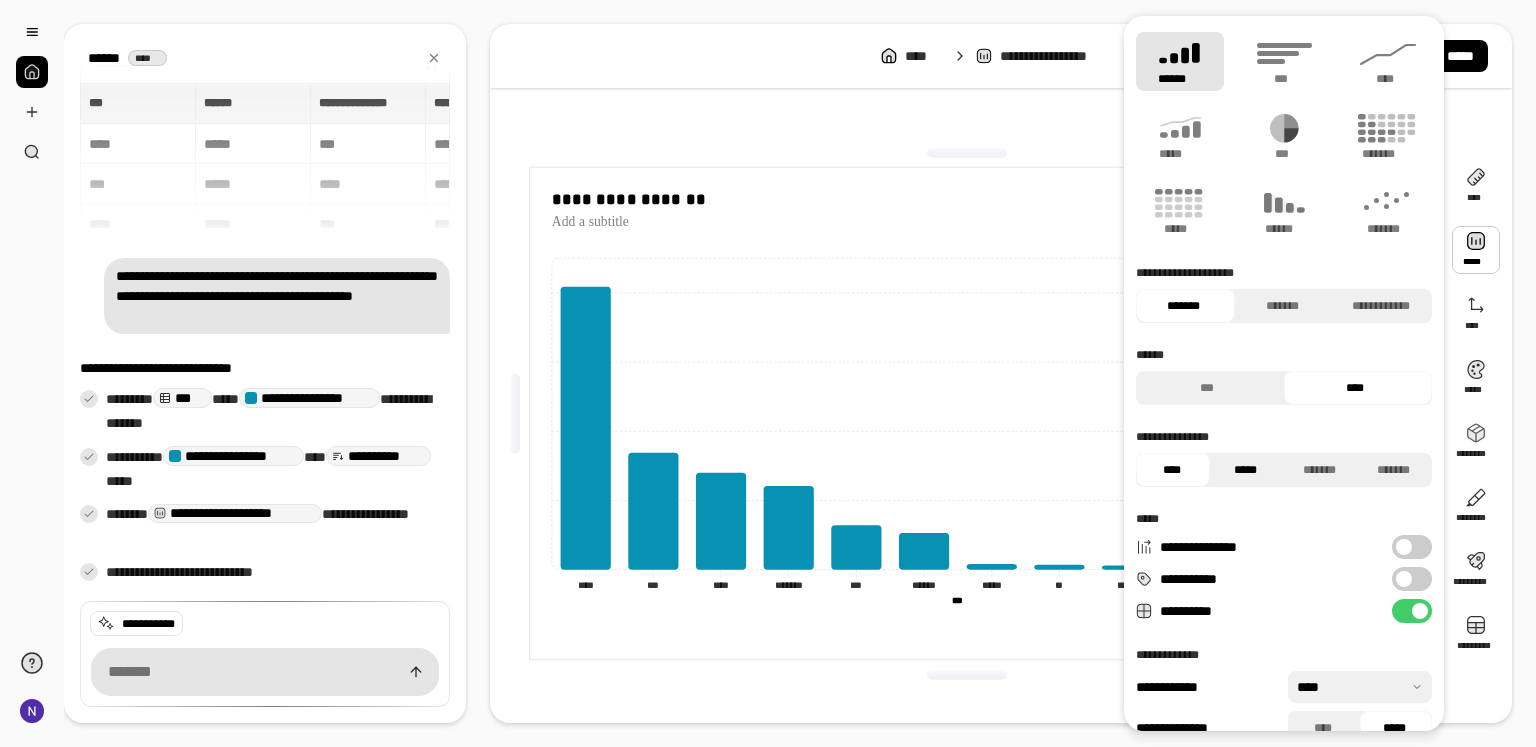 click on "*****" at bounding box center (1245, 470) 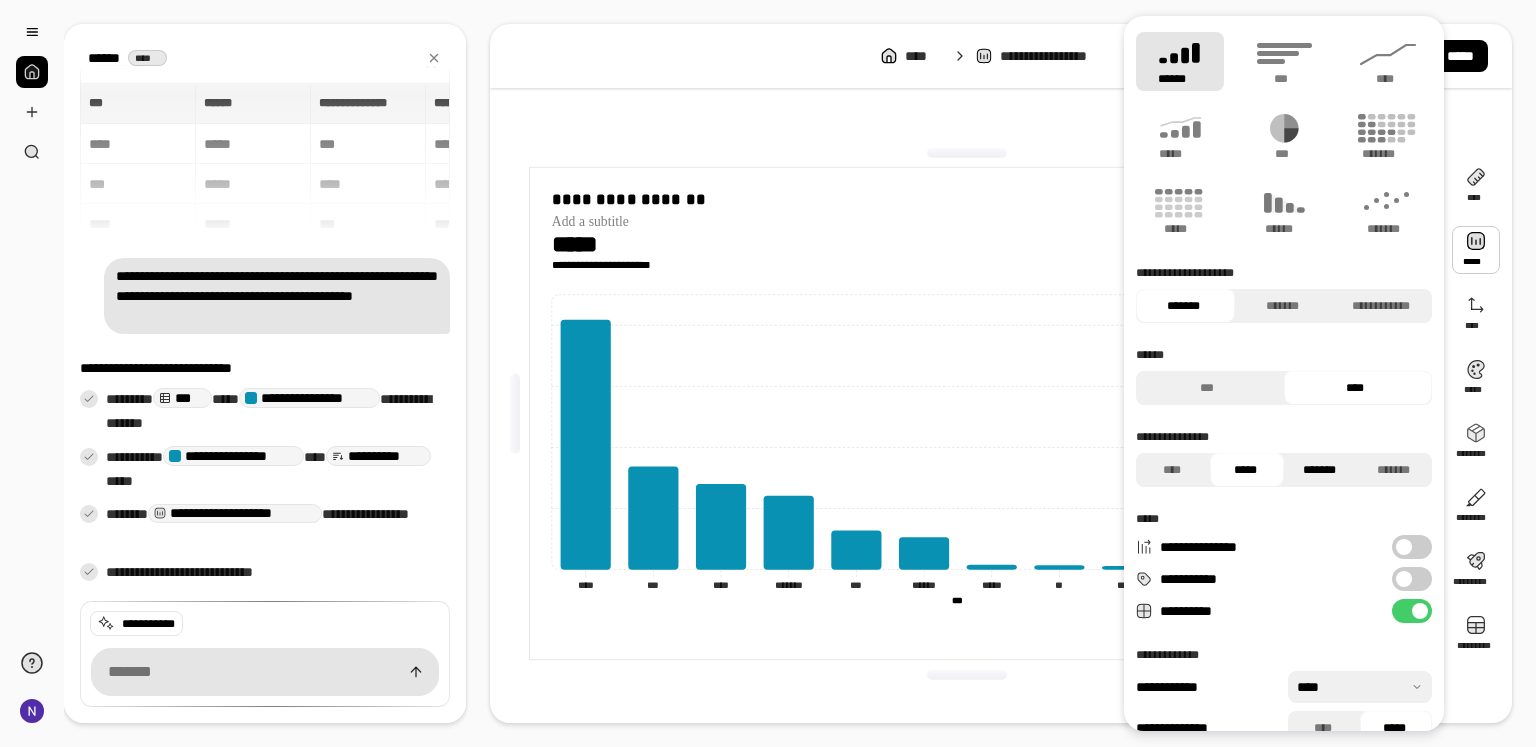 click on "*******" at bounding box center [1319, 470] 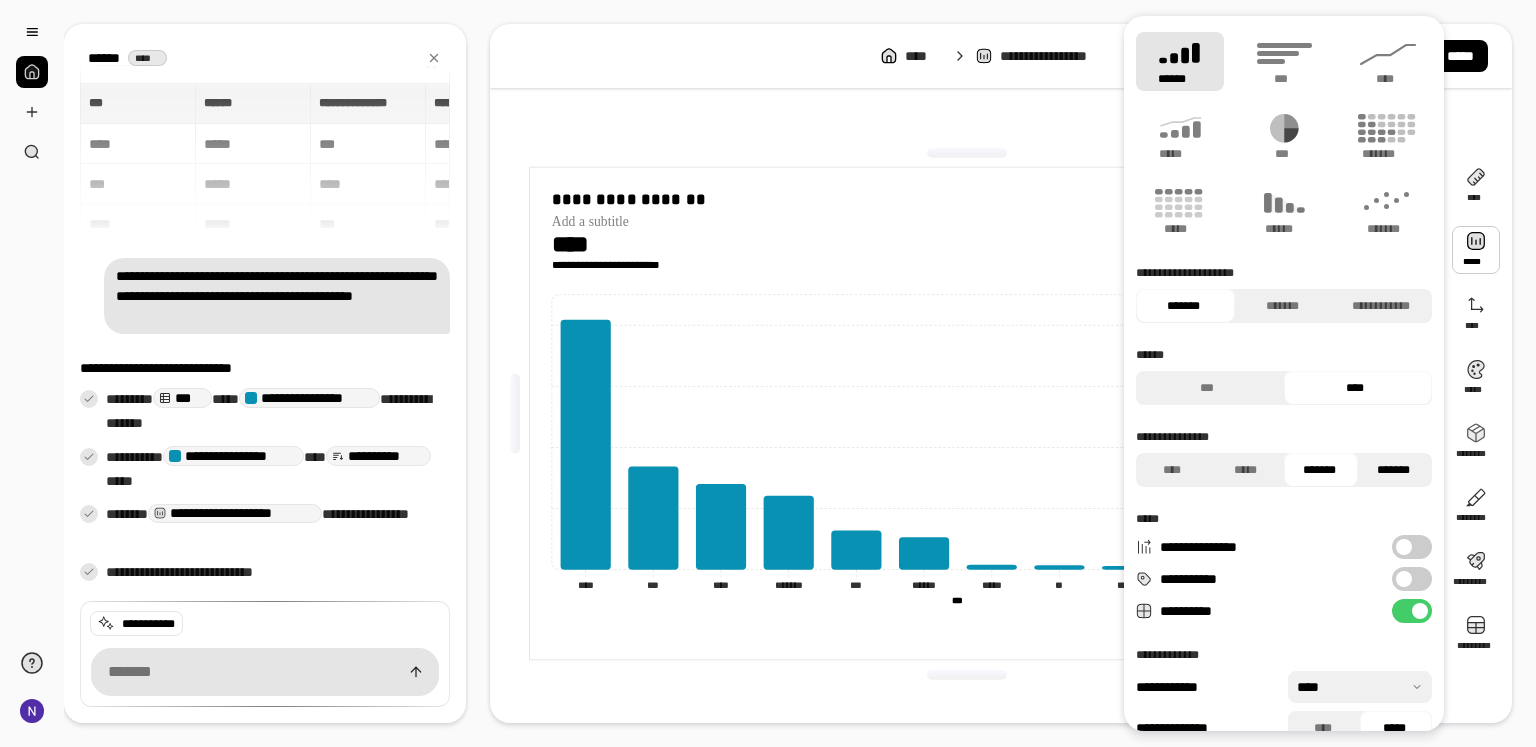 click on "*******" at bounding box center (1393, 470) 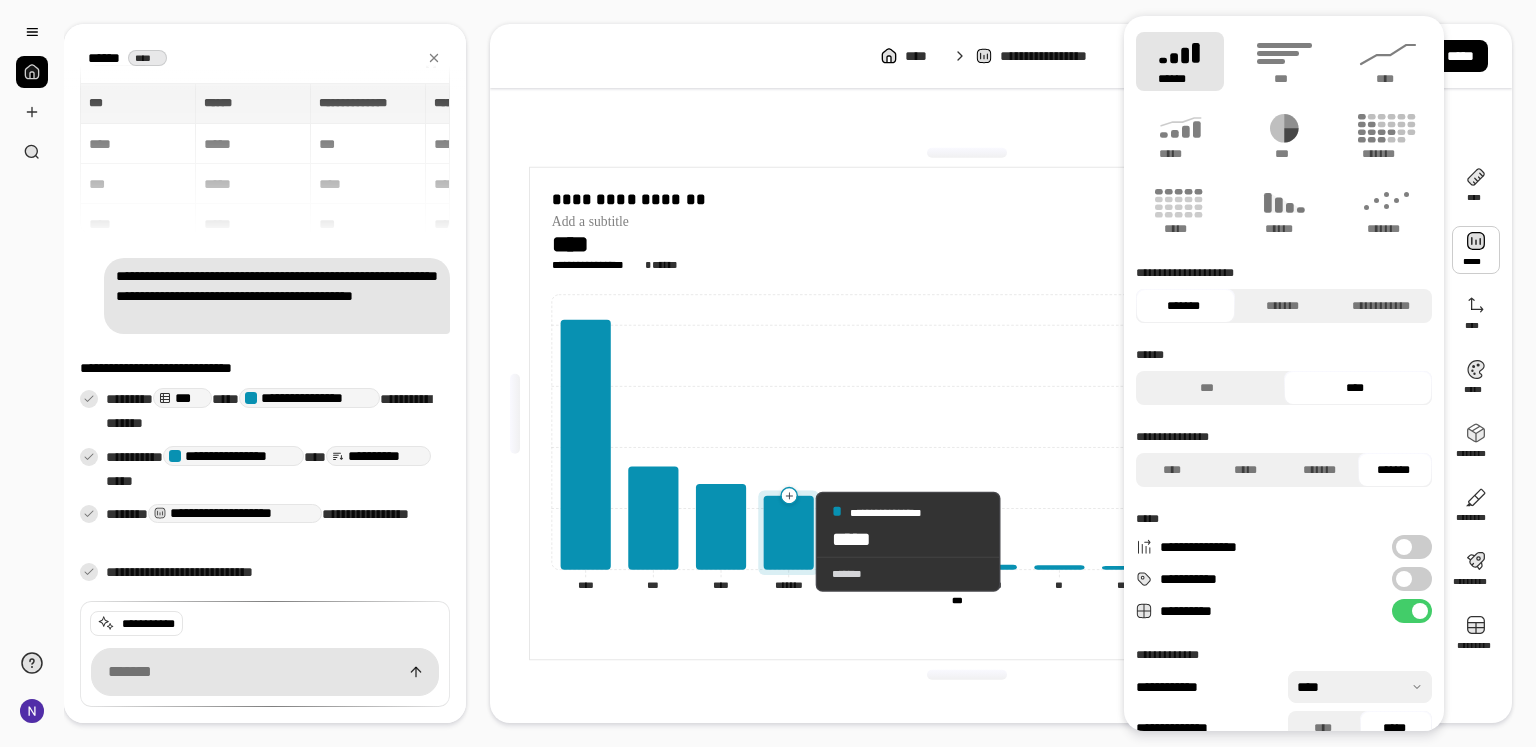 click 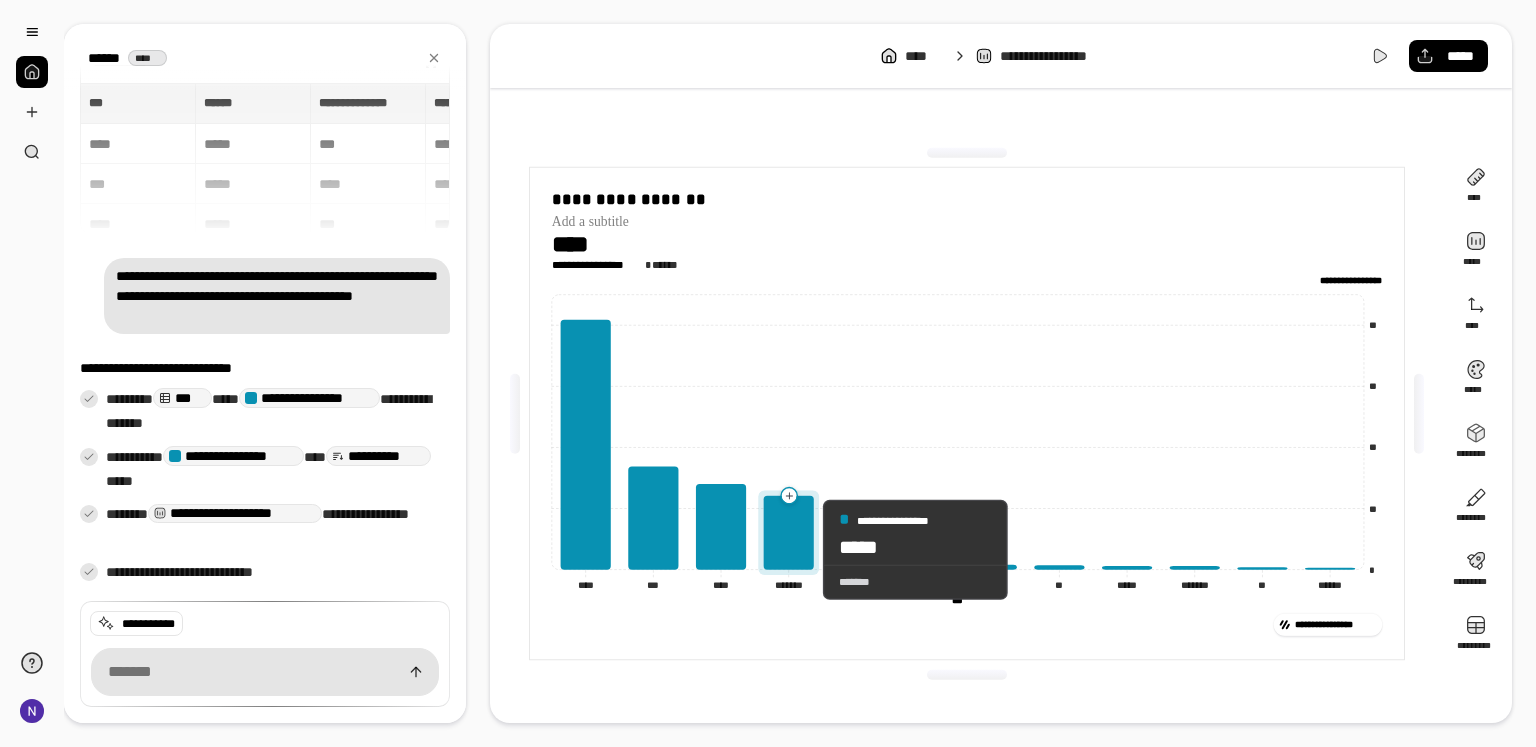 click 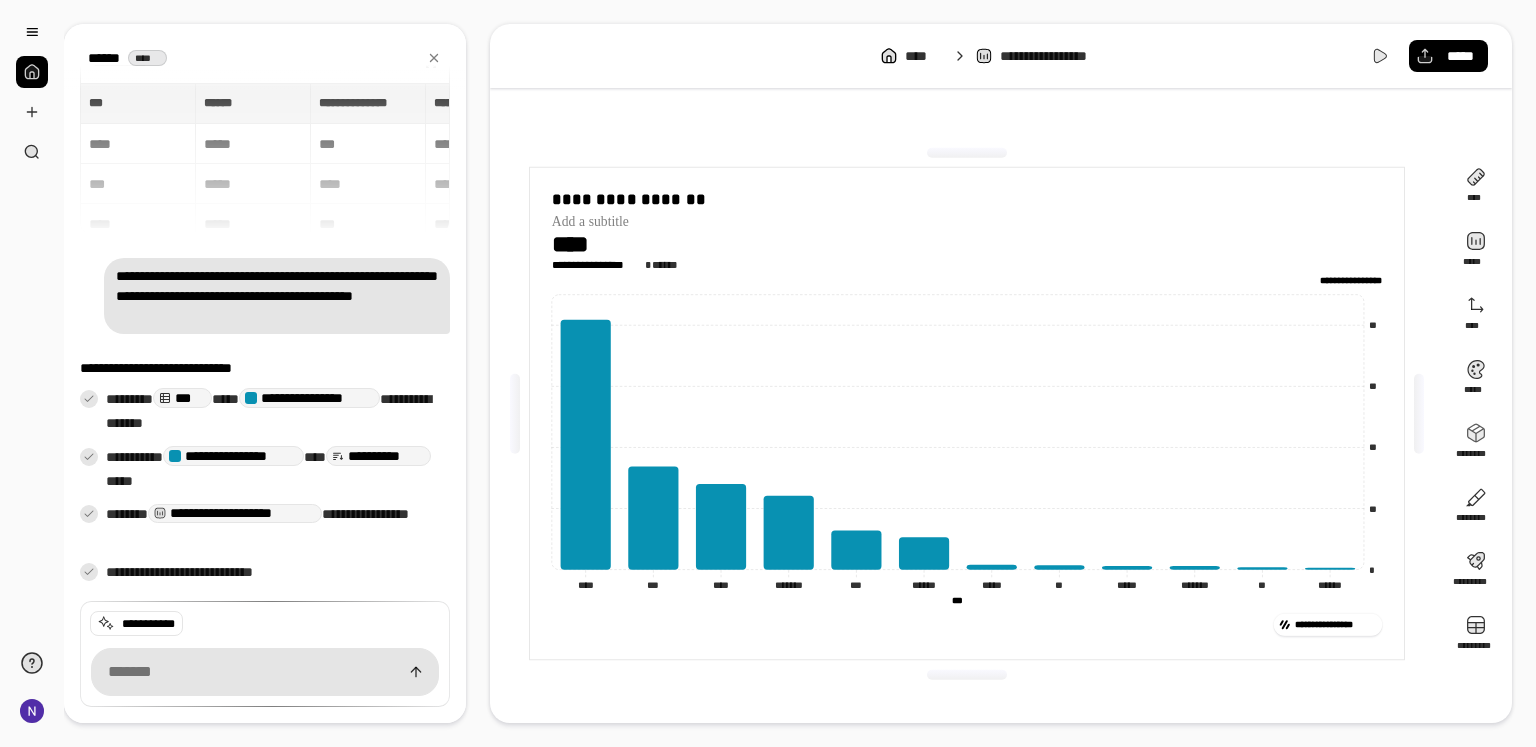 click on "**********" at bounding box center [967, 419] 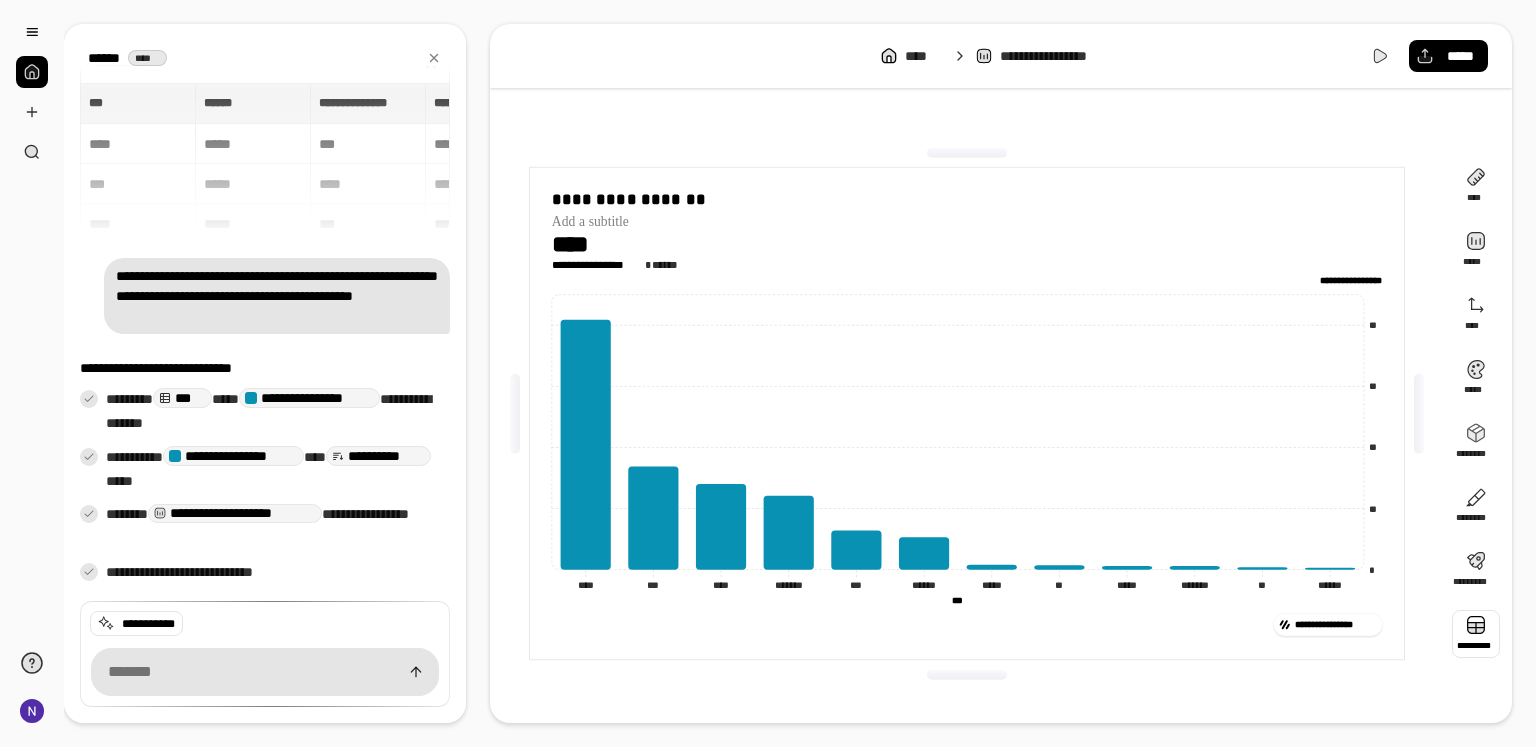 click at bounding box center [1476, 634] 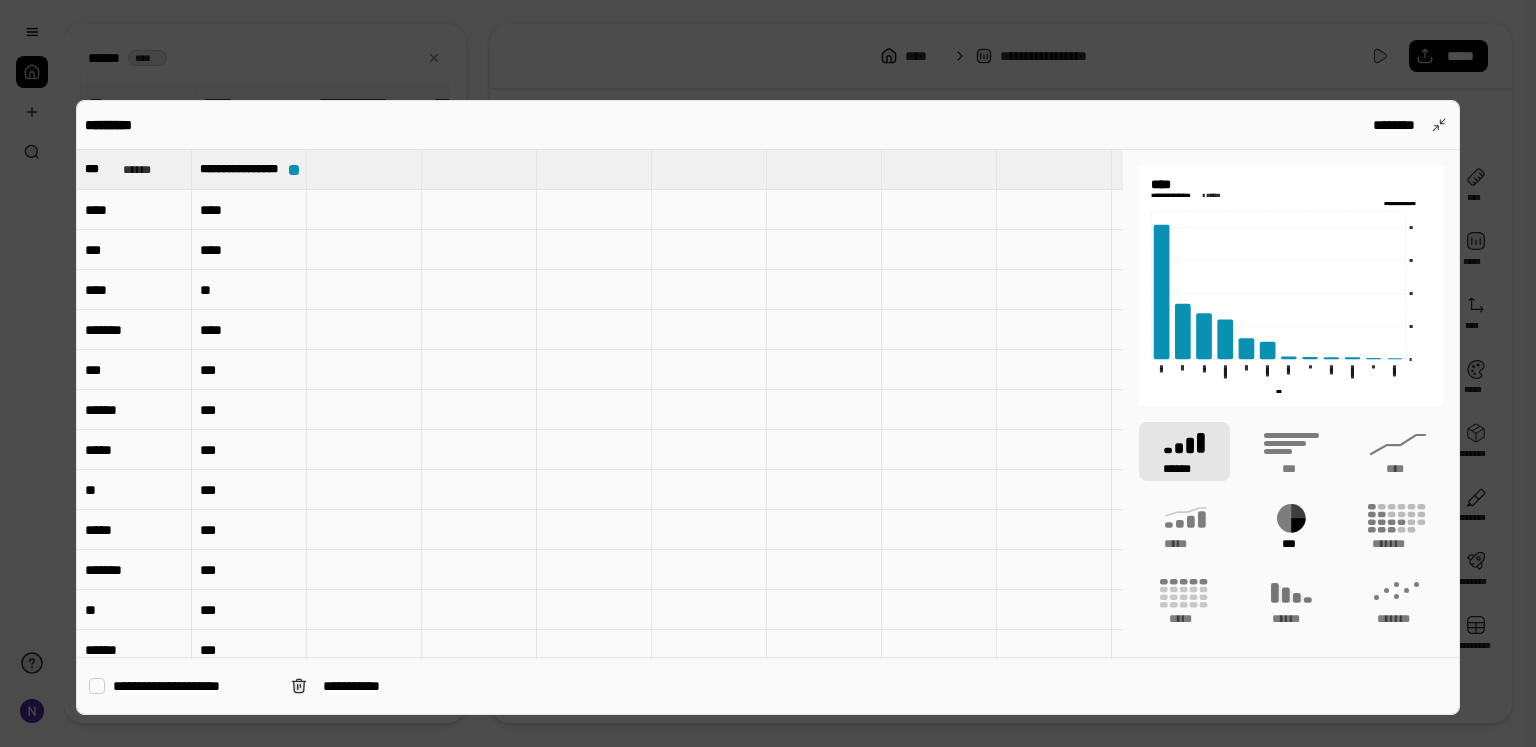 click 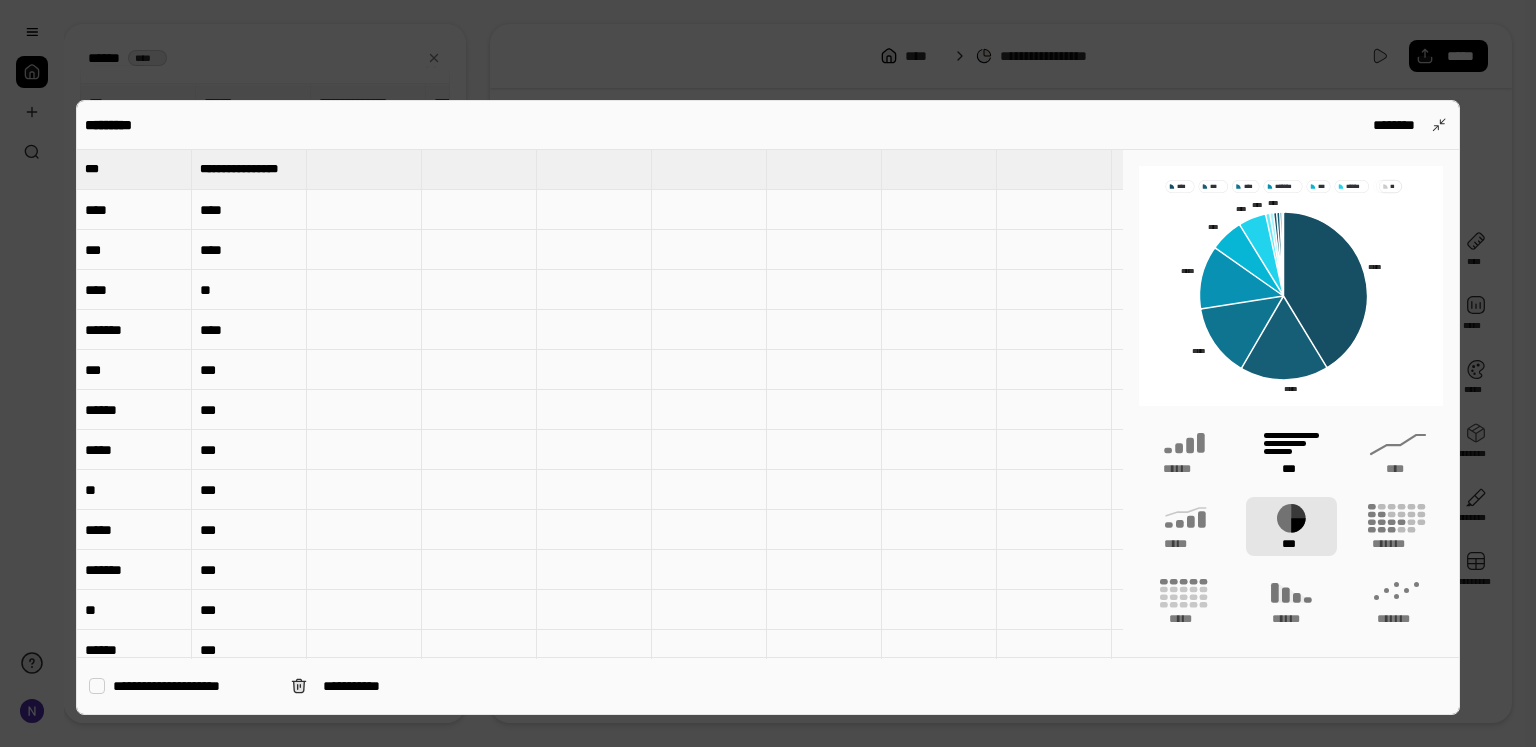 click 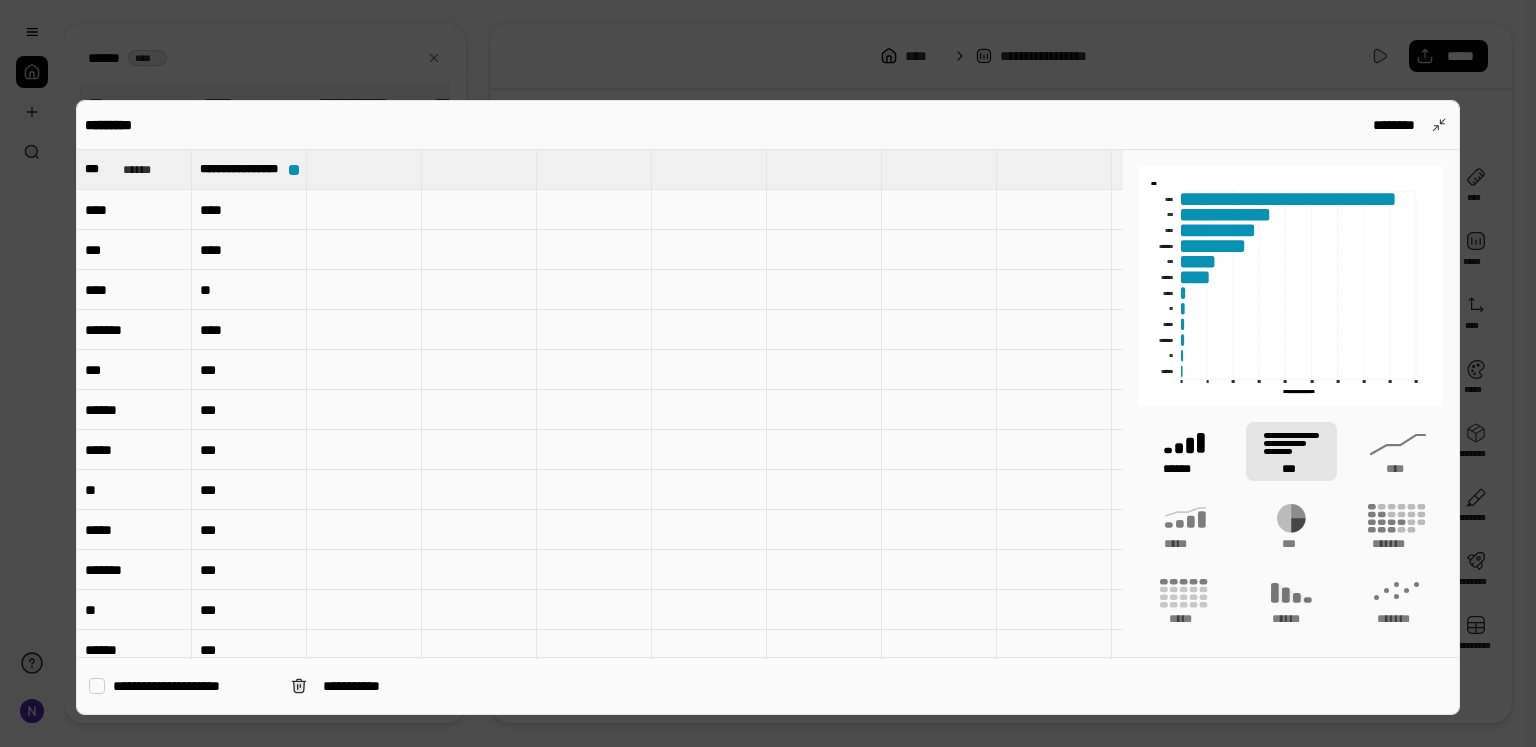 click 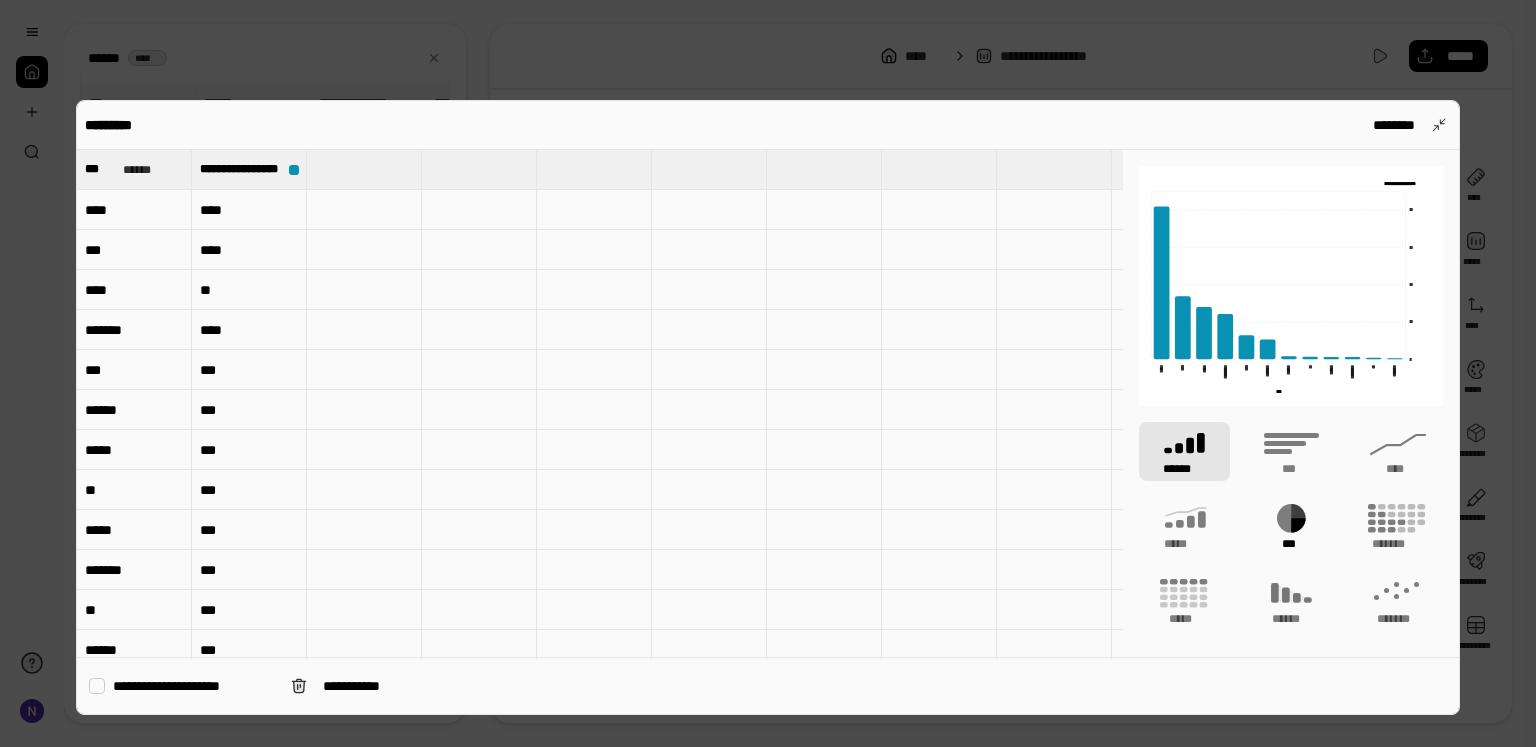 scroll, scrollTop: 131, scrollLeft: 0, axis: vertical 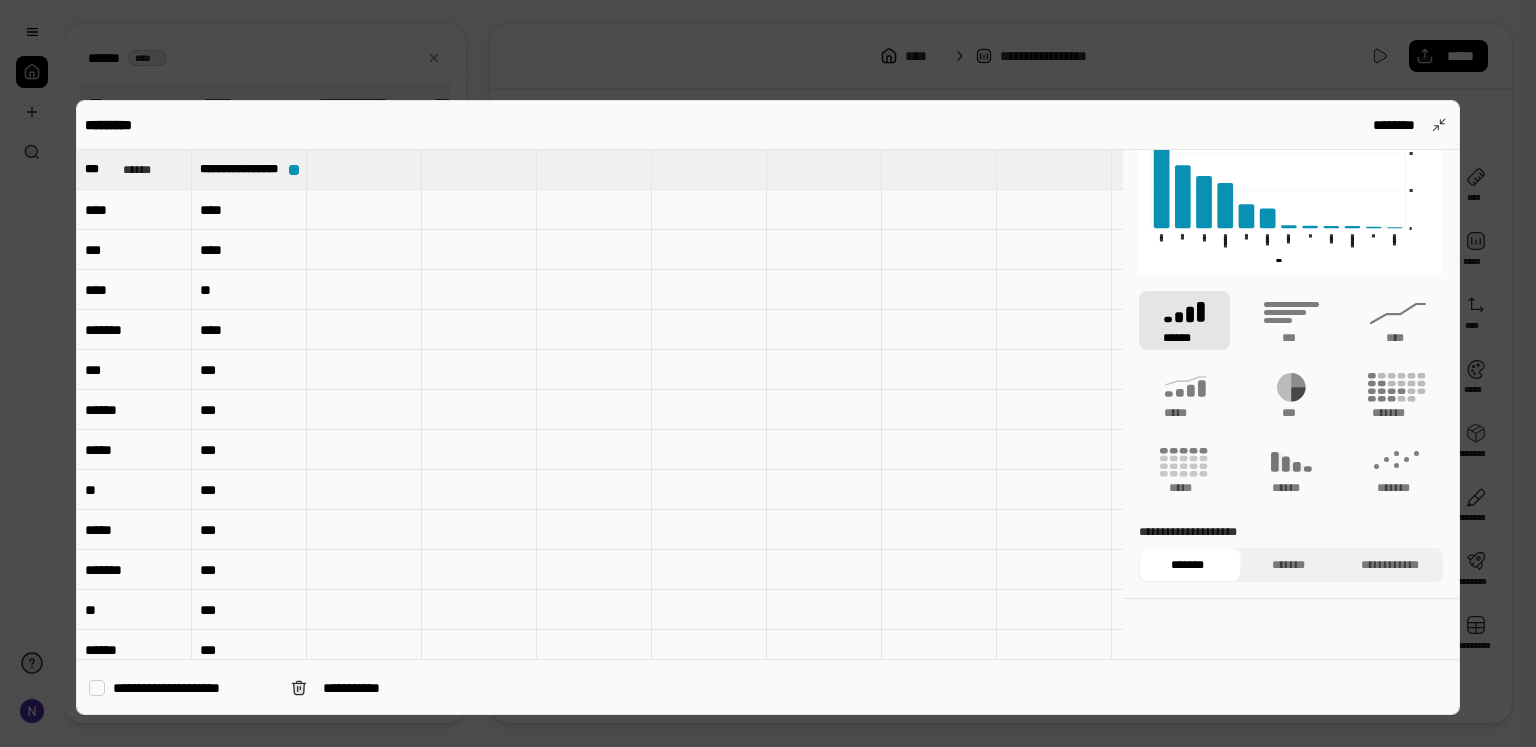 click on "**********" at bounding box center [1291, 553] 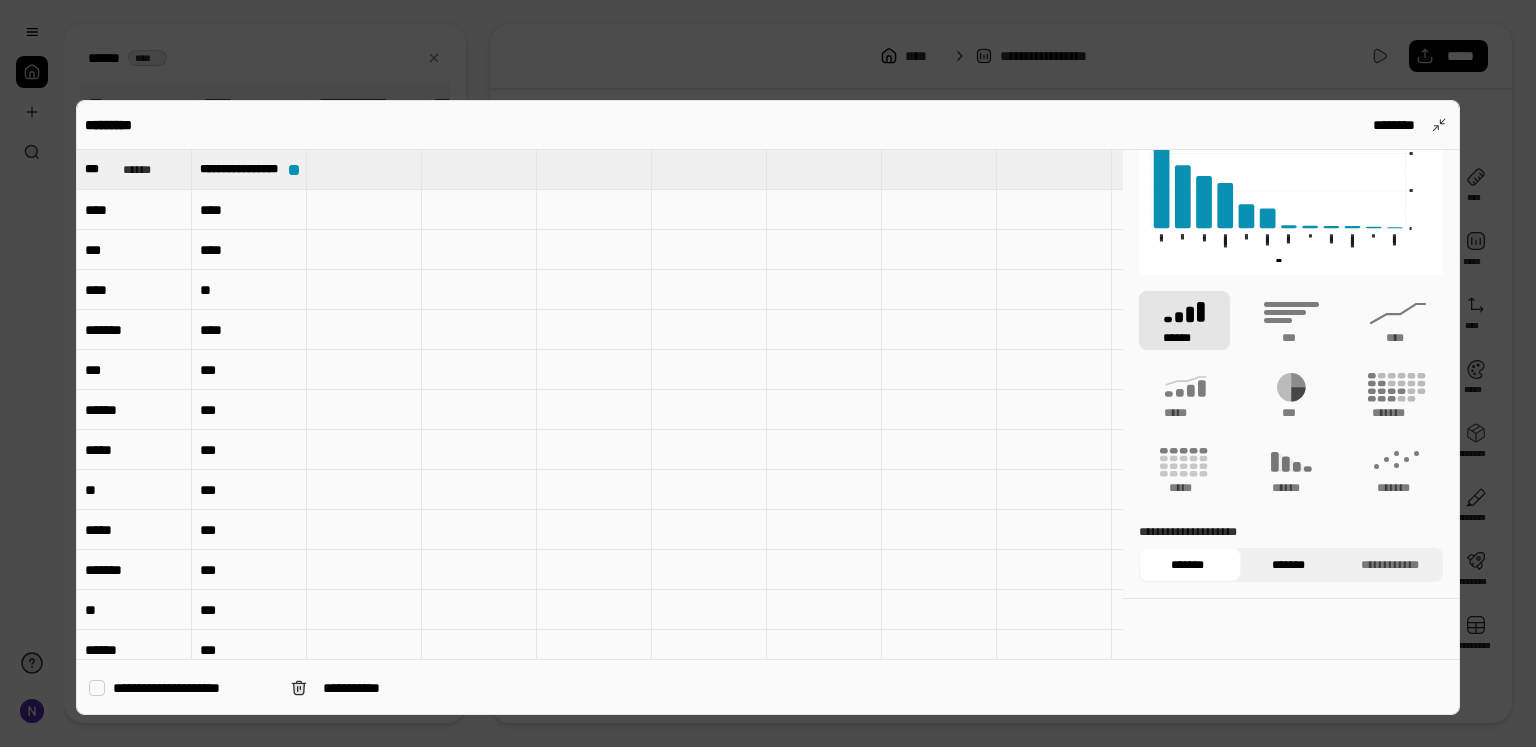 click on "*******" at bounding box center [1289, 565] 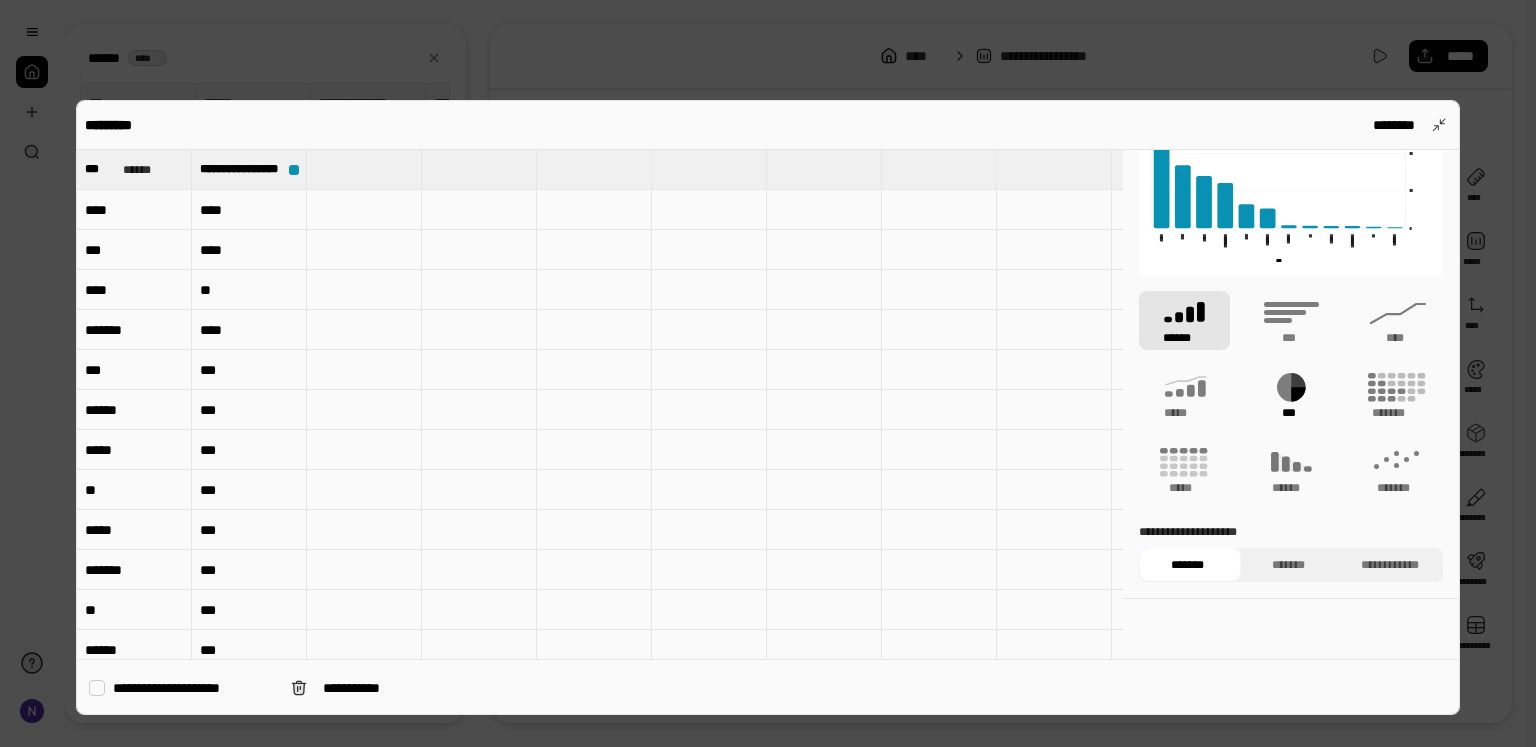 scroll, scrollTop: 0, scrollLeft: 0, axis: both 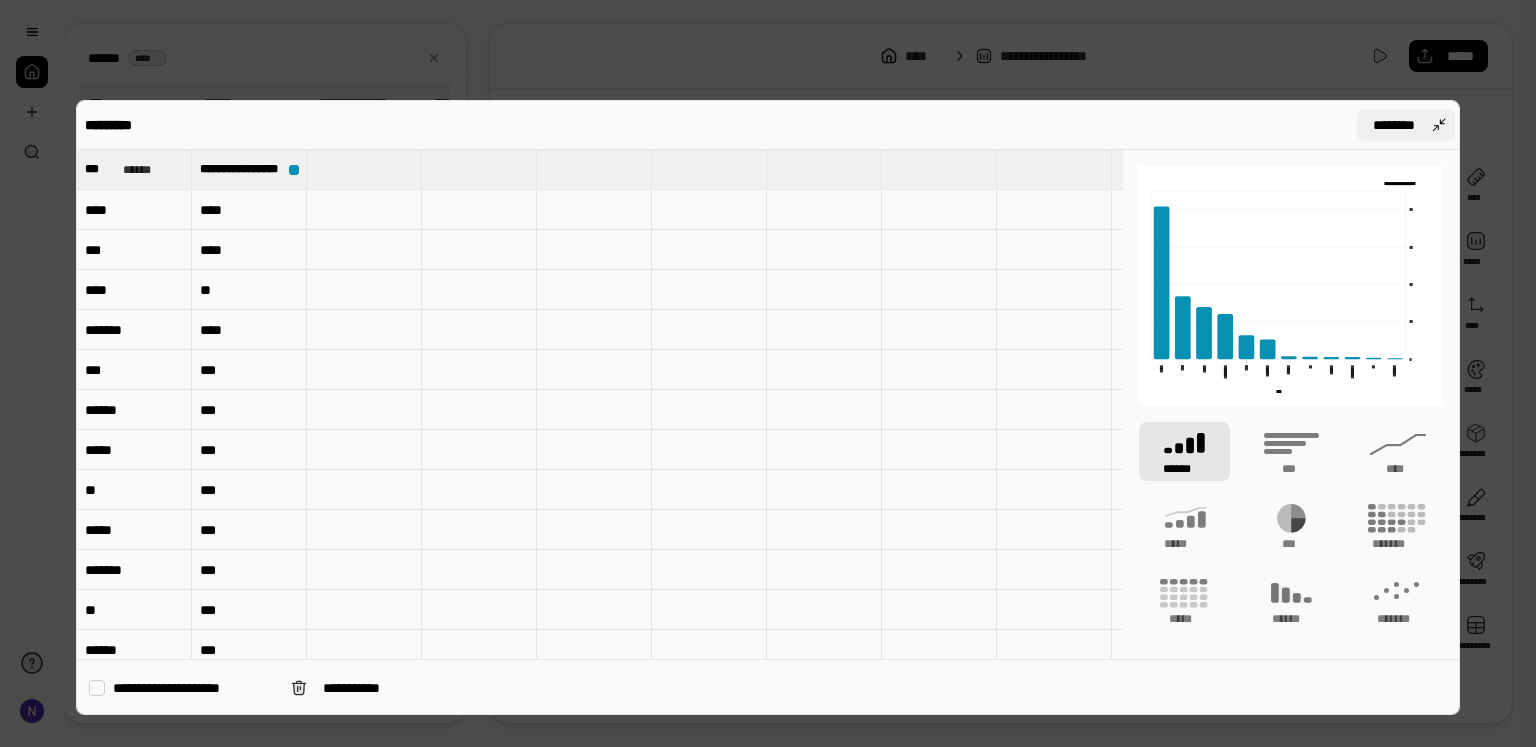 click on "********" at bounding box center (1406, 125) 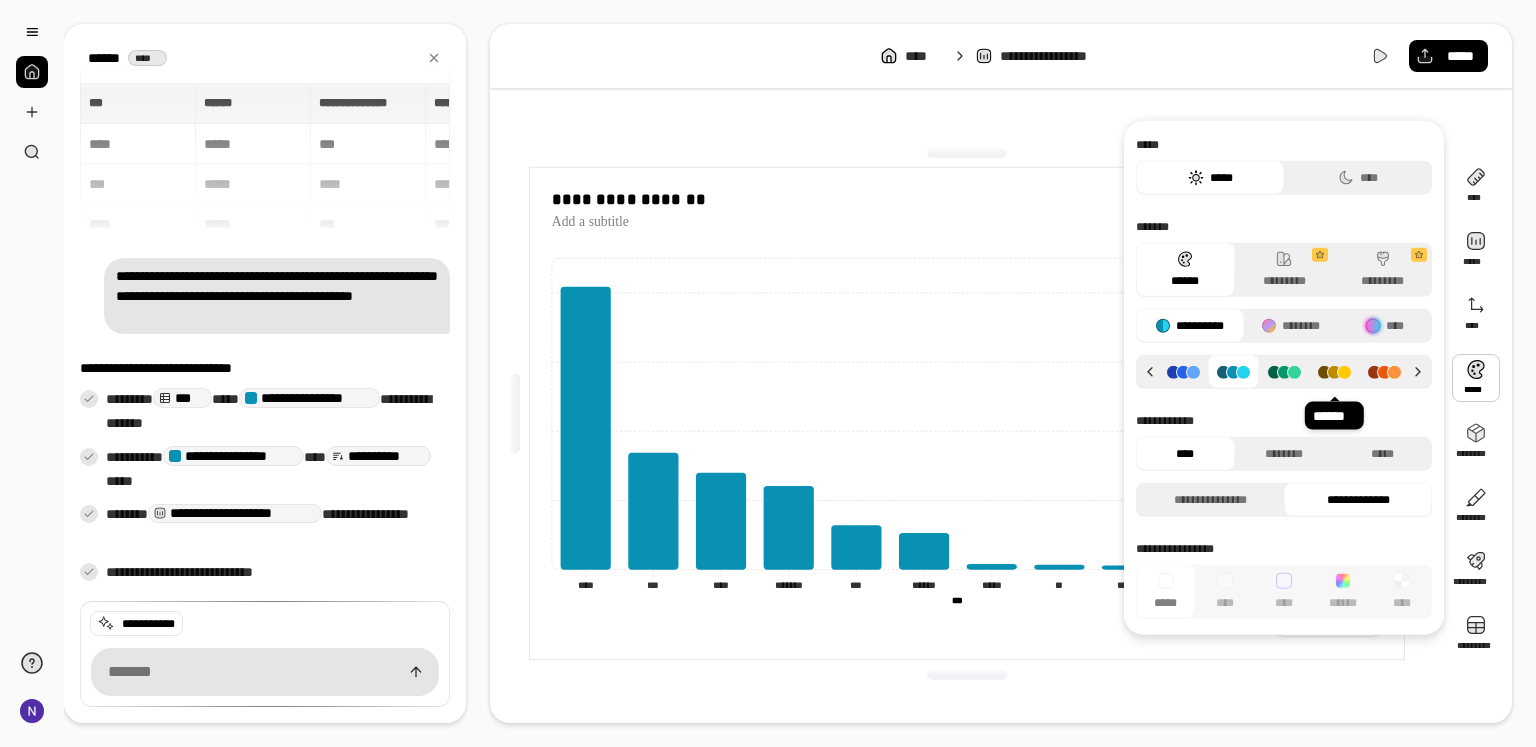 click at bounding box center (1334, 371) 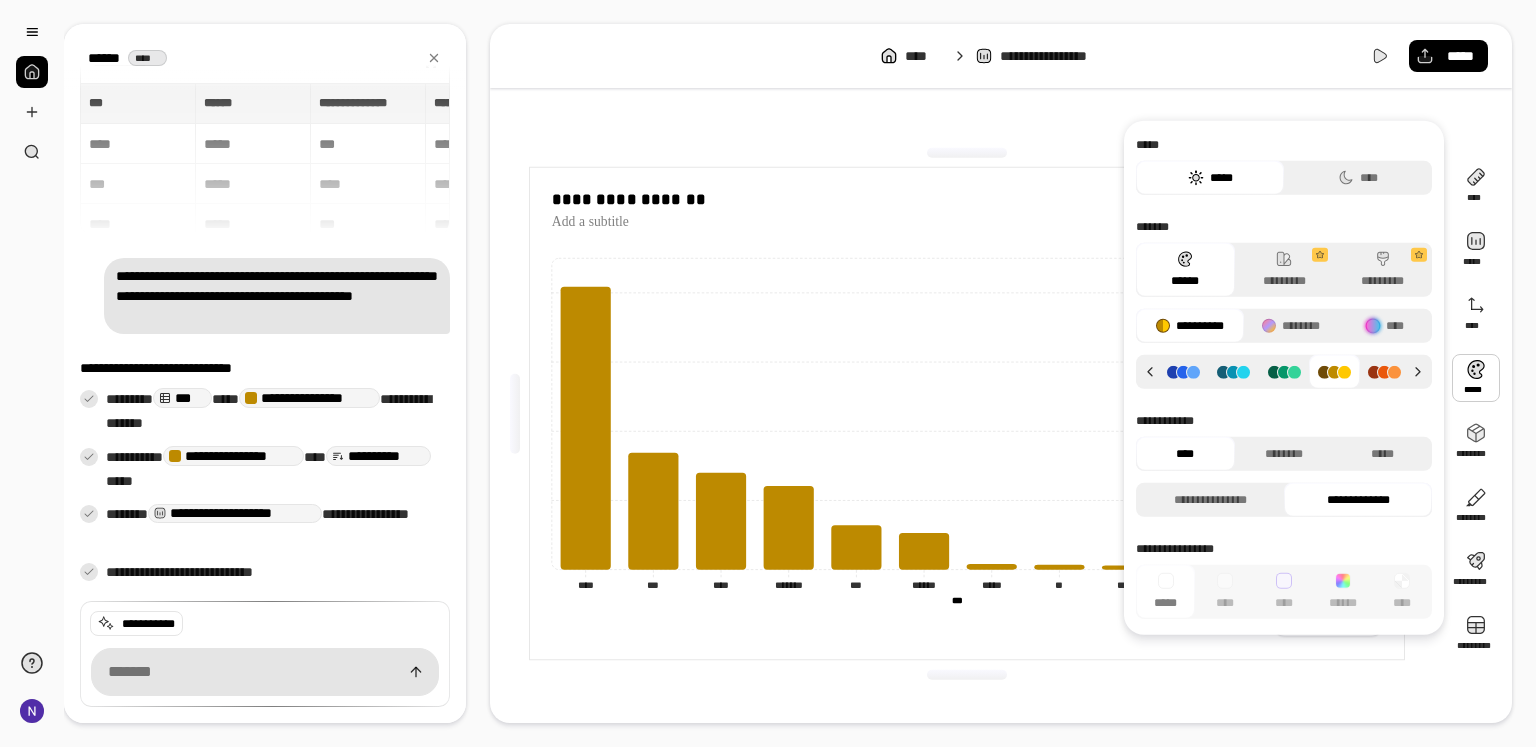 click 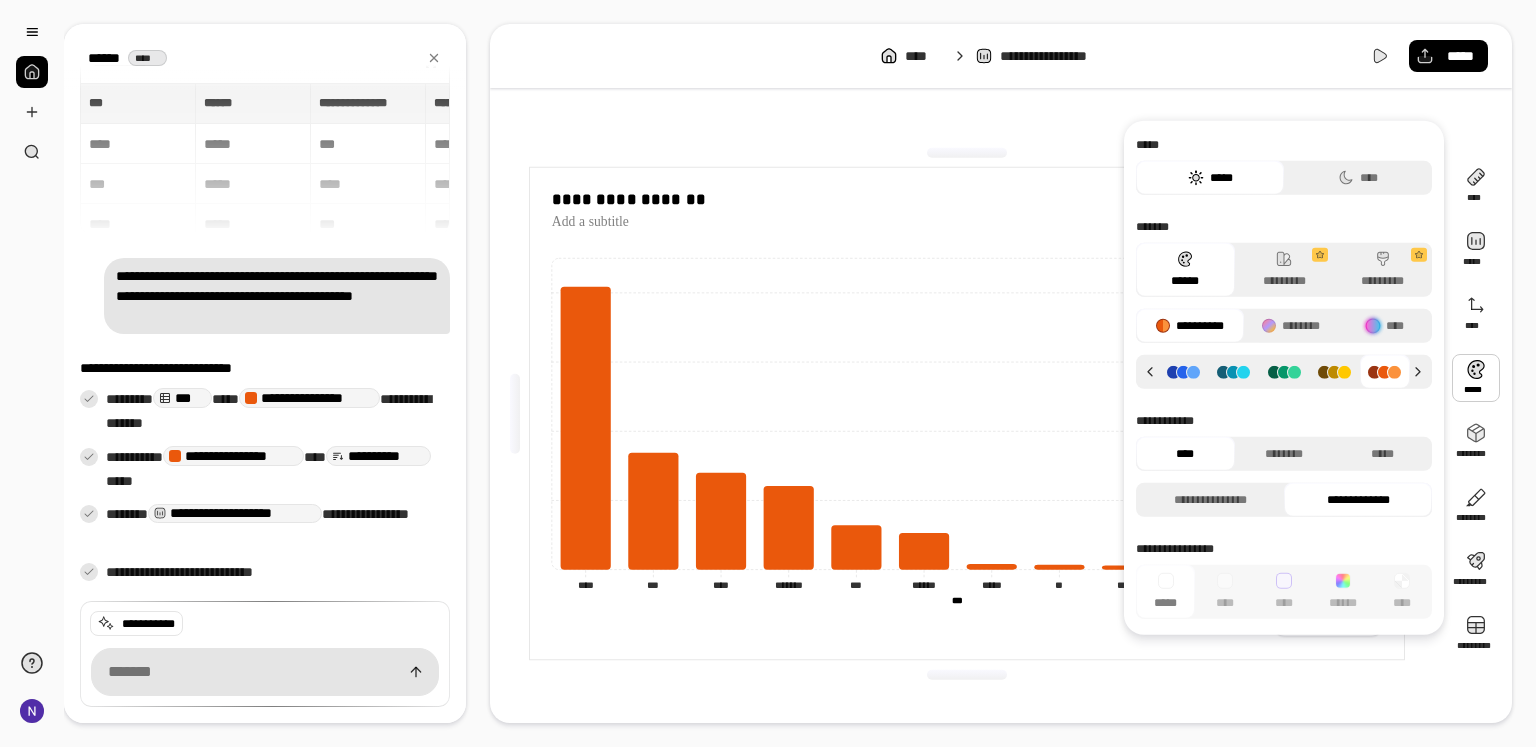 click 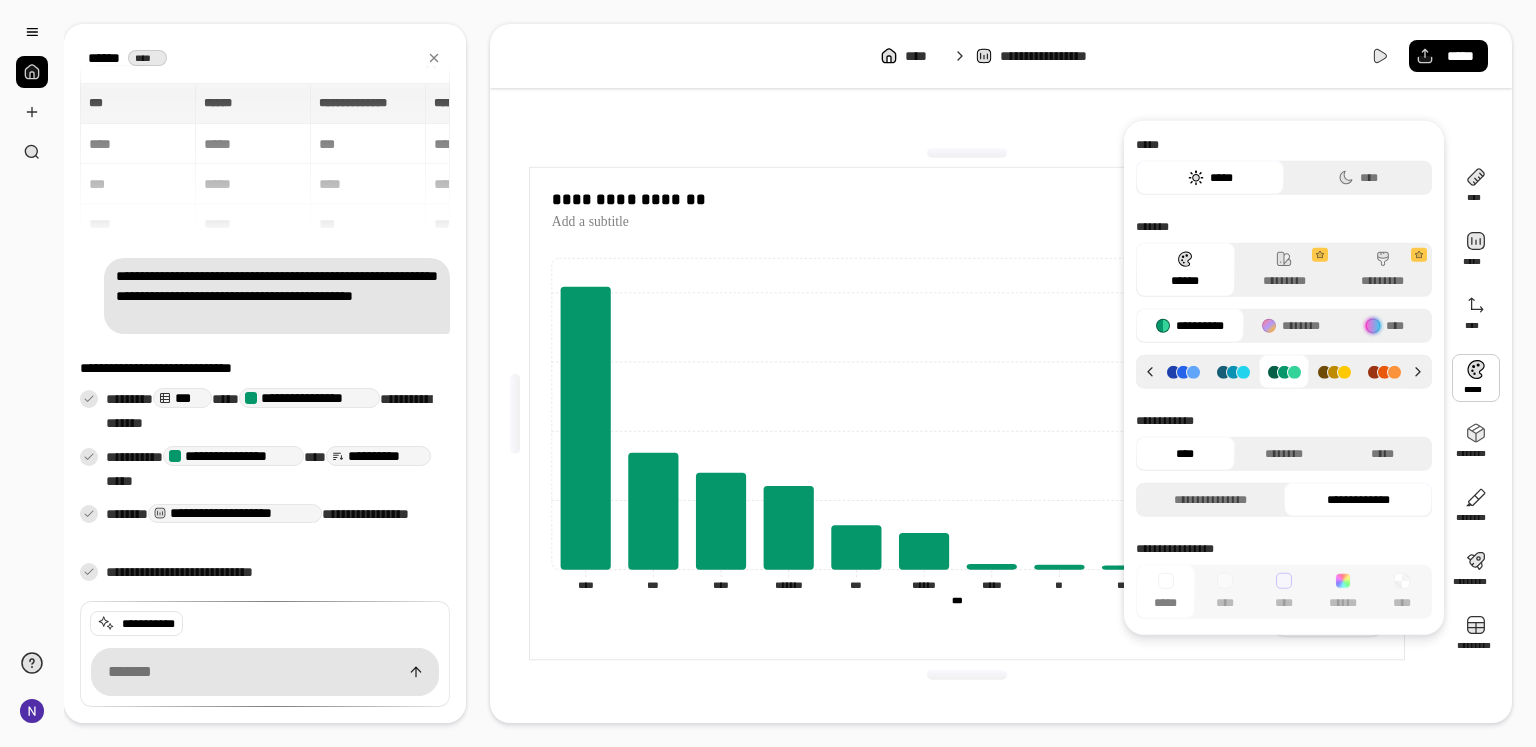click 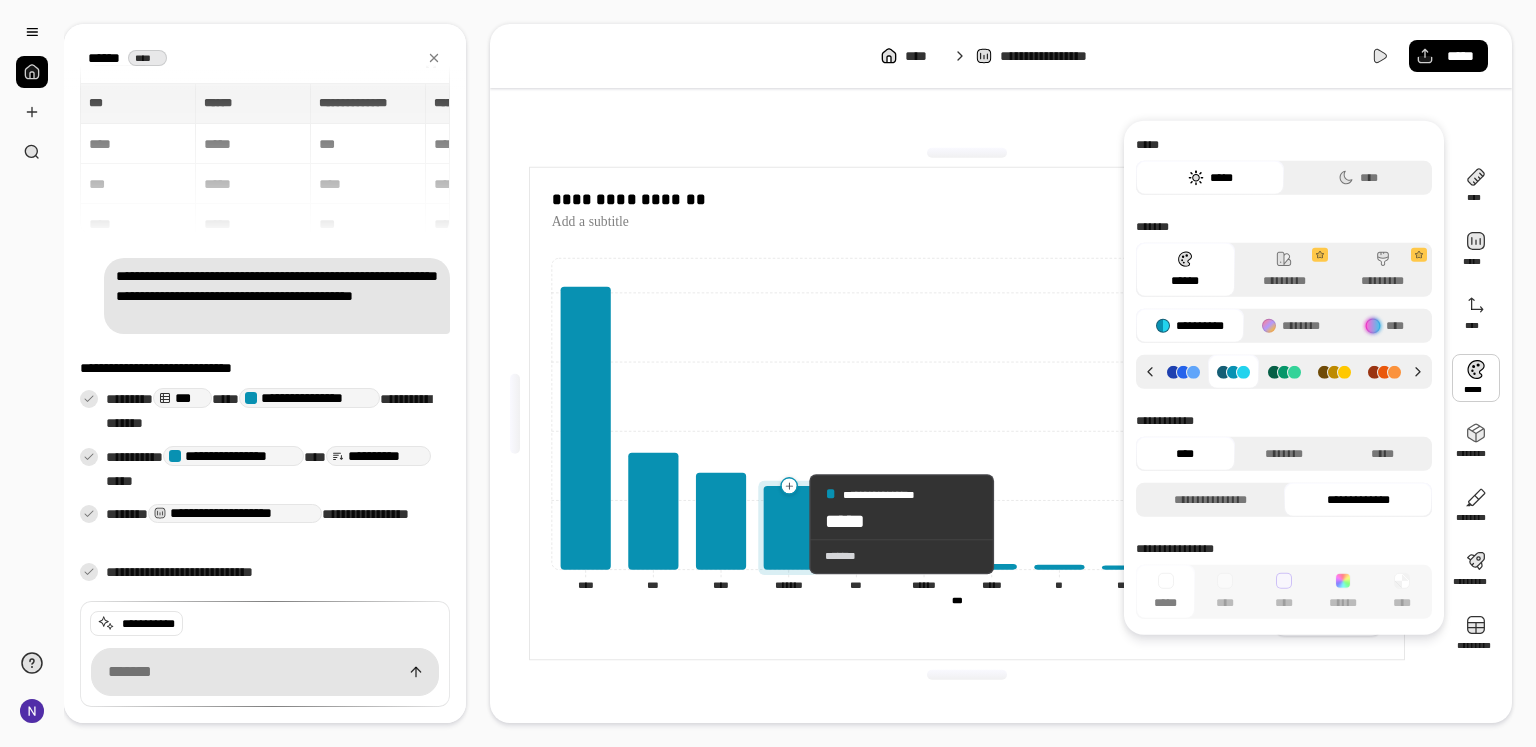 click 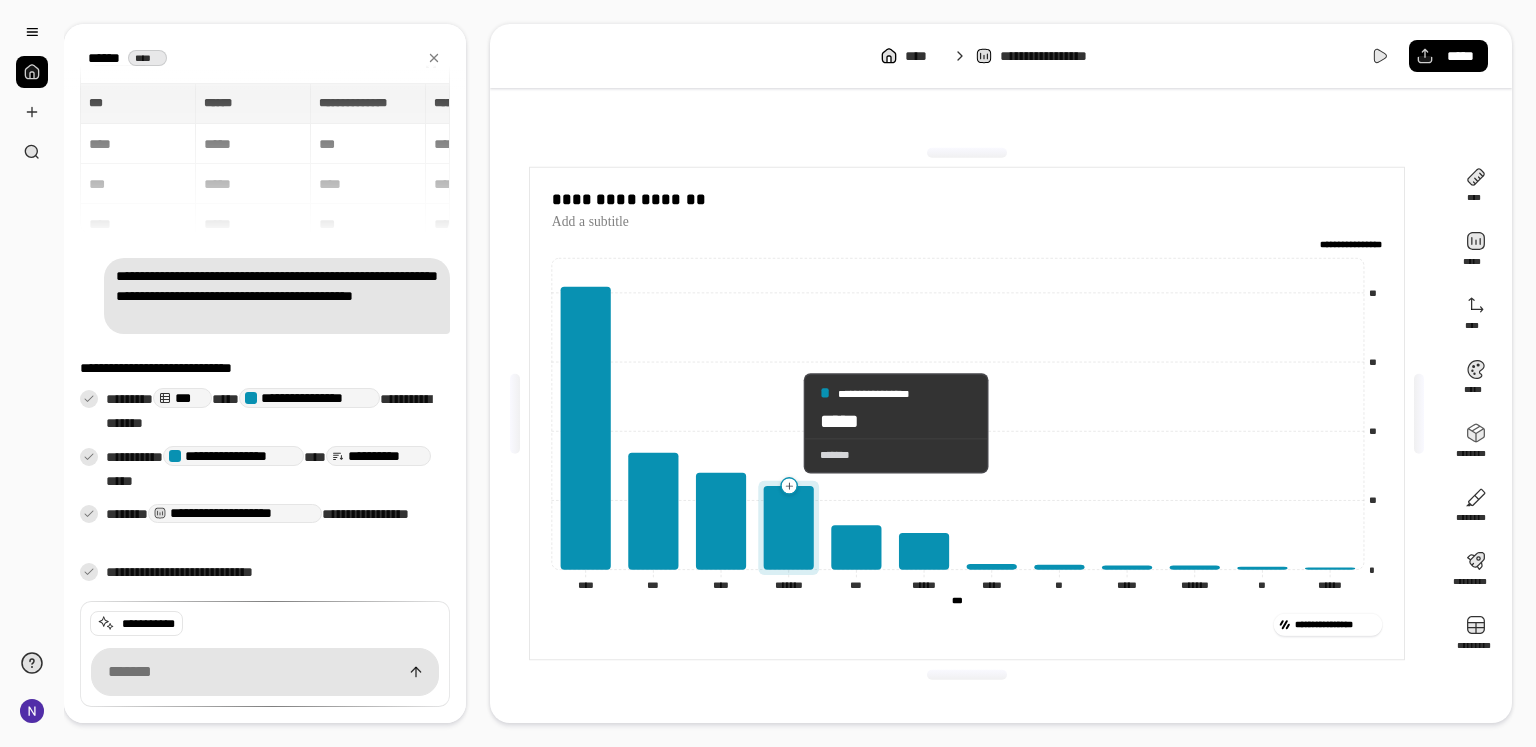 drag, startPoint x: 788, startPoint y: 481, endPoint x: 783, endPoint y: 421, distance: 60.207973 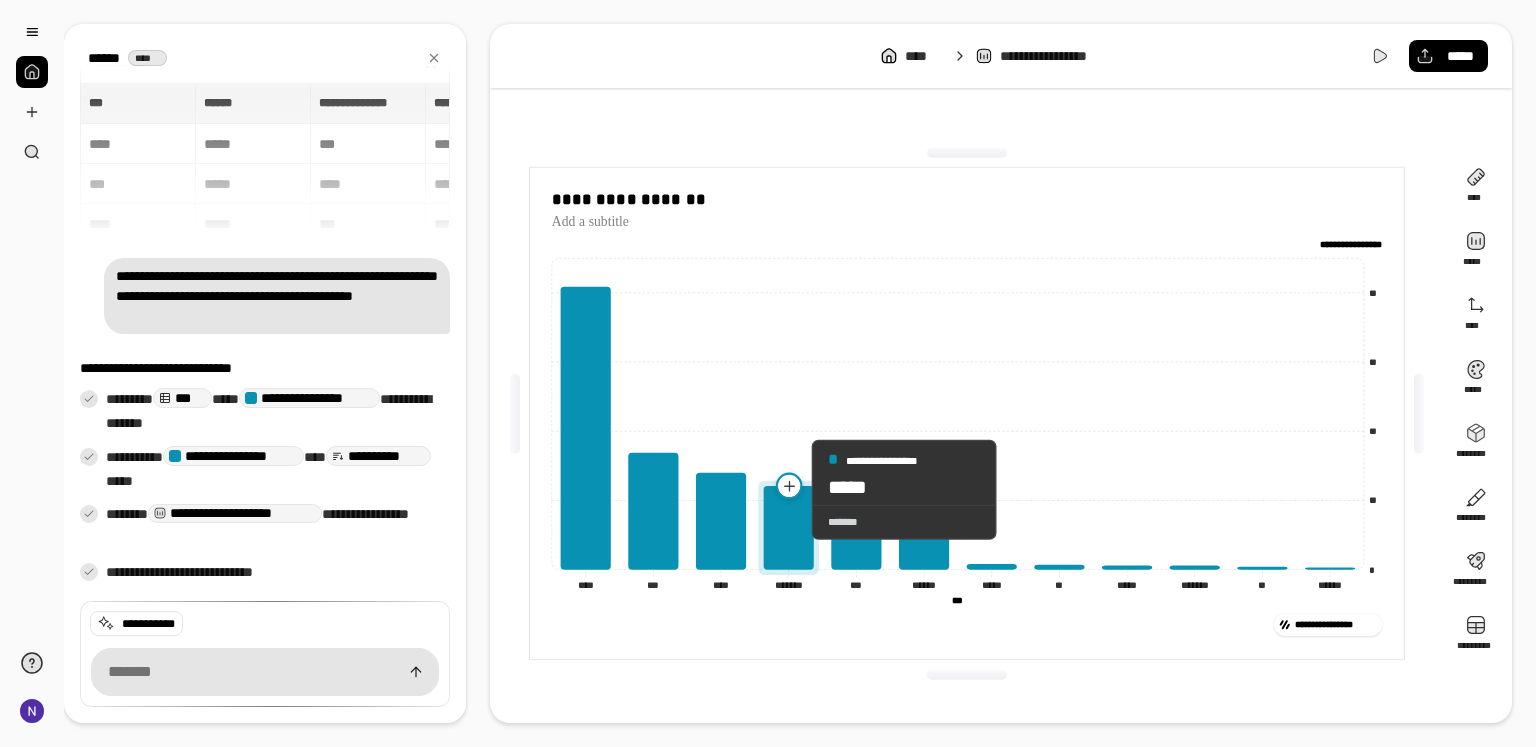 click 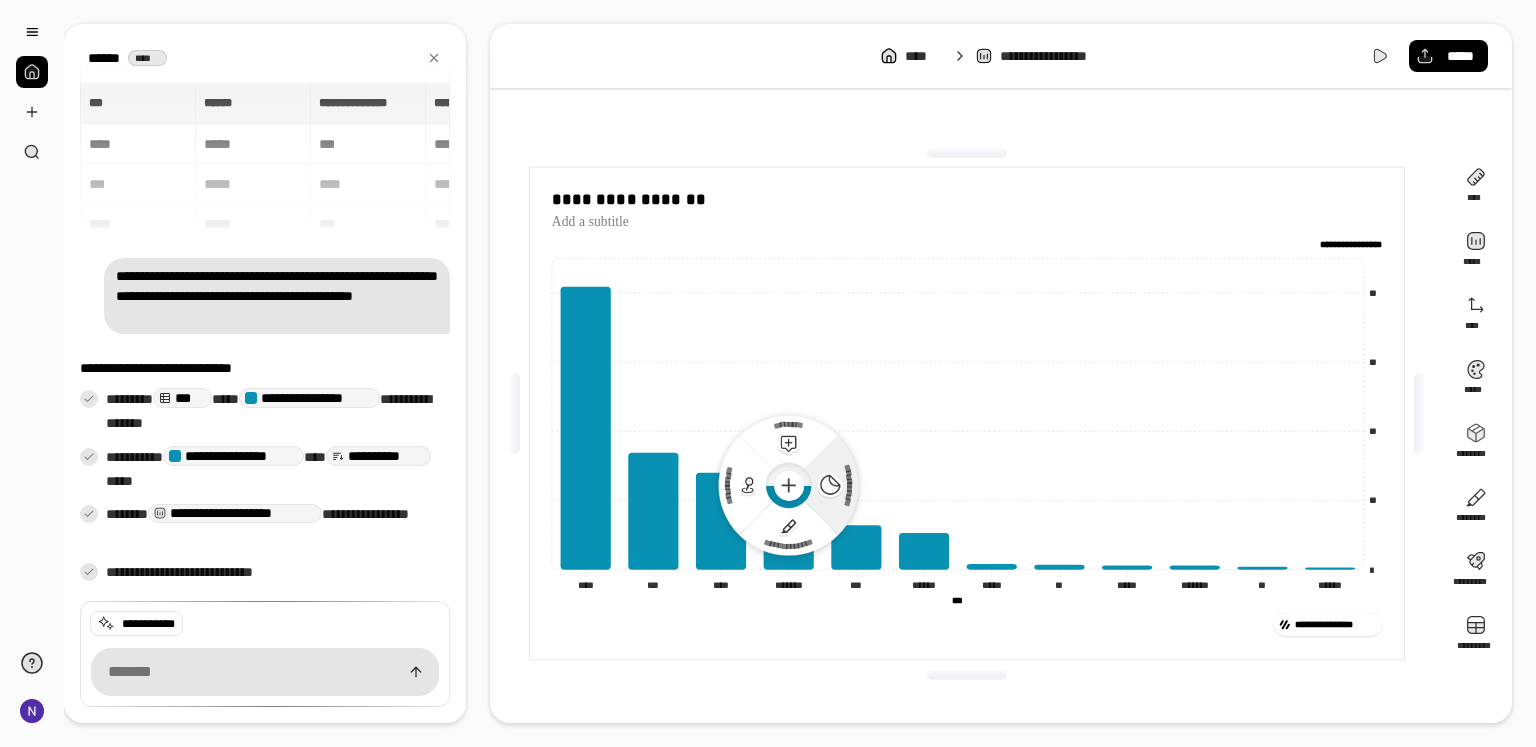 click 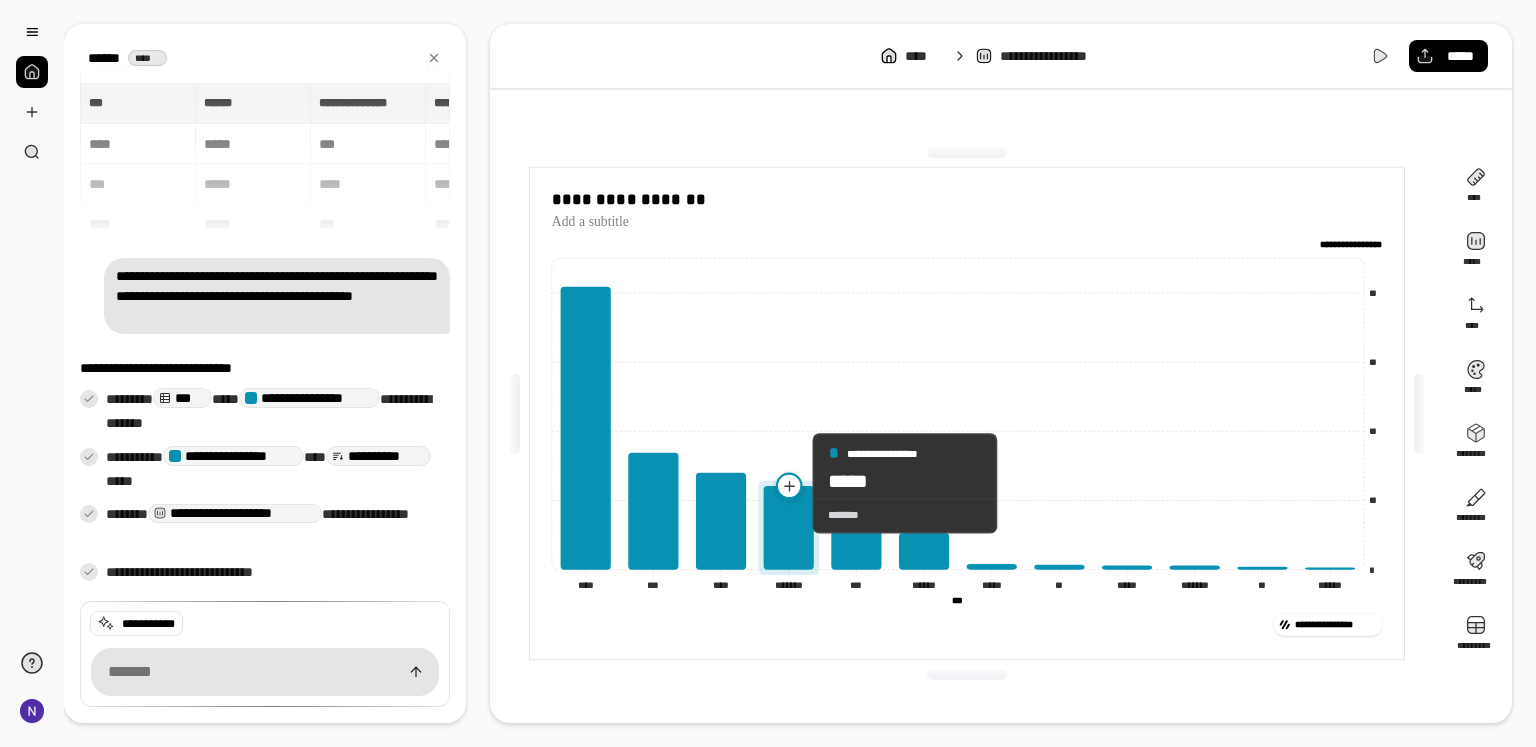 click 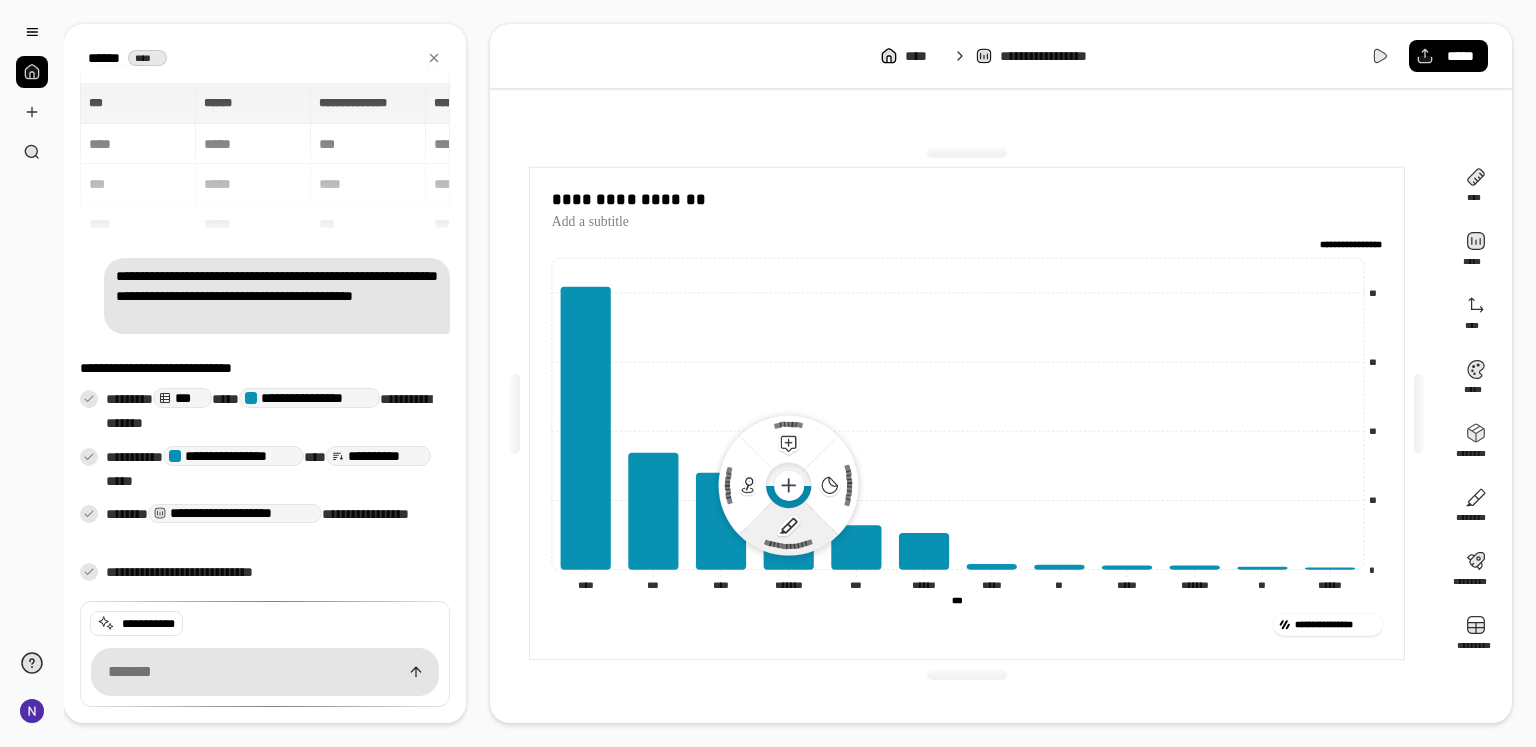 click 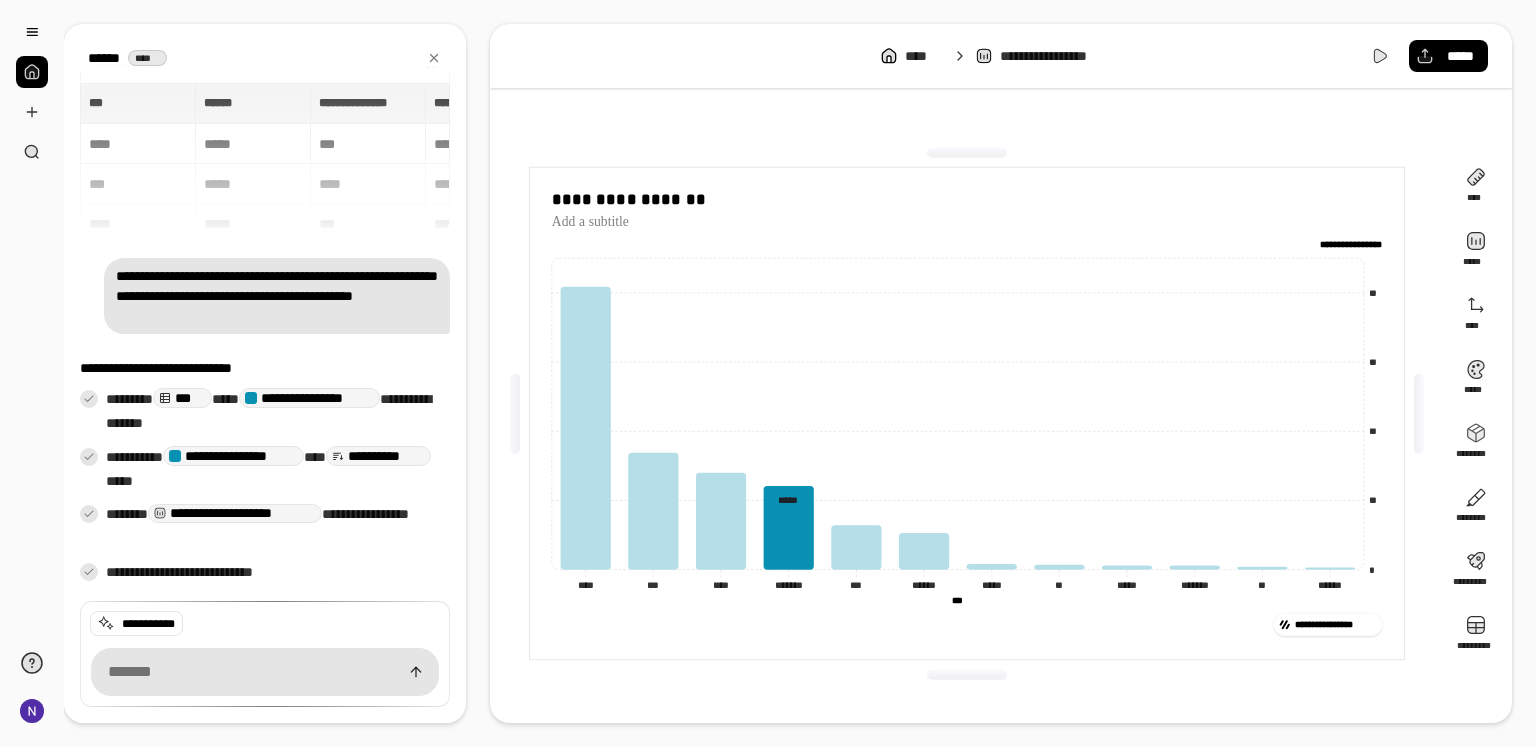 click on "******* *******" 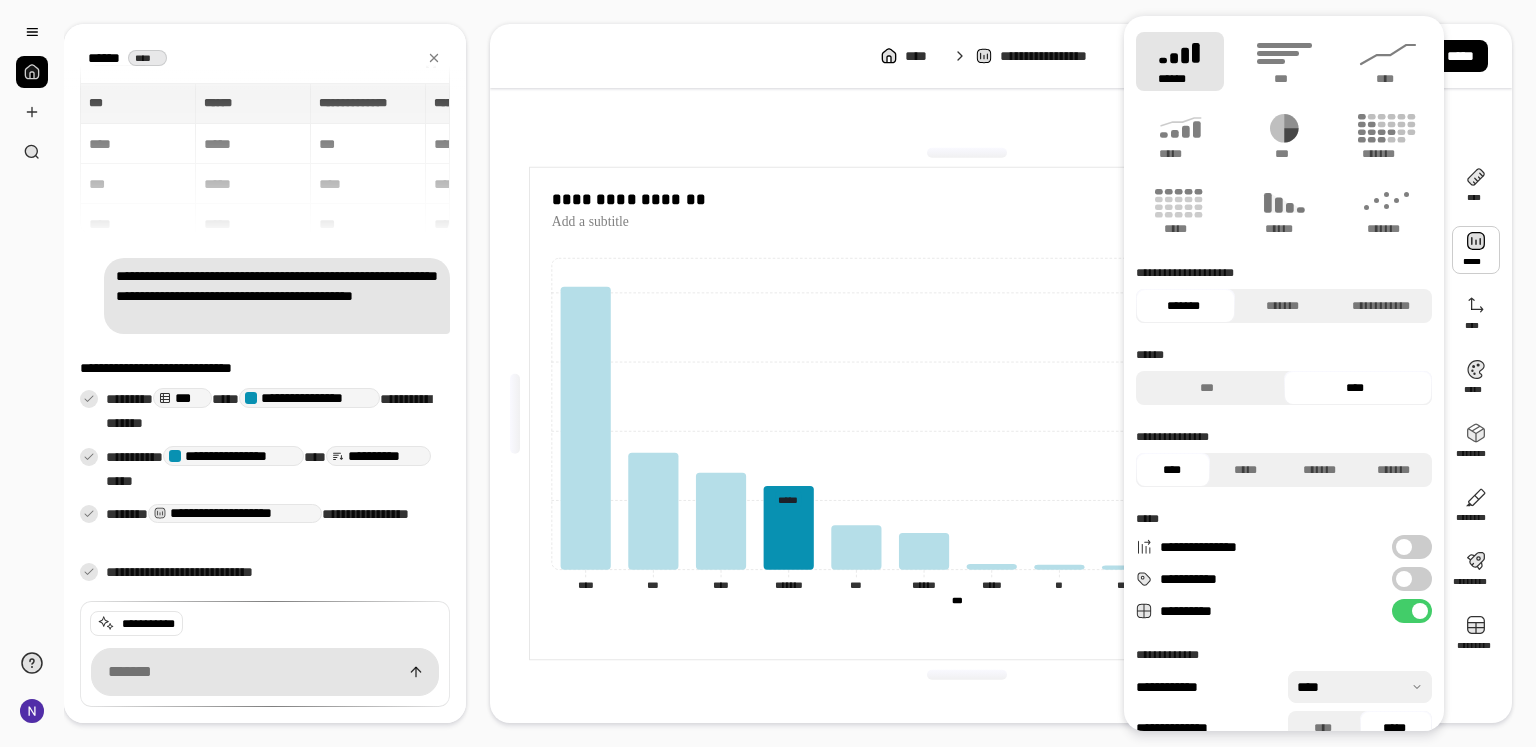 click at bounding box center (1476, 250) 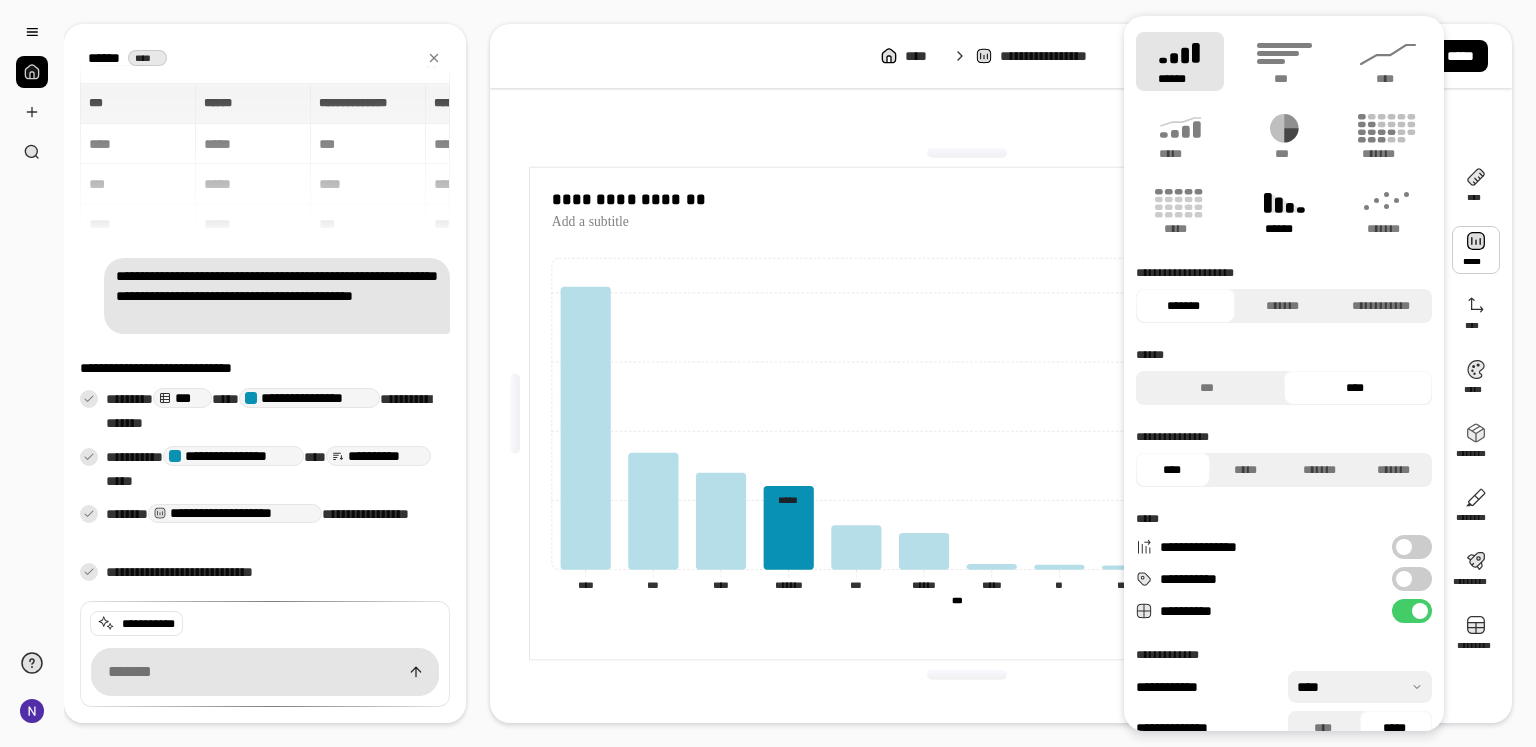 click on "******" at bounding box center [1284, 229] 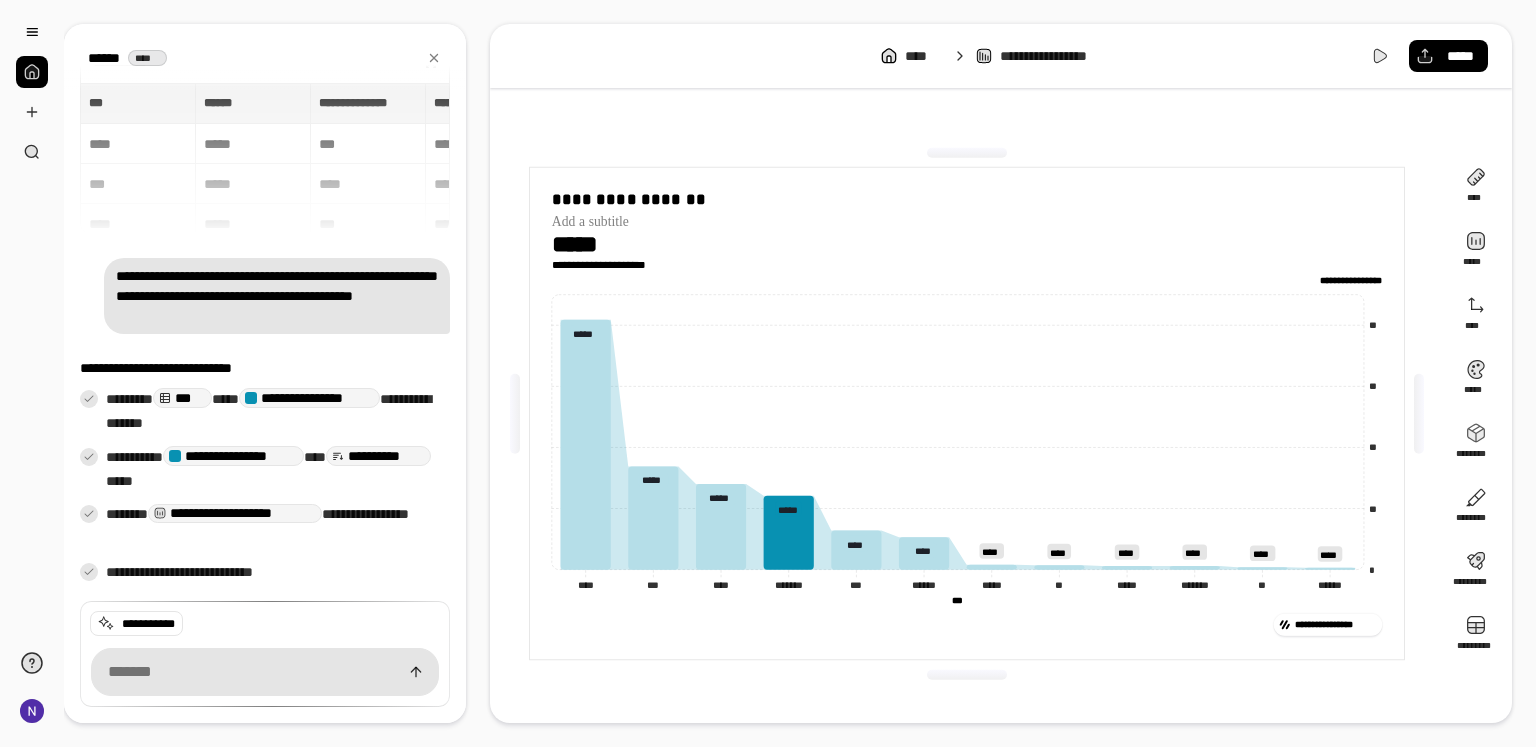 click on "*****" at bounding box center [589, 245] 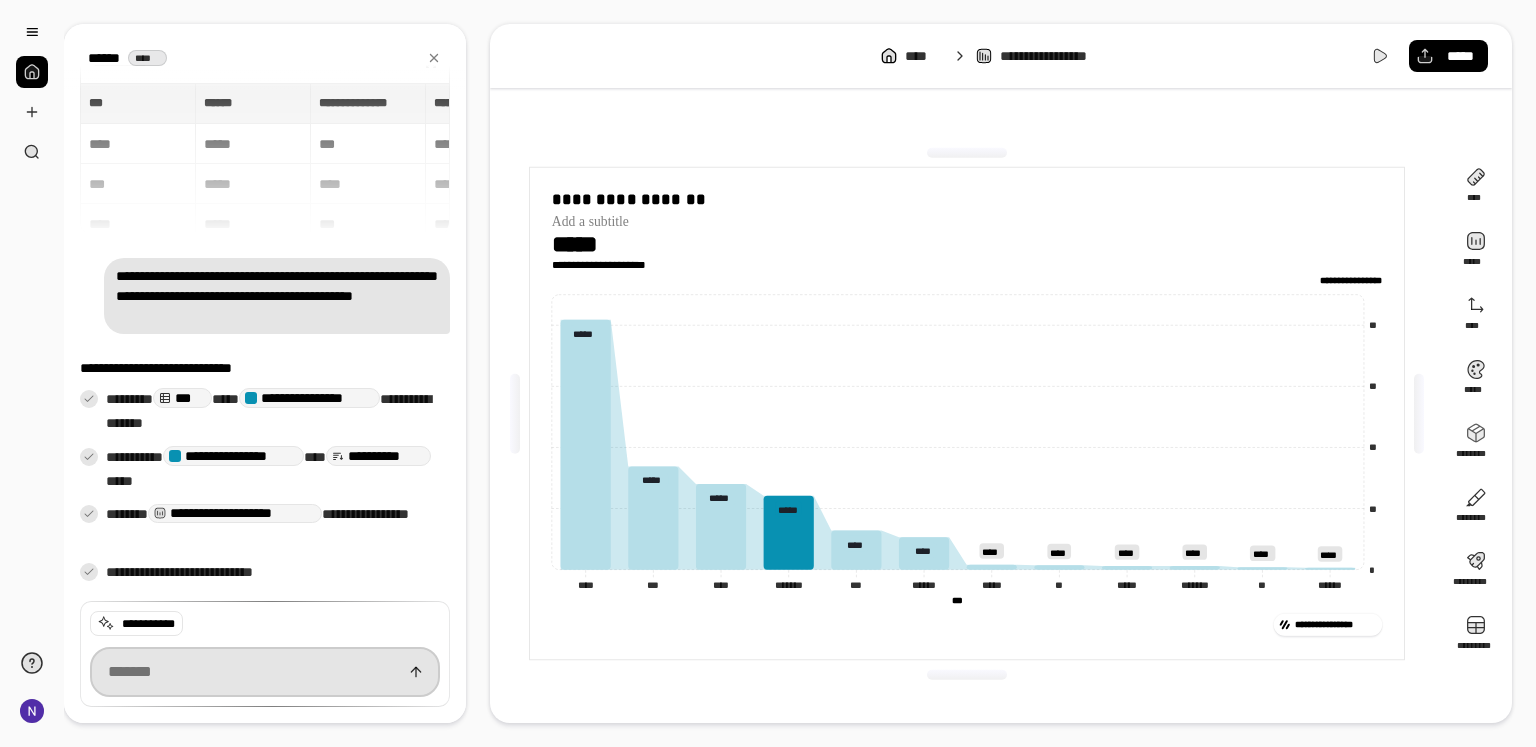 click at bounding box center [265, 672] 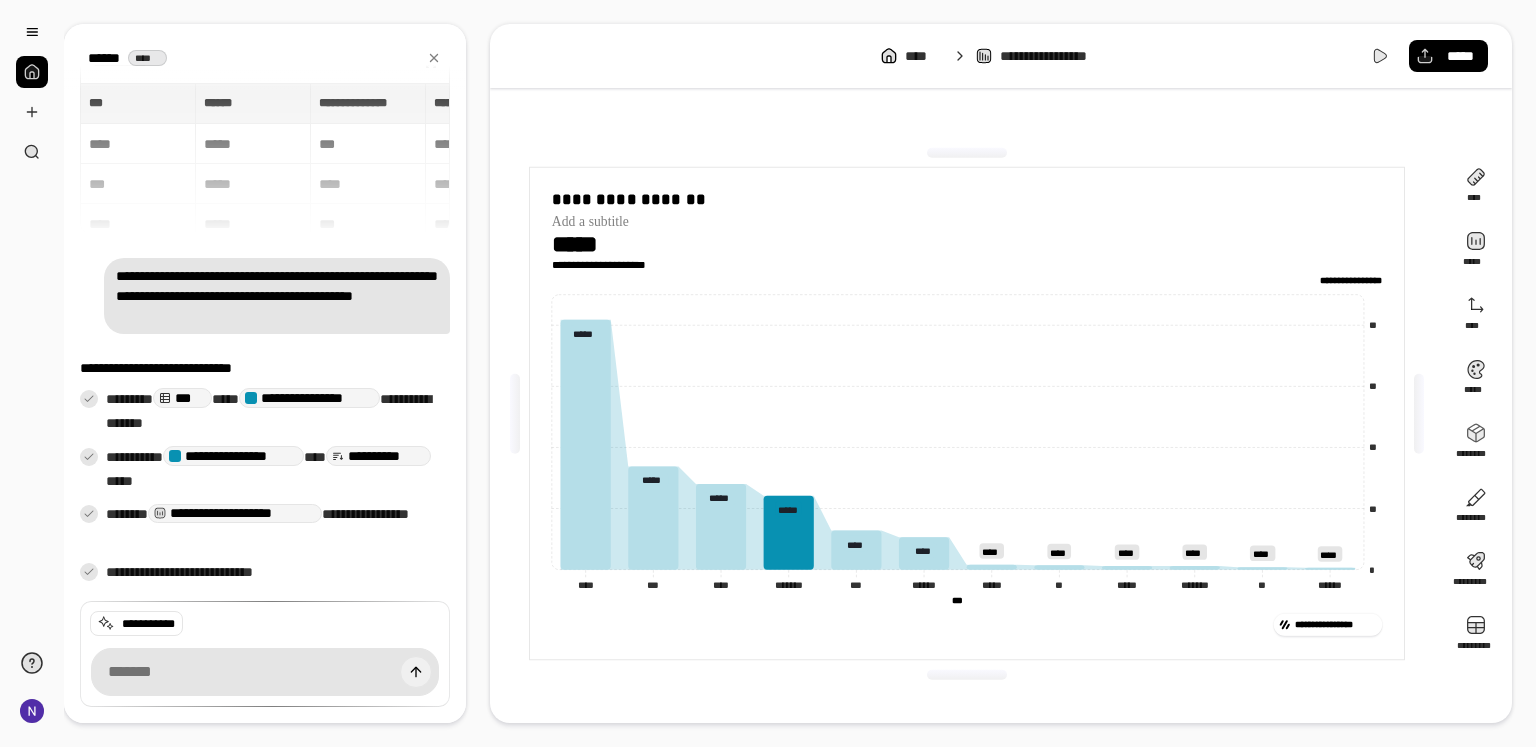 click at bounding box center (416, 672) 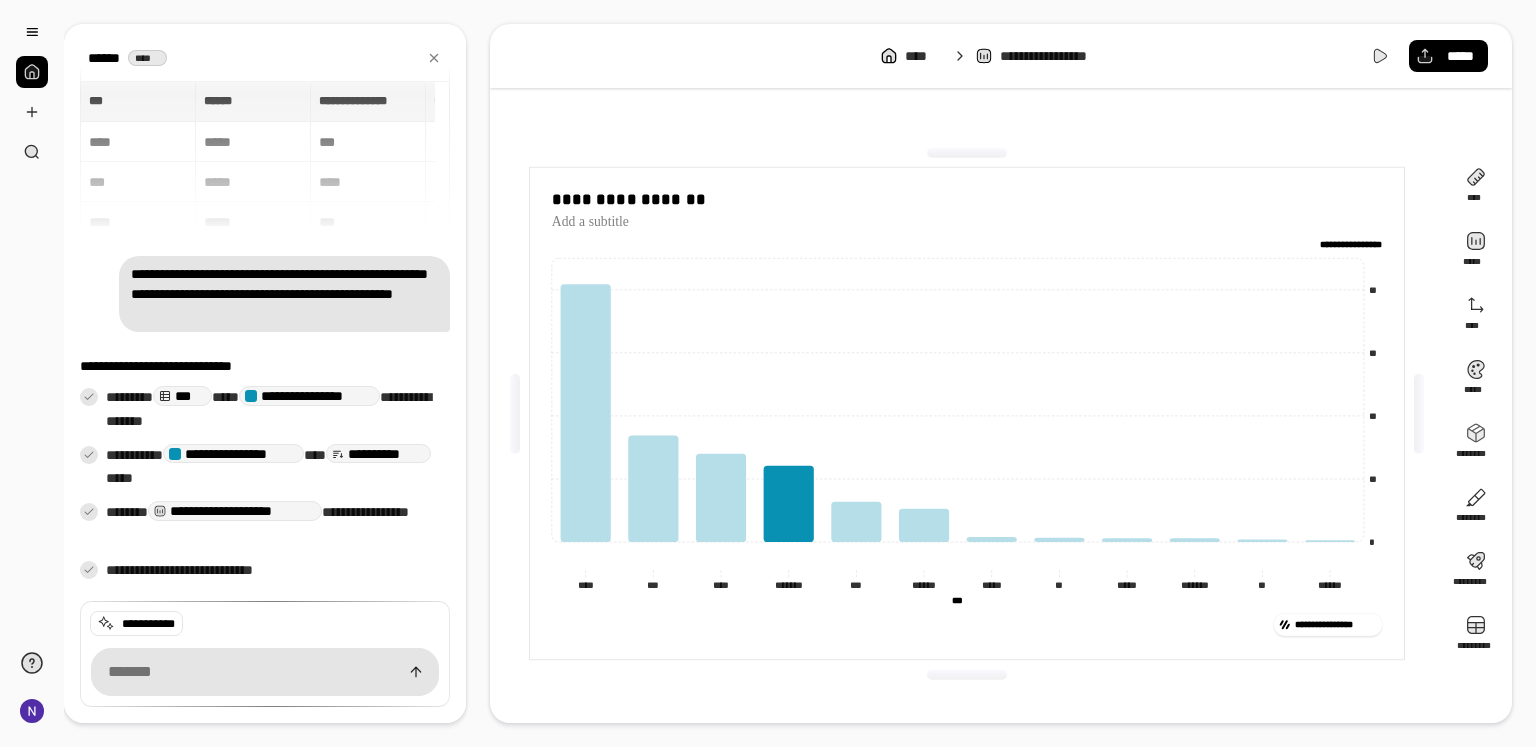 scroll, scrollTop: 134, scrollLeft: 0, axis: vertical 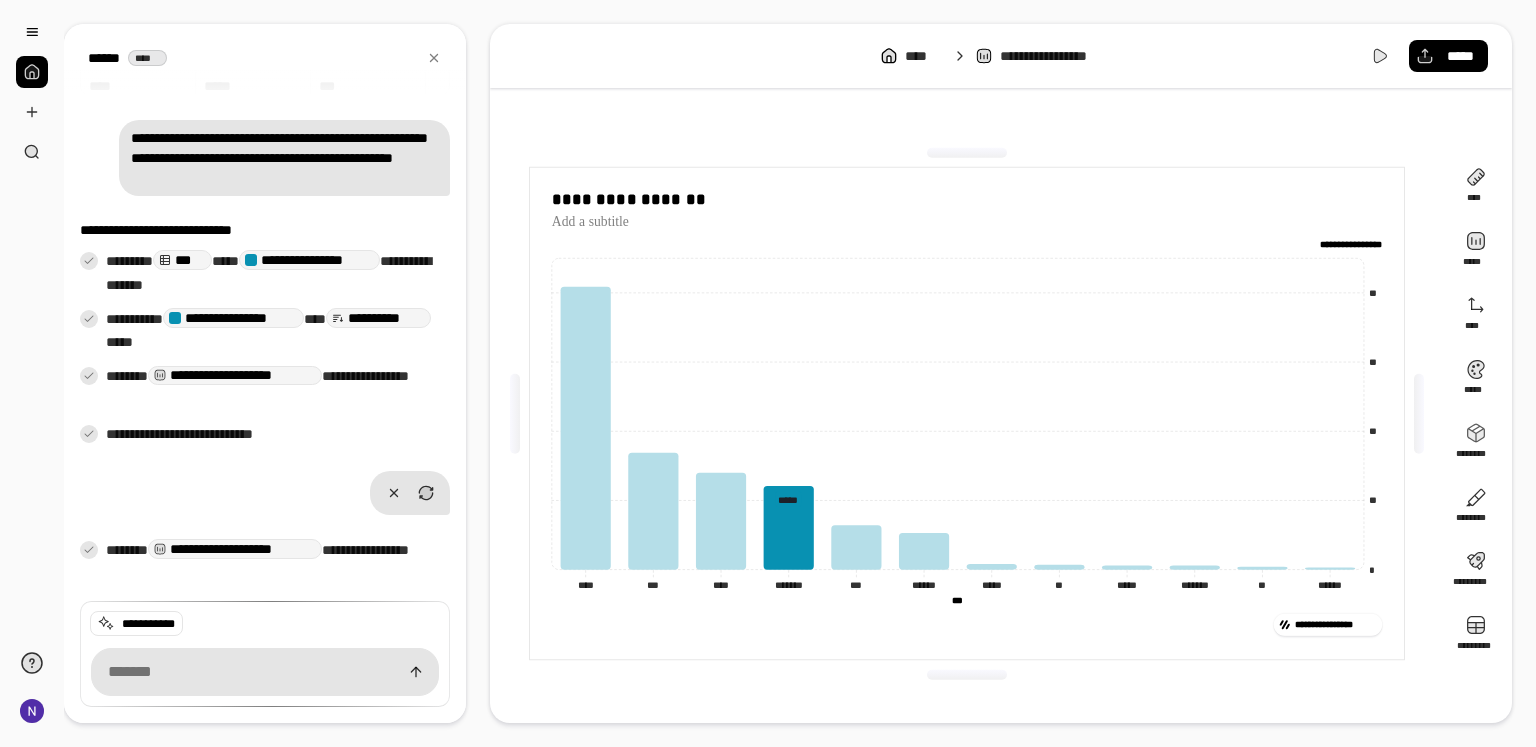 click at bounding box center (515, 414) 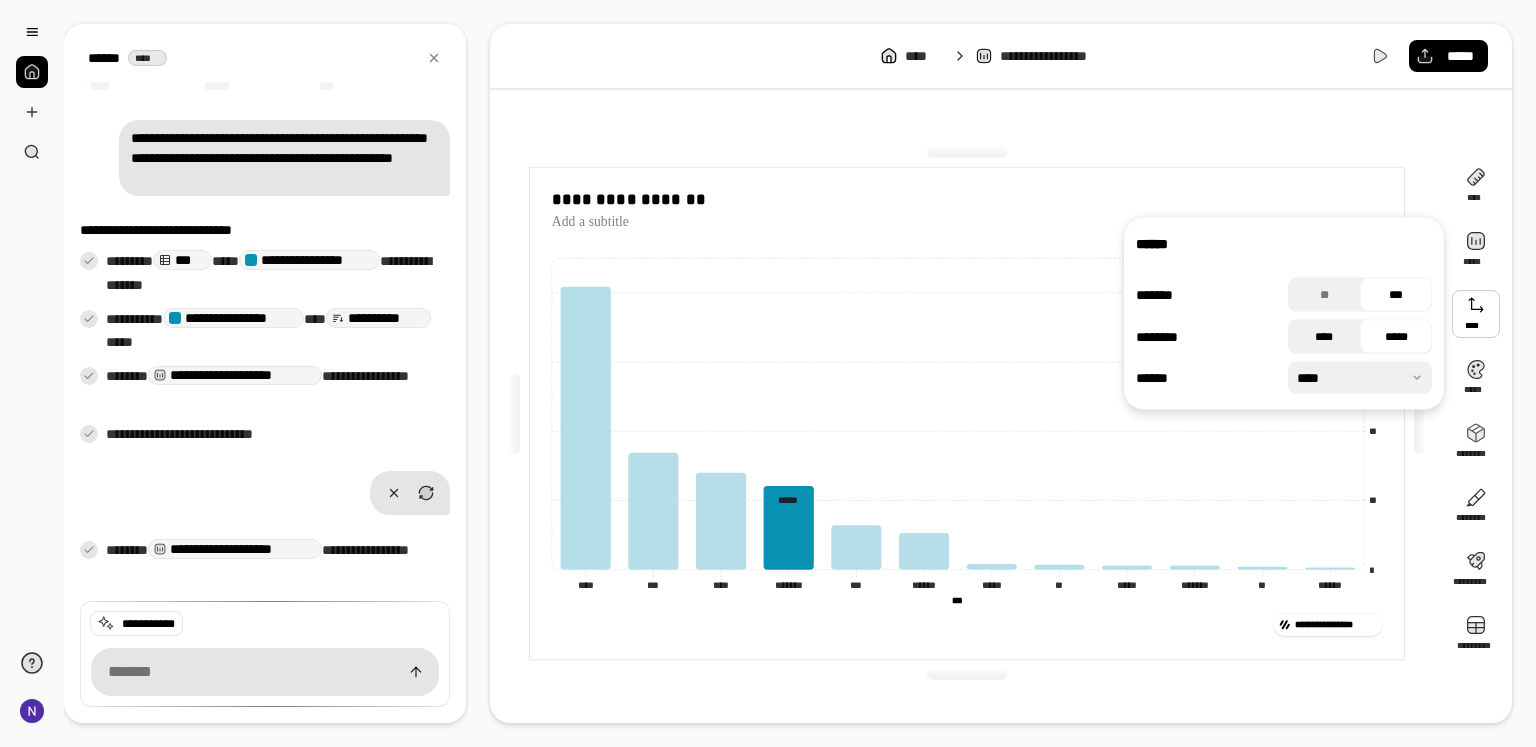 click on "****" at bounding box center [1324, 337] 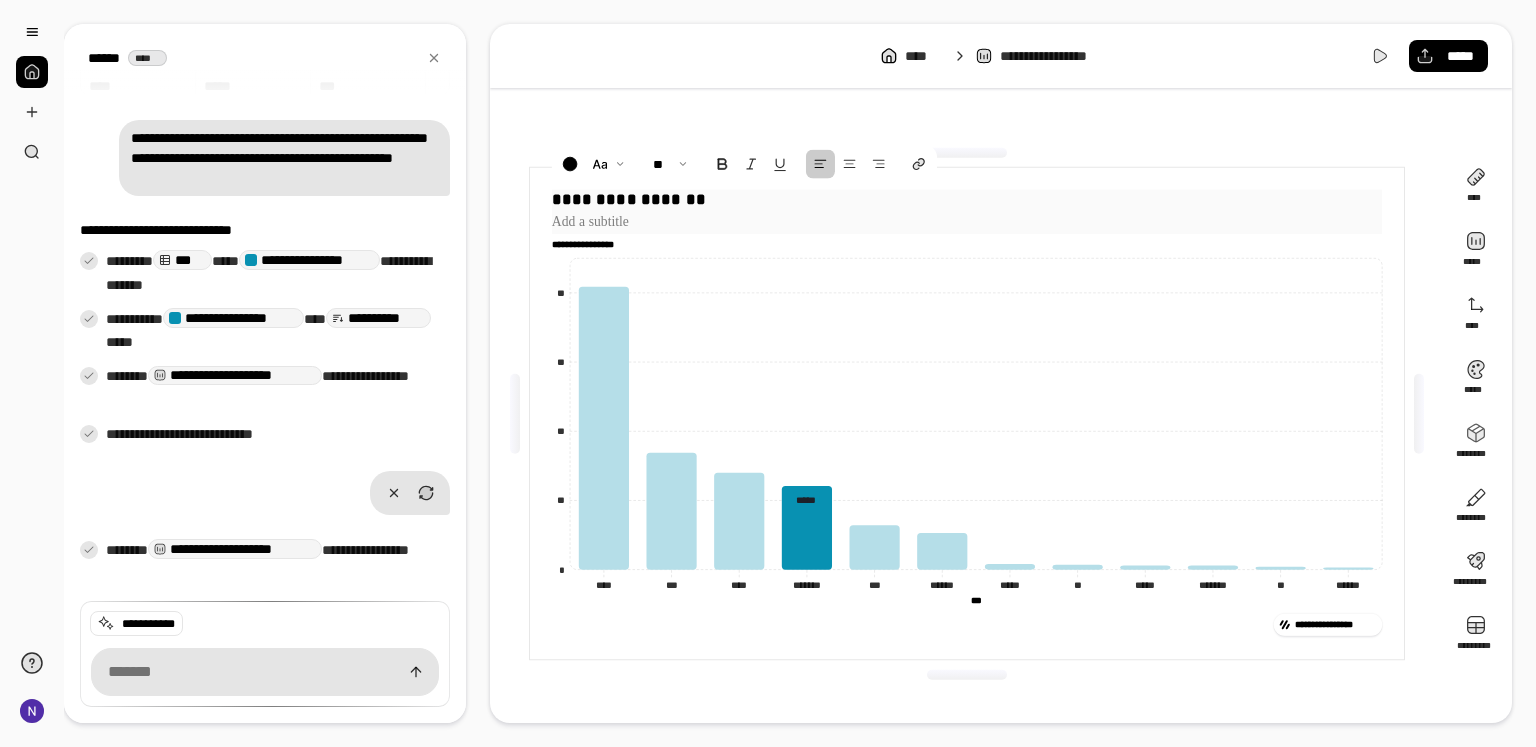 click on "**********" at bounding box center [967, 200] 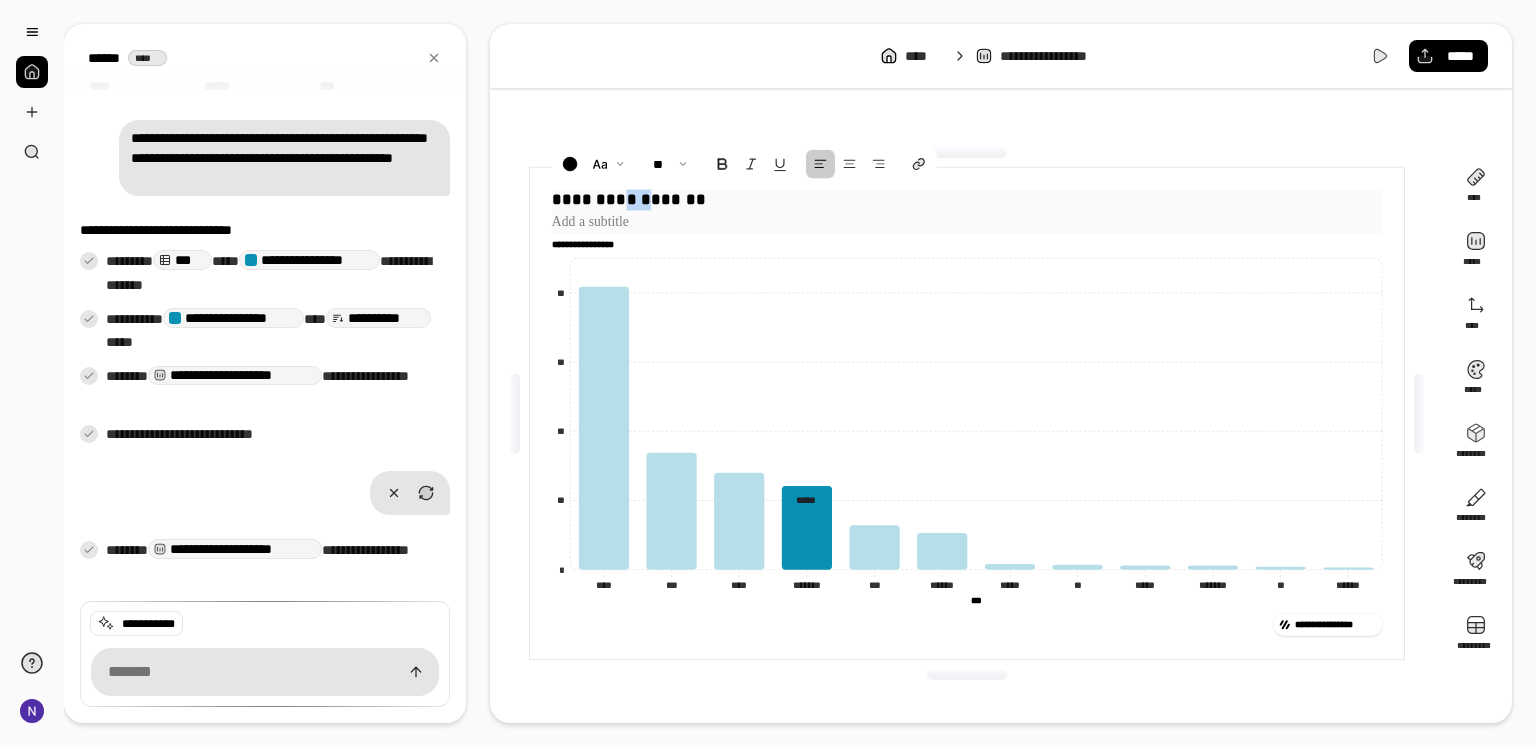 click on "**********" at bounding box center (967, 200) 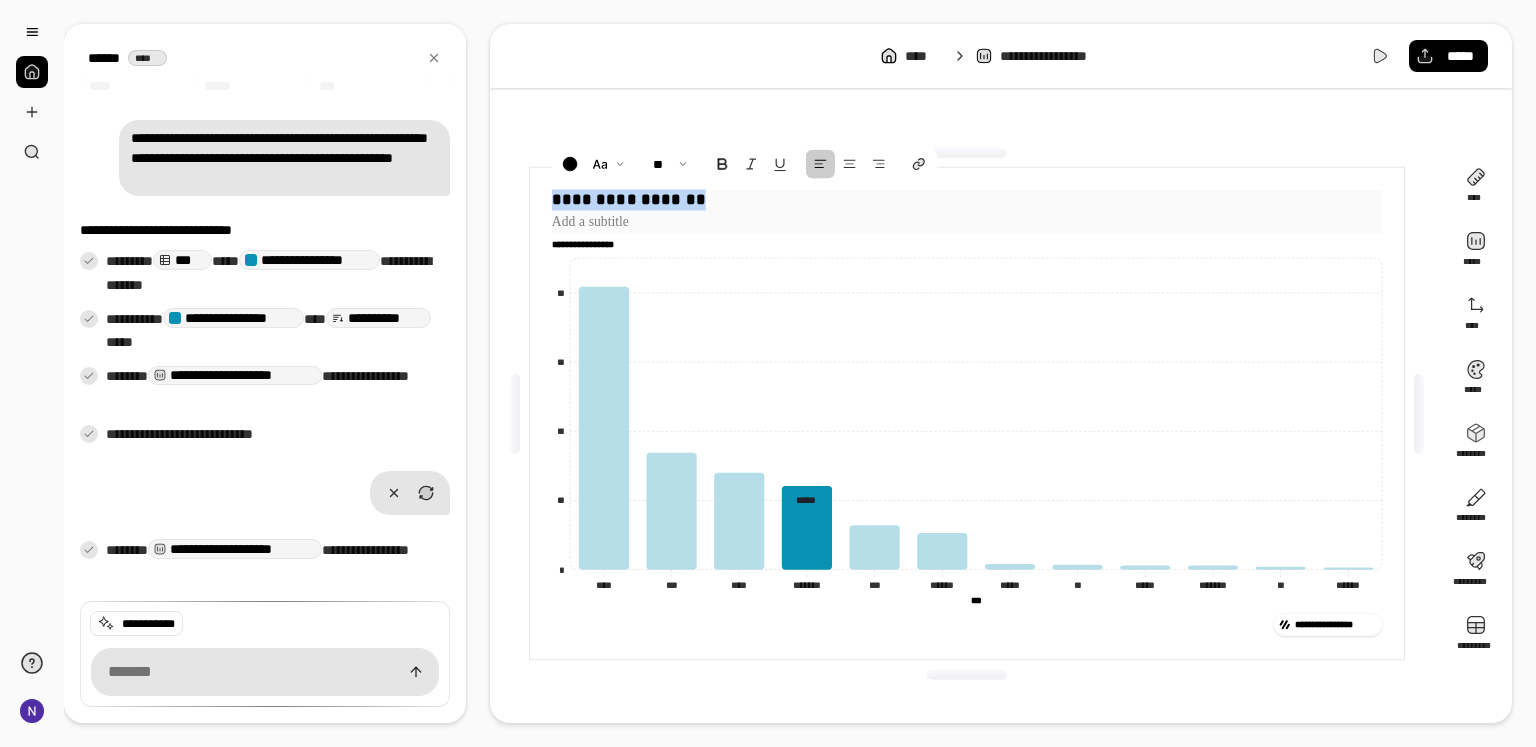 click on "**********" at bounding box center [967, 200] 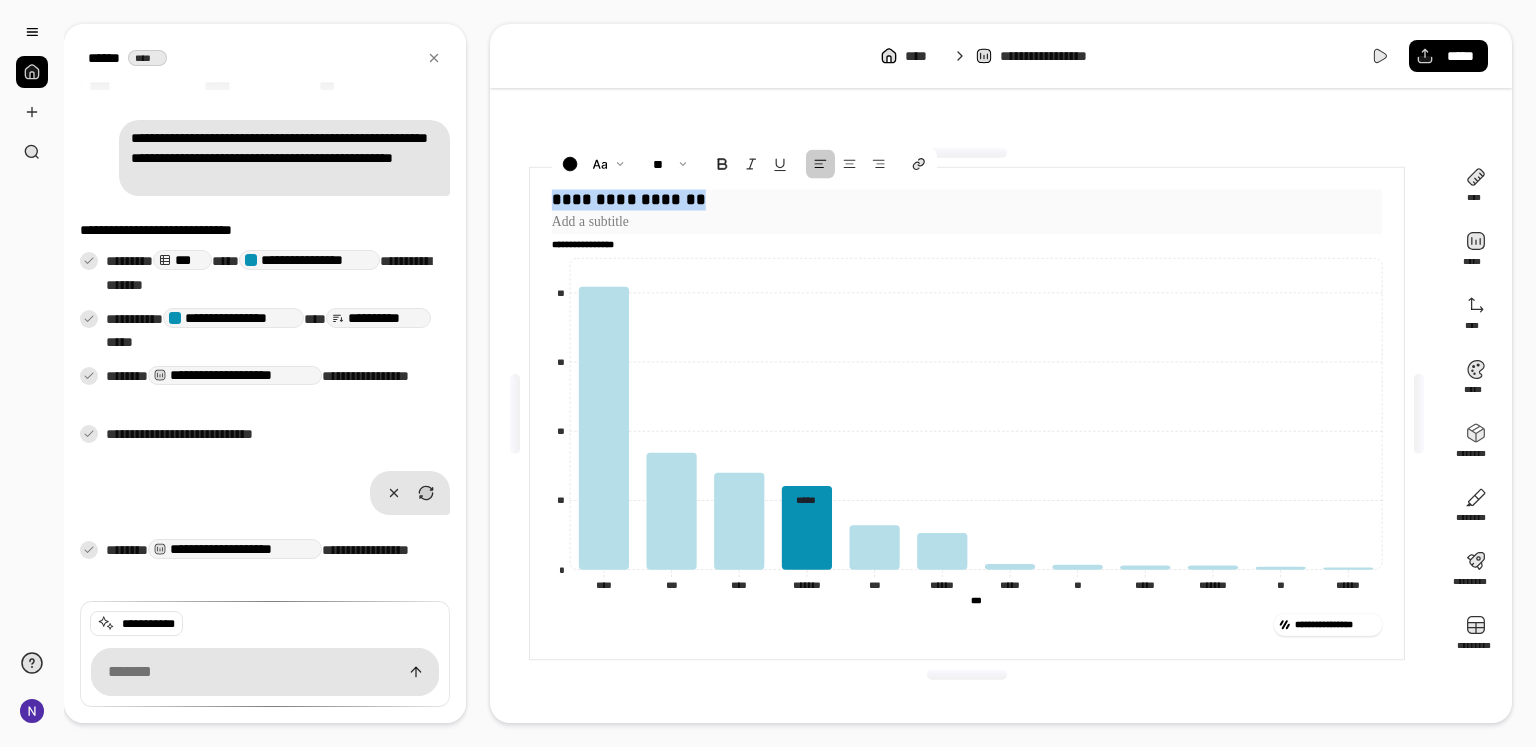 type 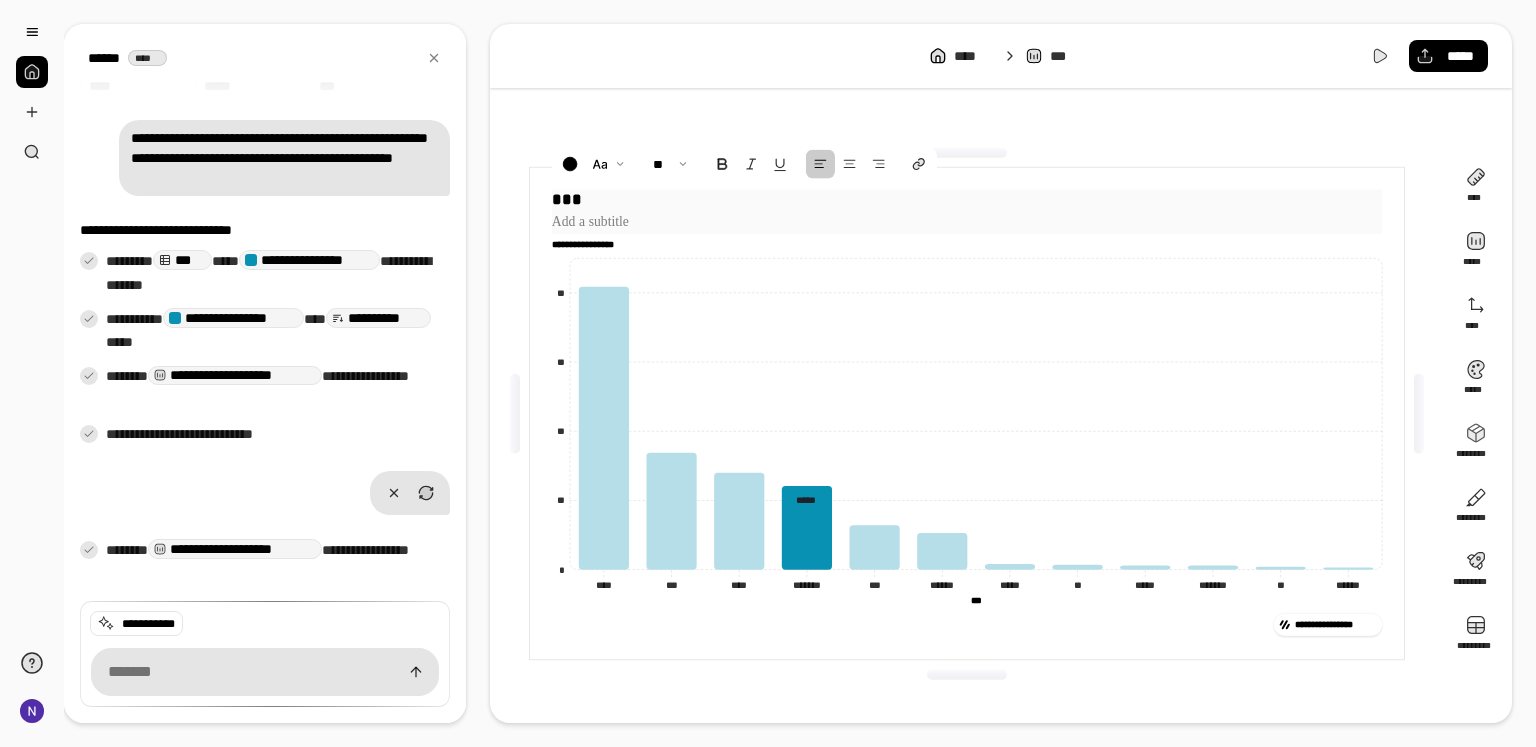 click on "***" at bounding box center (967, 200) 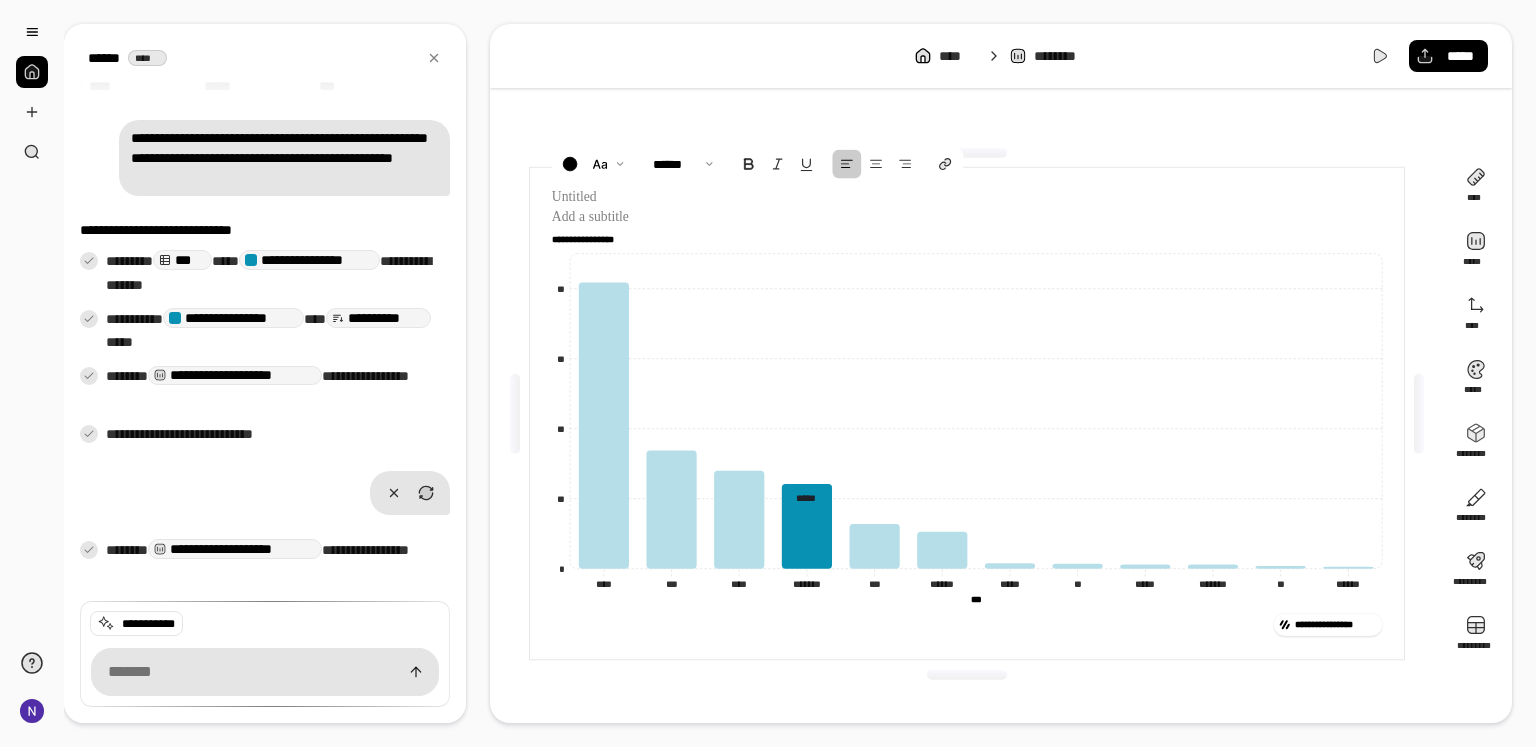 click on "**********" 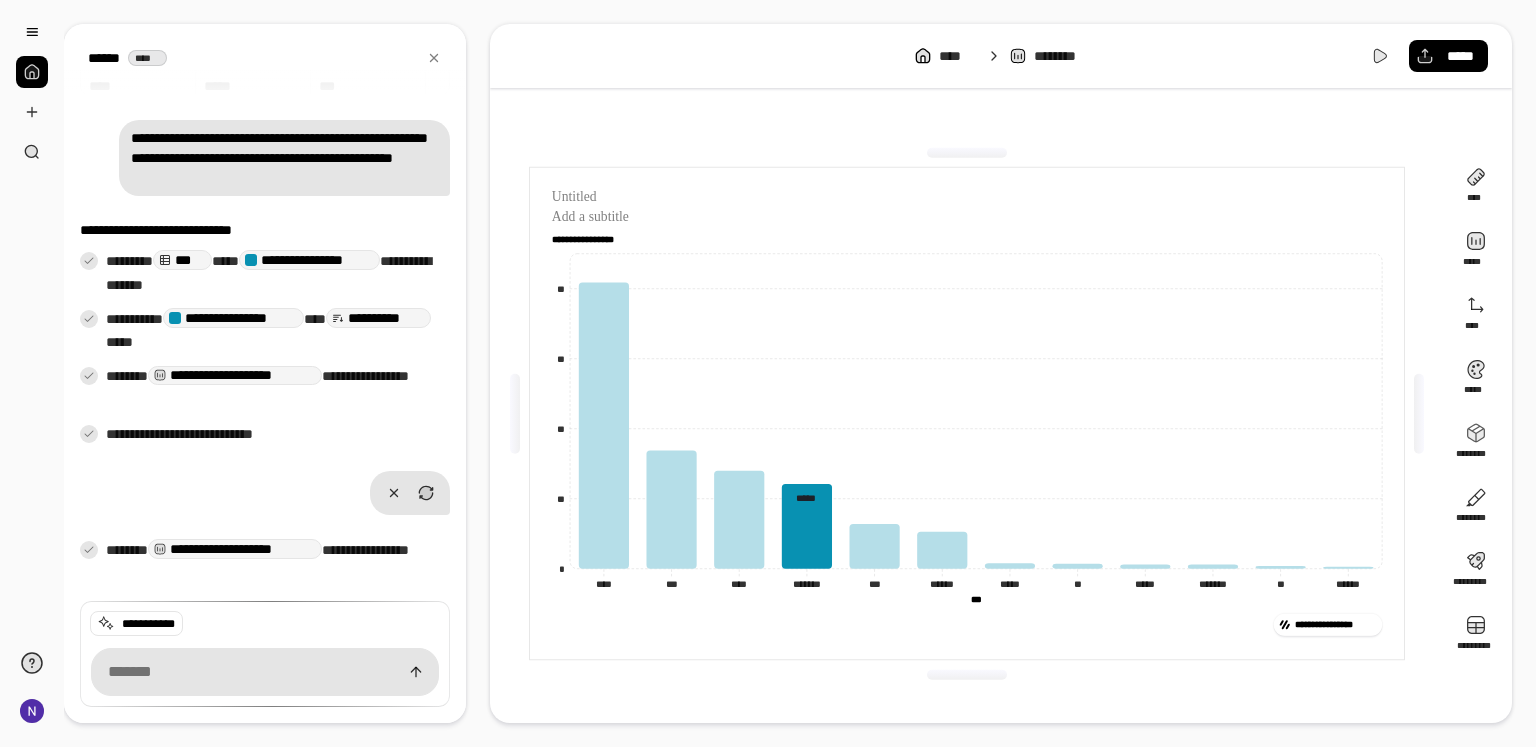 click on "**********" 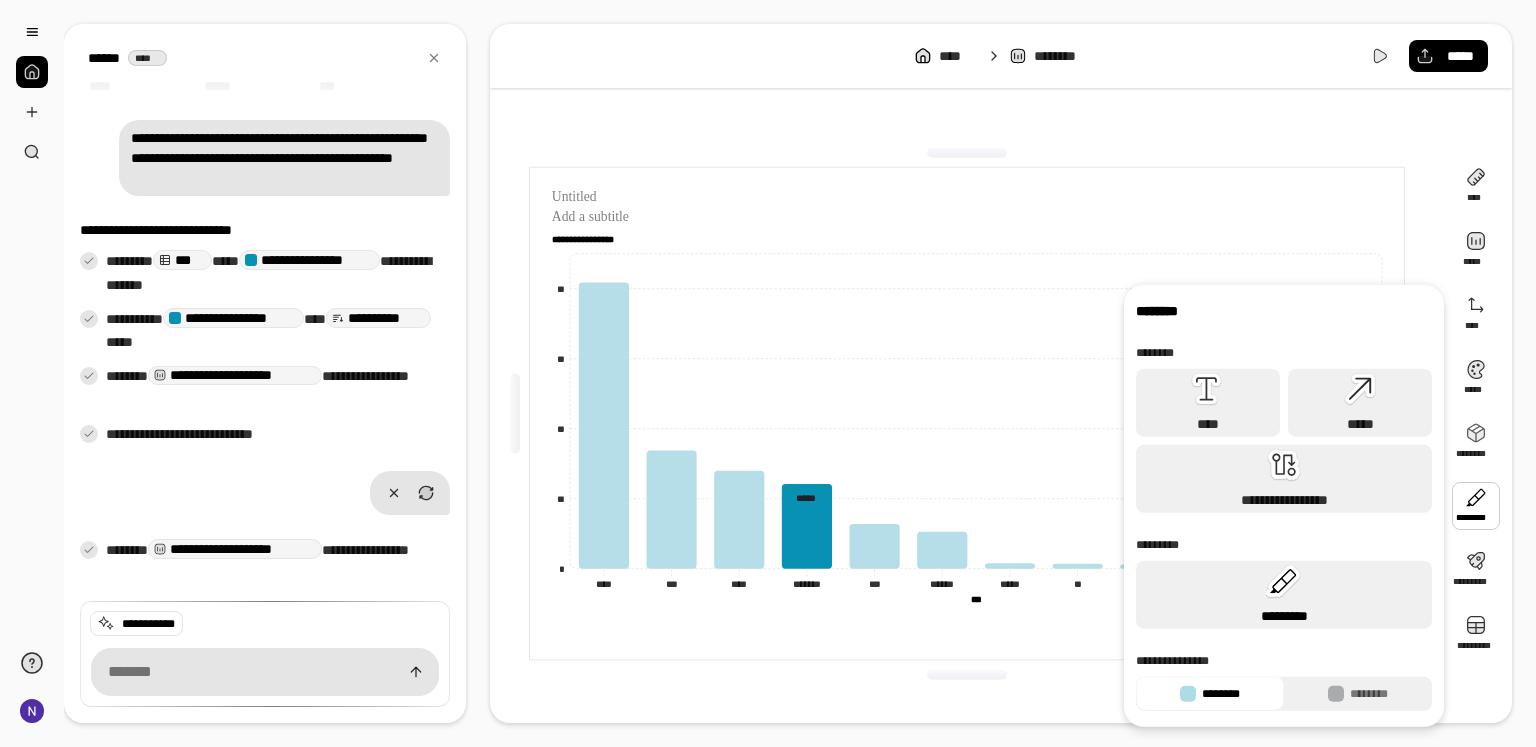 click on "*********" at bounding box center (1284, 595) 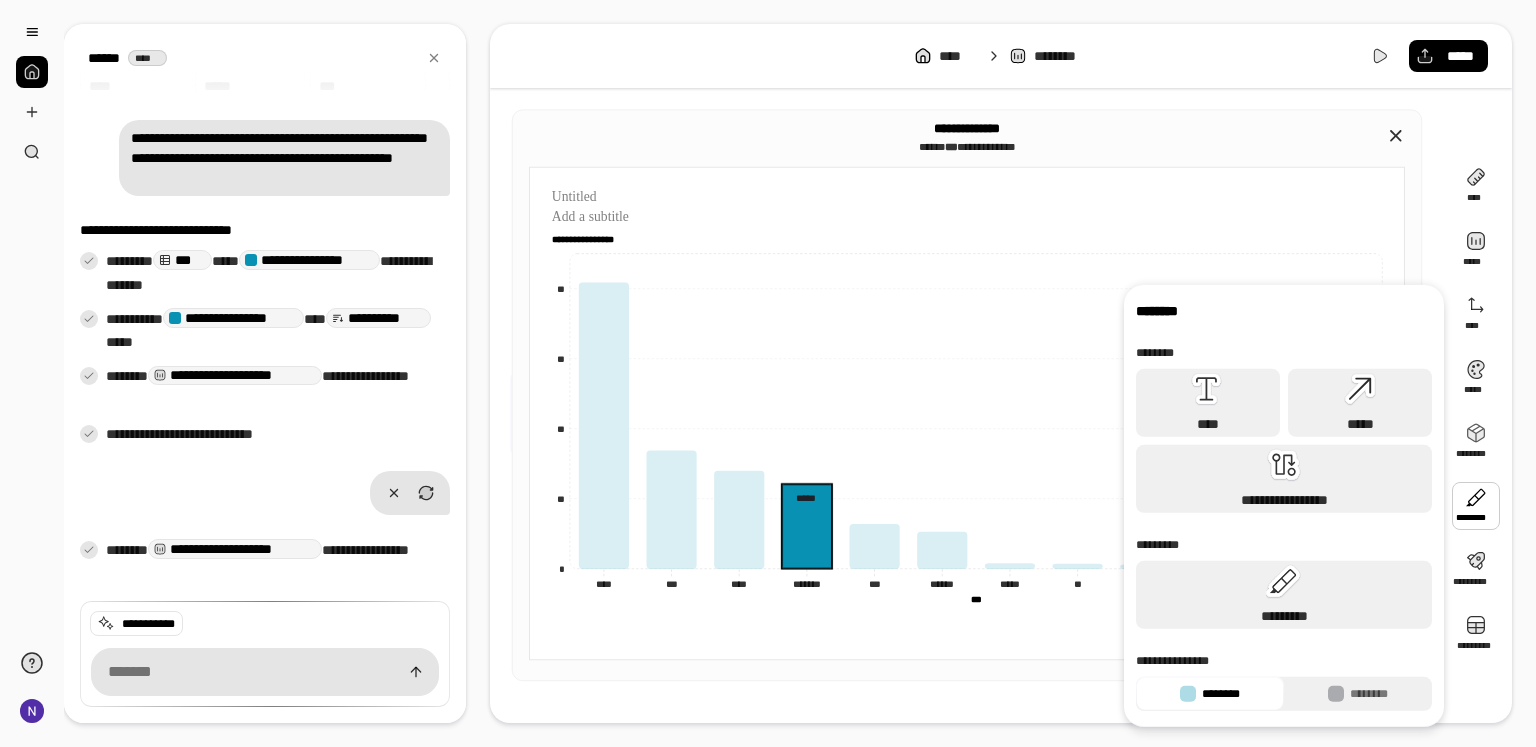 click 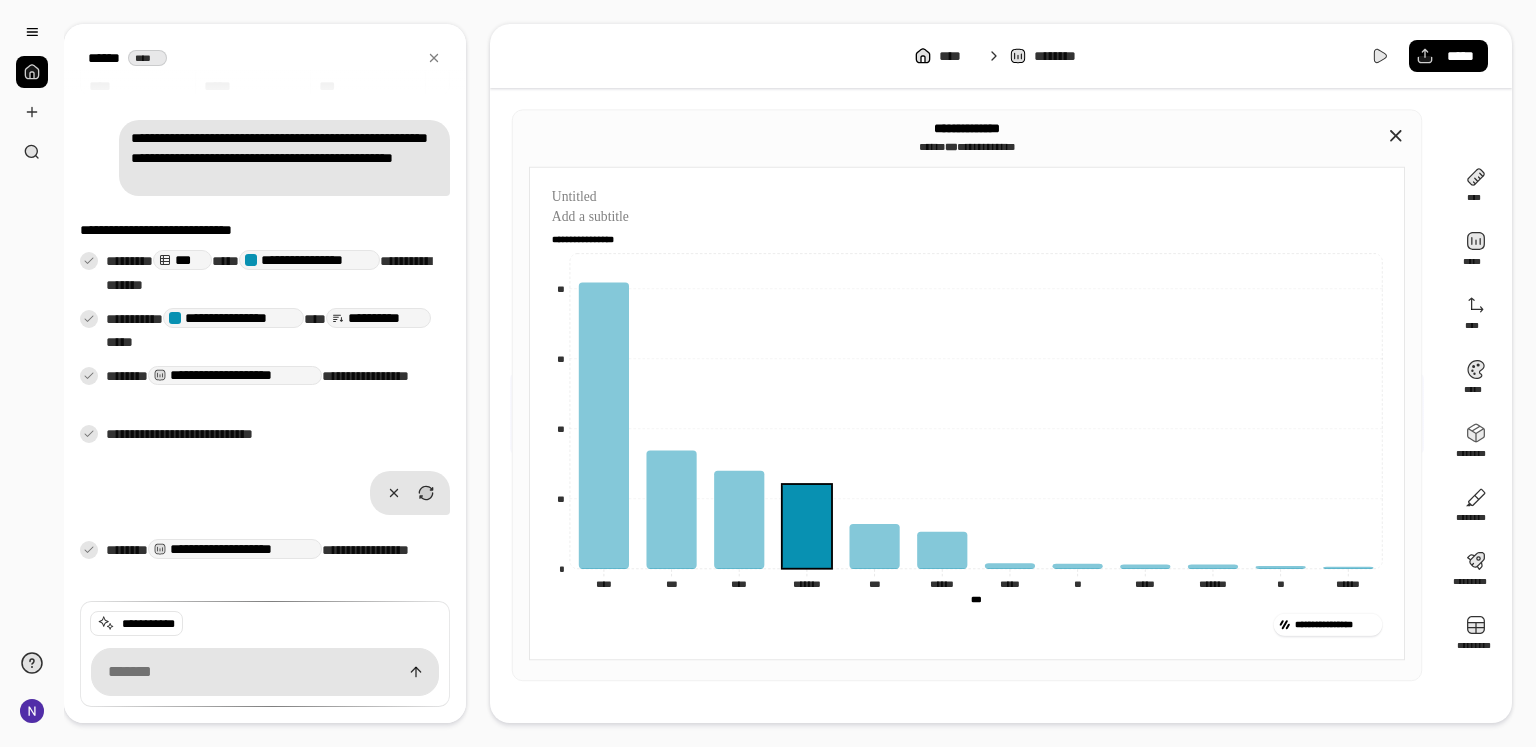click 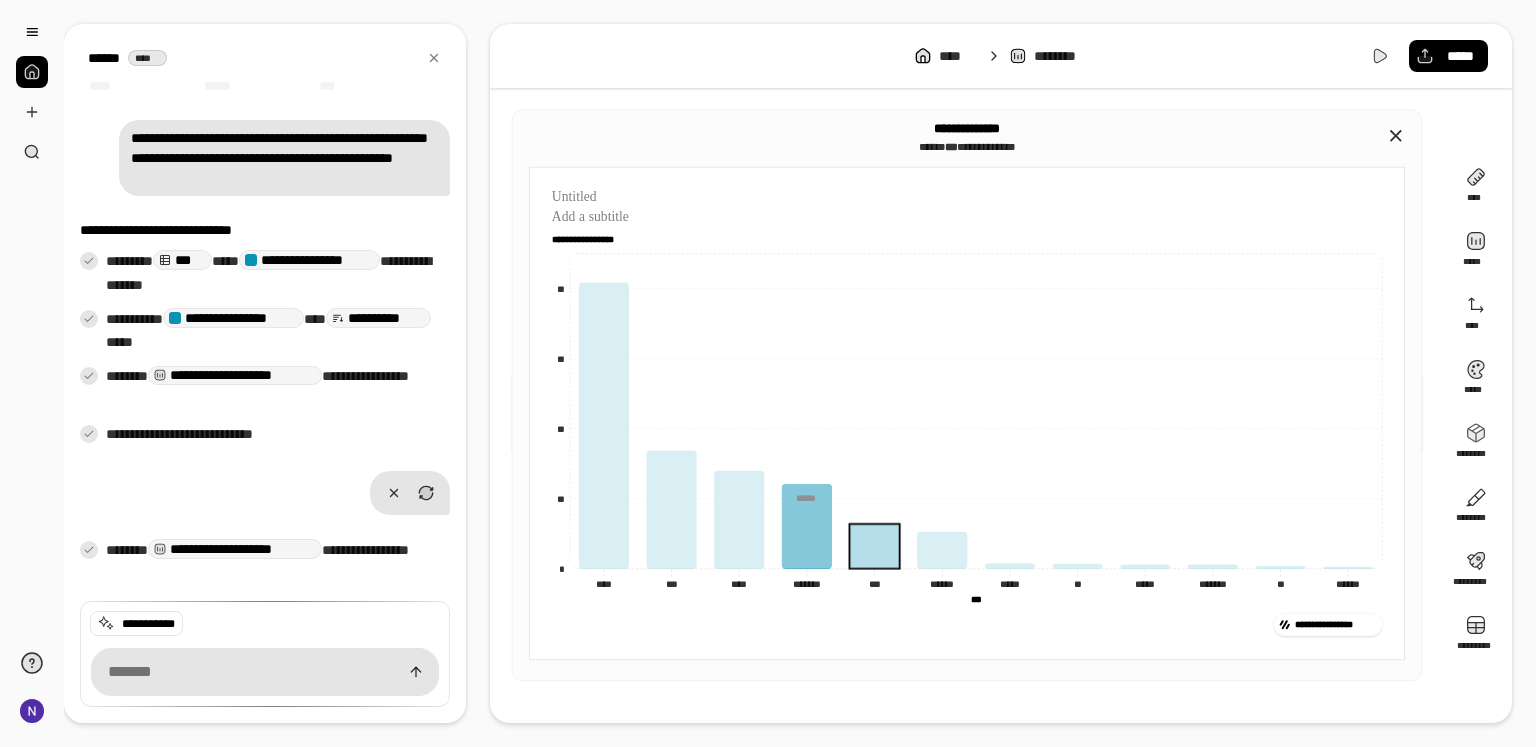 click 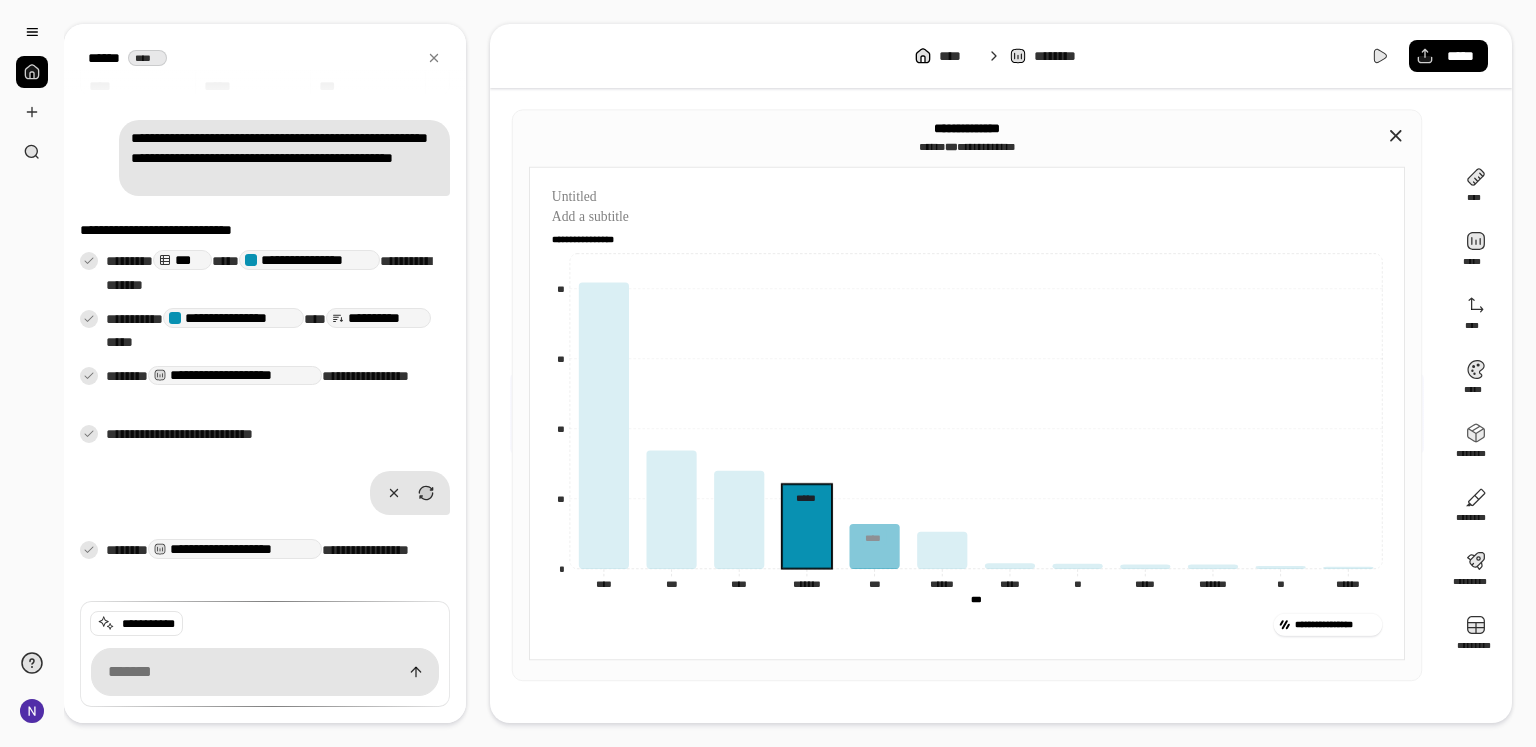 click 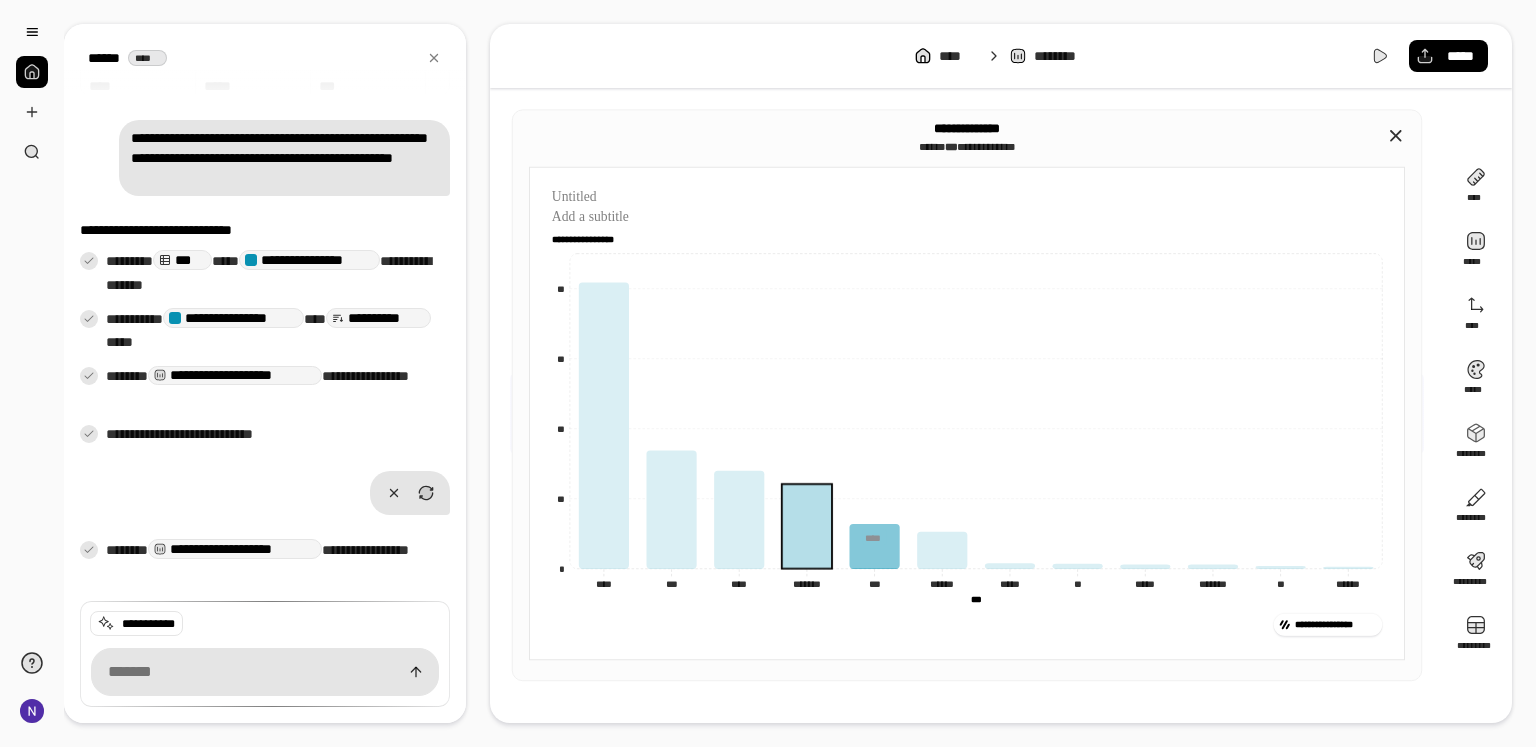 click 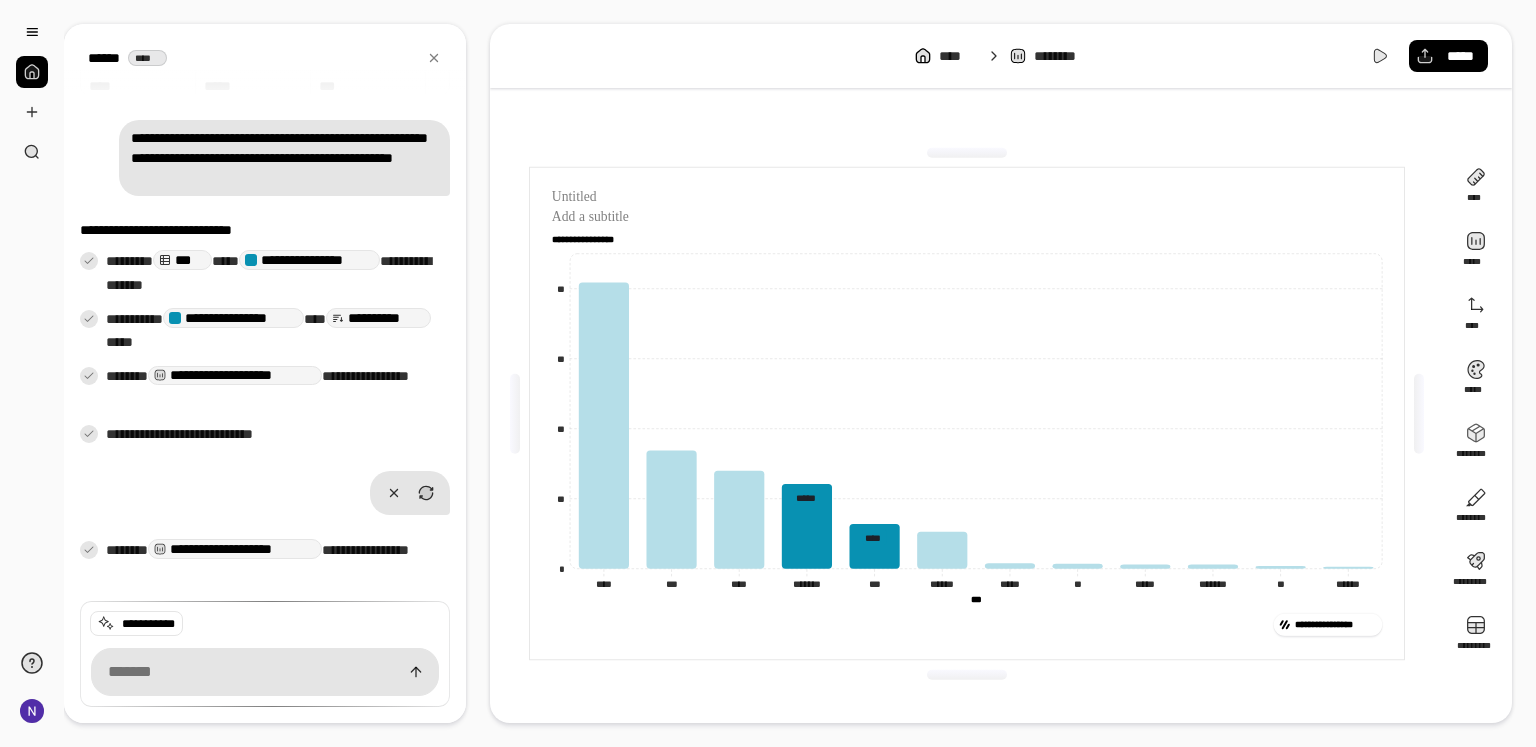 click on "**********" at bounding box center (967, 624) 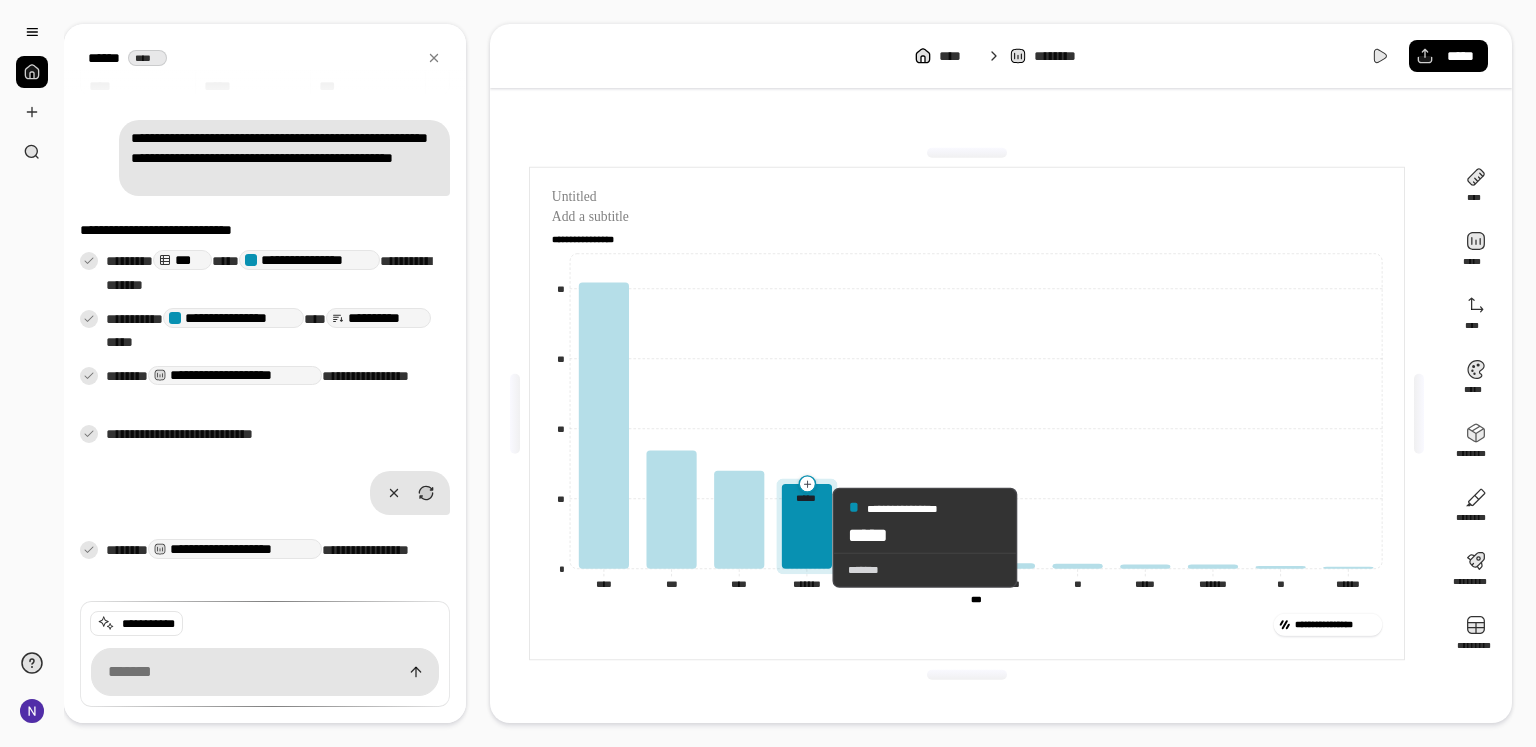 click 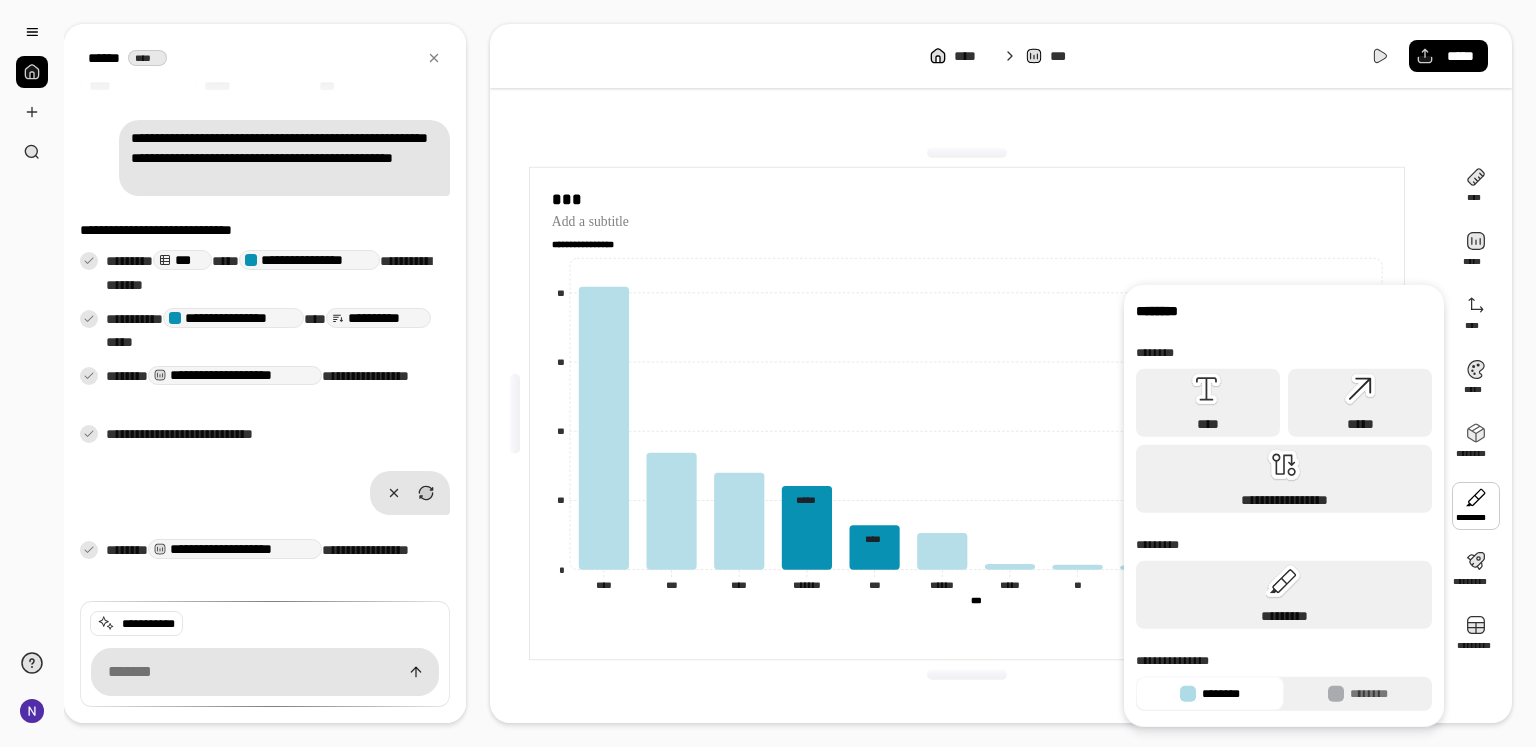 click at bounding box center (1476, 506) 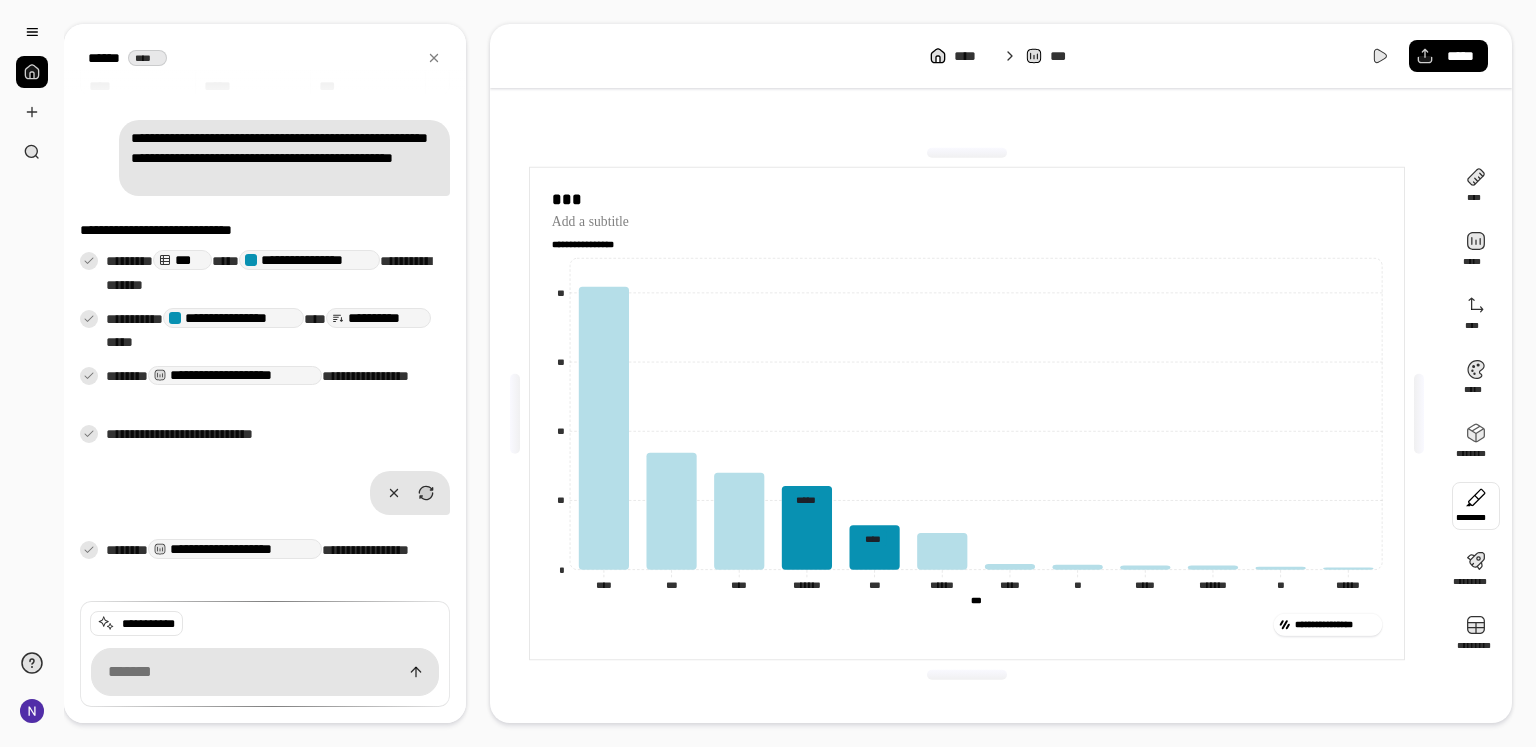 click at bounding box center [1476, 506] 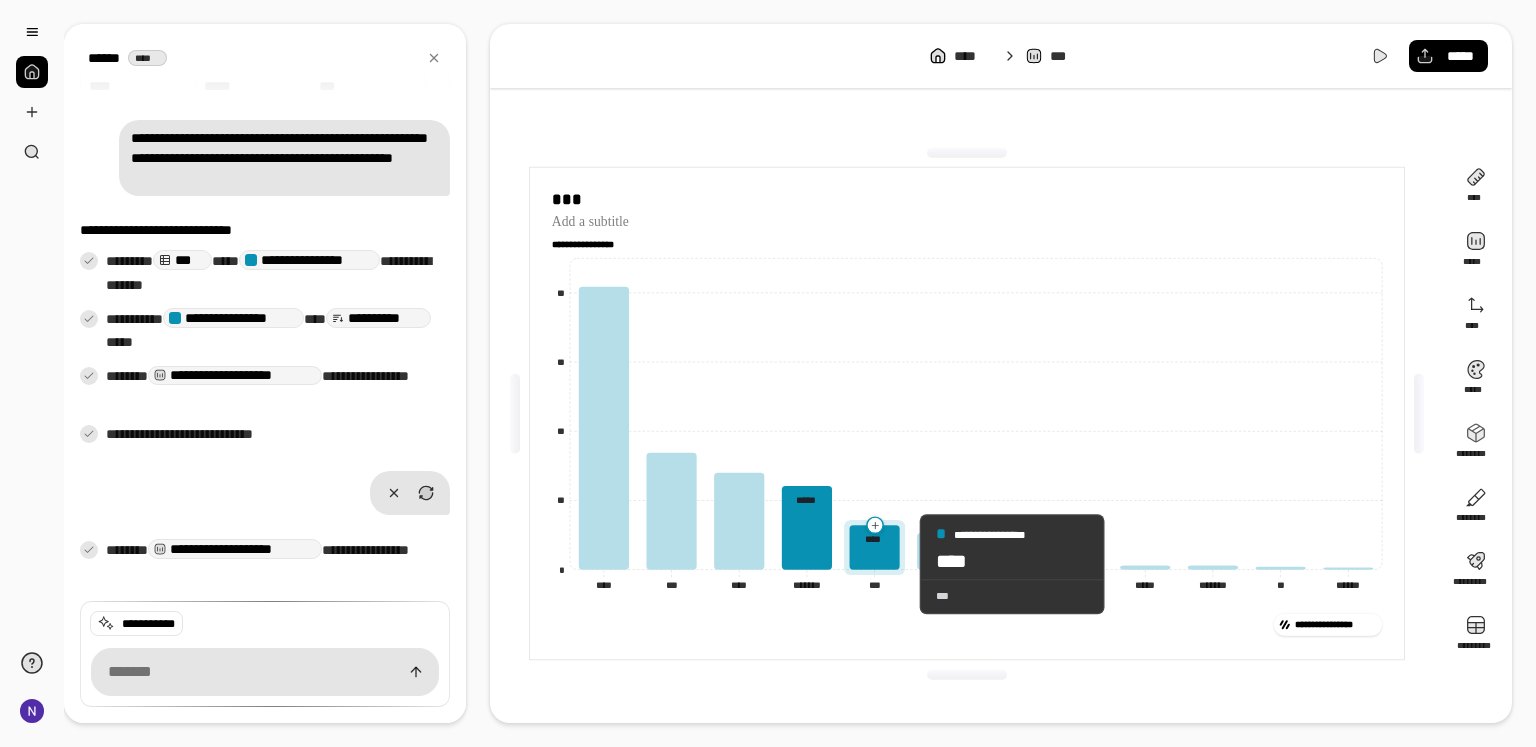 click 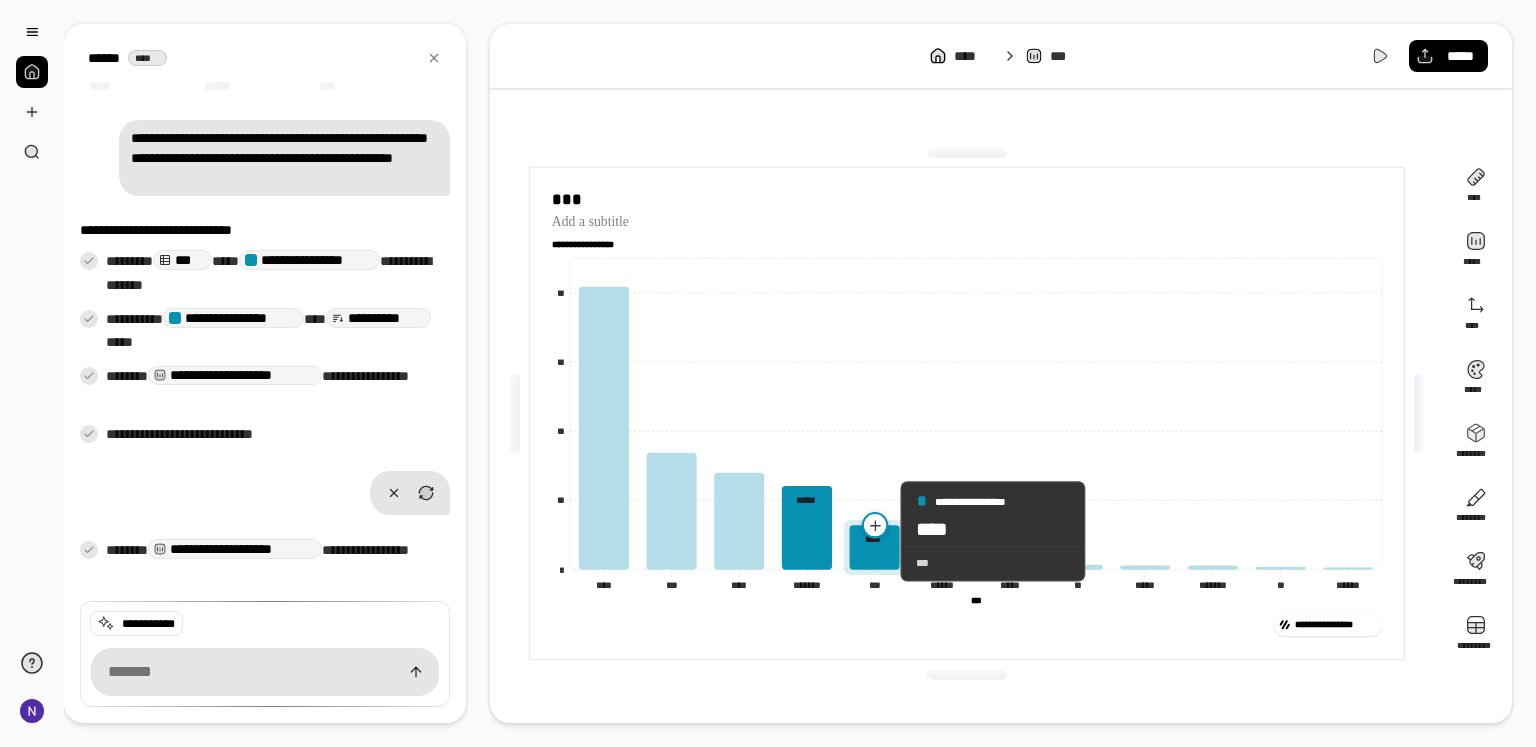 click 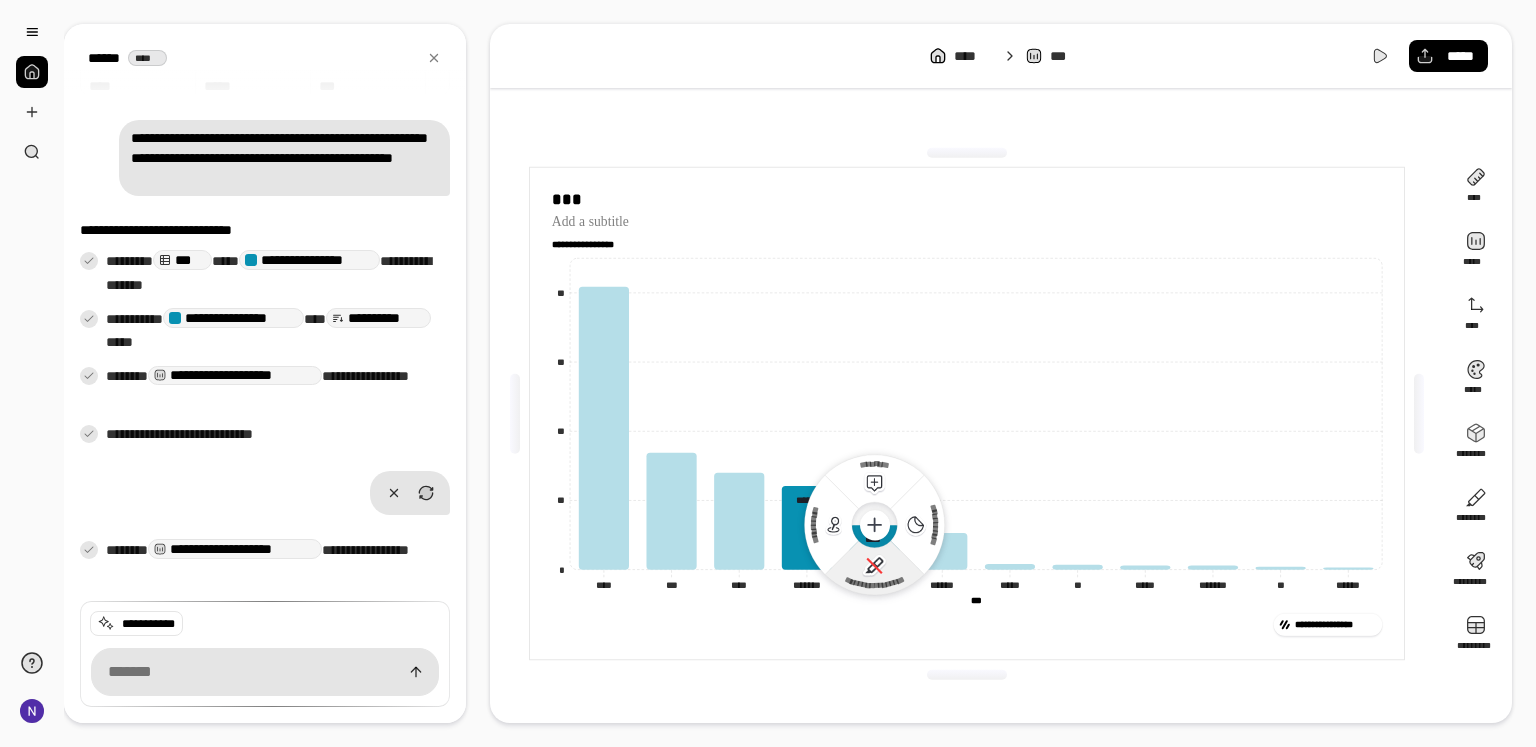 click 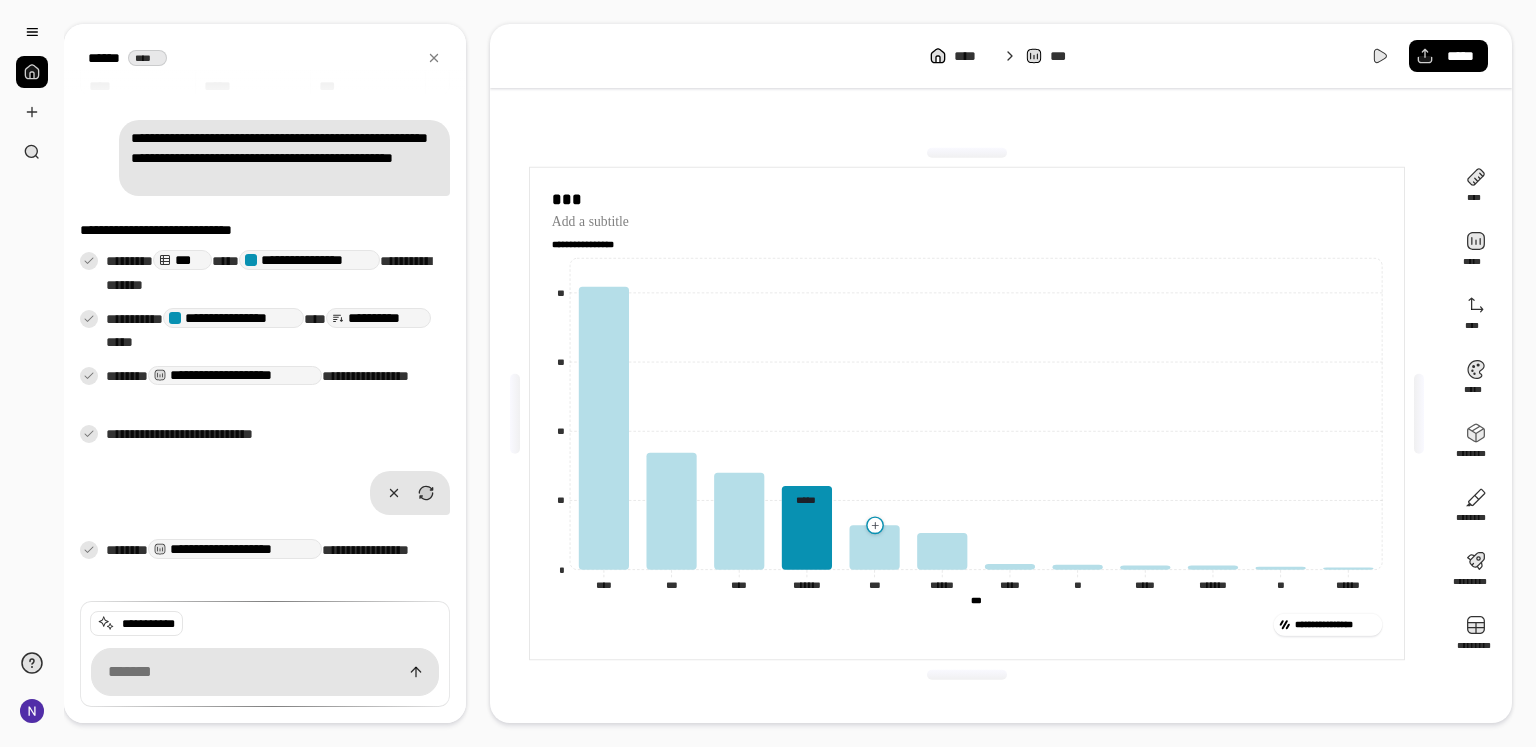 click on "**********" at bounding box center [967, 621] 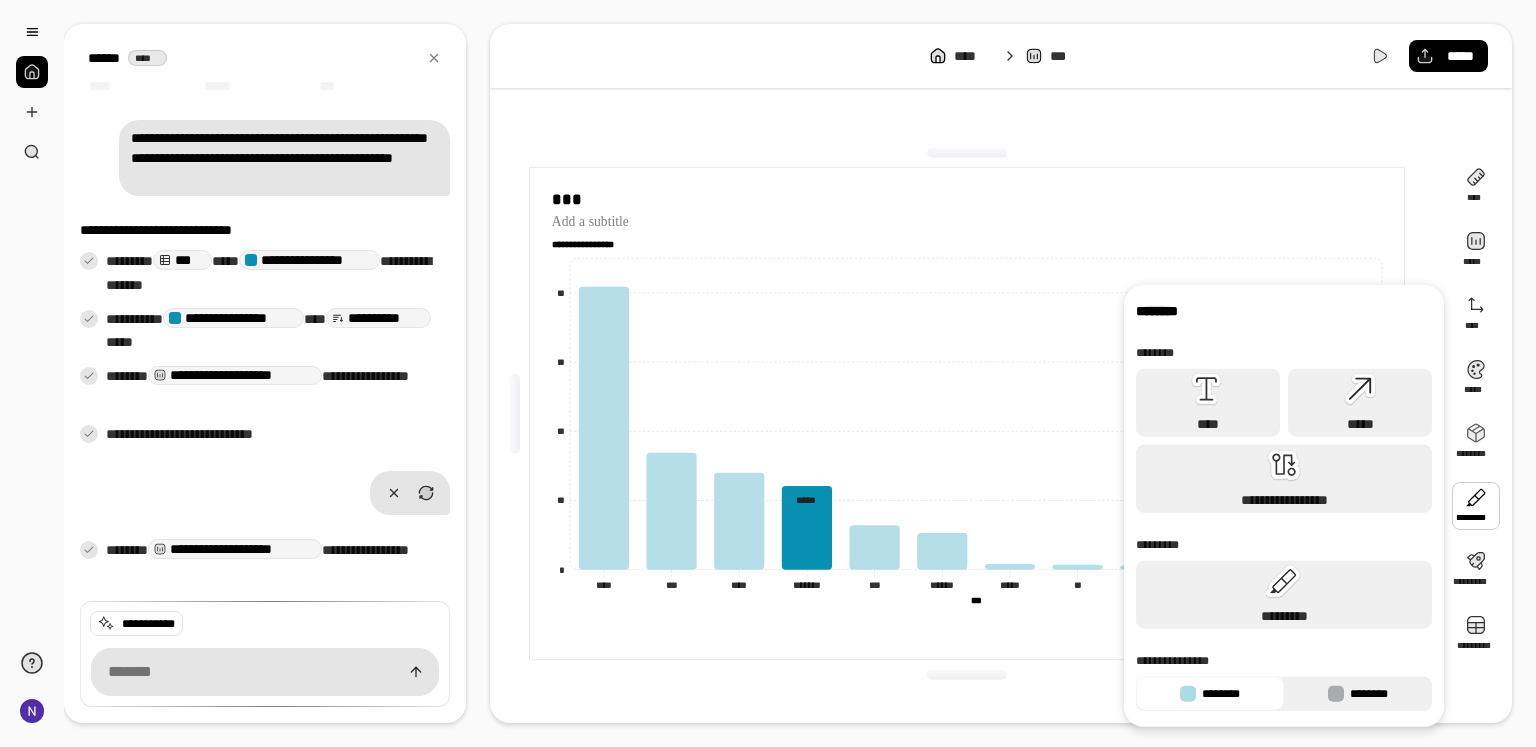 click on "********" at bounding box center [1358, 694] 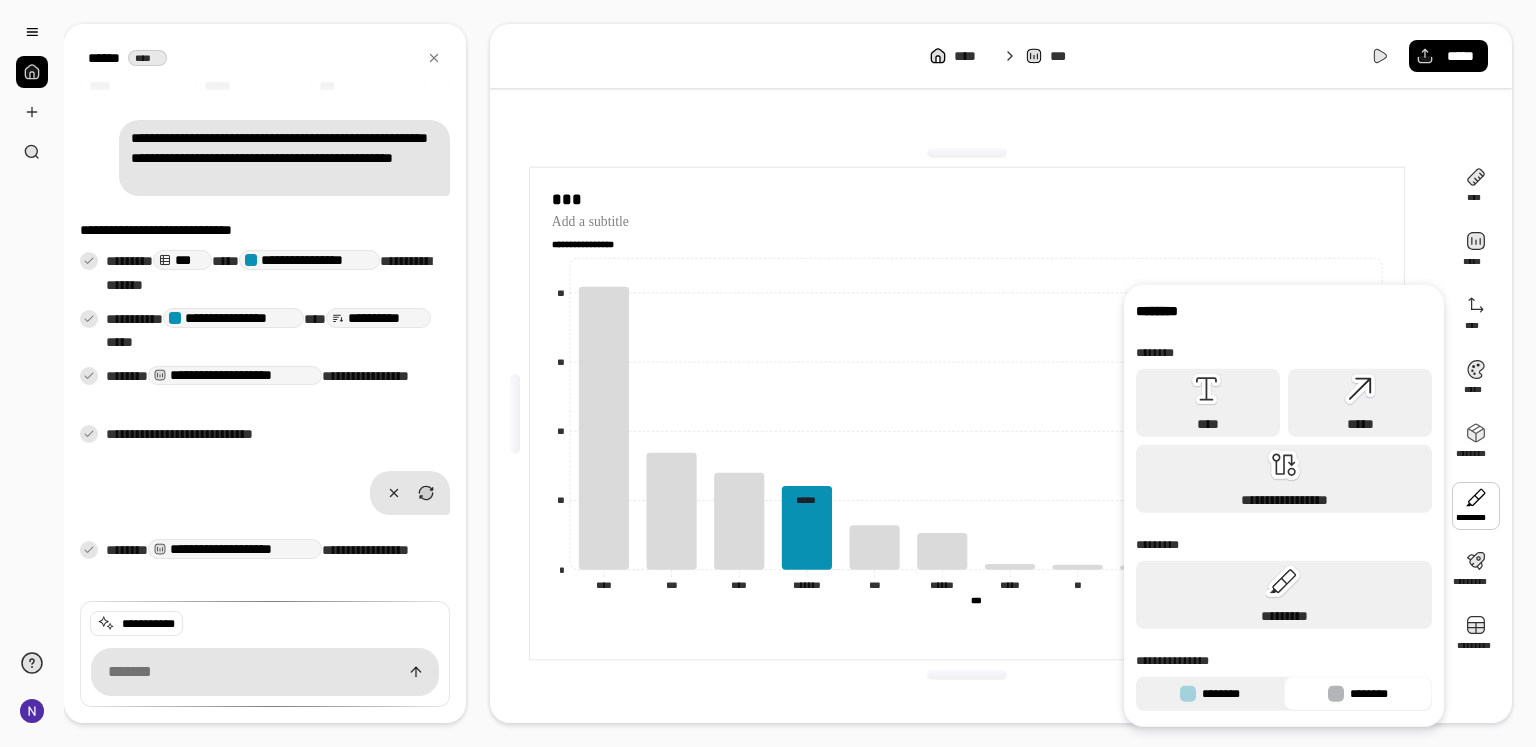 click on "********" at bounding box center [1210, 694] 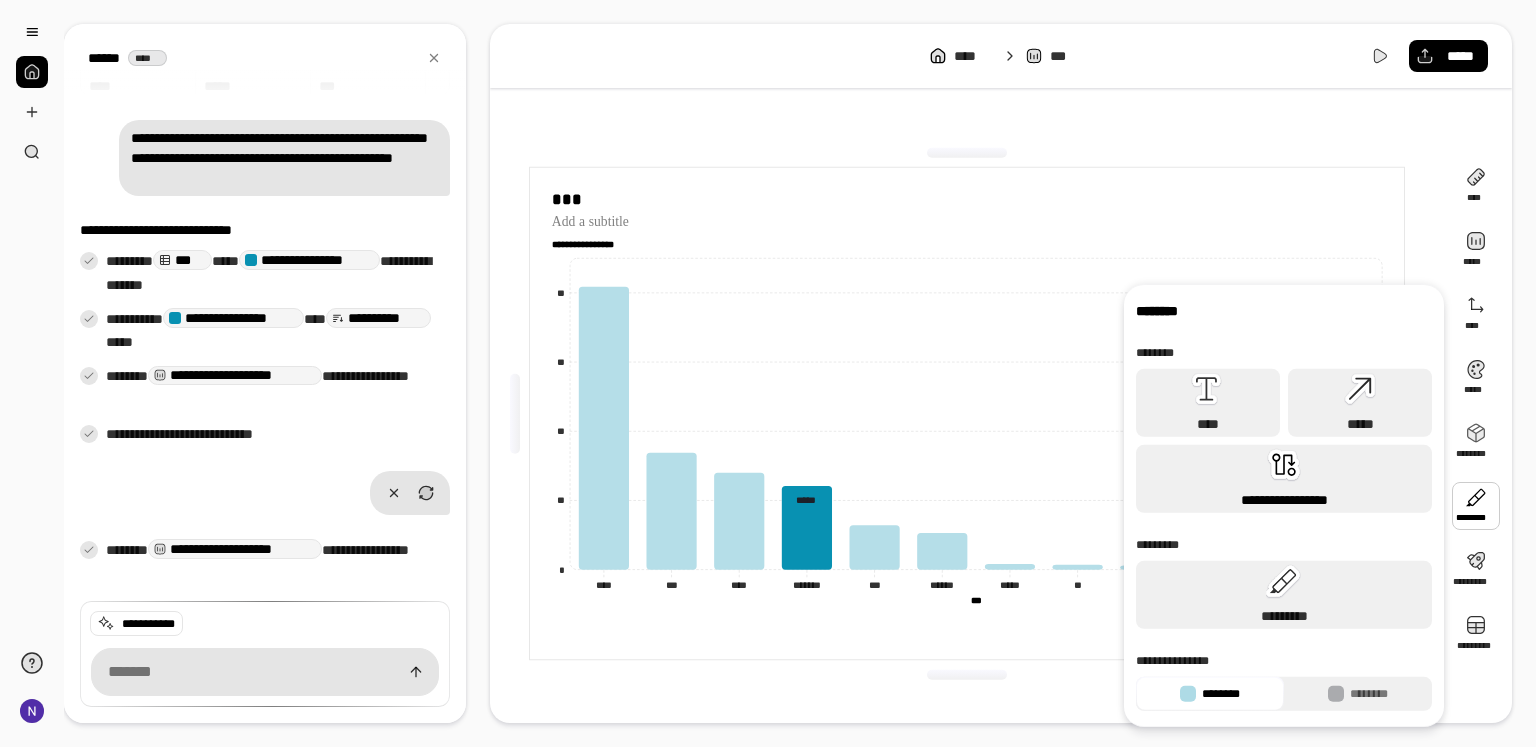 click on "**********" at bounding box center (1284, 479) 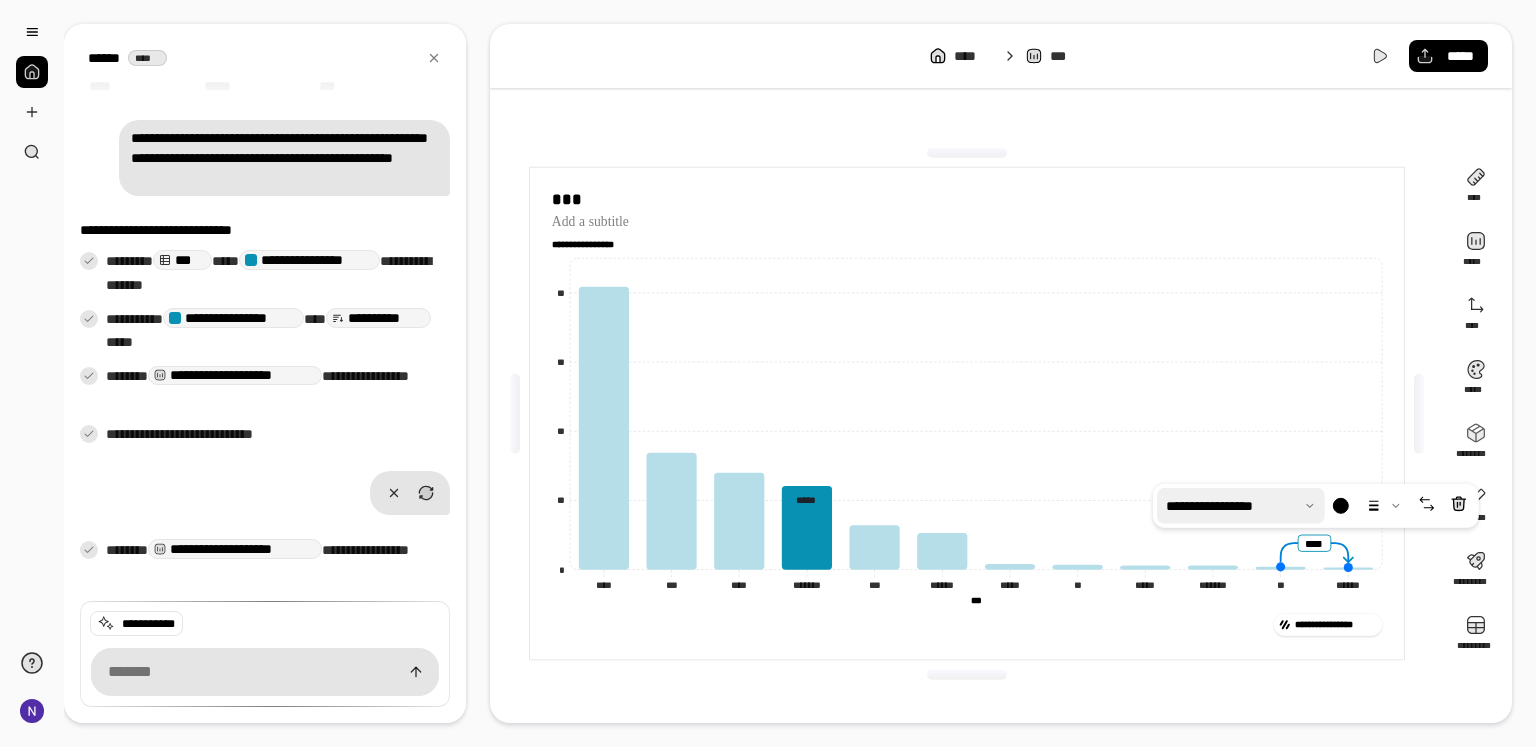 click at bounding box center (1241, 506) 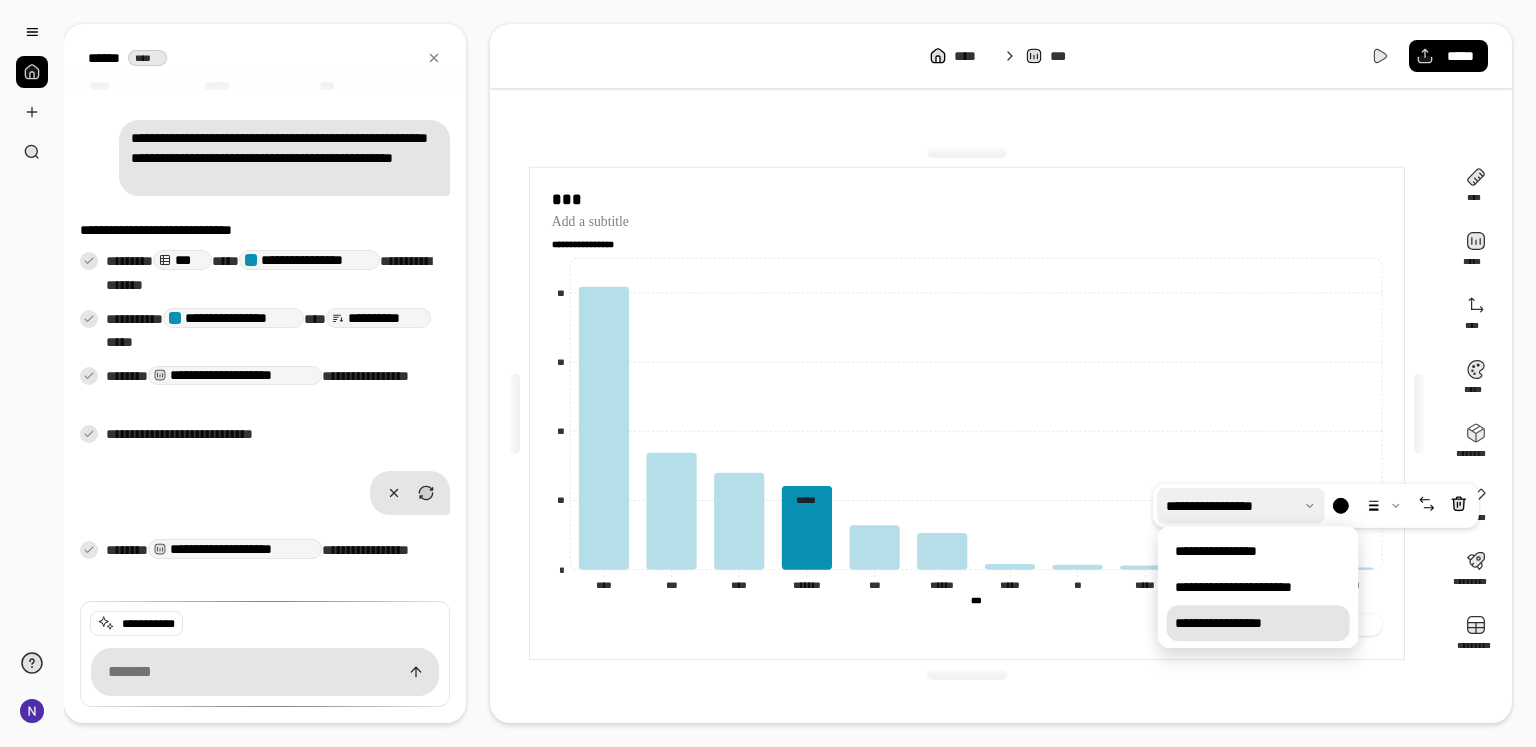 click on "**********" at bounding box center (1258, 623) 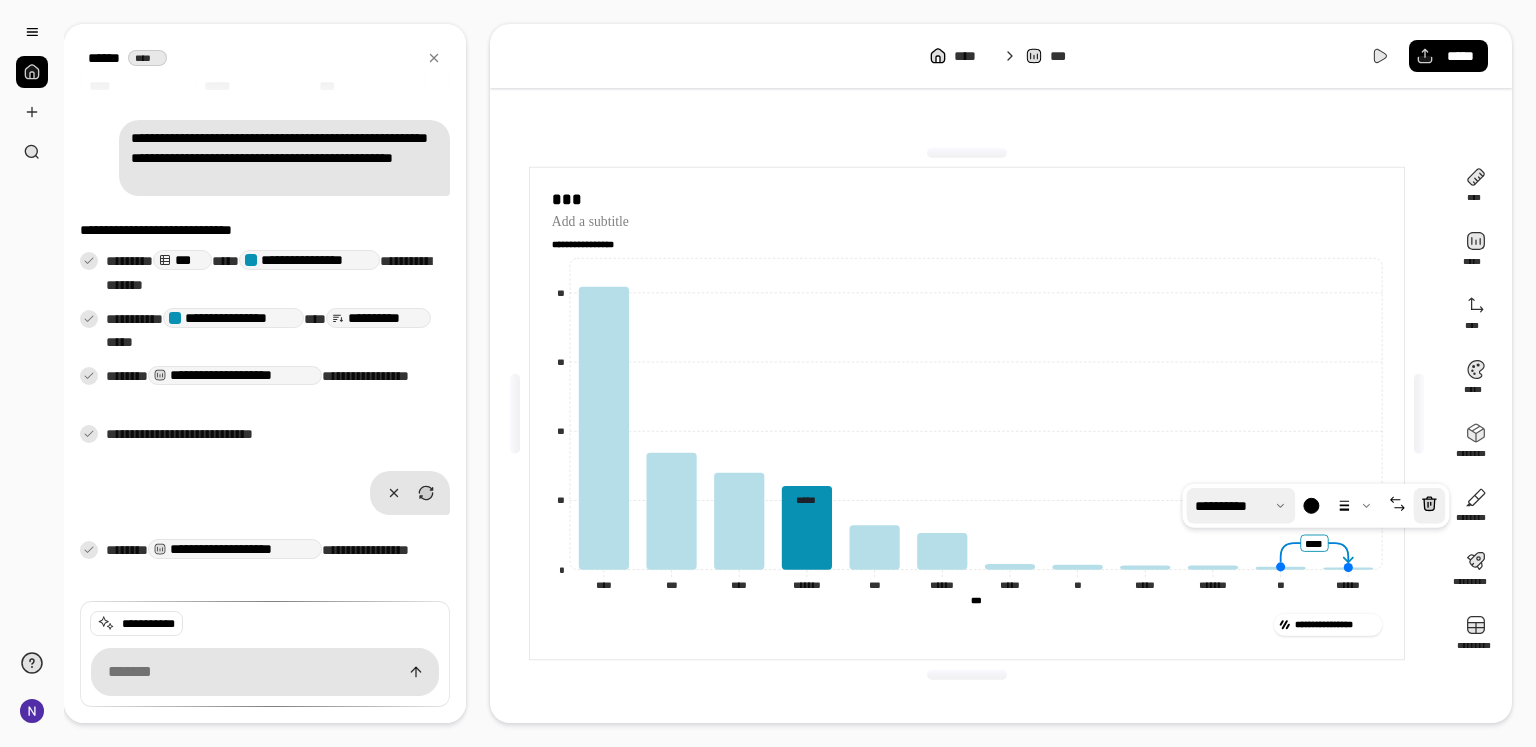 click 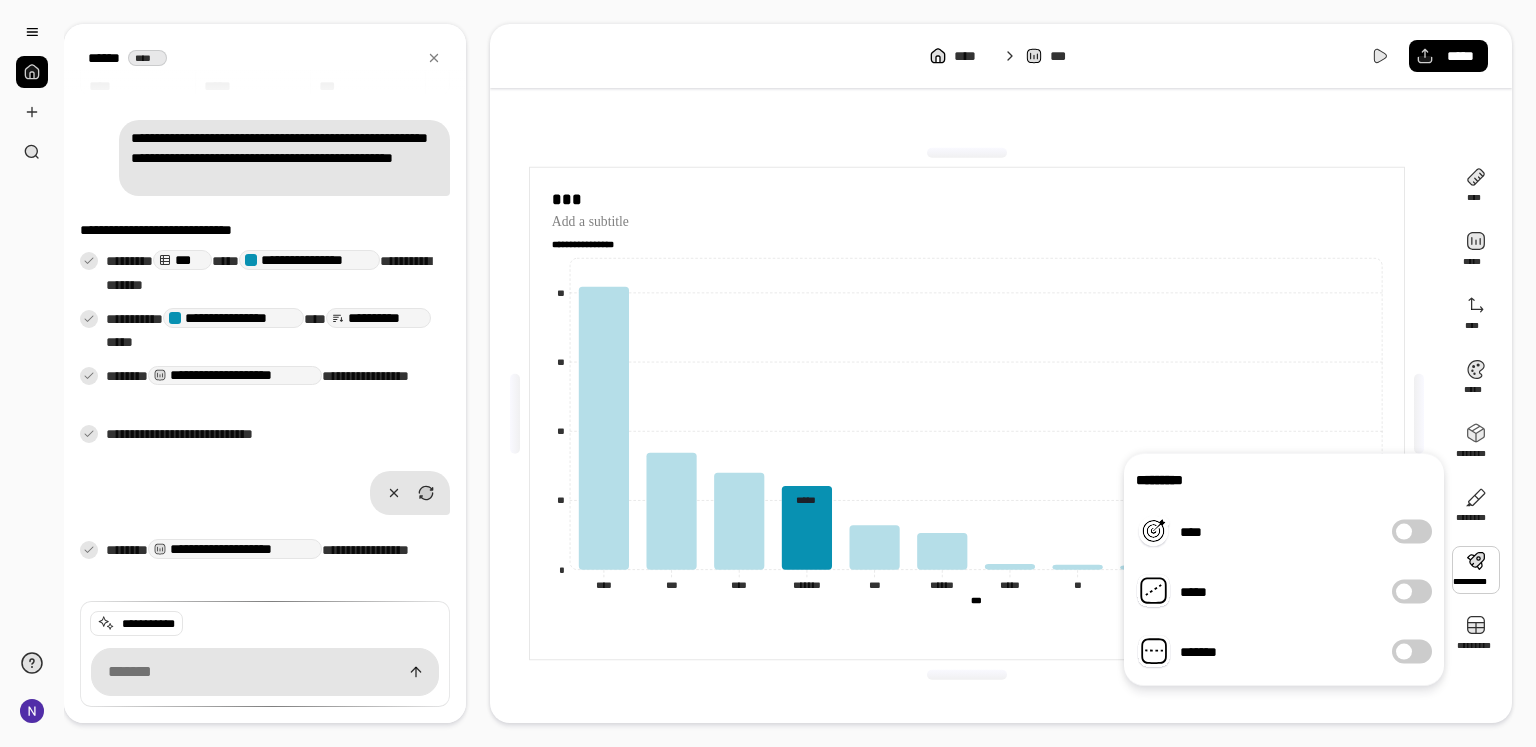 click on "****" at bounding box center [1412, 532] 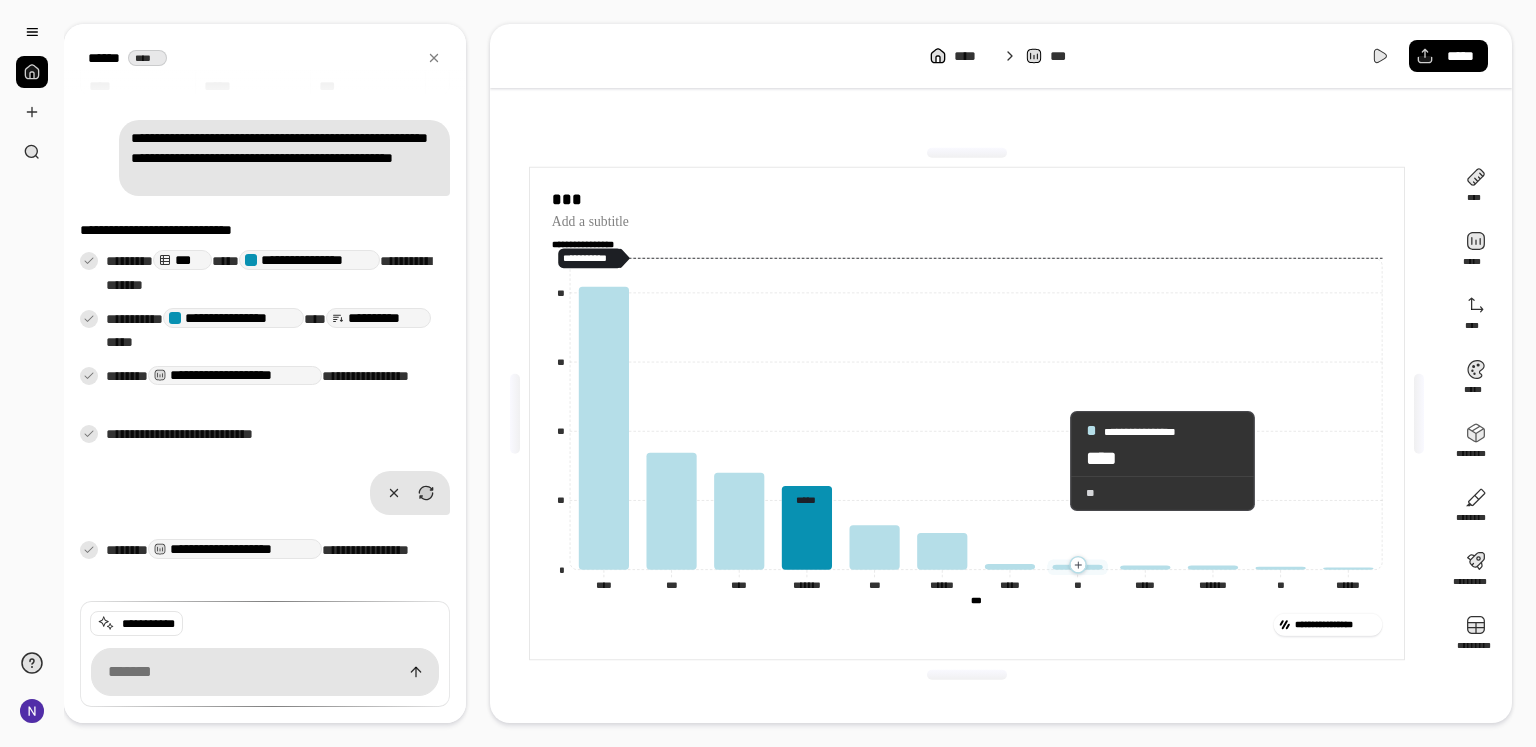 drag, startPoint x: 1060, startPoint y: 264, endPoint x: 1049, endPoint y: 461, distance: 197.30687 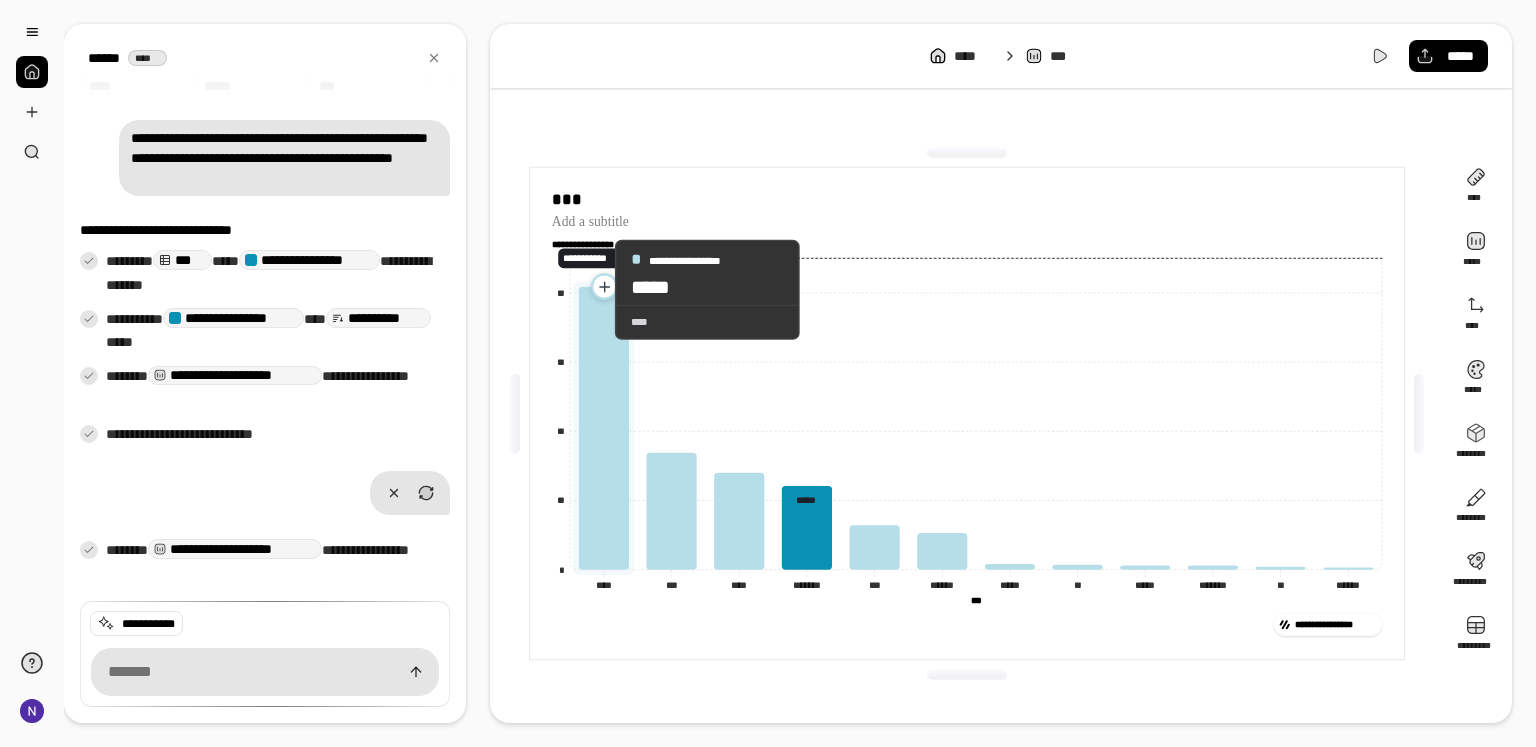 drag, startPoint x: 594, startPoint y: 257, endPoint x: 689, endPoint y: 313, distance: 110.276924 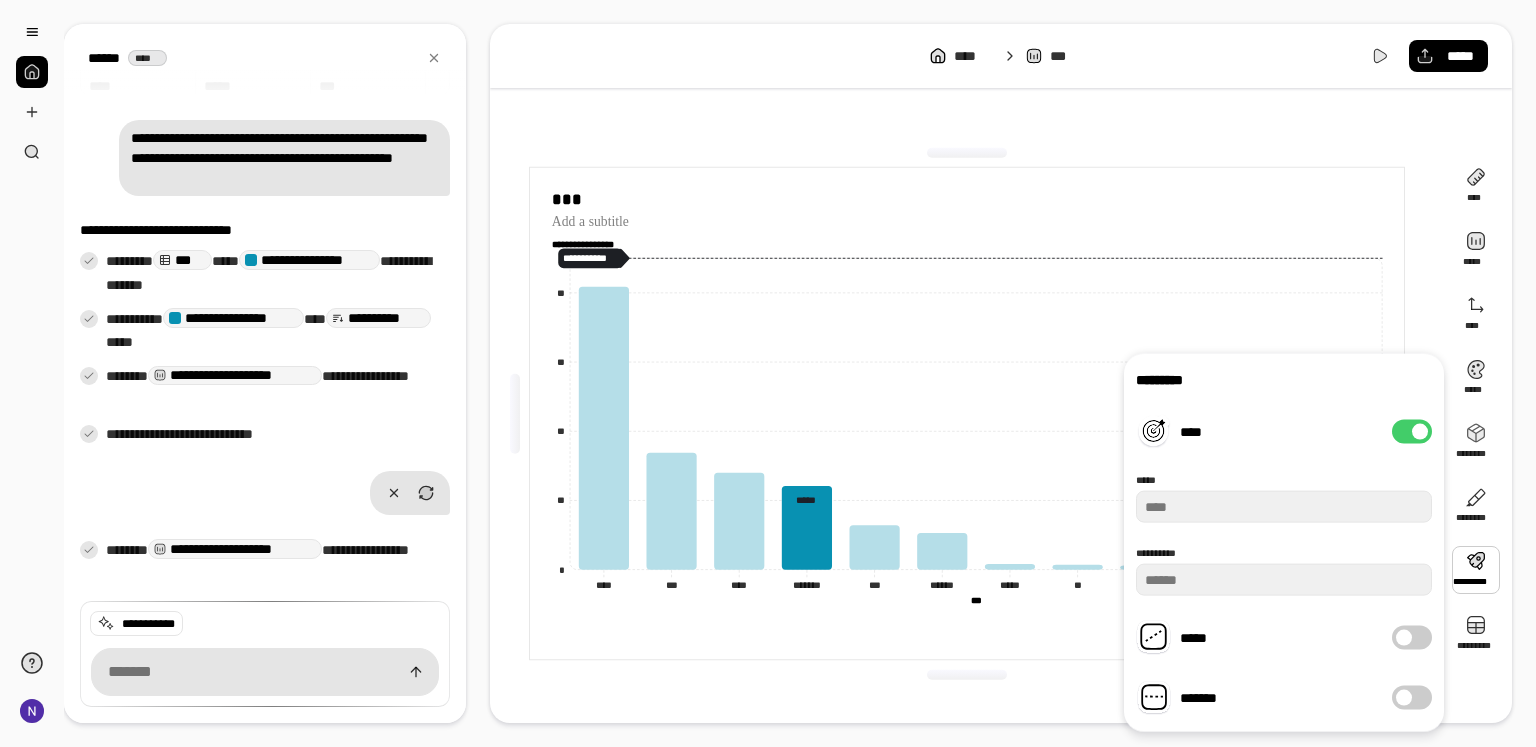click on "****" at bounding box center (1412, 432) 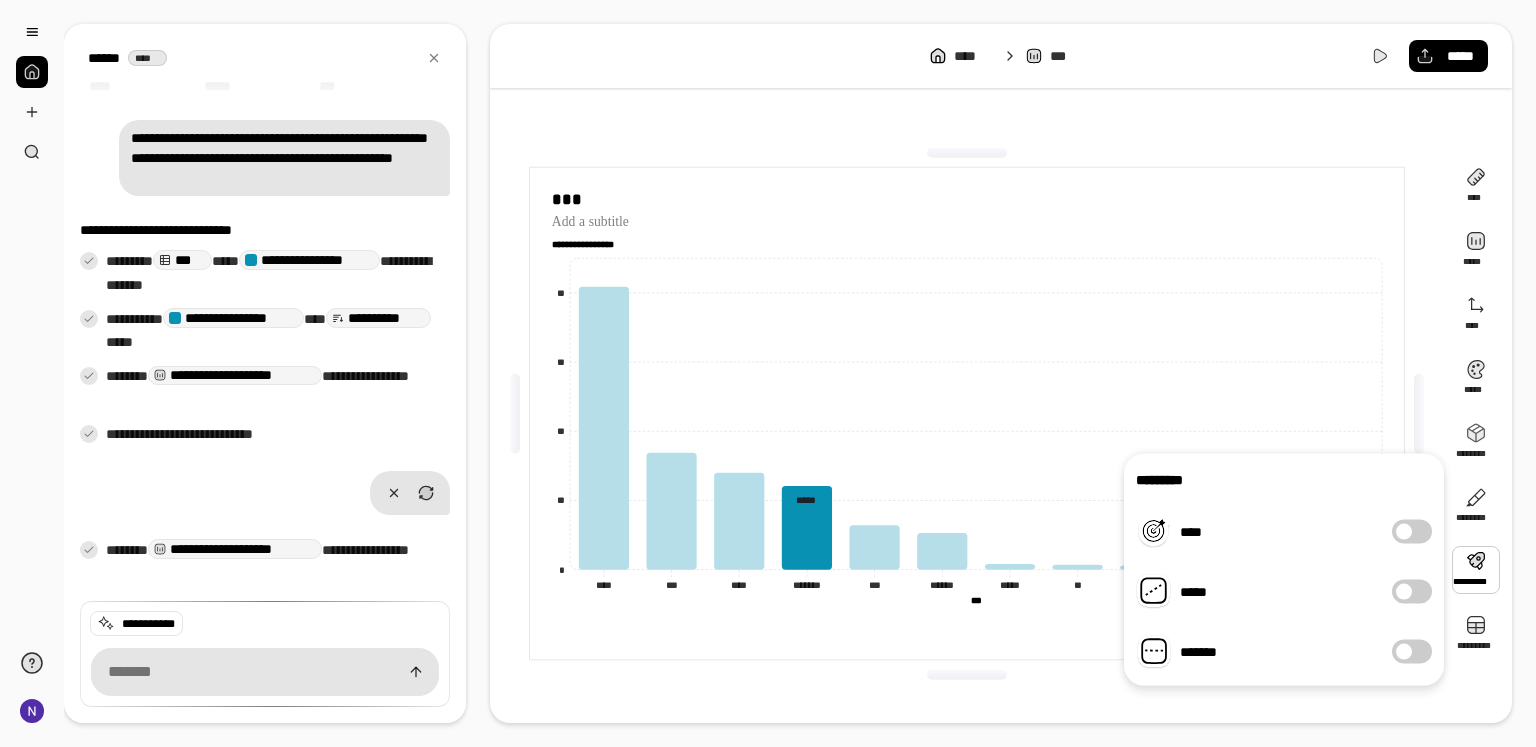 click on "*****" at bounding box center (1412, 592) 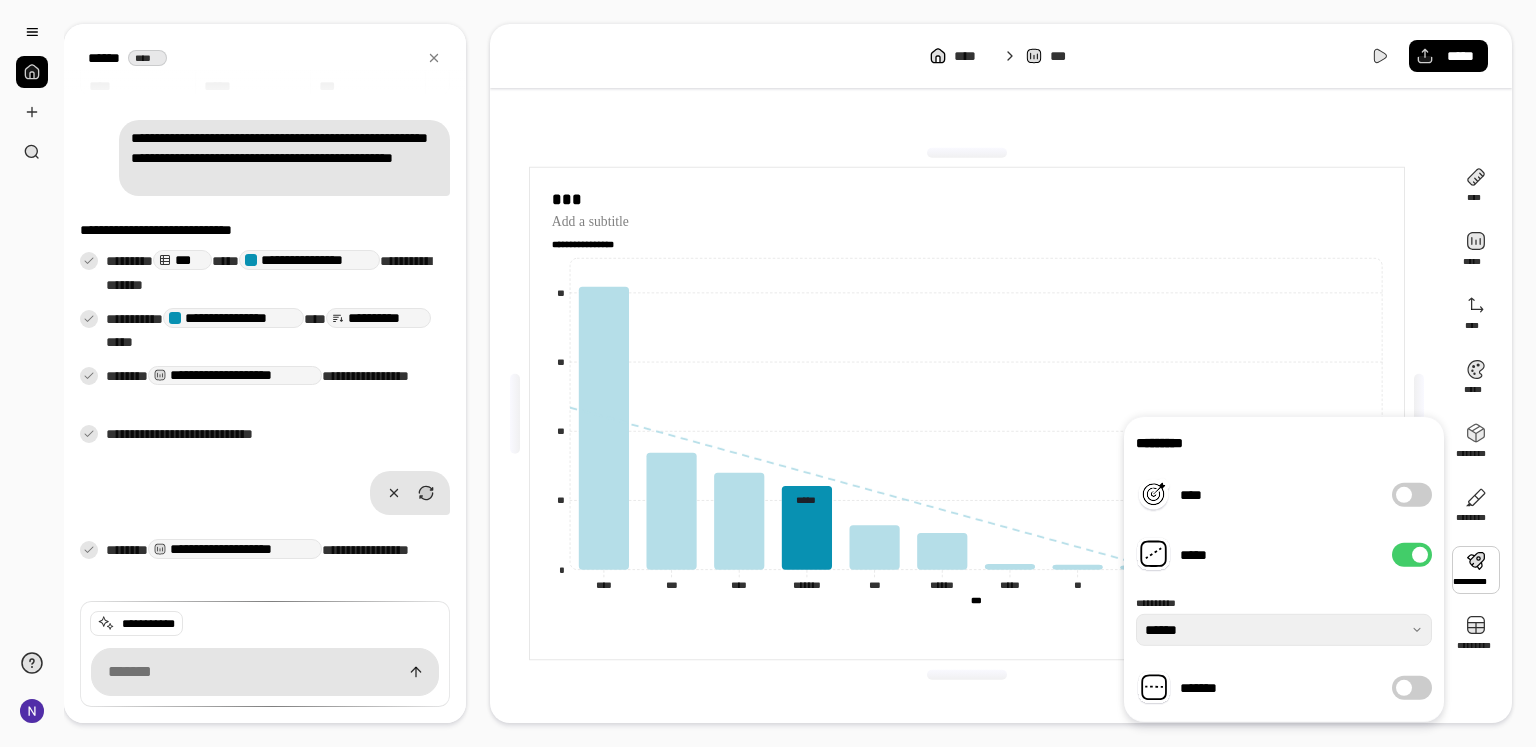 click on "*****" at bounding box center [1412, 555] 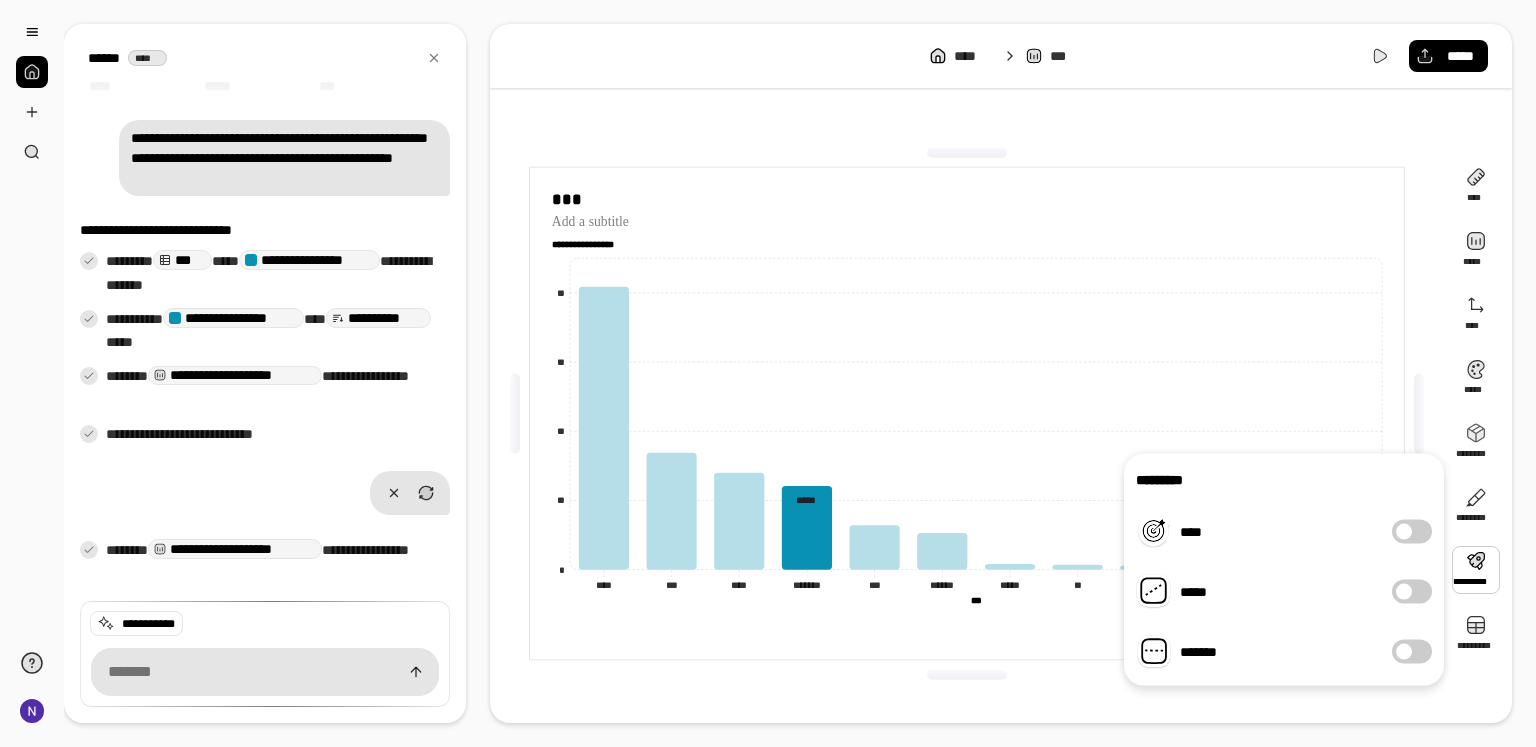 click at bounding box center [1404, 532] 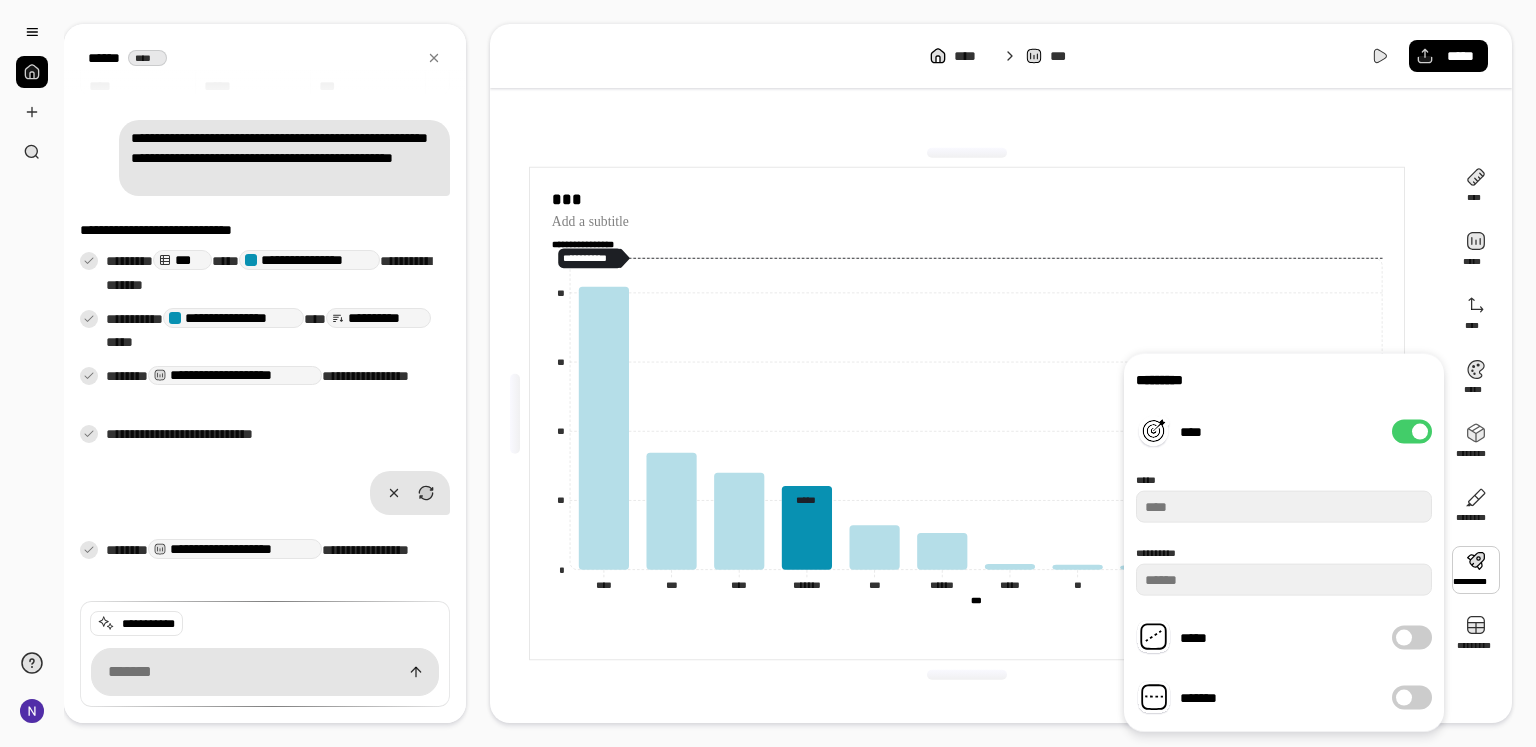 click on "****" at bounding box center (1412, 432) 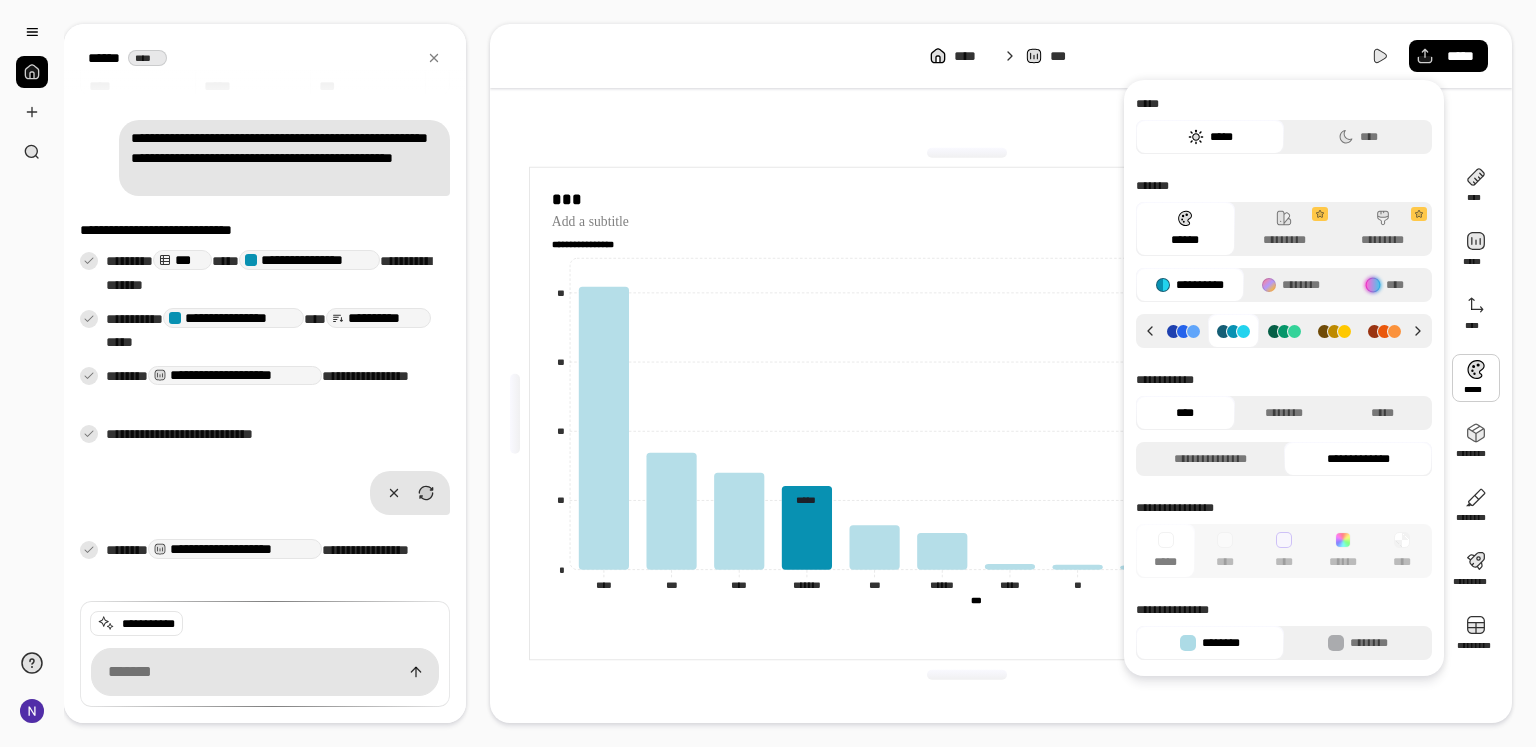 click 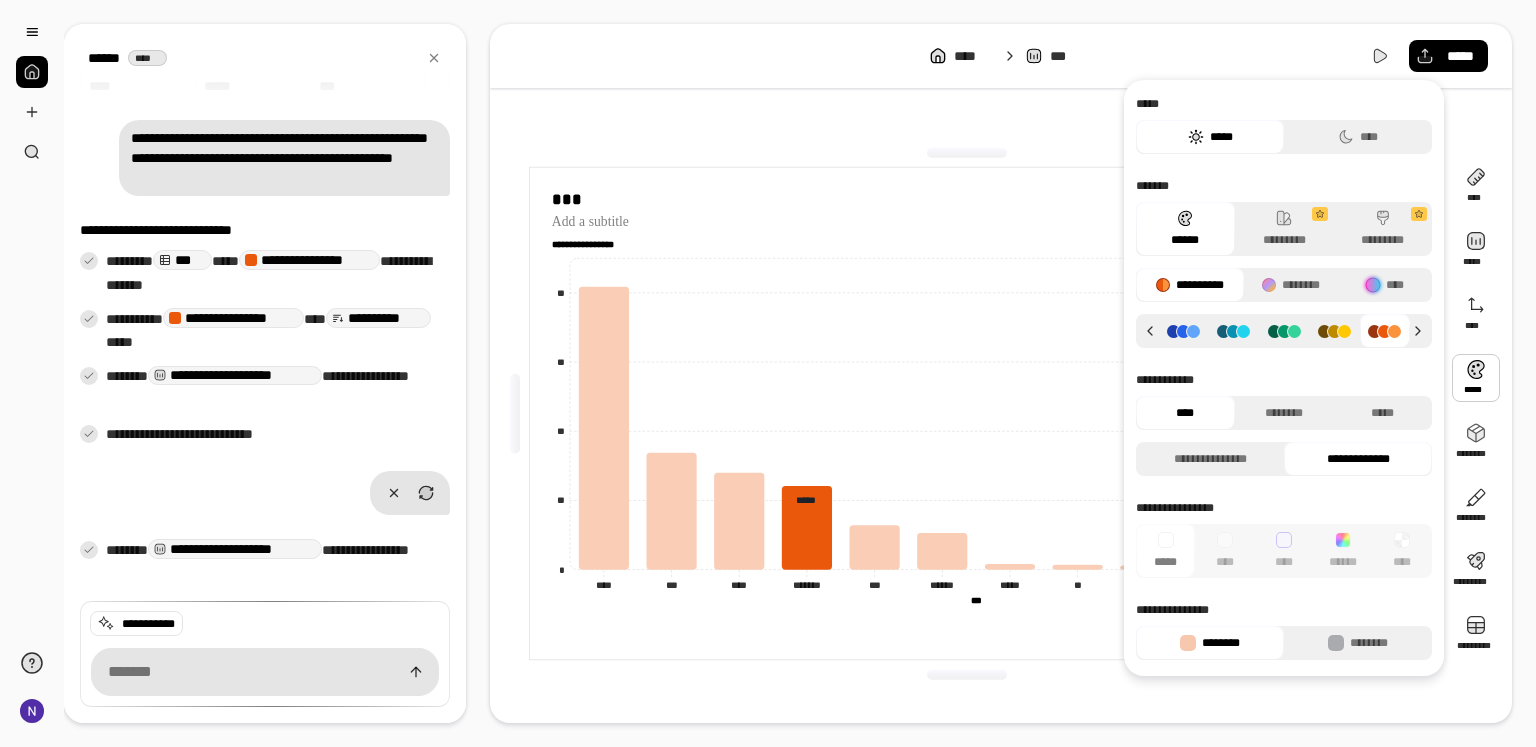 click 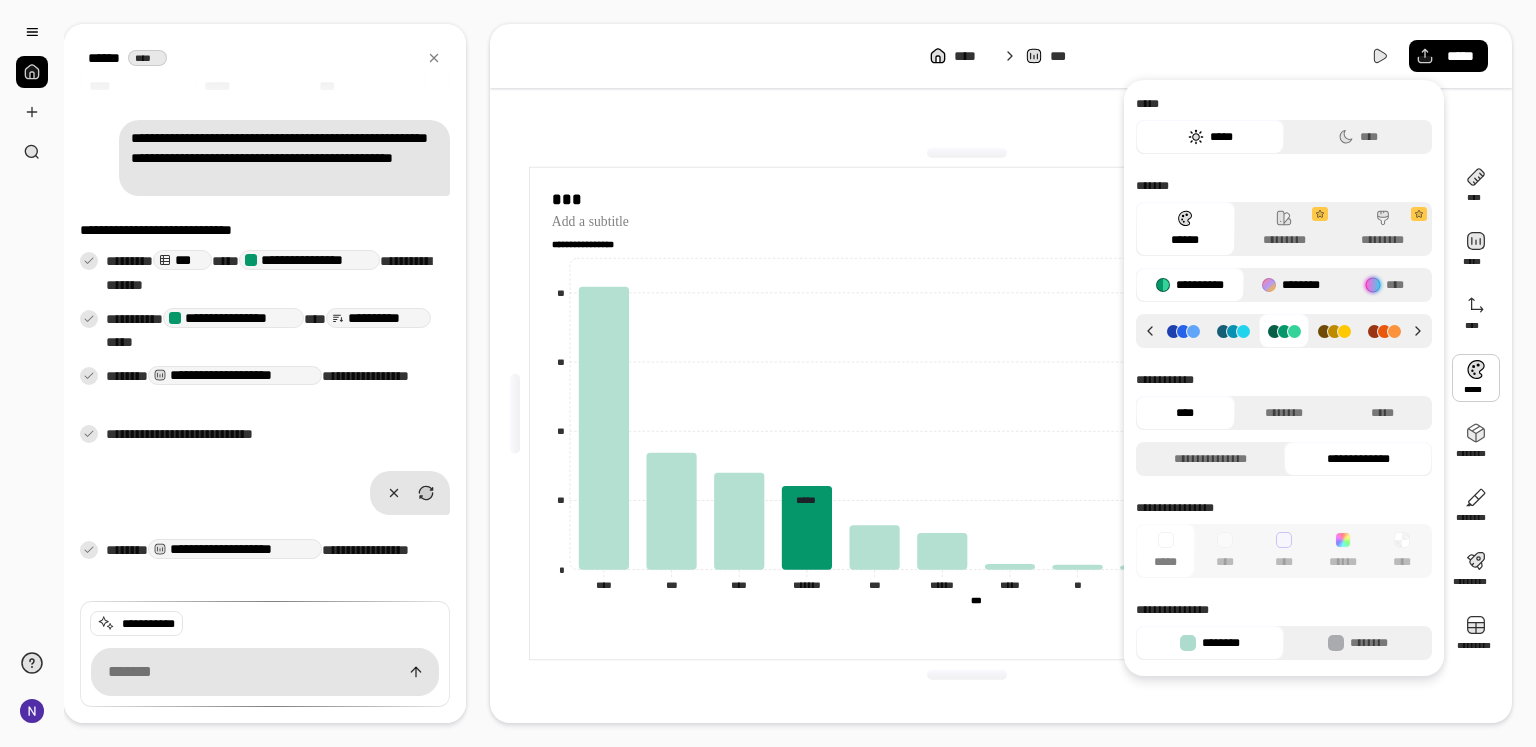 click on "********" at bounding box center (1291, 285) 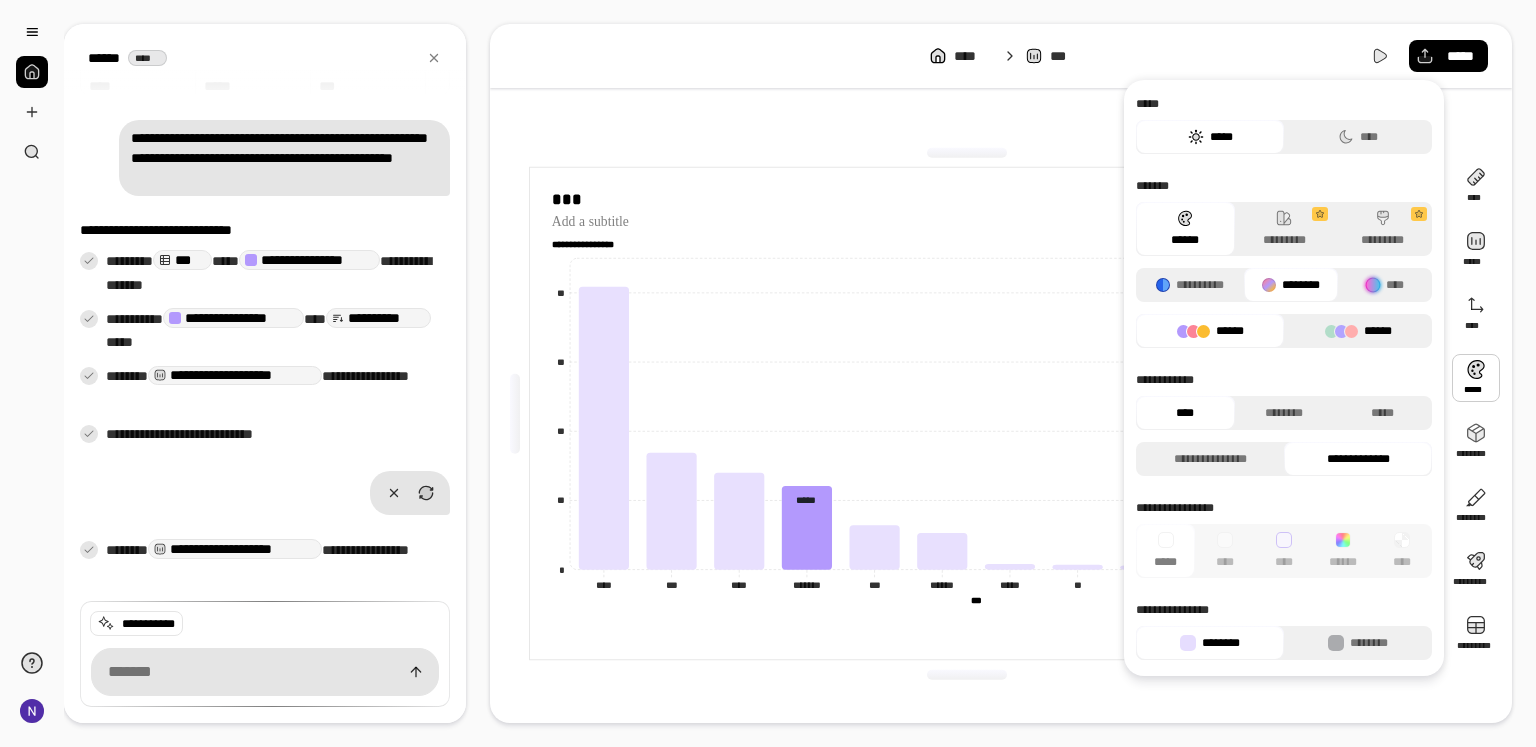 click on "******" at bounding box center (1358, 331) 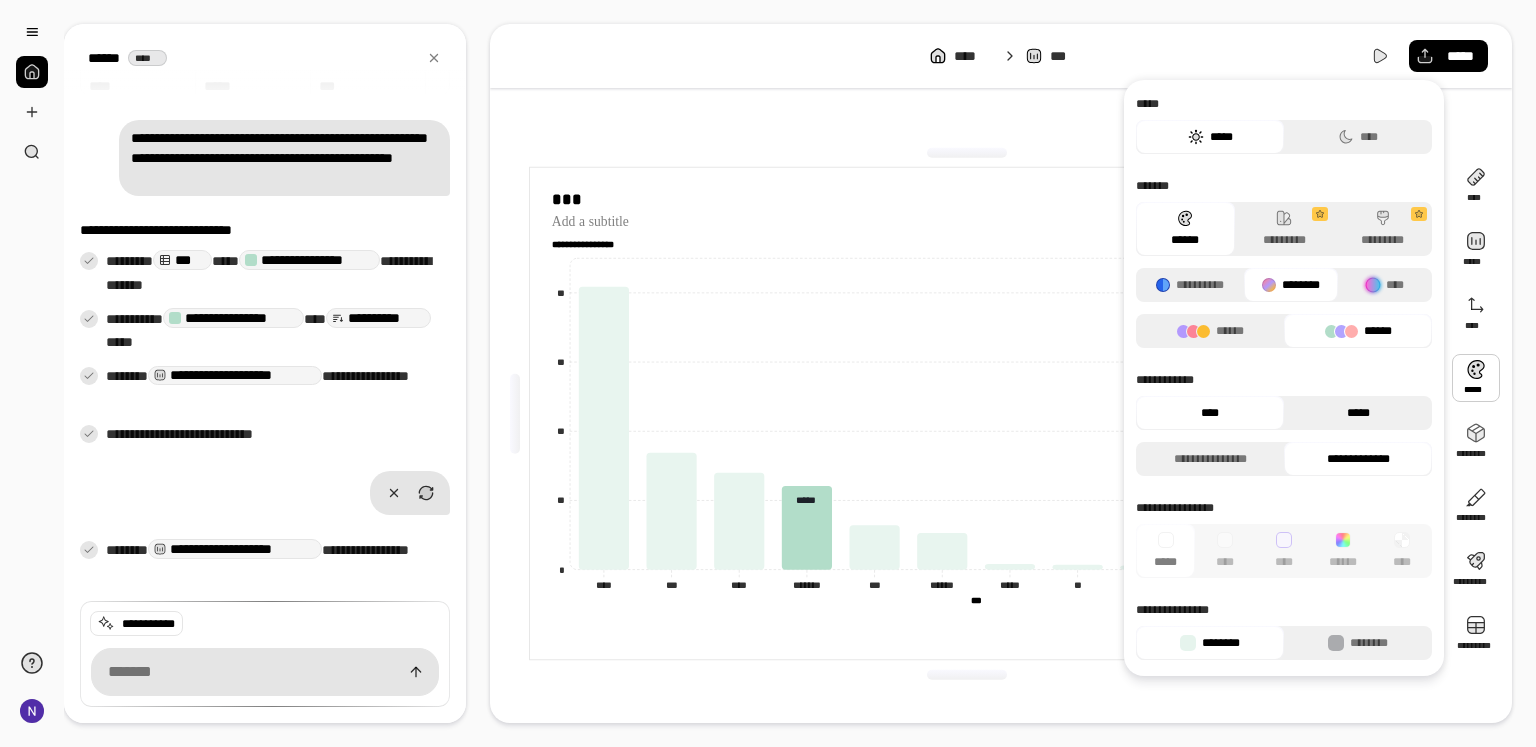 click on "*****" at bounding box center (1358, 413) 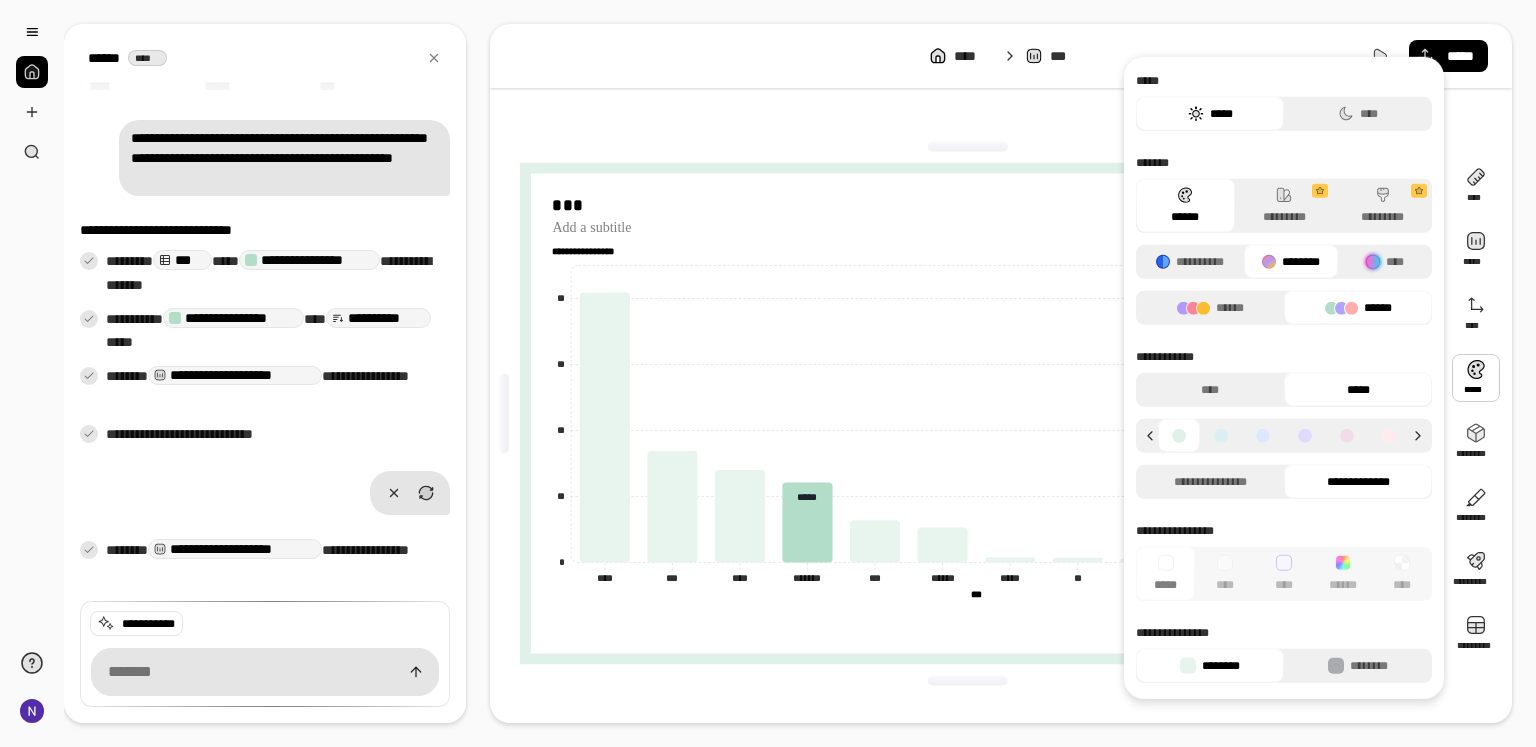 click at bounding box center (1221, 436) 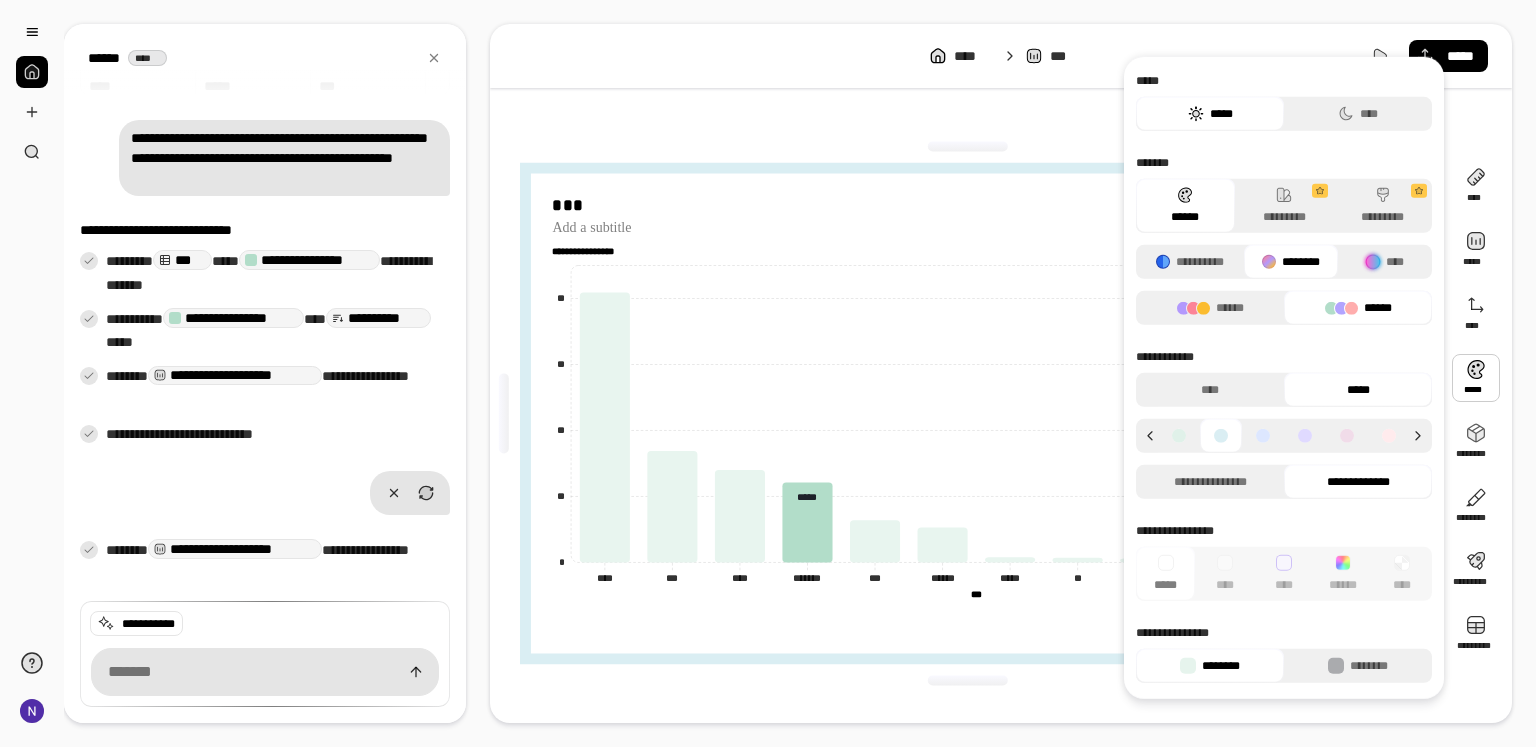 click at bounding box center (1263, 436) 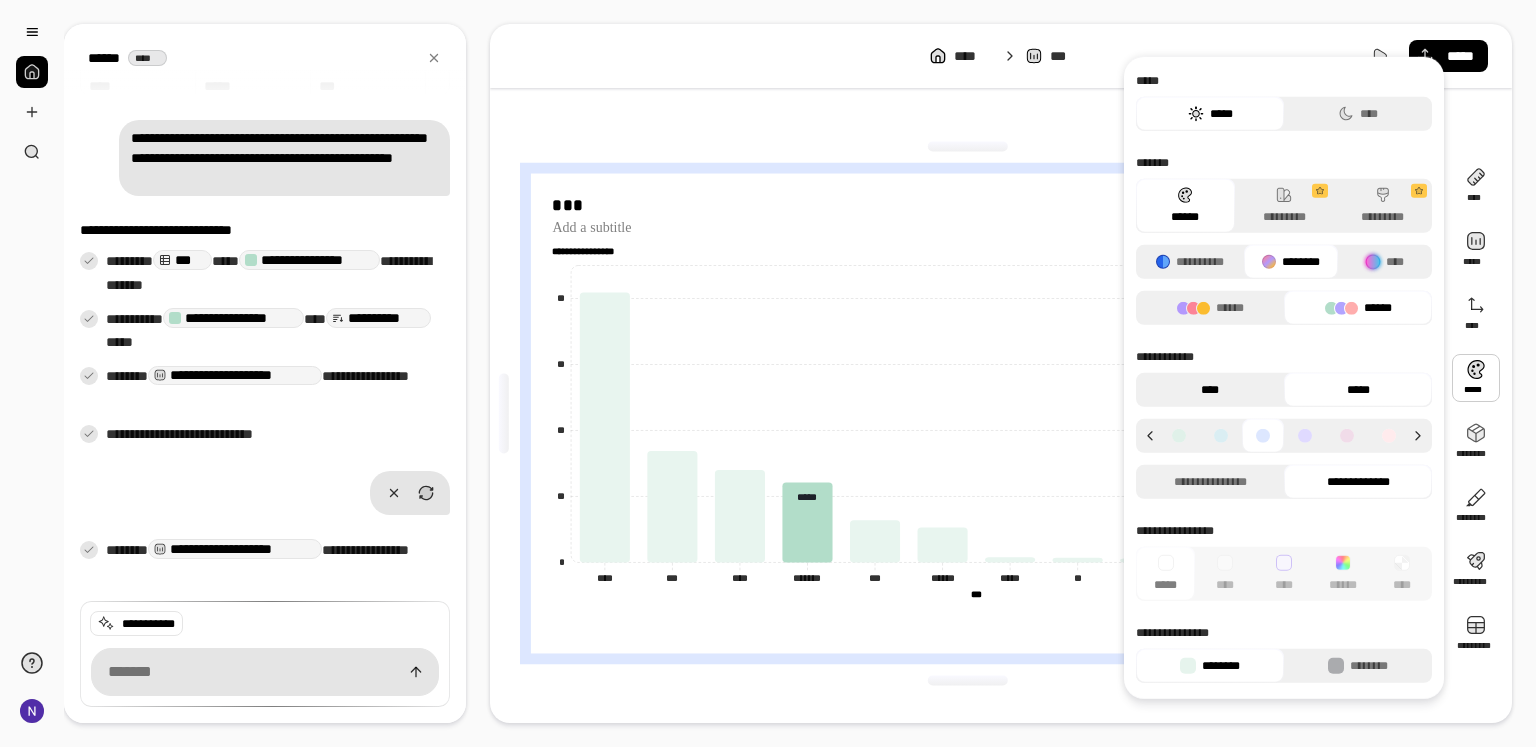 click on "****" at bounding box center (1210, 390) 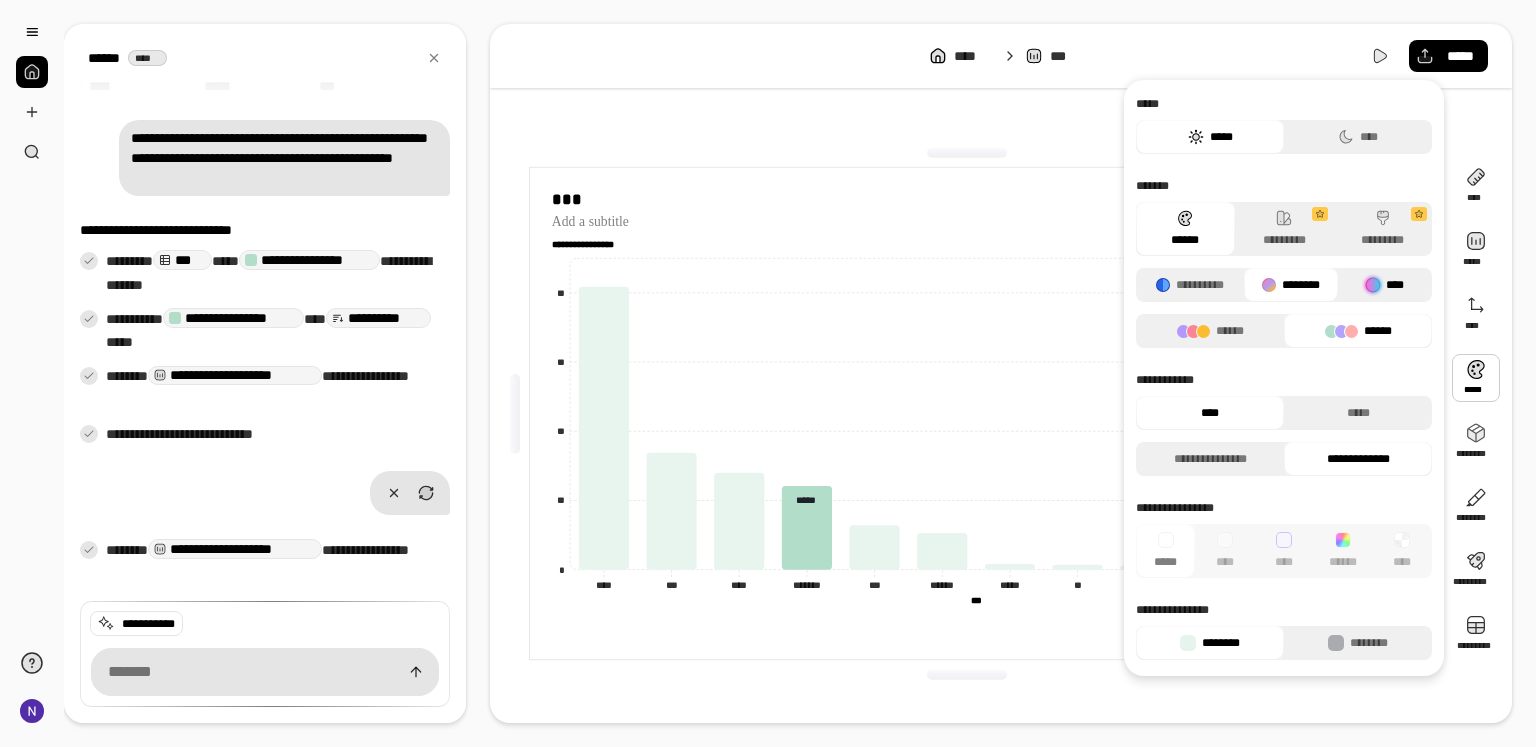 click at bounding box center [1373, 285] 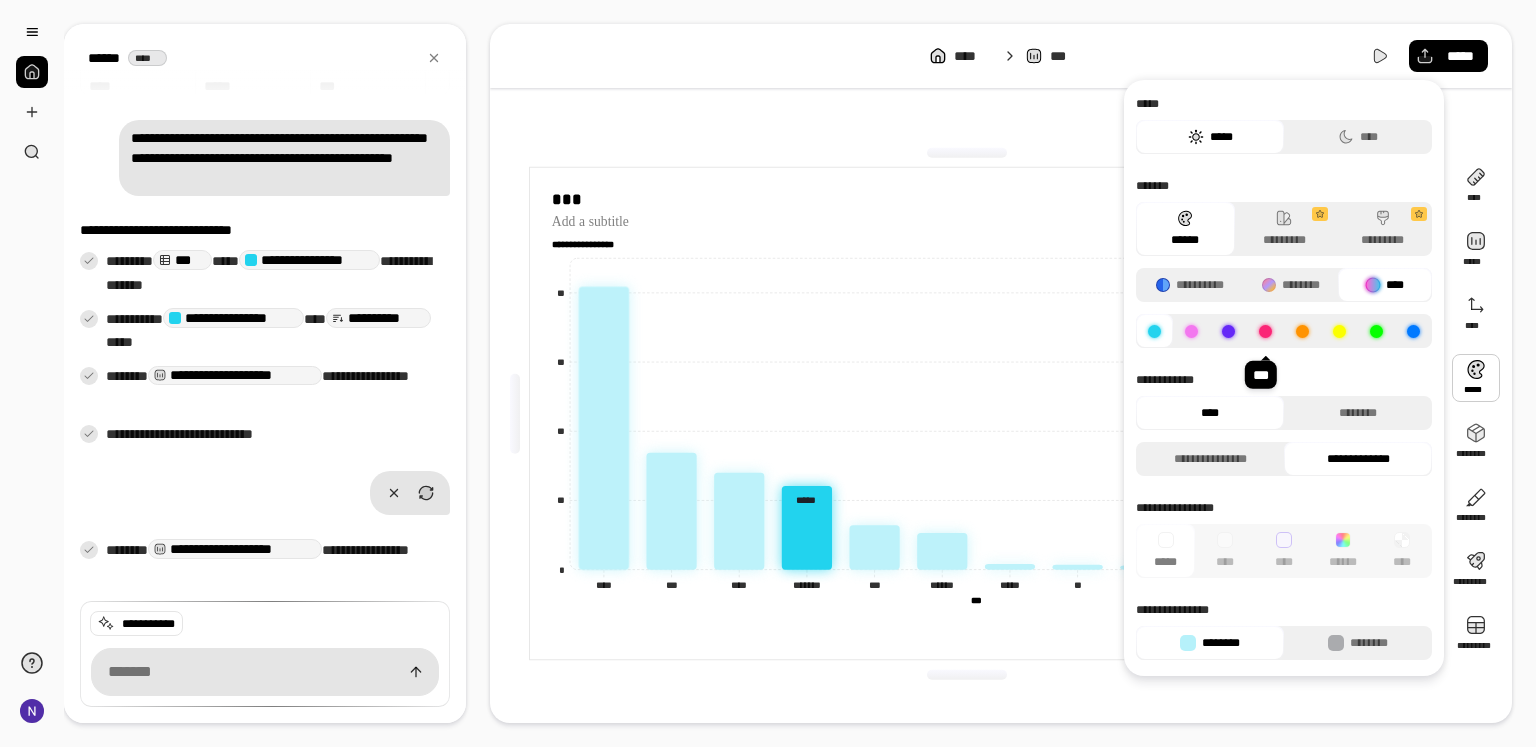 click at bounding box center (1265, 331) 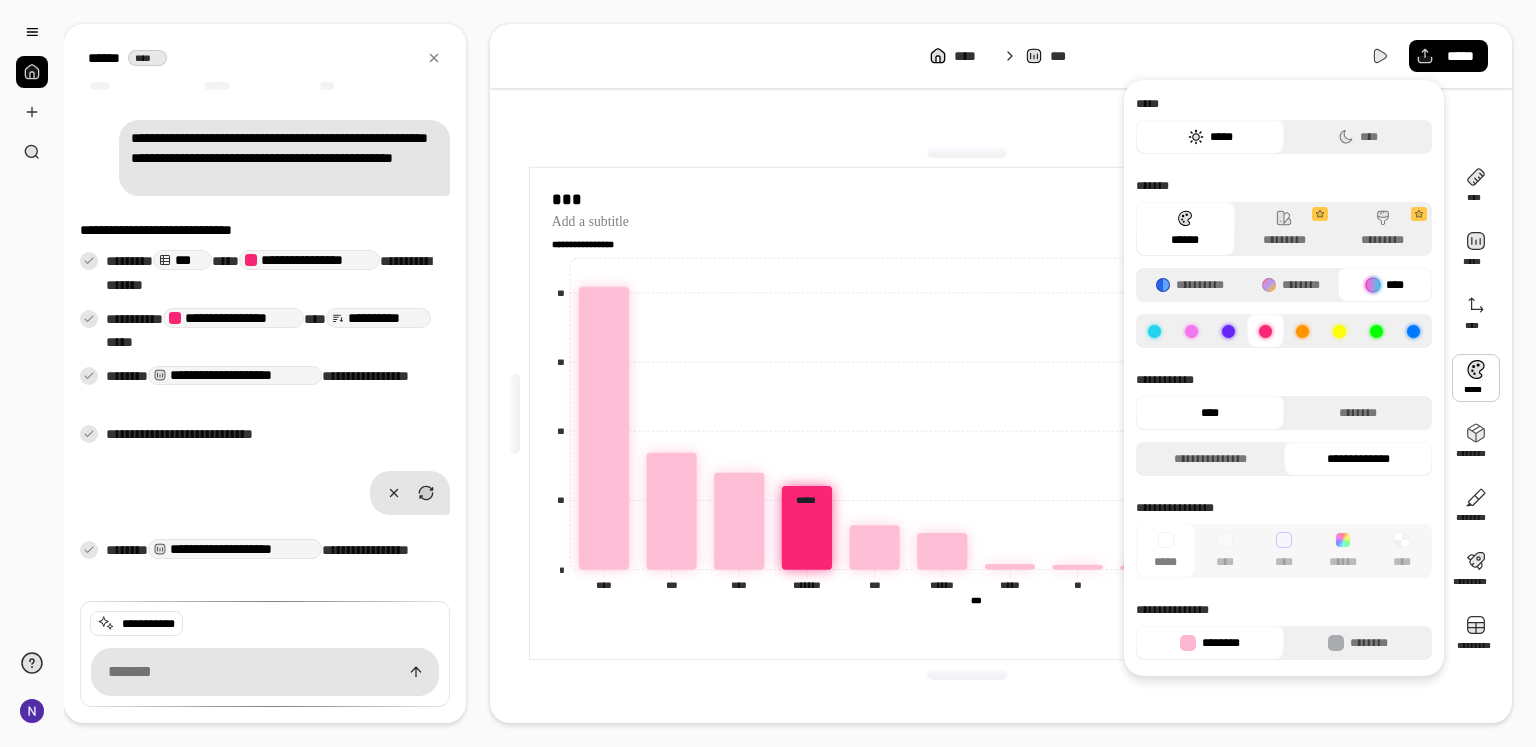 click at bounding box center [1228, 331] 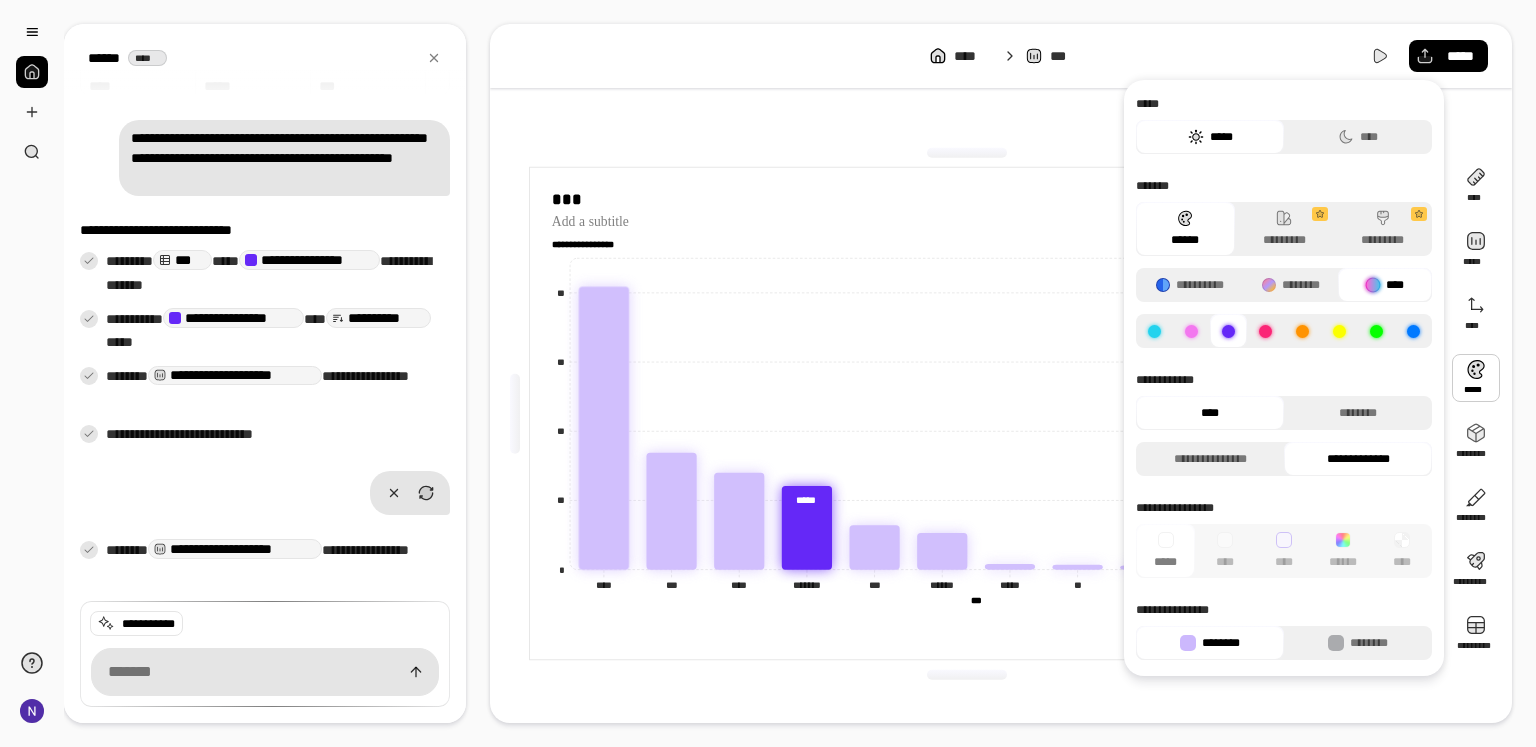 click 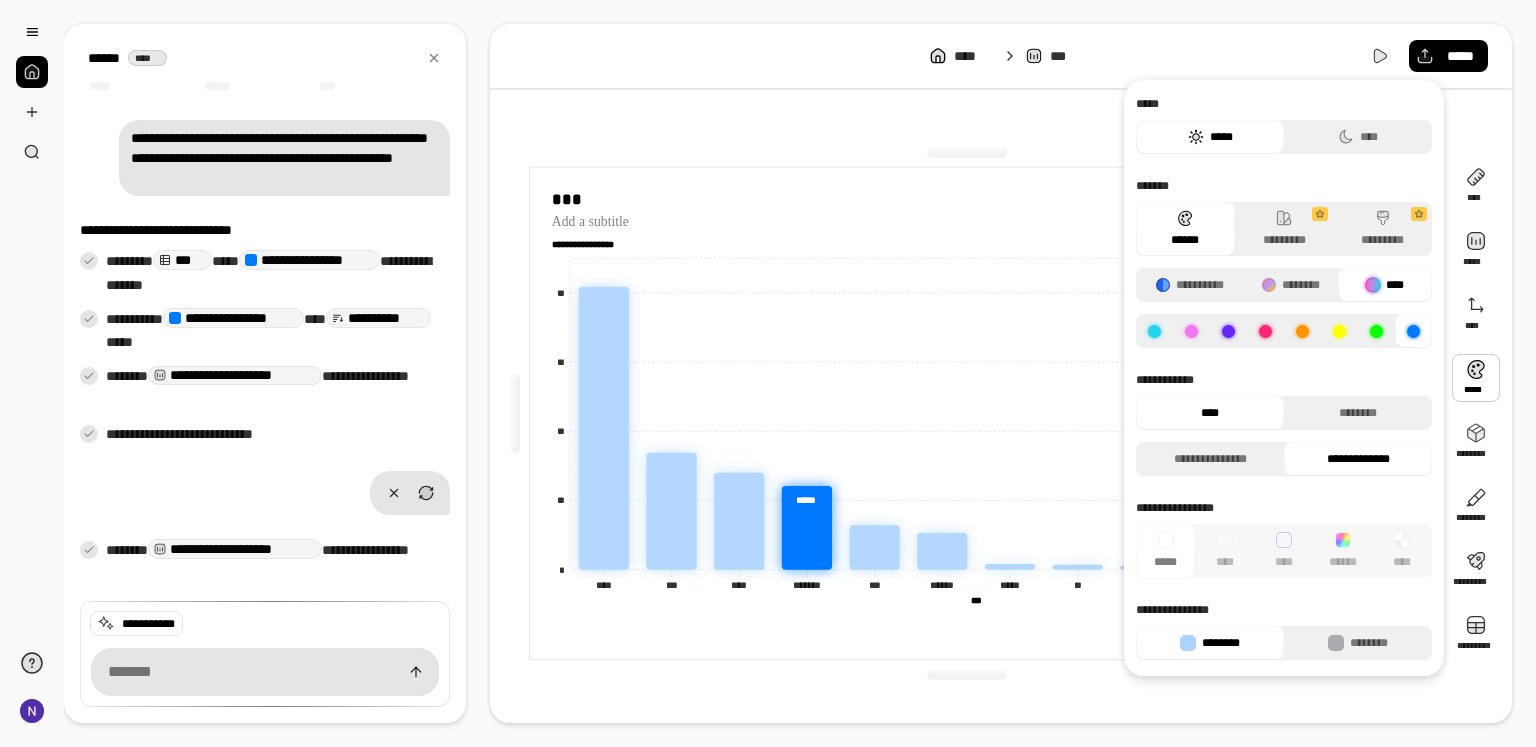 click on "**********" at bounding box center (967, 414) 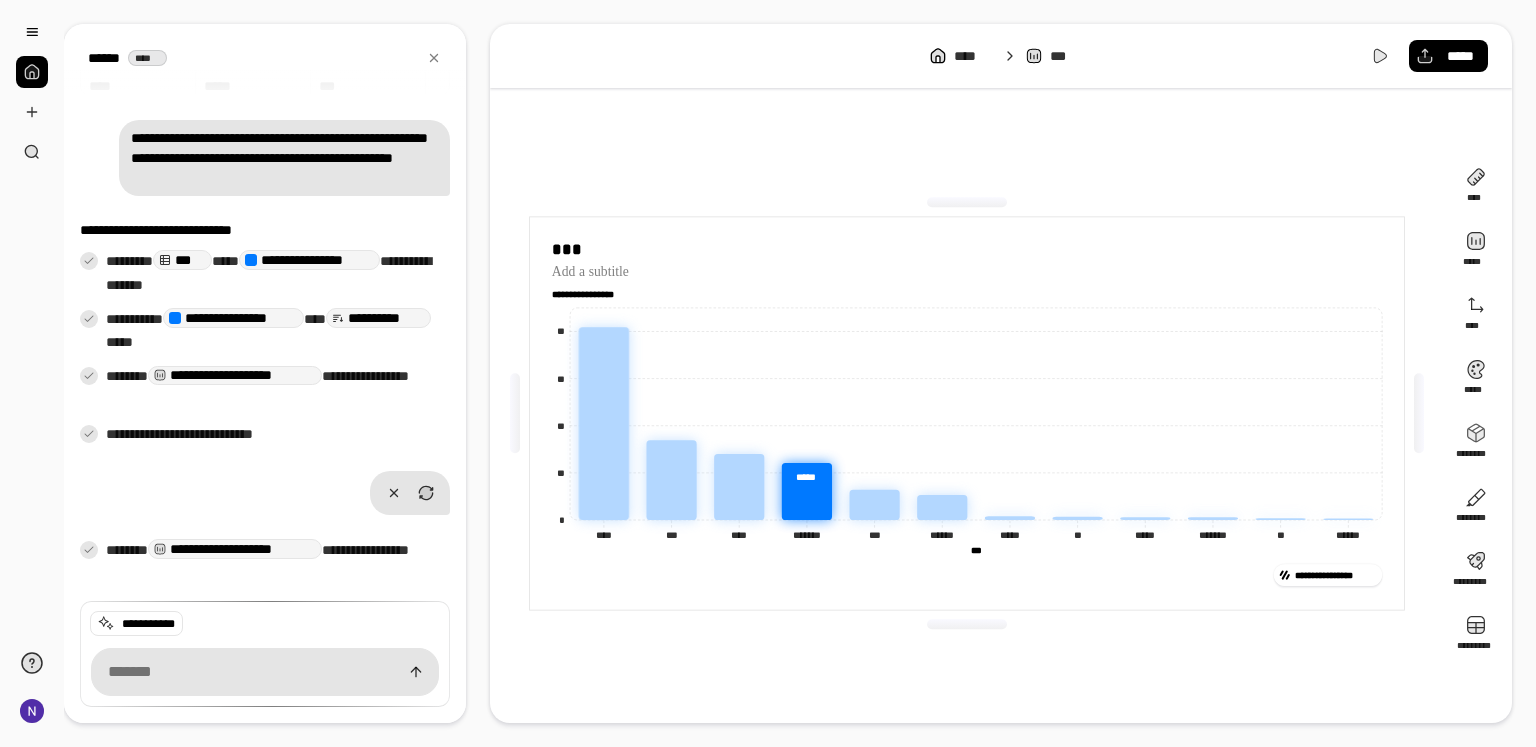 click at bounding box center [967, 625] 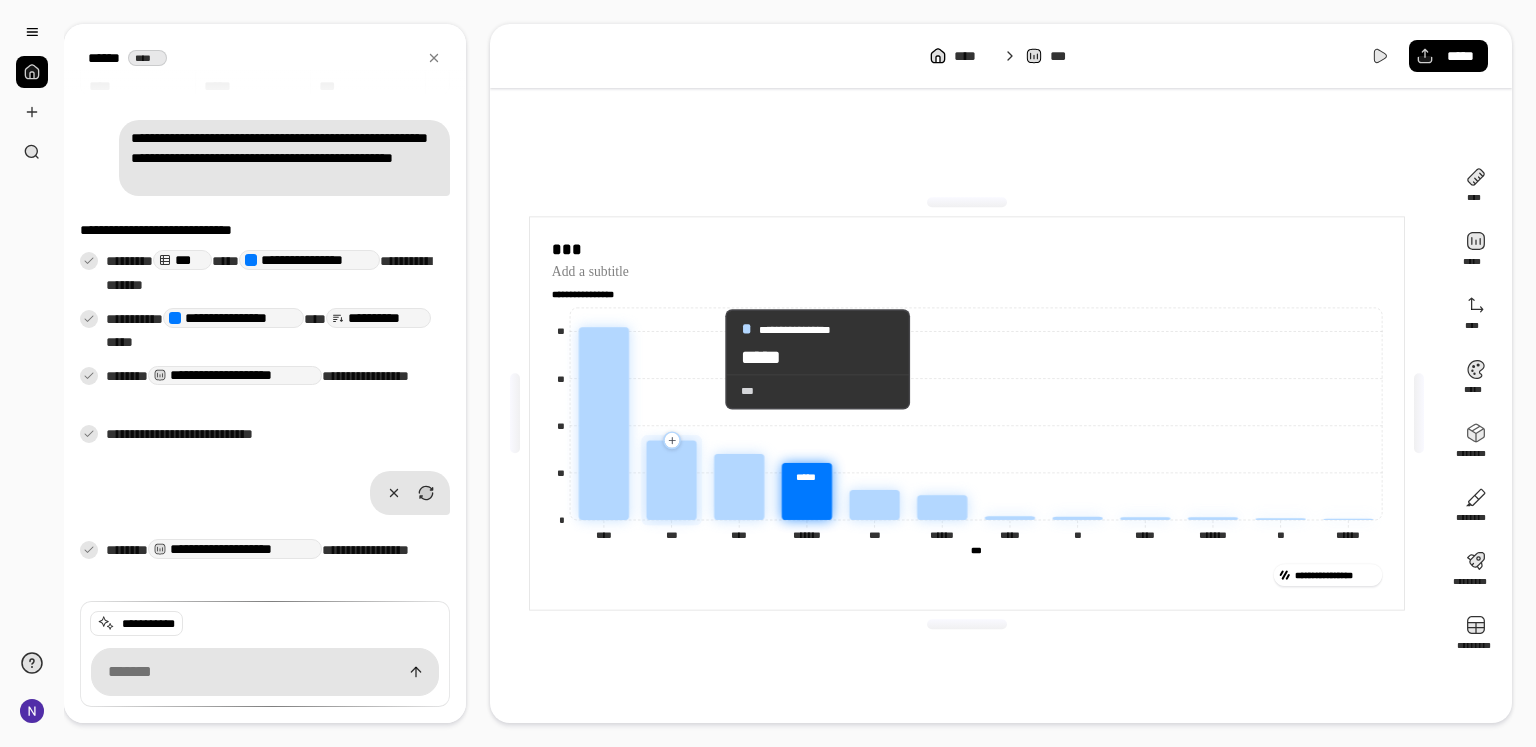 click 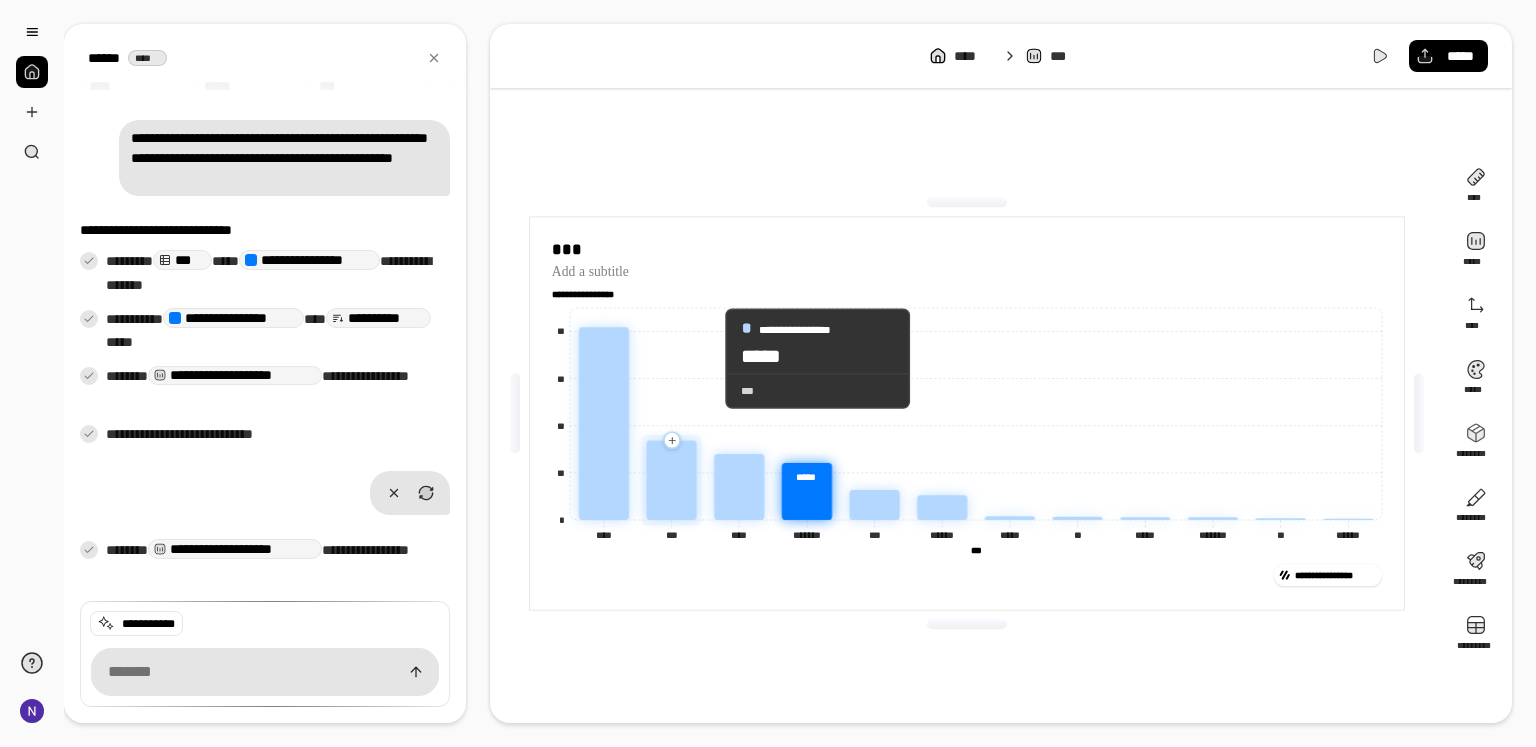 click 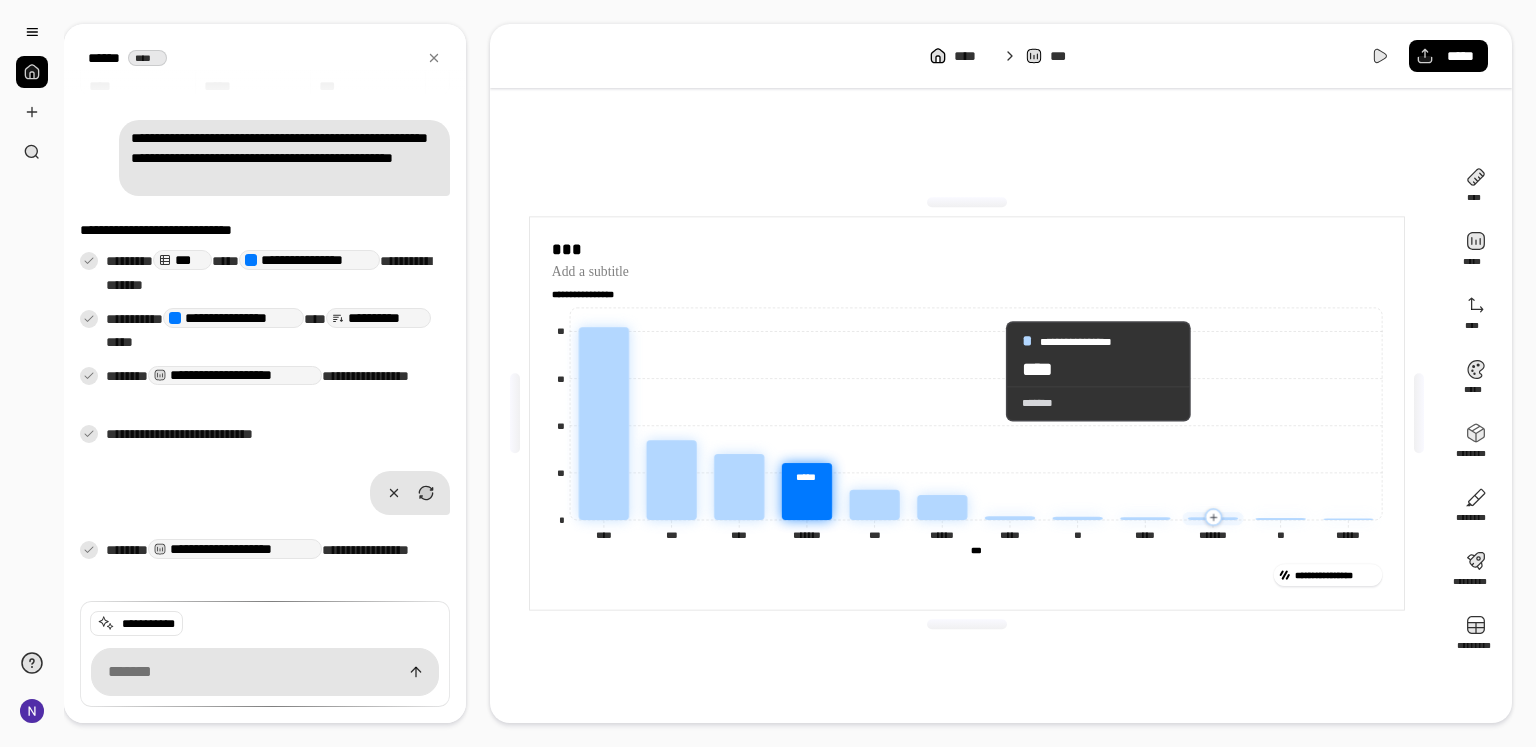 drag, startPoint x: 573, startPoint y: 564, endPoint x: 1292, endPoint y: 311, distance: 762.21387 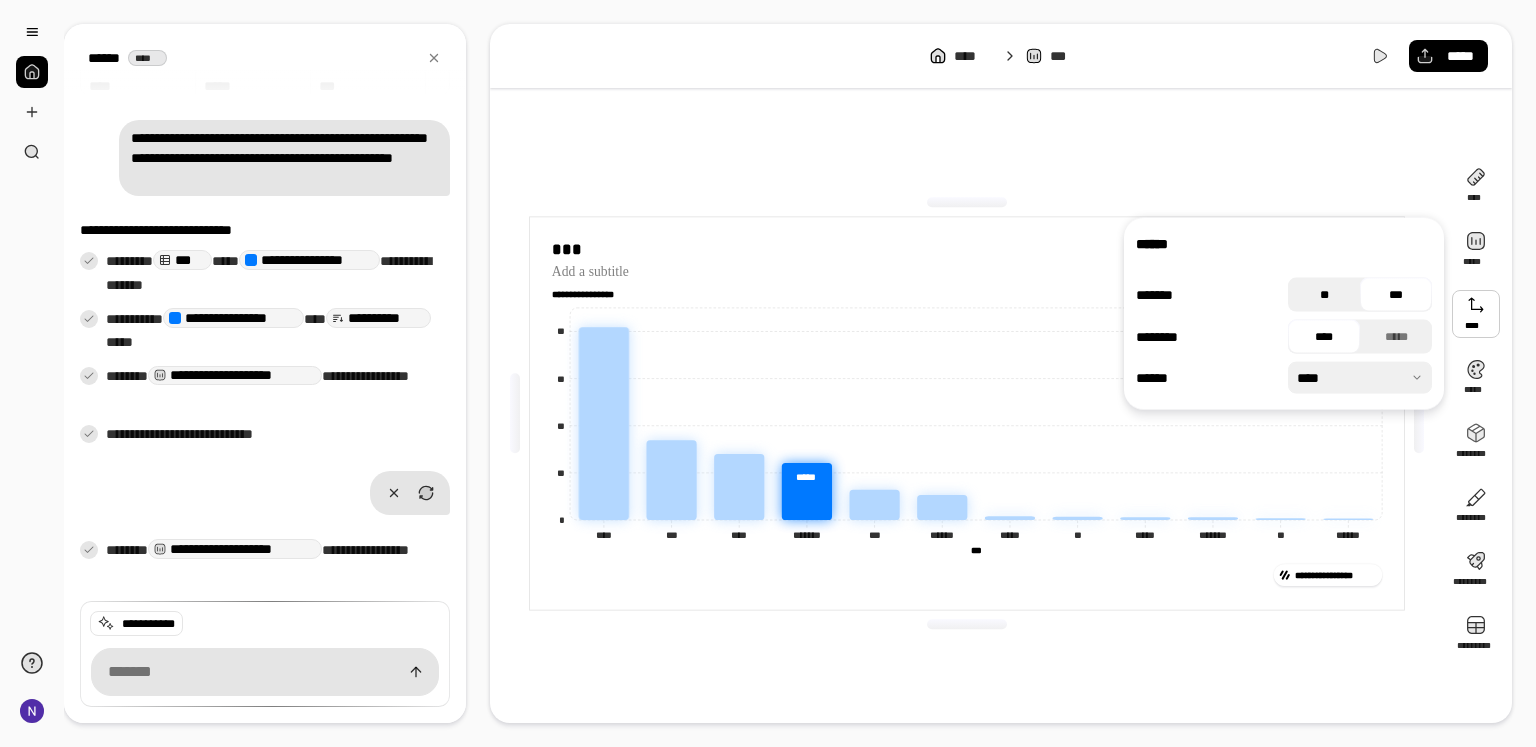 click on "**" at bounding box center [1324, 295] 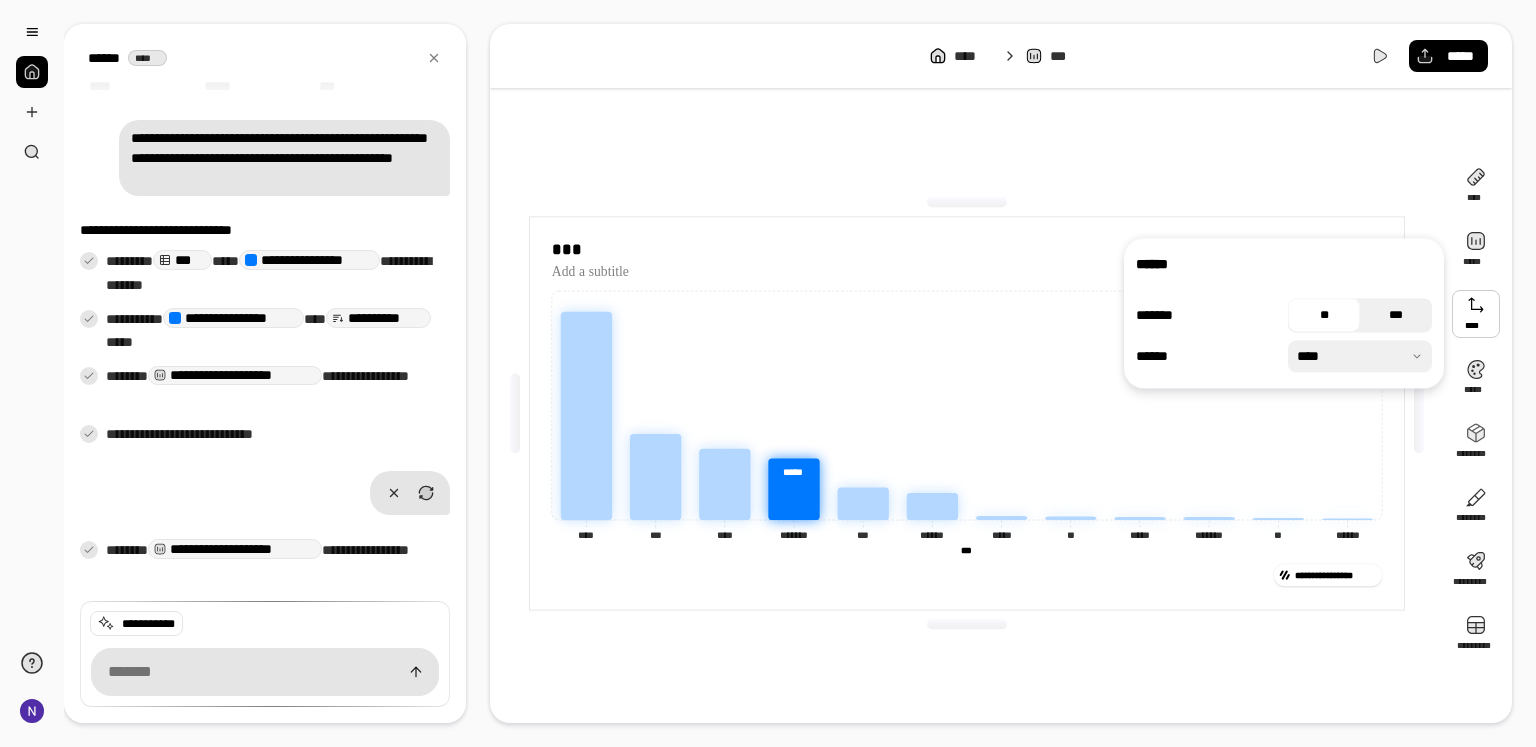 click on "***" at bounding box center [1396, 315] 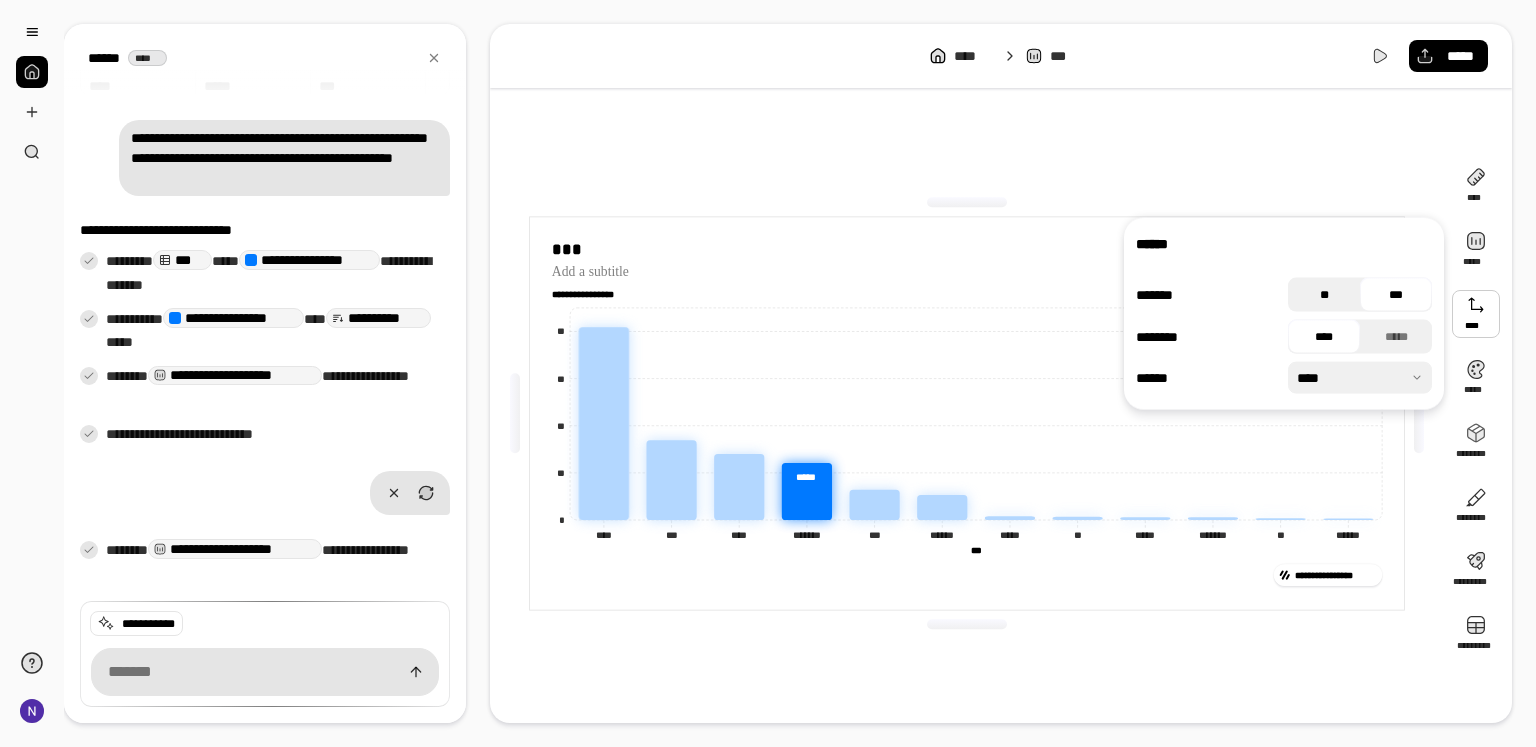 click on "**" at bounding box center (1324, 295) 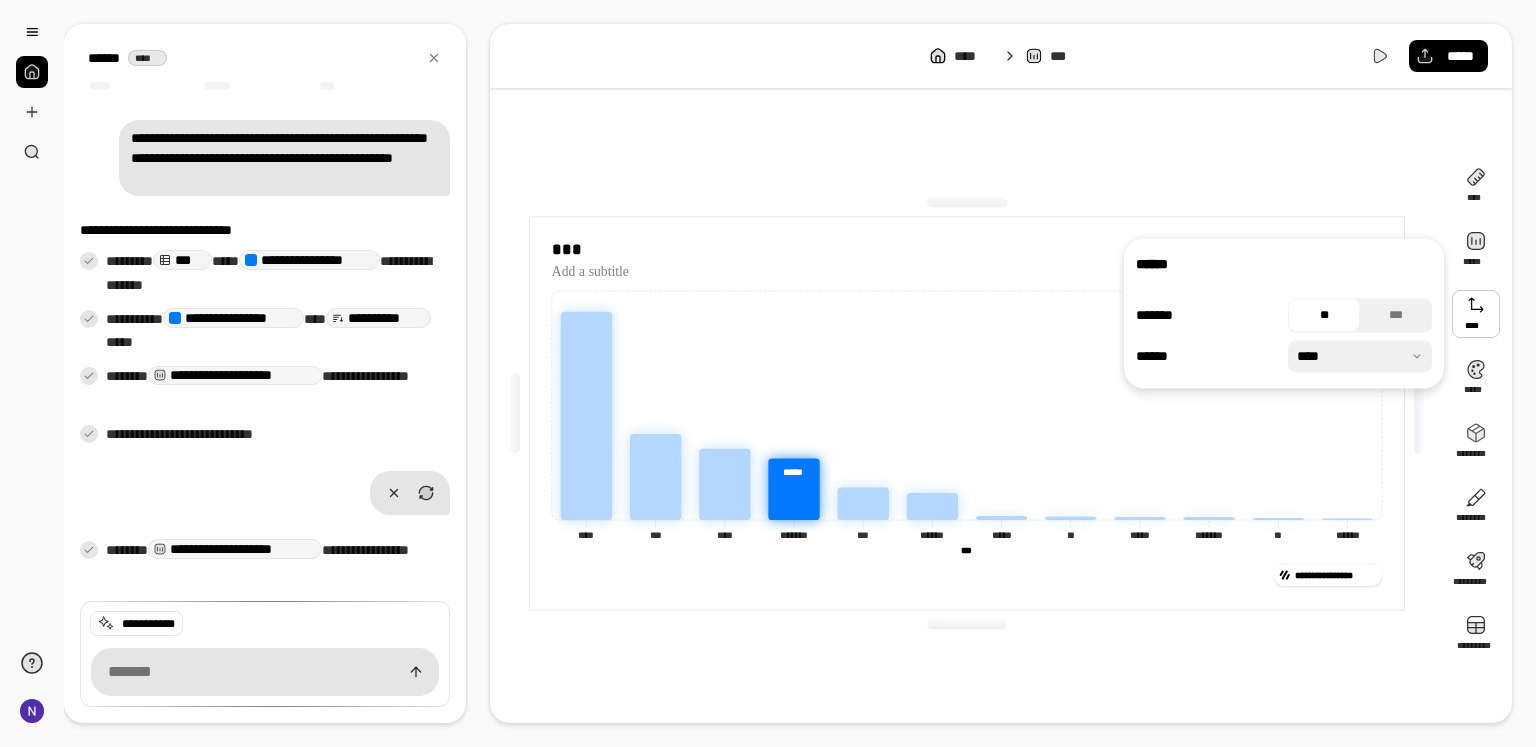 click at bounding box center [1360, 356] 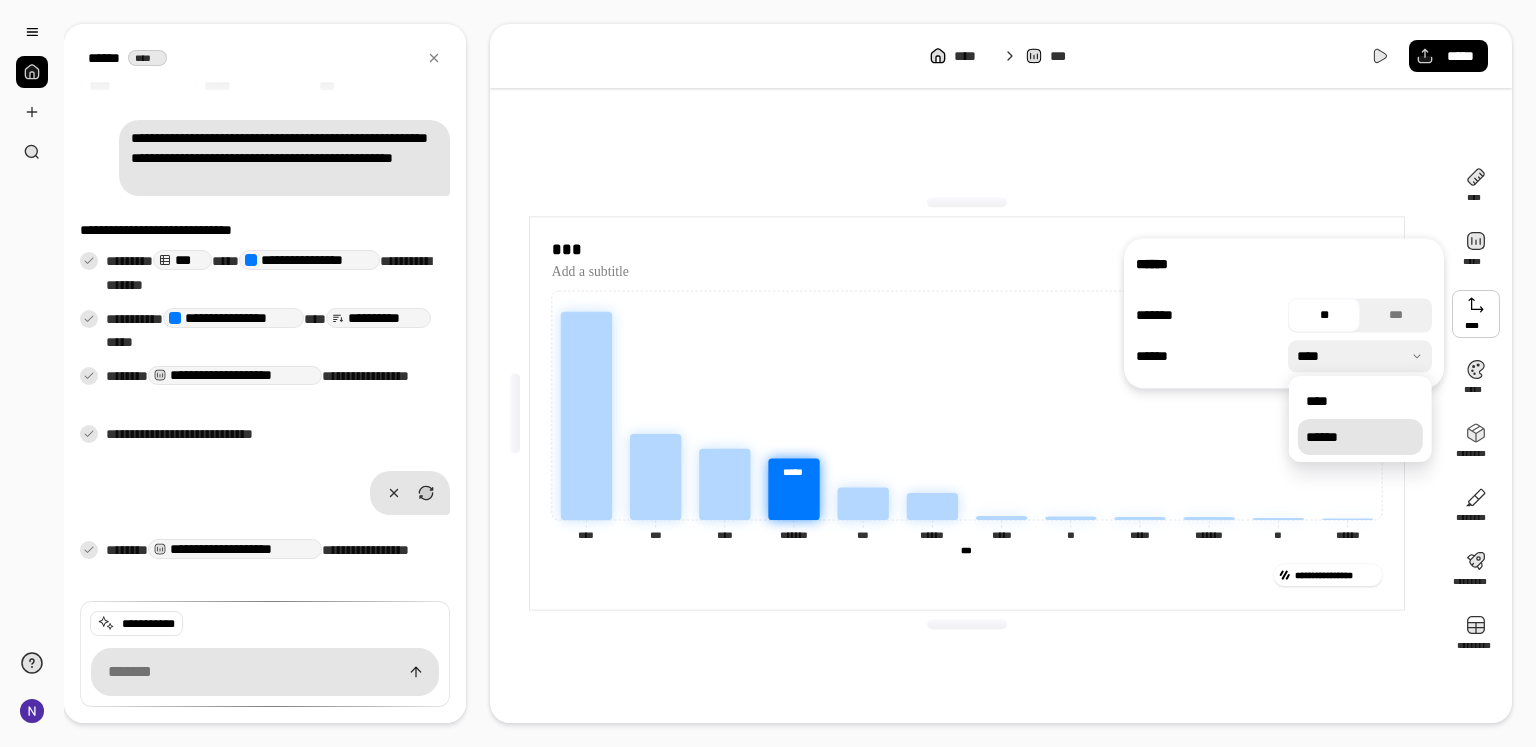 click on "******" at bounding box center [1360, 437] 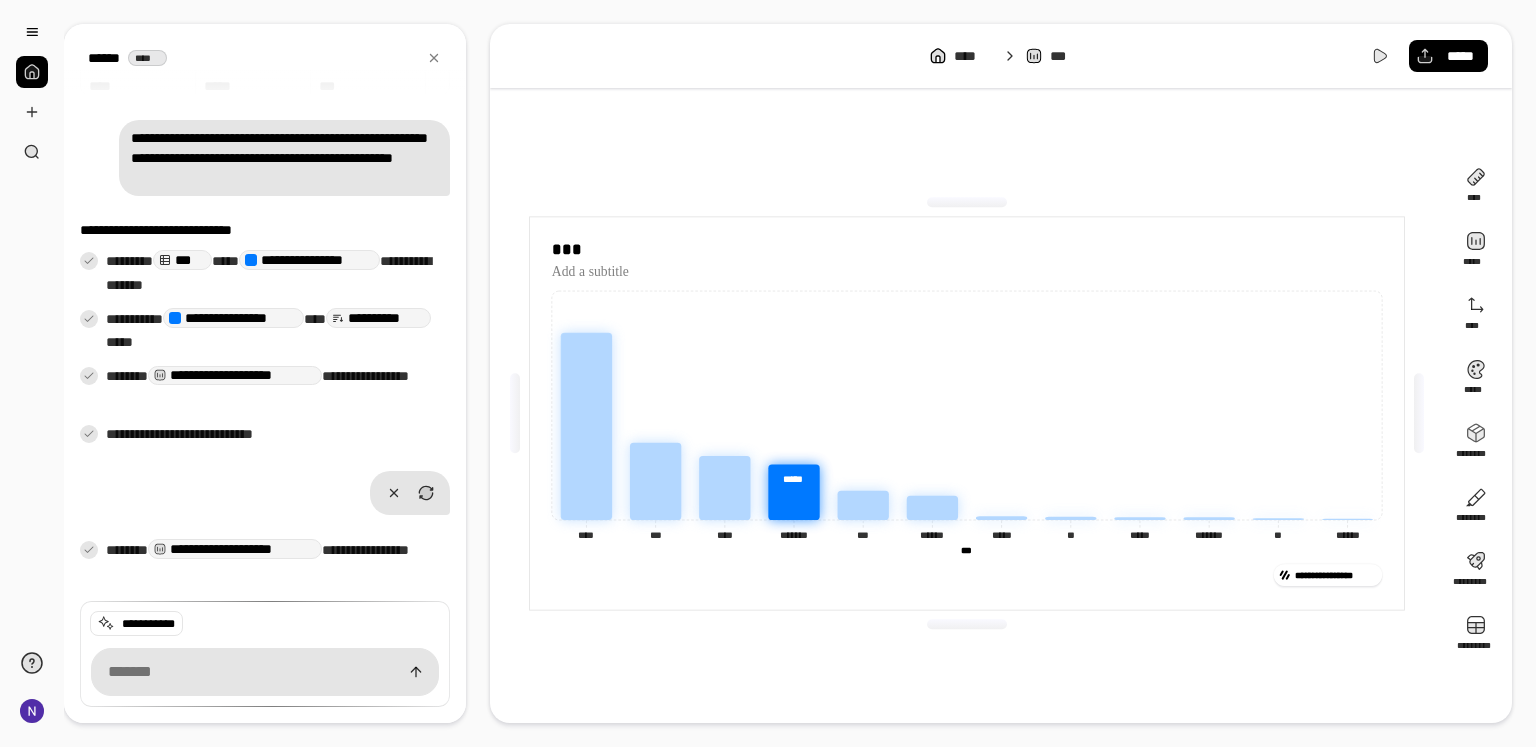 click on "**********" at bounding box center (967, 413) 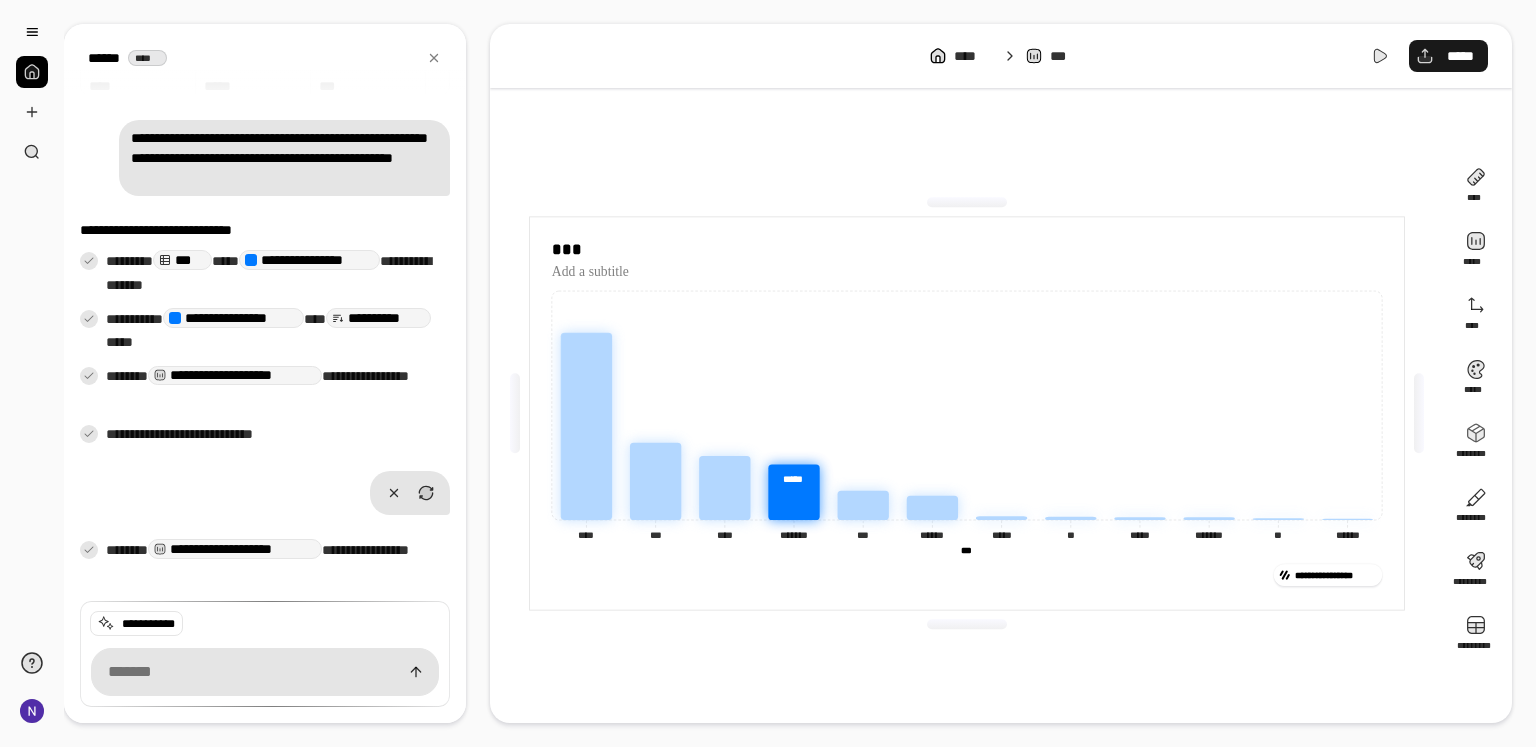 click on "*****" at bounding box center (1448, 56) 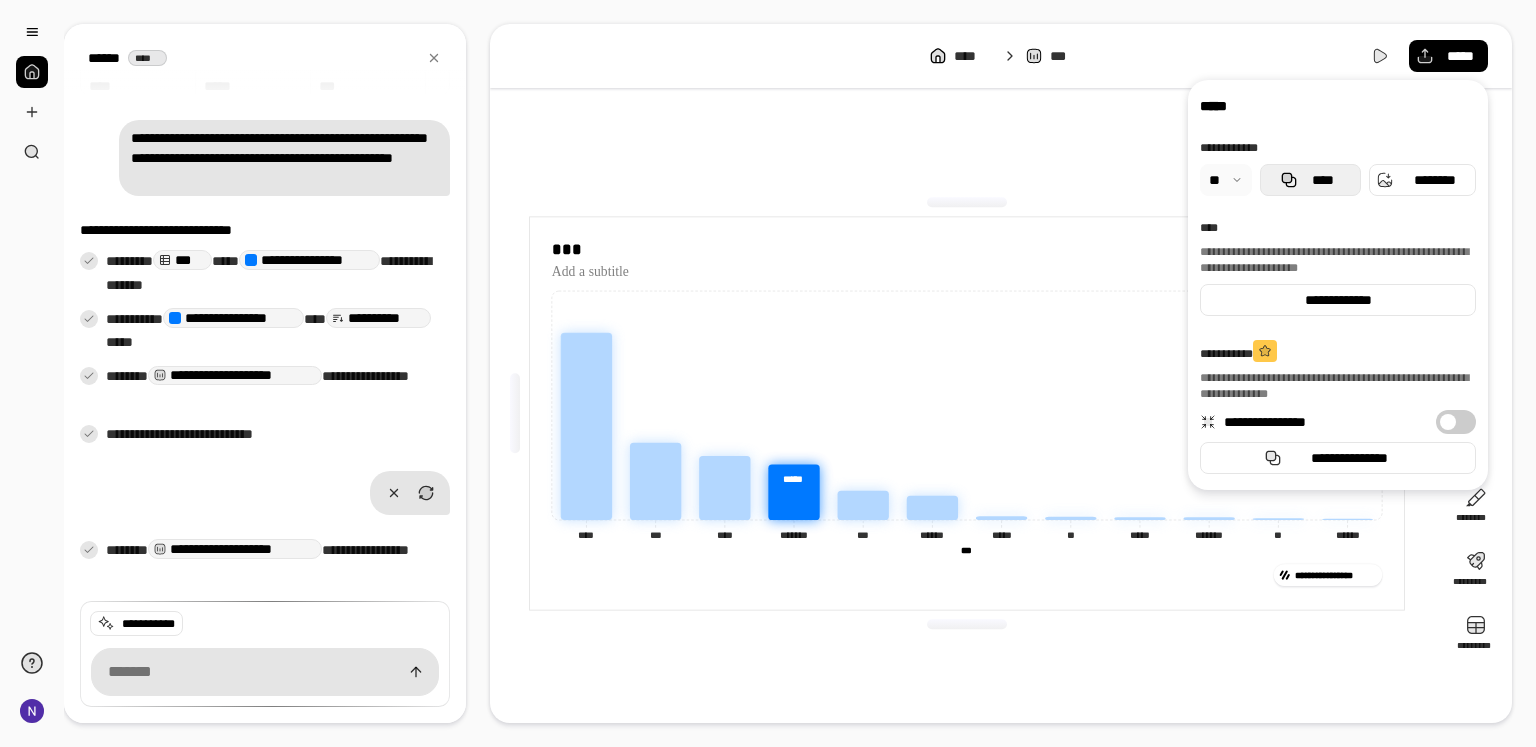 click on "****" at bounding box center [1322, 180] 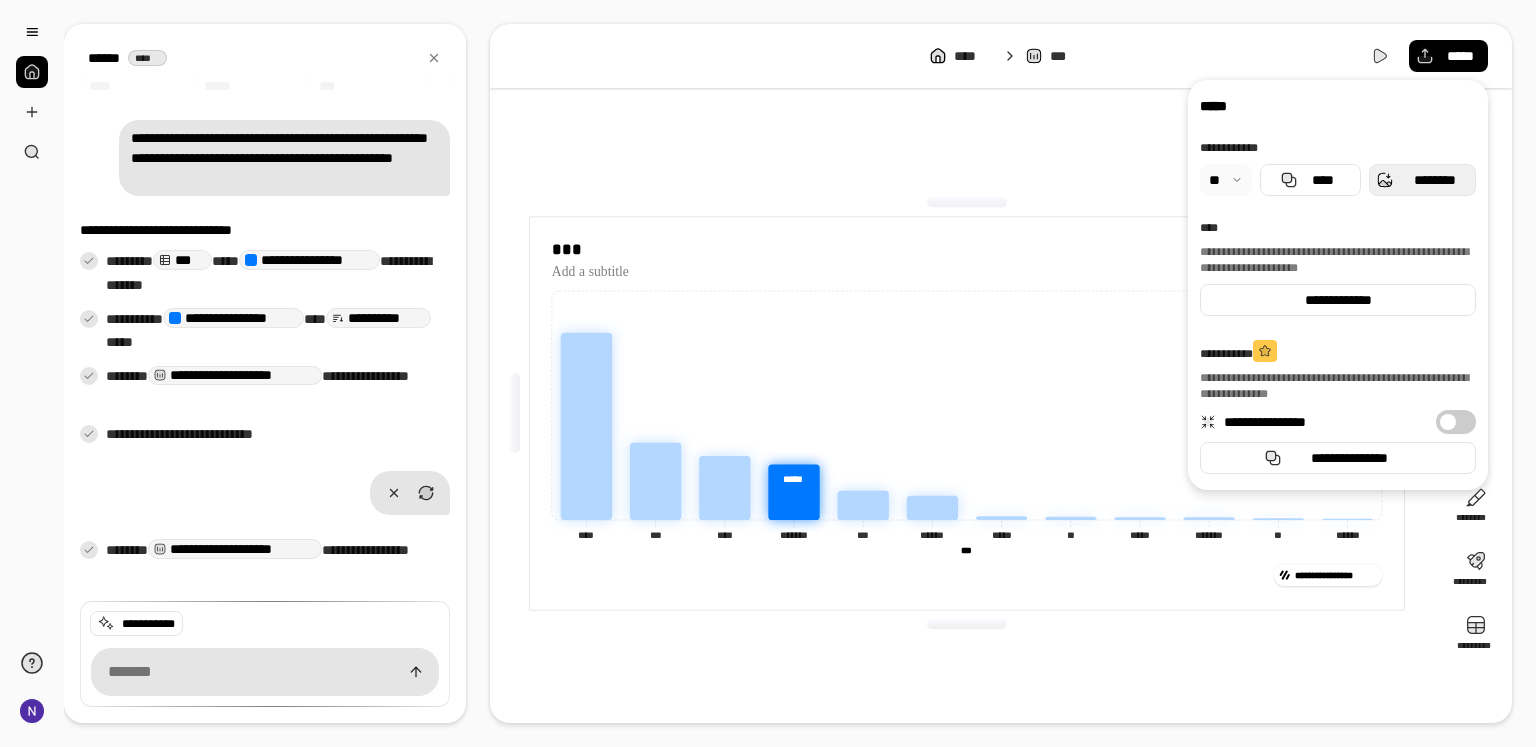 click on "********" at bounding box center [1422, 180] 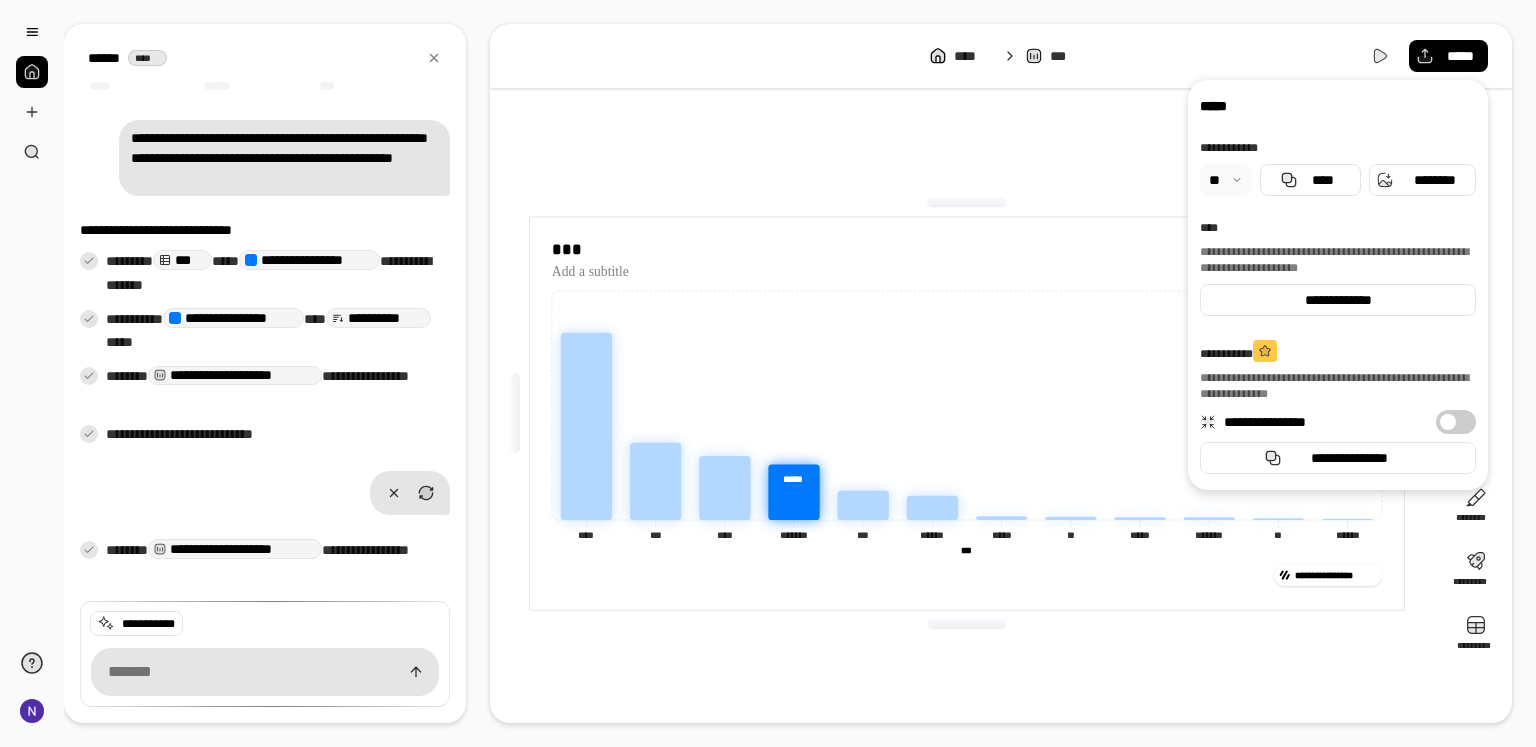 click on "**********" at bounding box center (967, 574) 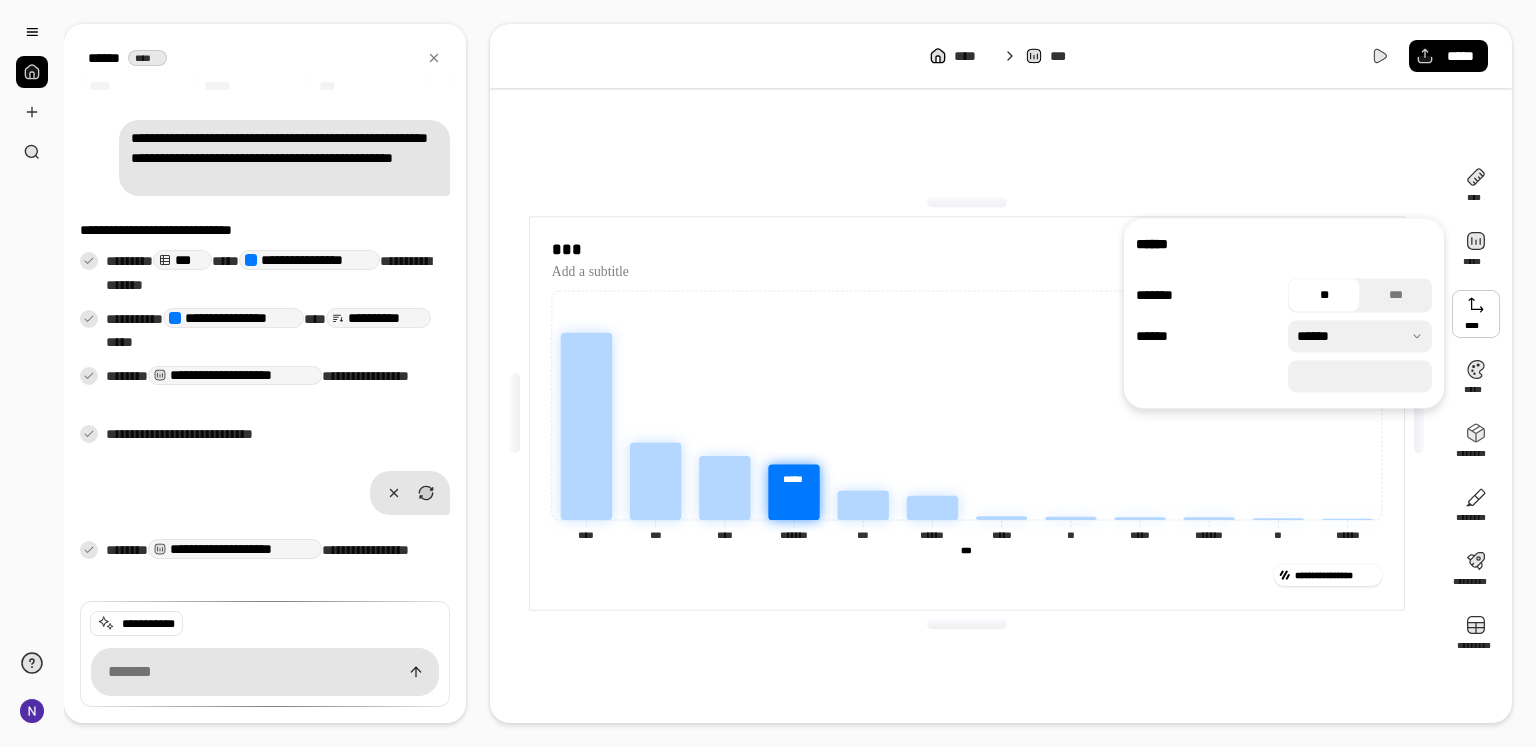 click at bounding box center (1476, 314) 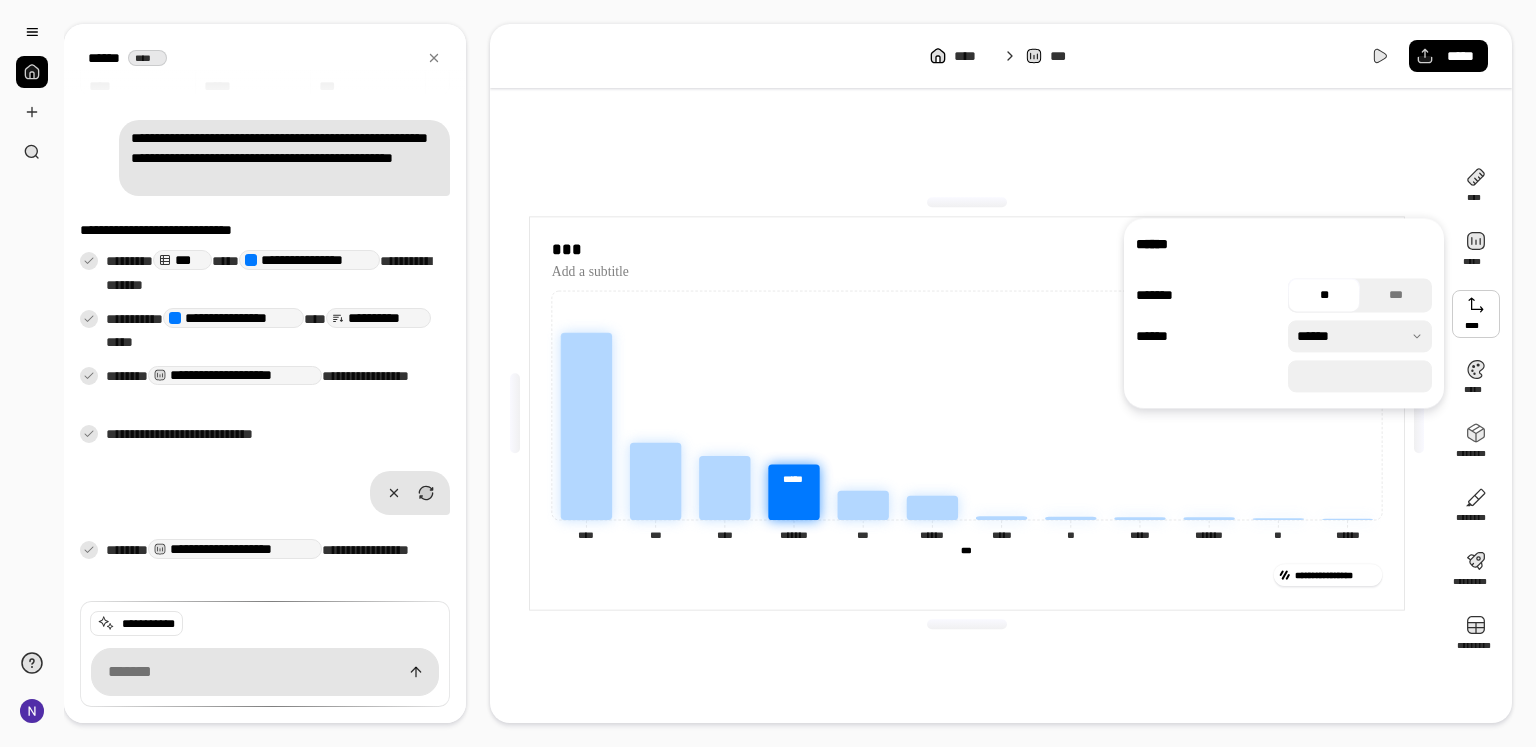 click on "******" at bounding box center [1284, 244] 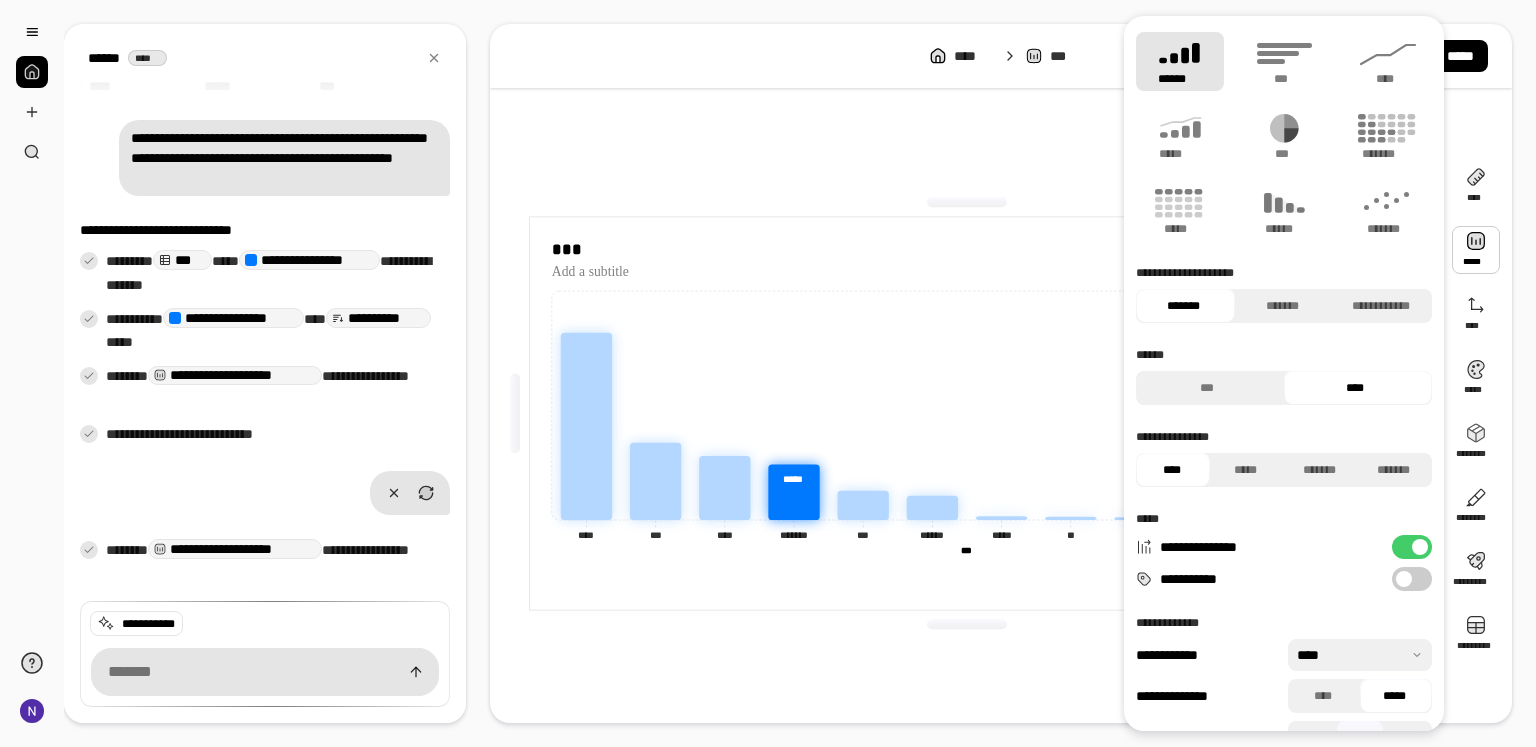 click at bounding box center (1476, 250) 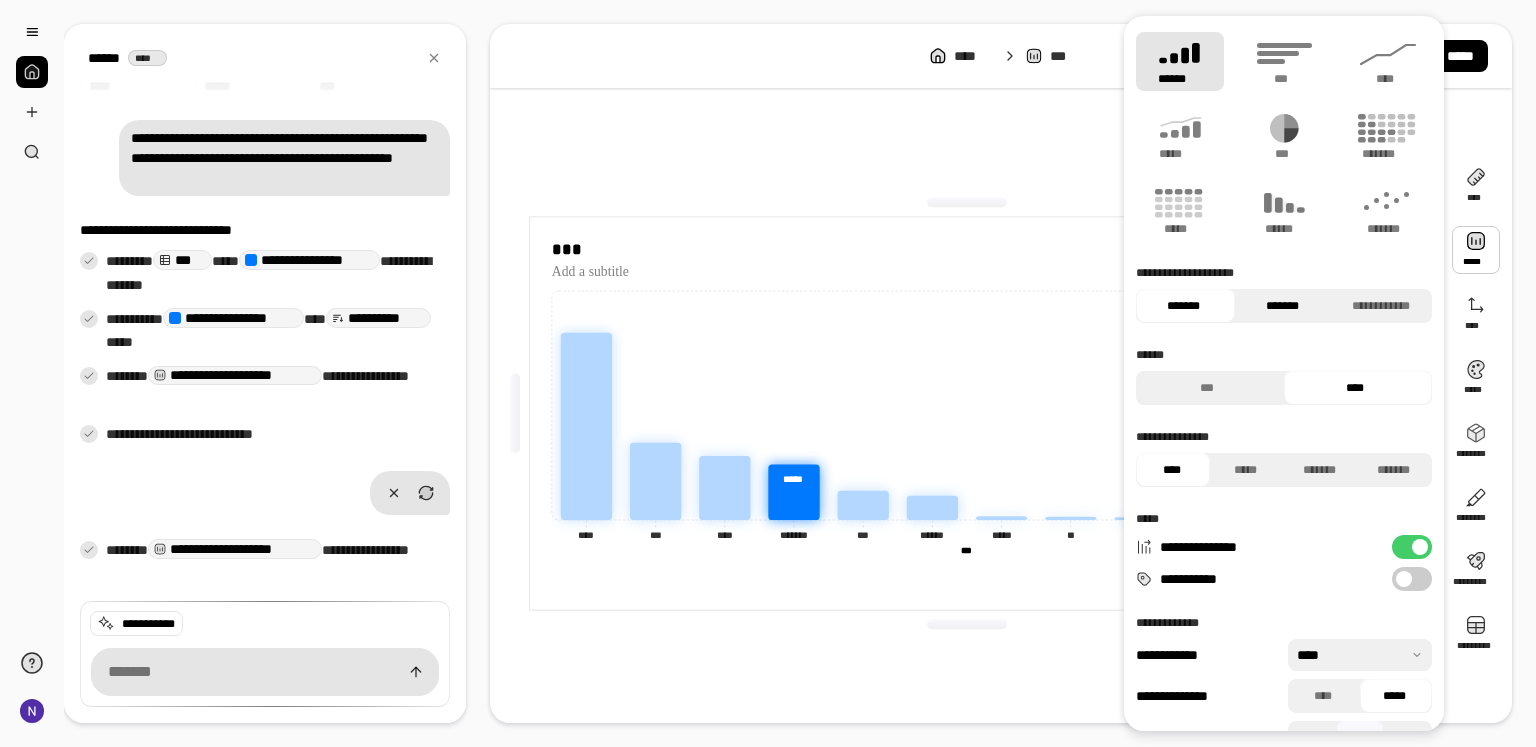 click on "*******" at bounding box center (1282, 306) 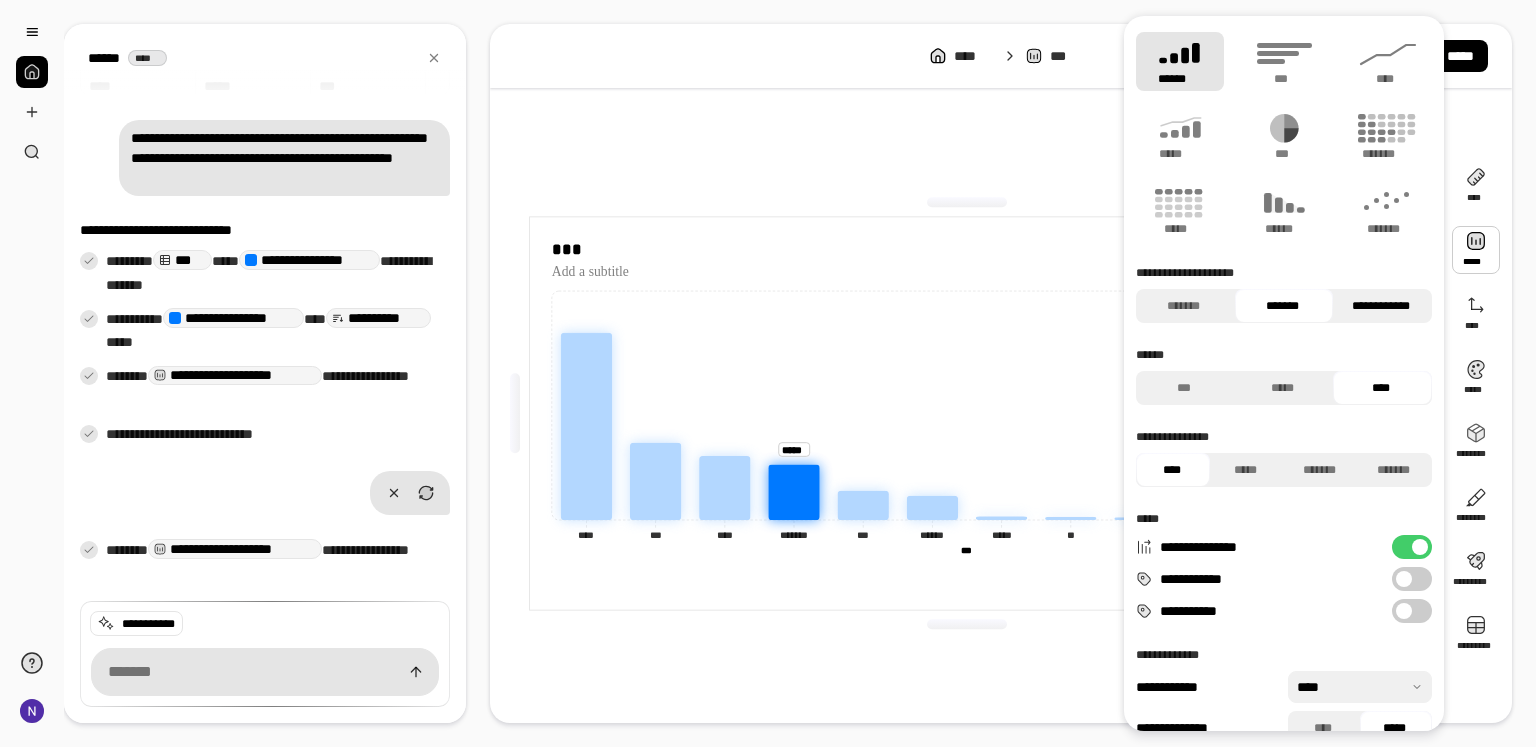 click on "**********" at bounding box center [1380, 306] 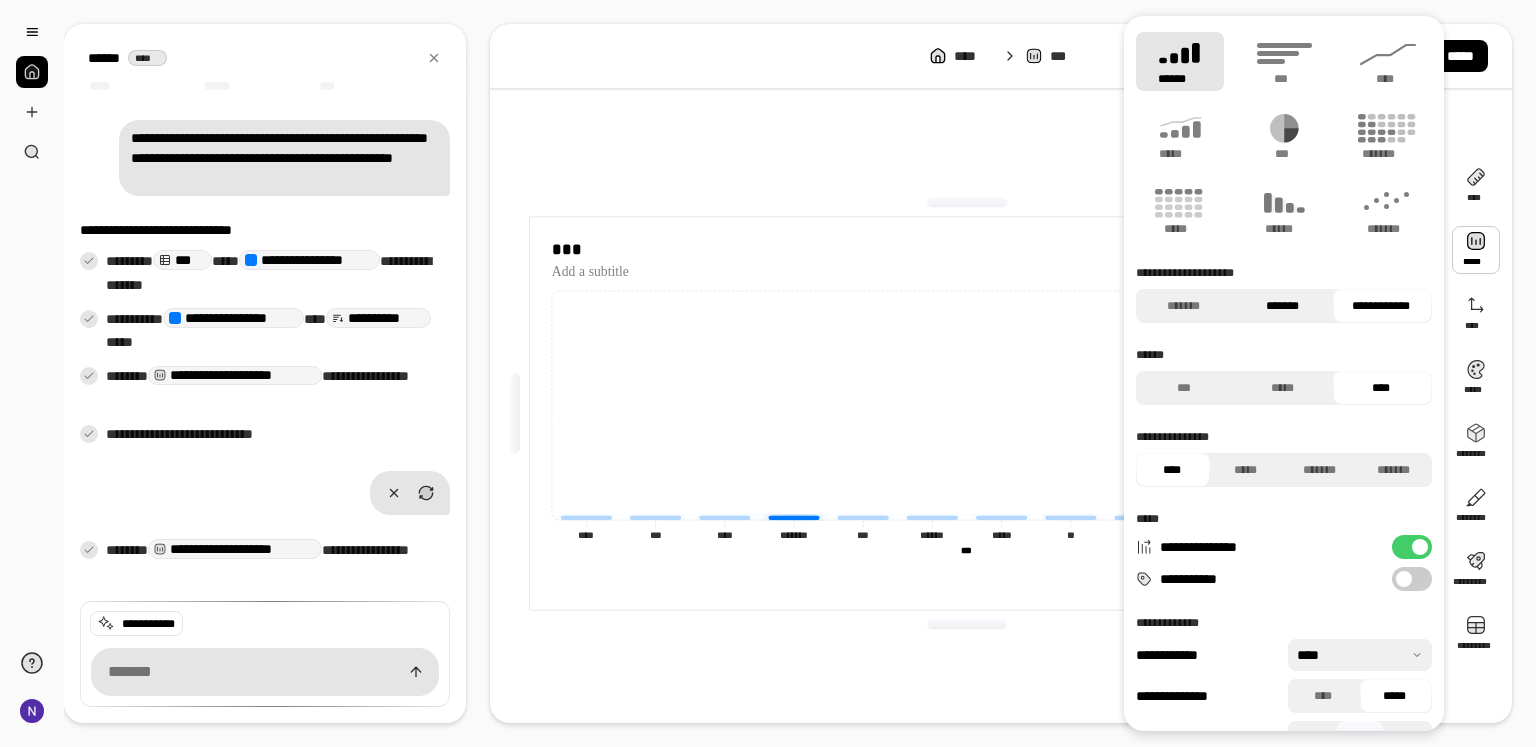 click on "*******" at bounding box center (1282, 306) 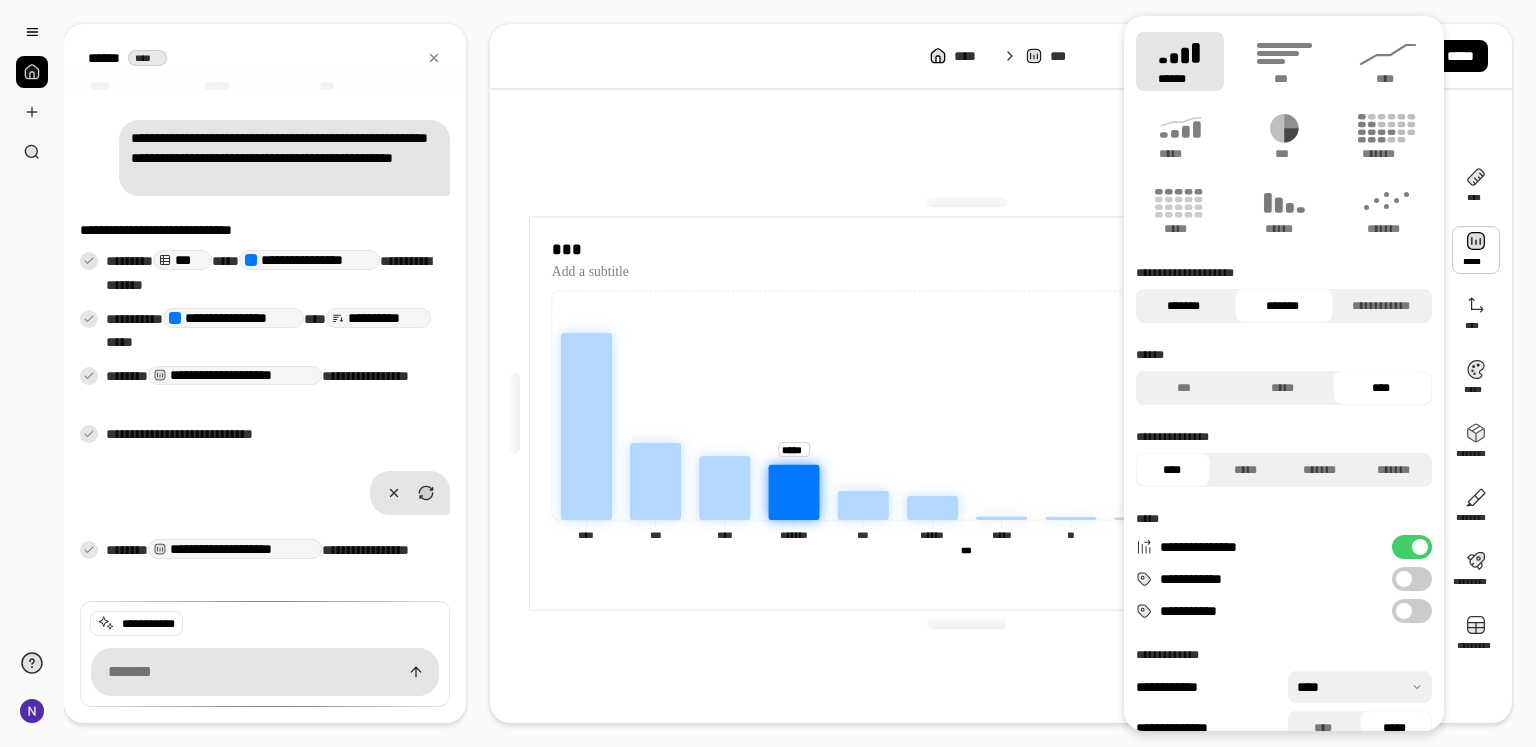 click on "*******" at bounding box center (1183, 306) 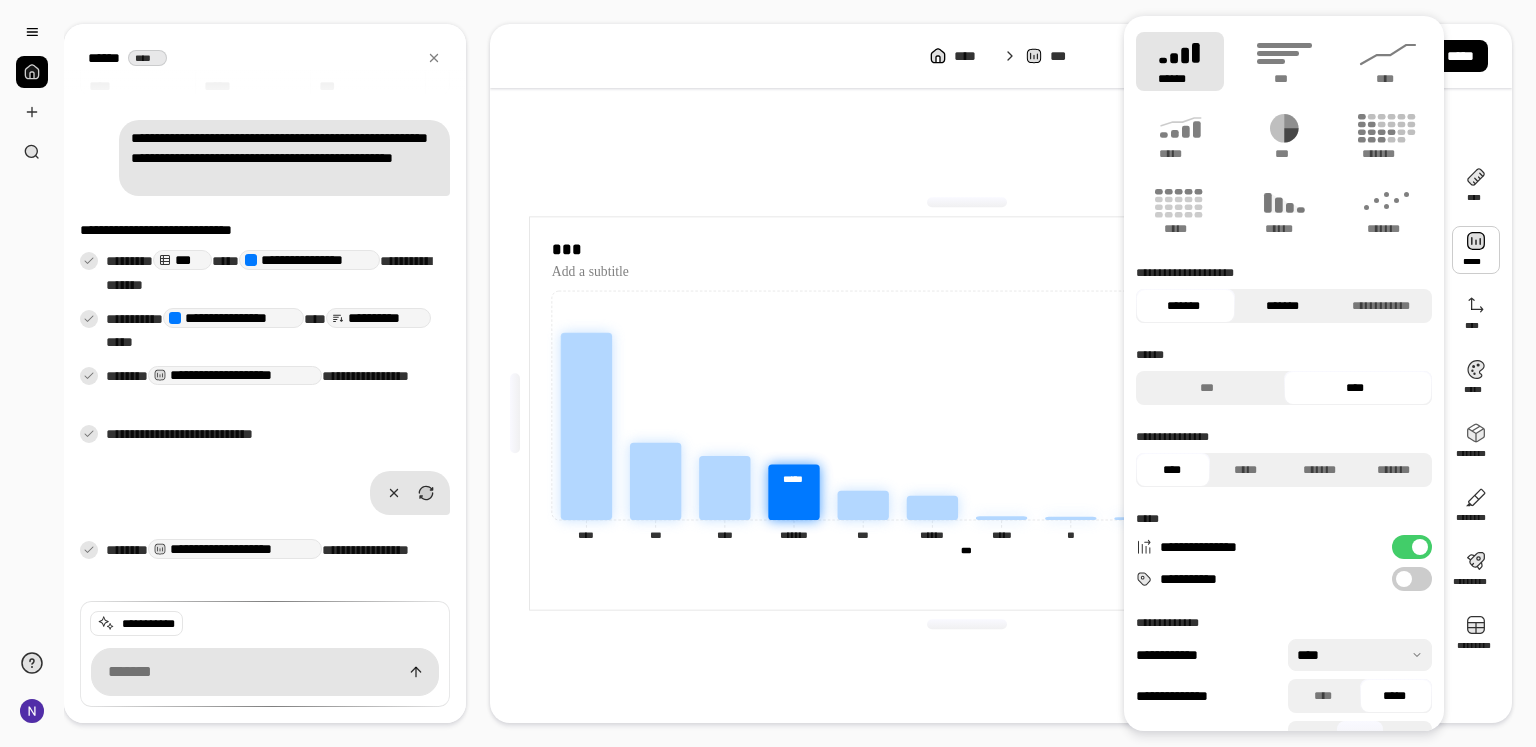 click on "*******" at bounding box center (1282, 306) 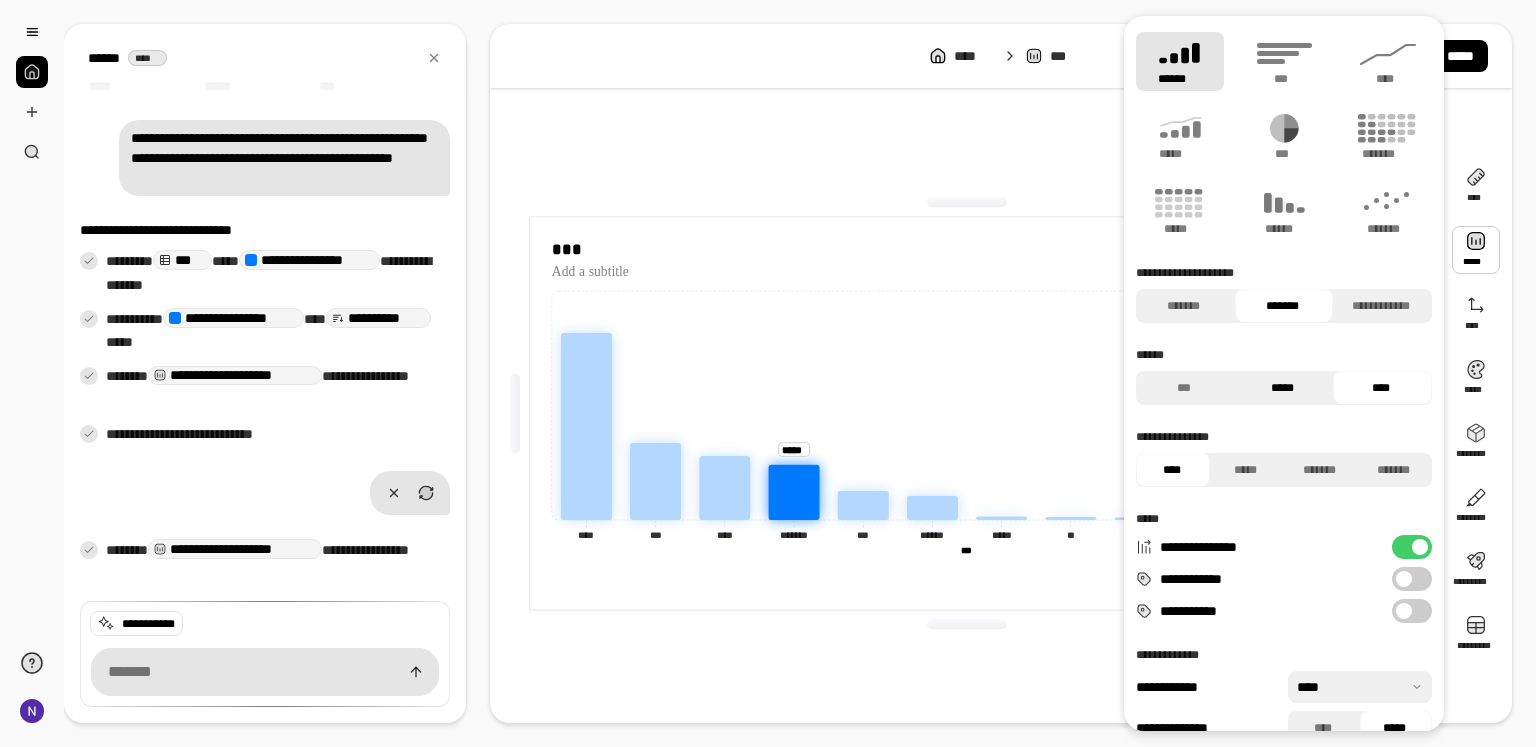 click on "*****" at bounding box center [1282, 388] 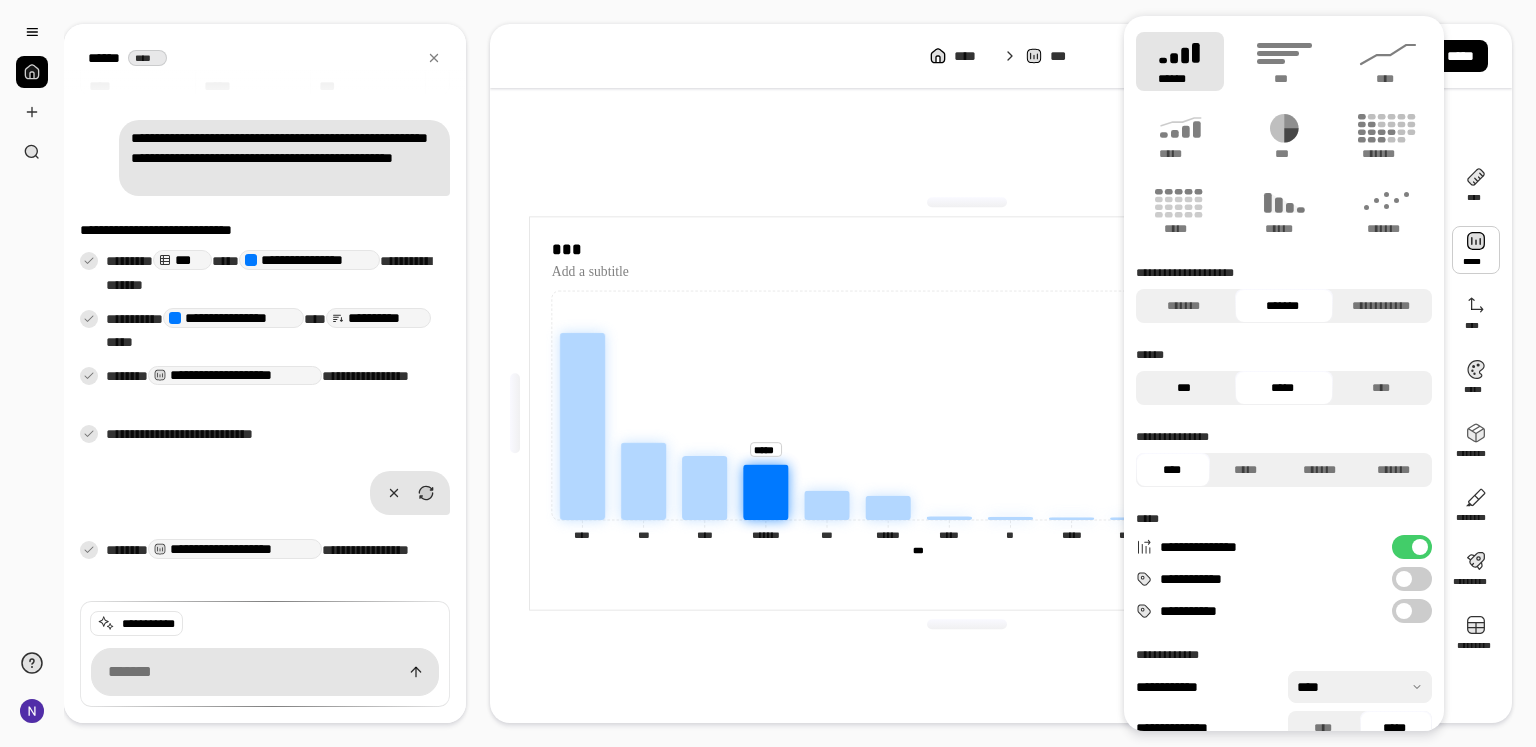 click on "***" at bounding box center (1183, 388) 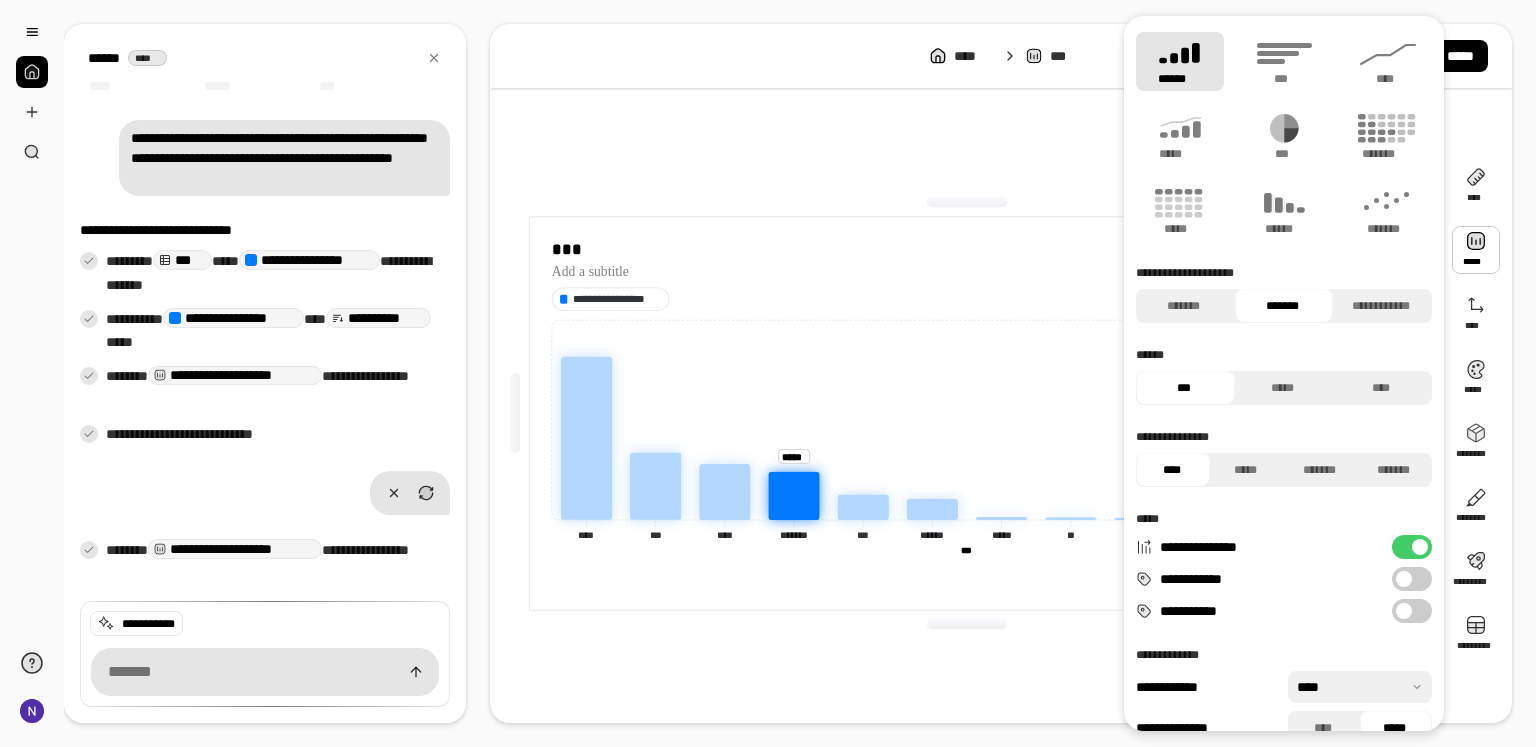 click on "**********" at bounding box center [1412, 547] 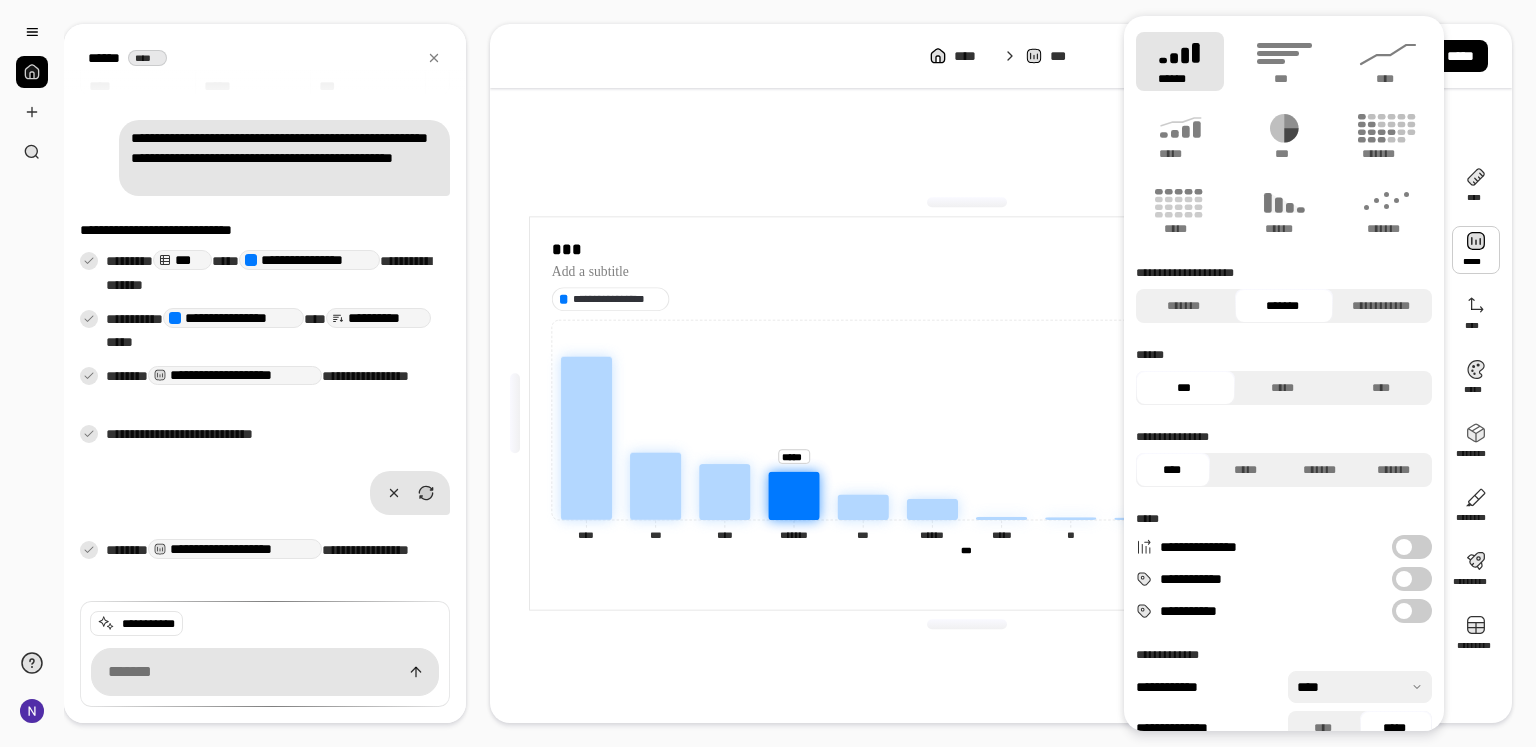 click on "**********" at bounding box center (1412, 547) 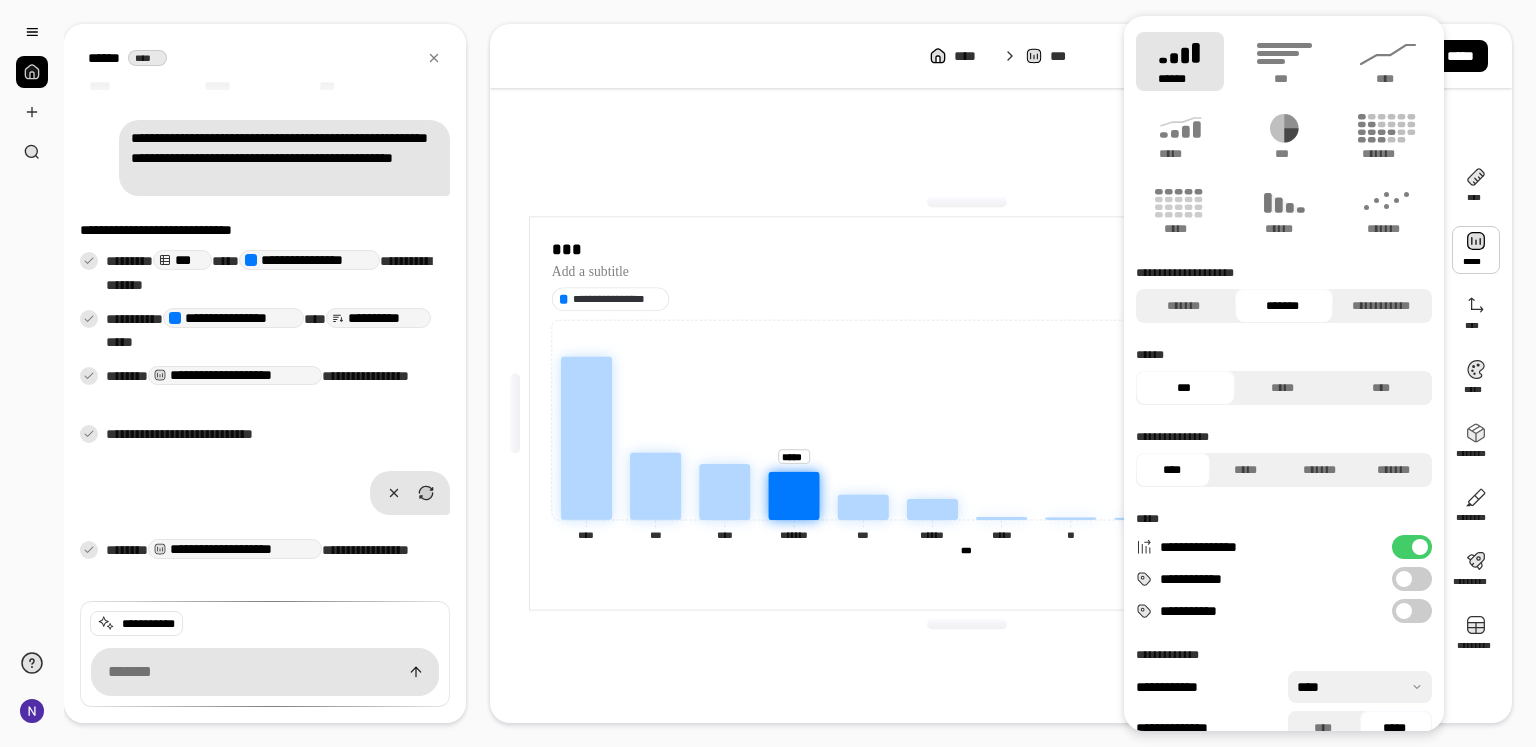 click on "**********" at bounding box center (1412, 579) 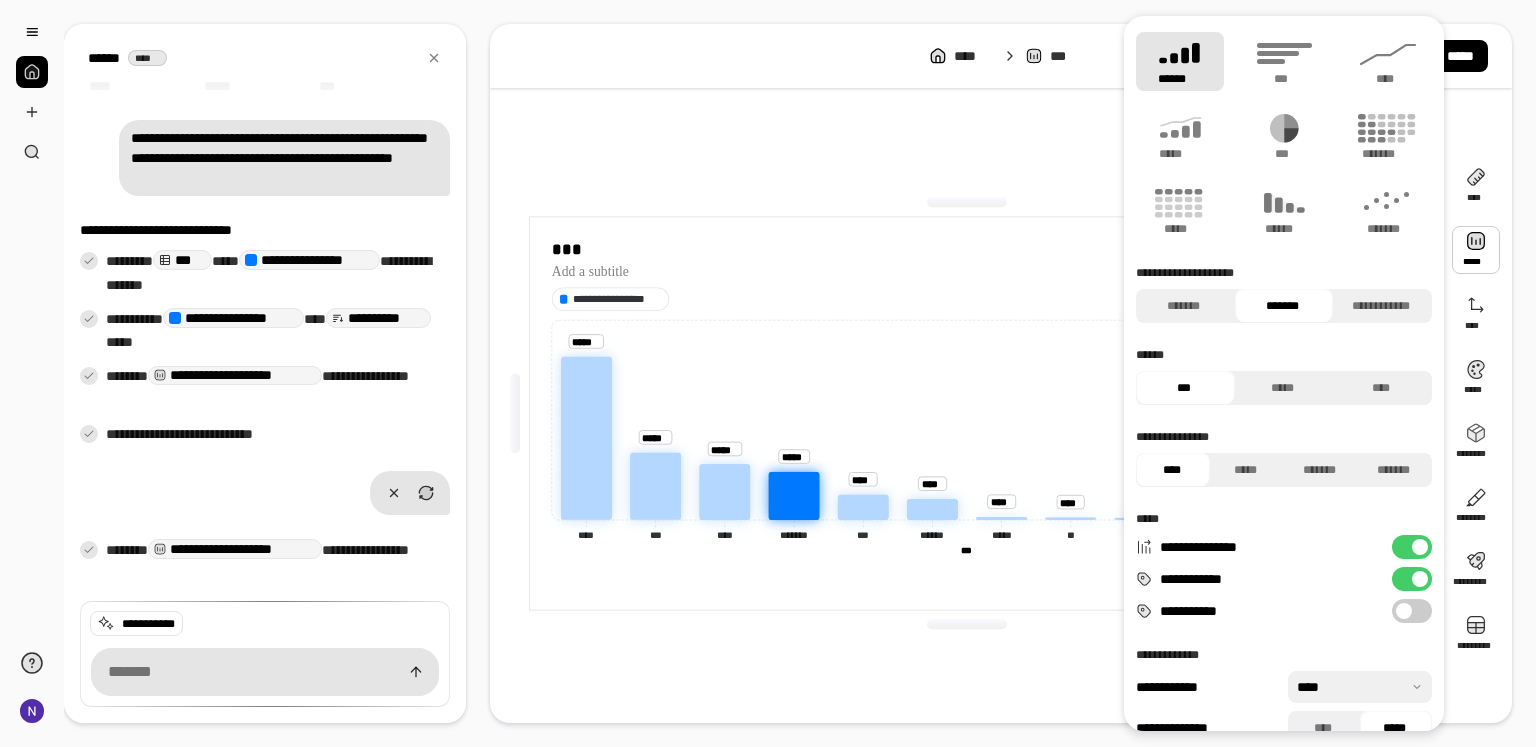 click on "**********" at bounding box center (1412, 579) 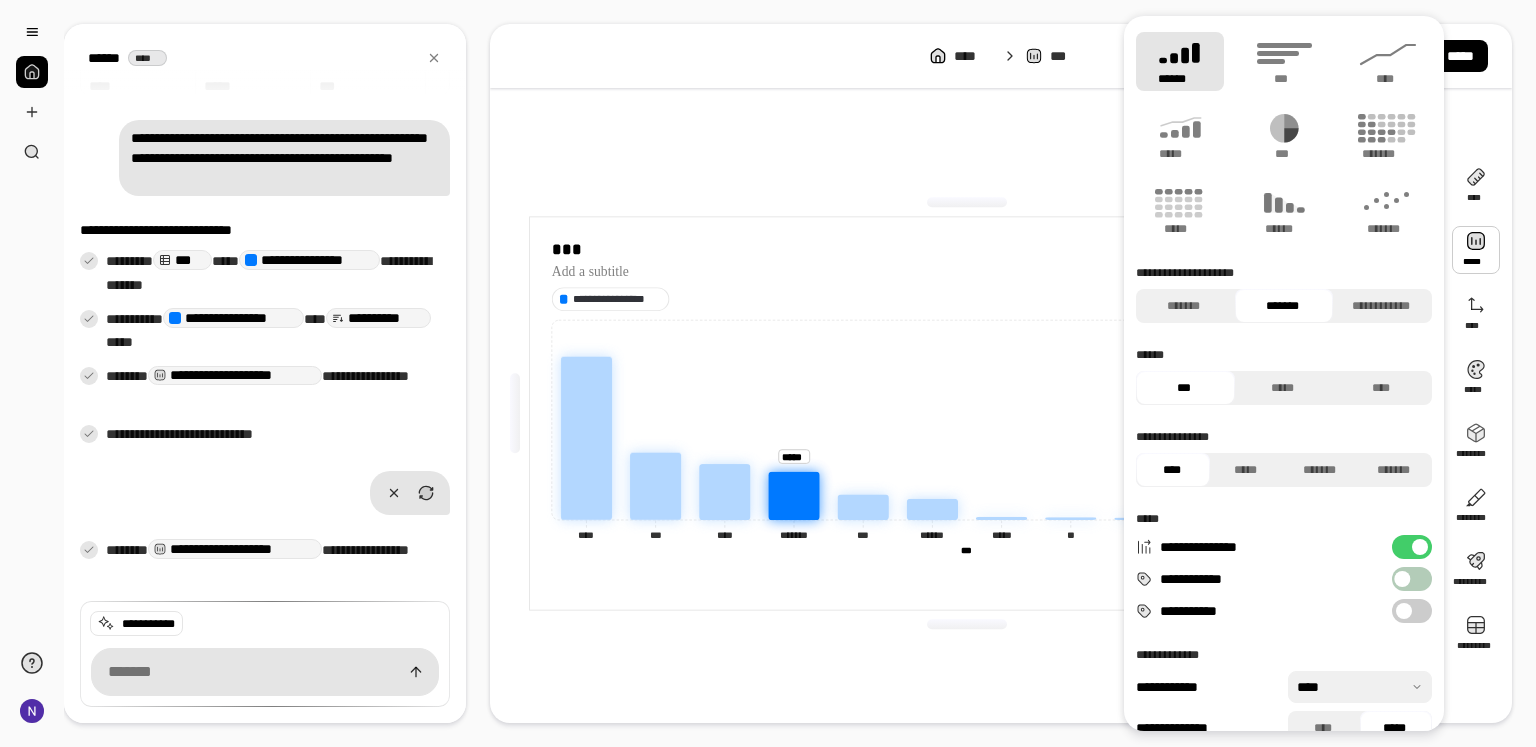 click on "**********" at bounding box center (1412, 579) 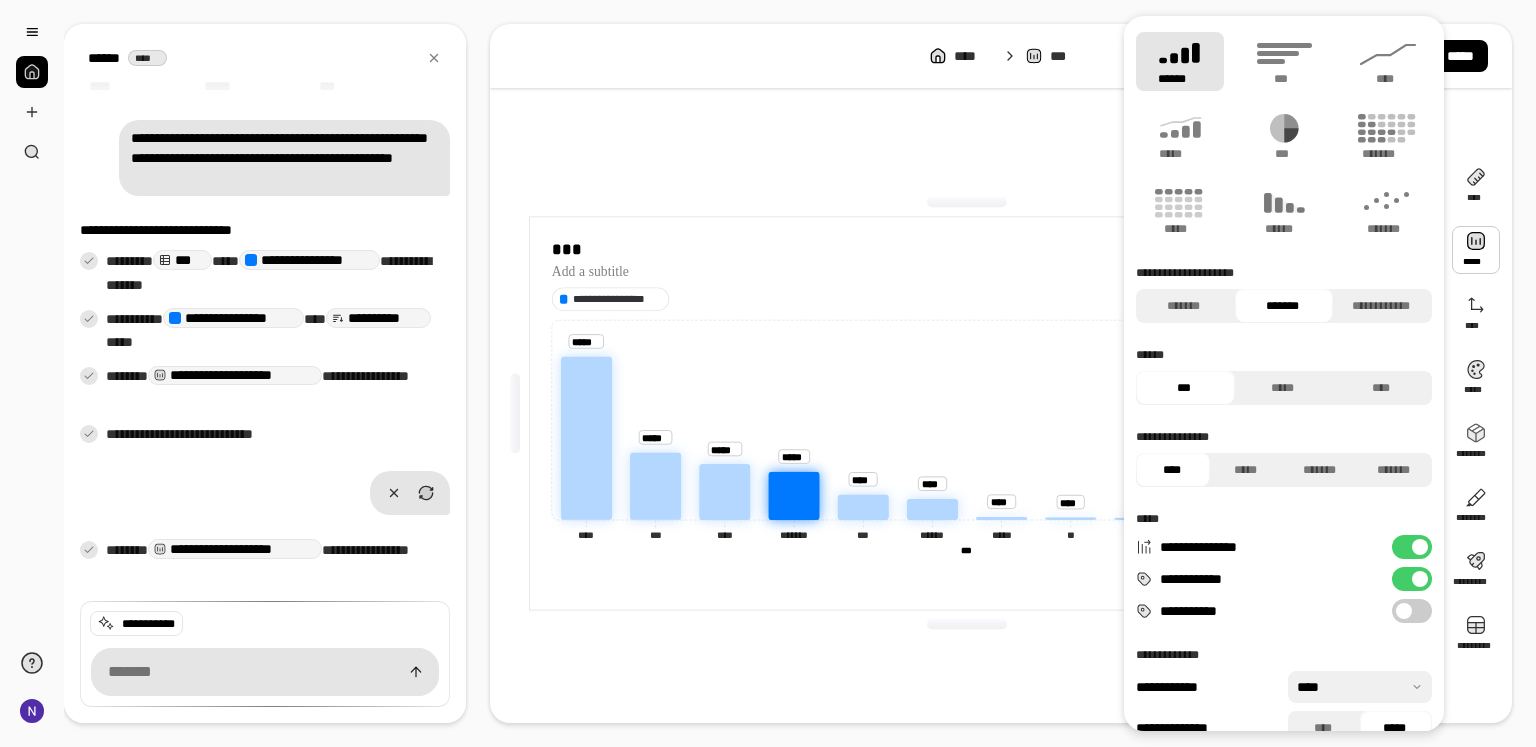 click on "**********" at bounding box center (1412, 611) 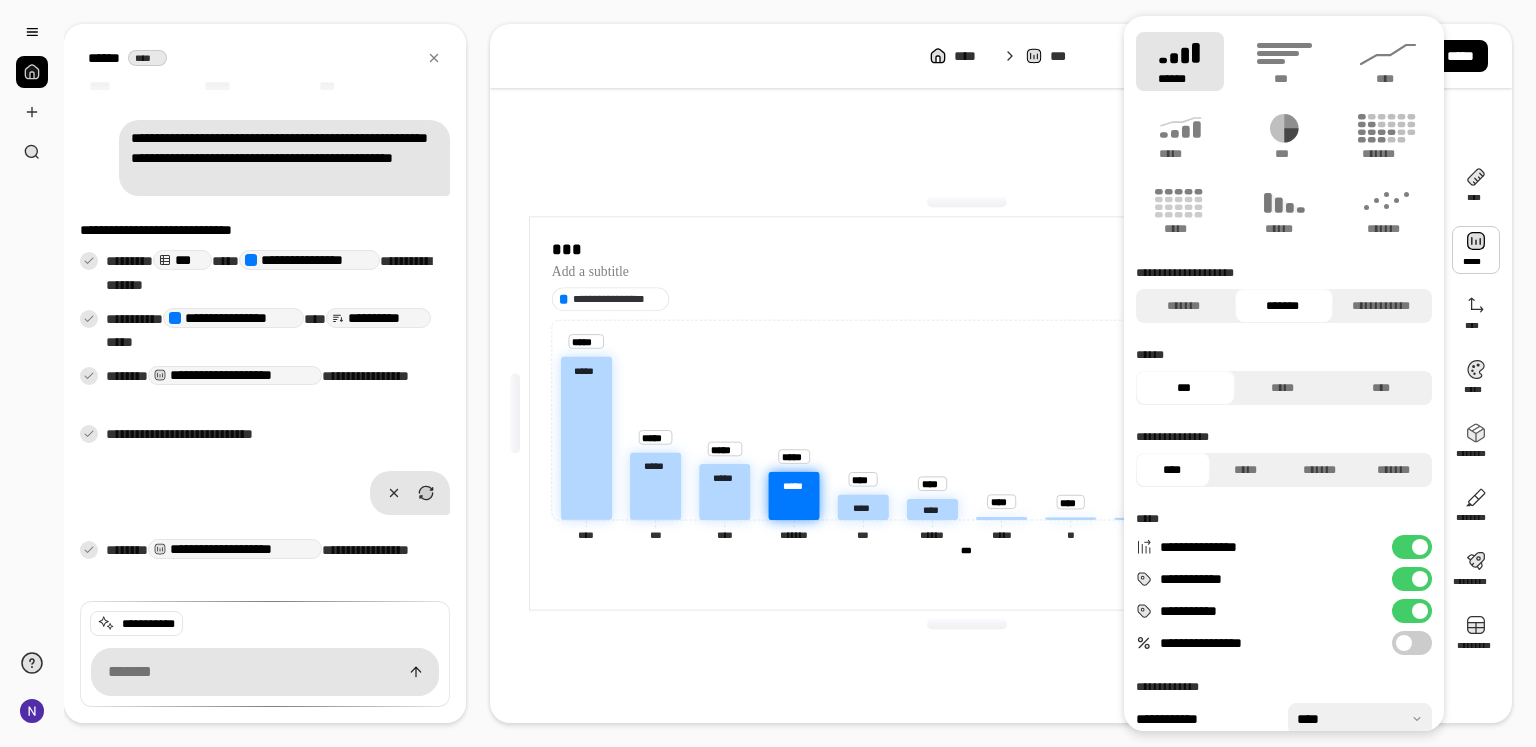 click on "**********" at bounding box center (1412, 611) 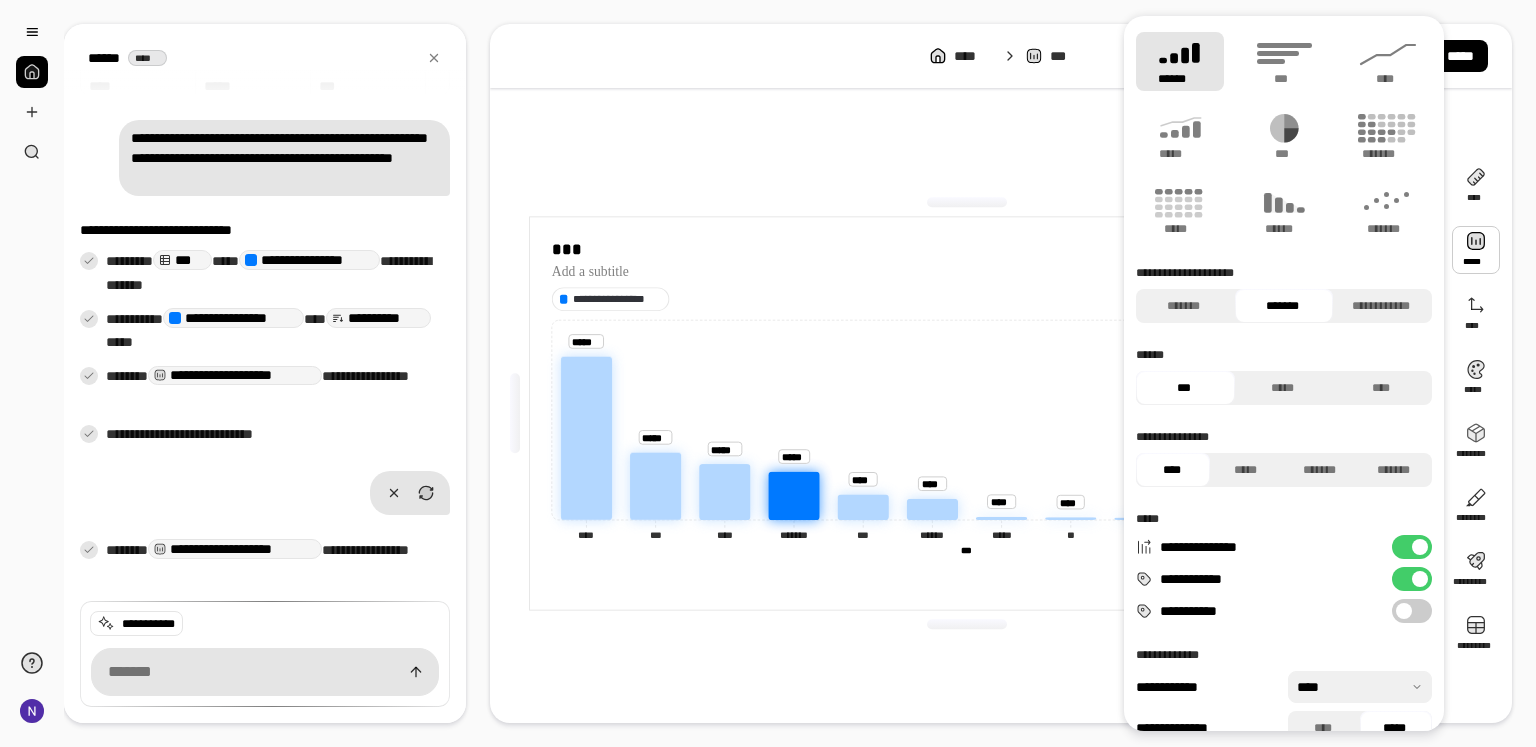 scroll, scrollTop: 72, scrollLeft: 0, axis: vertical 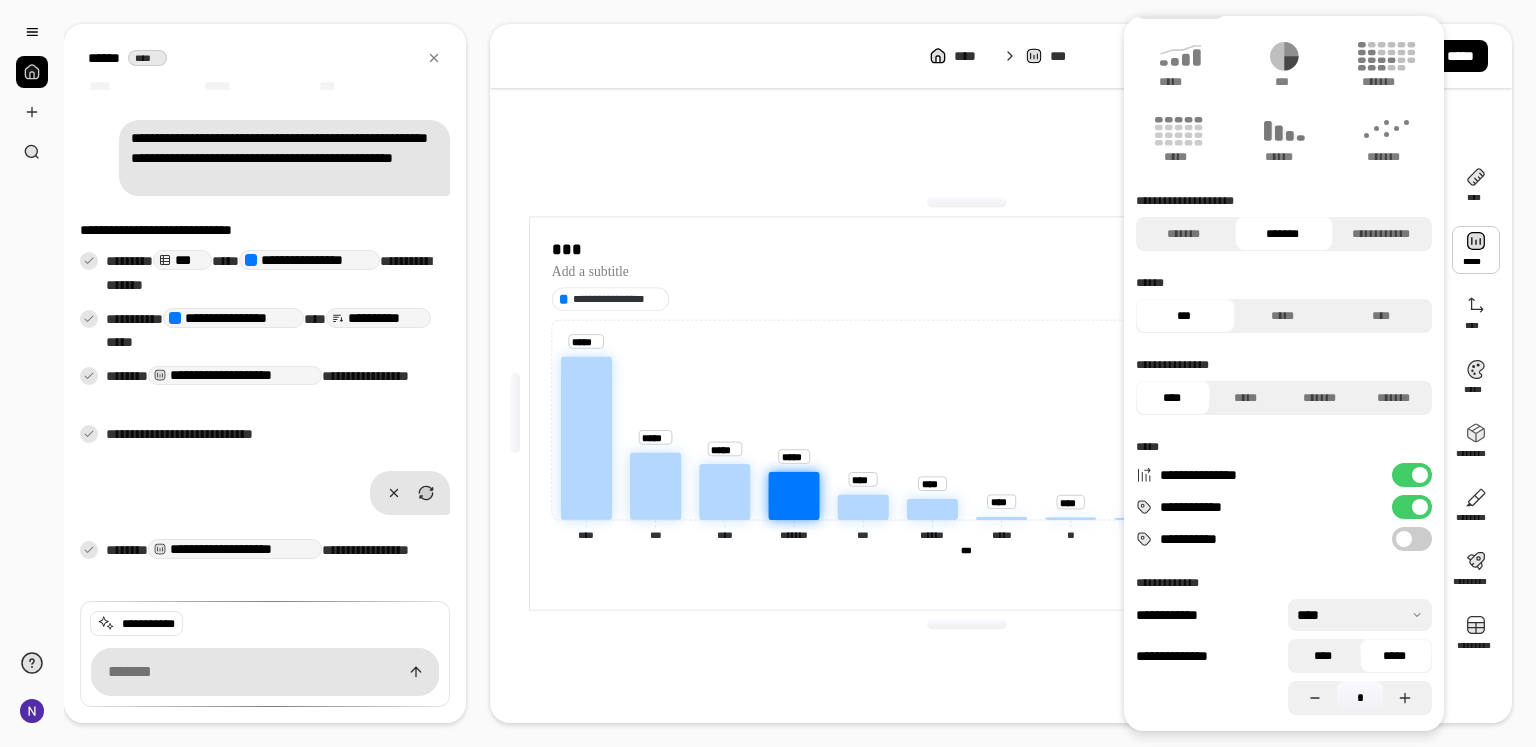 click on "****" at bounding box center (1322, 656) 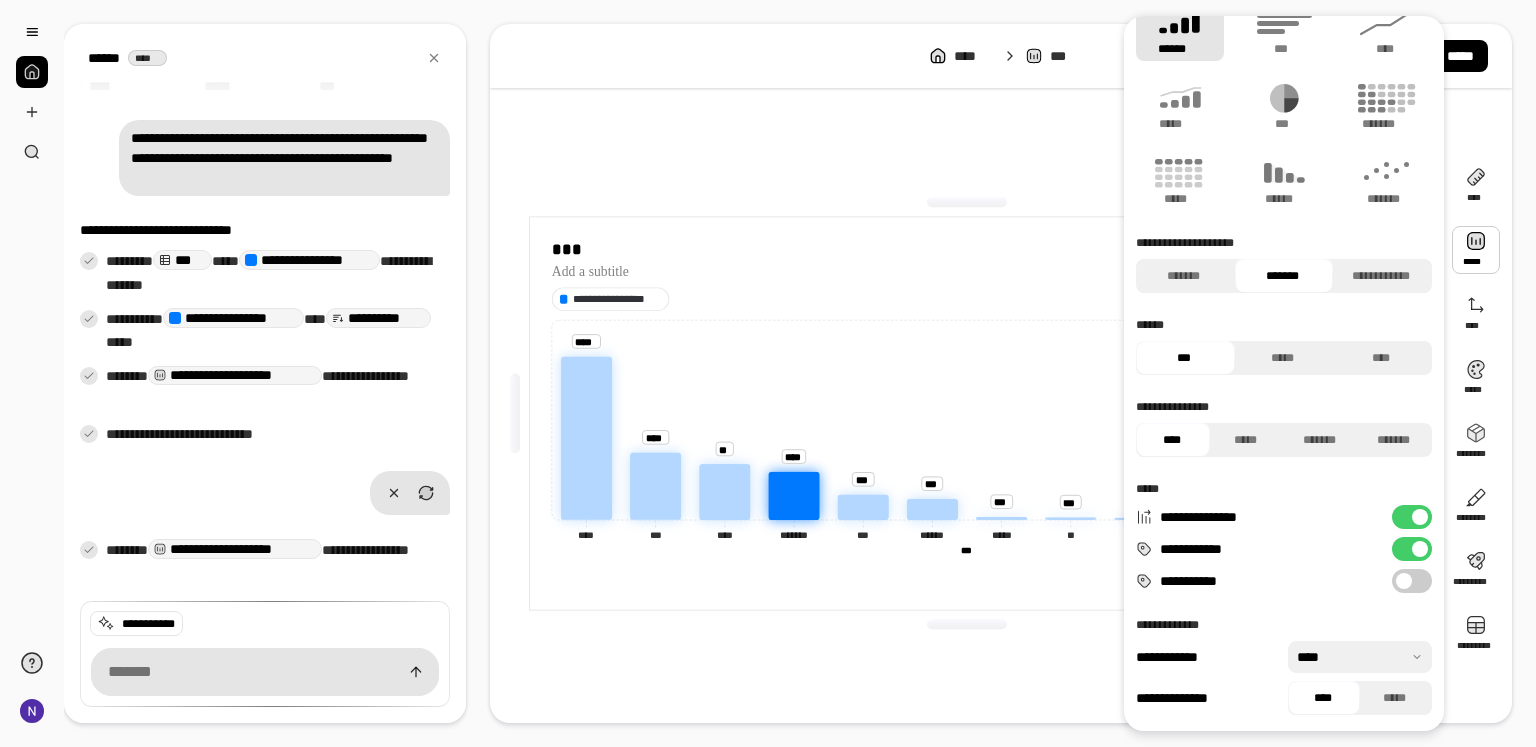 scroll, scrollTop: 29, scrollLeft: 0, axis: vertical 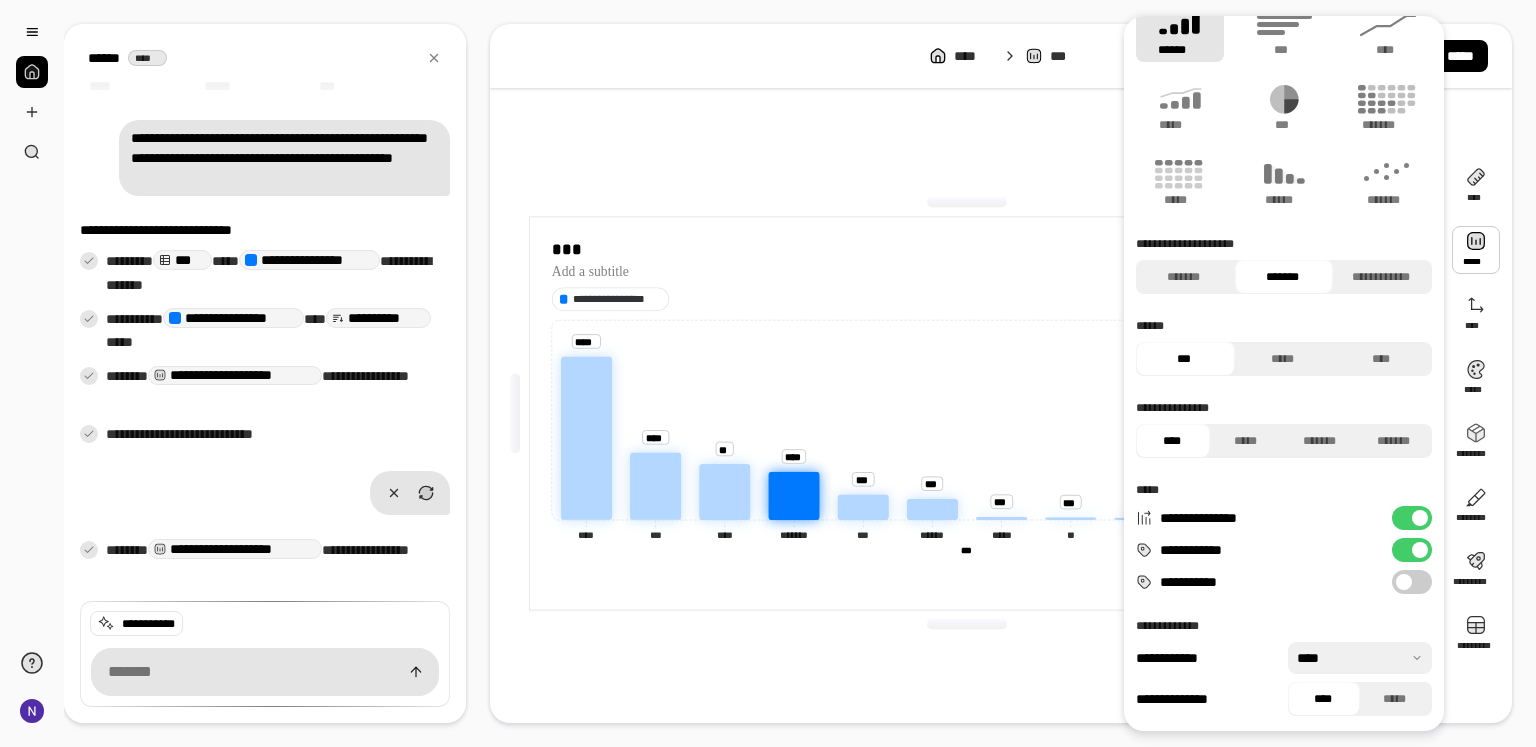 click at bounding box center [1360, 658] 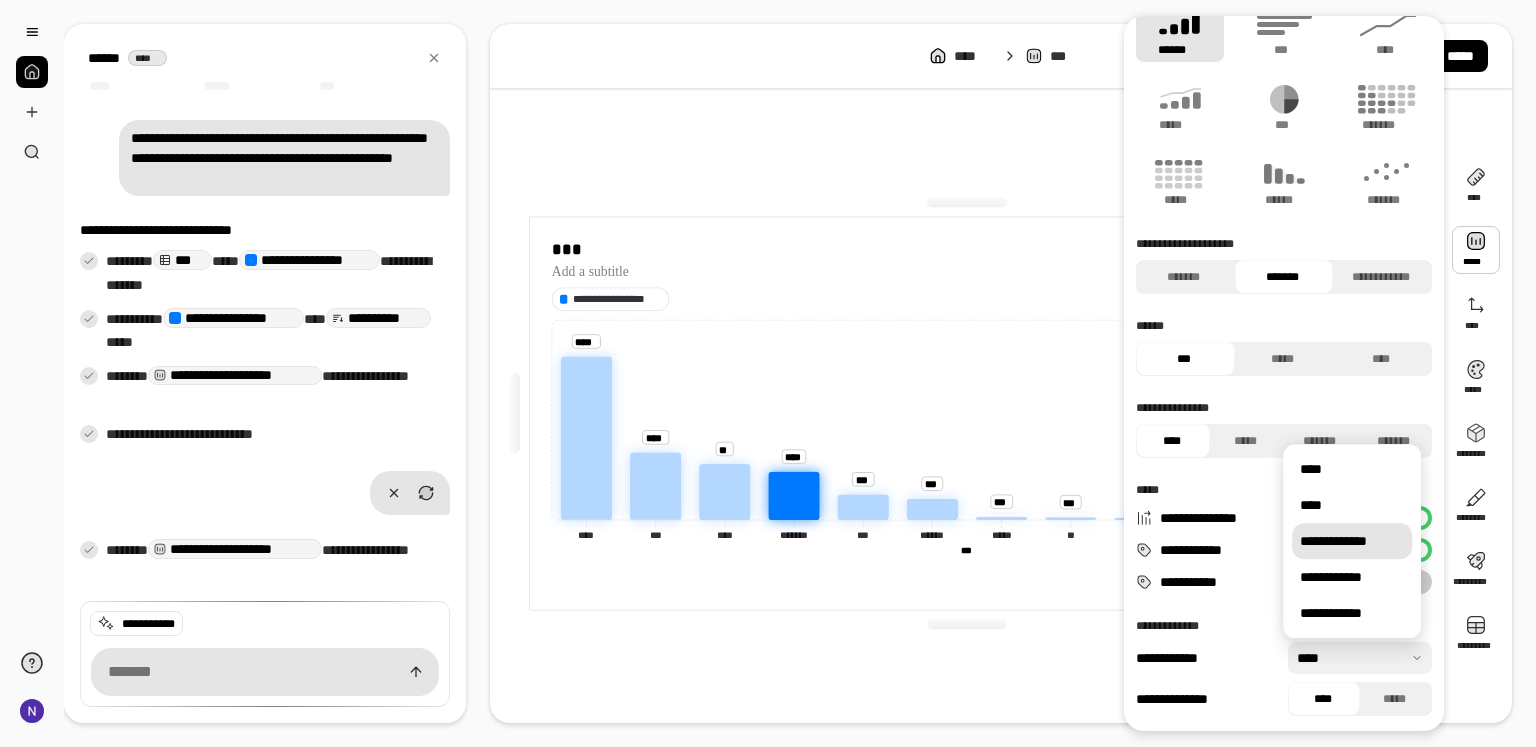 click on "**********" at bounding box center (1352, 541) 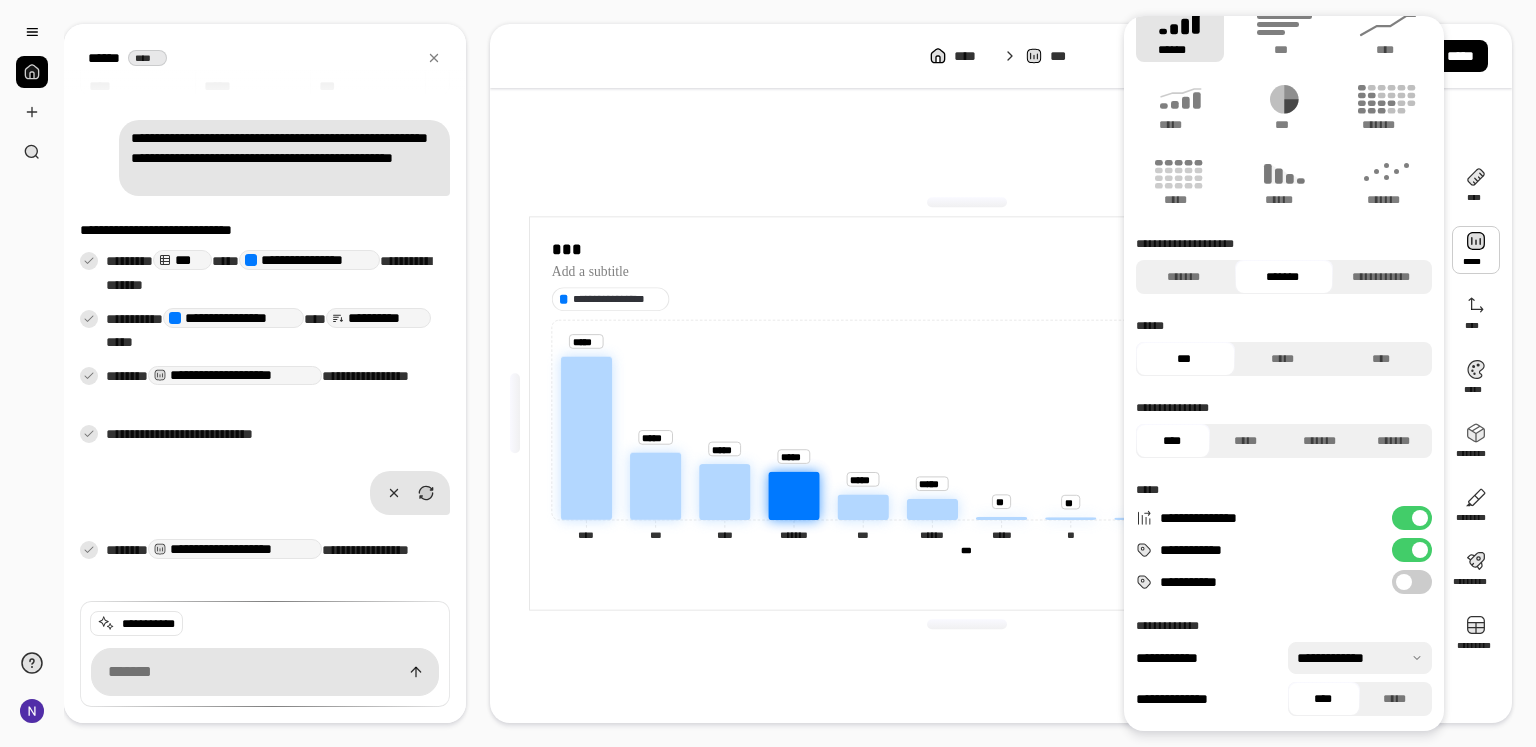 click at bounding box center [1360, 658] 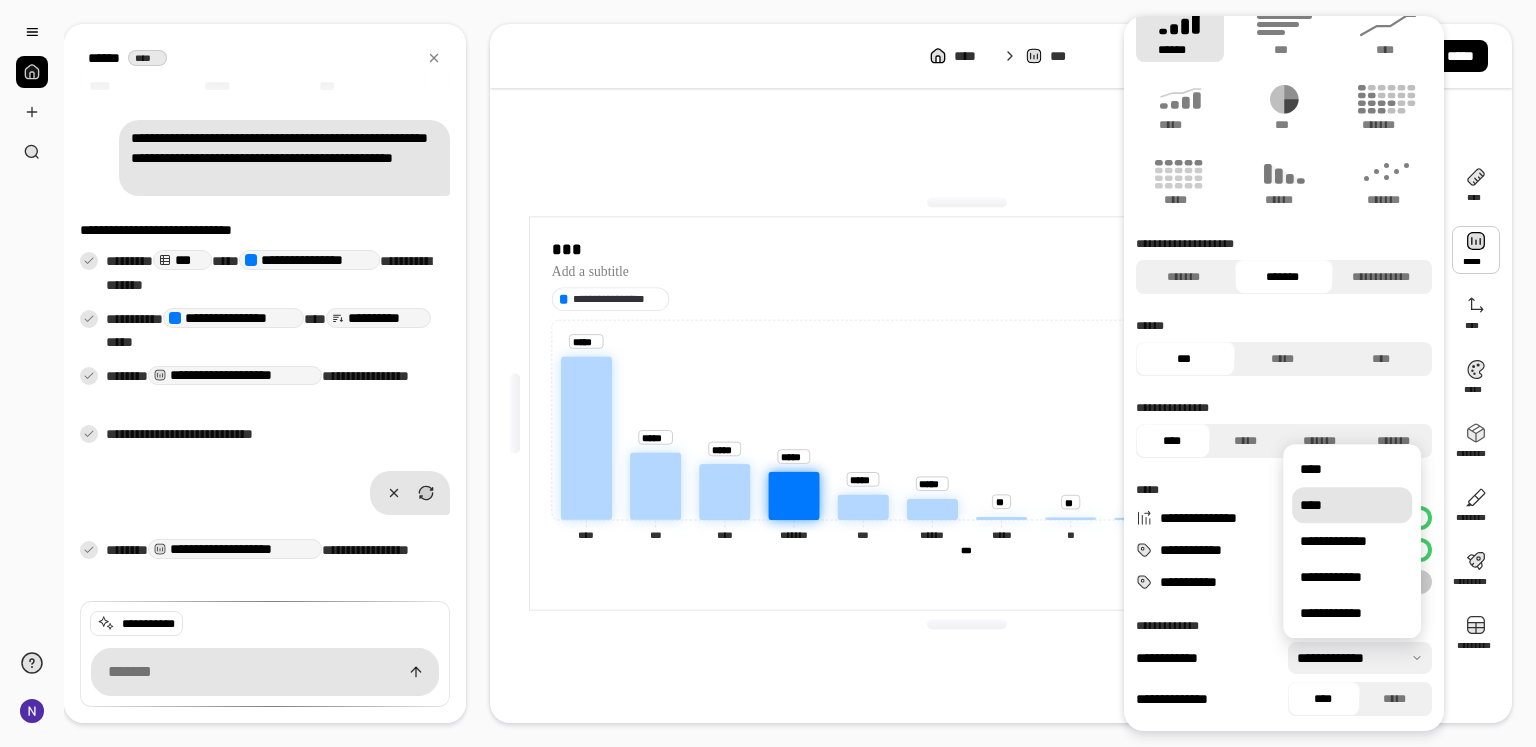 click on "****" at bounding box center [1352, 505] 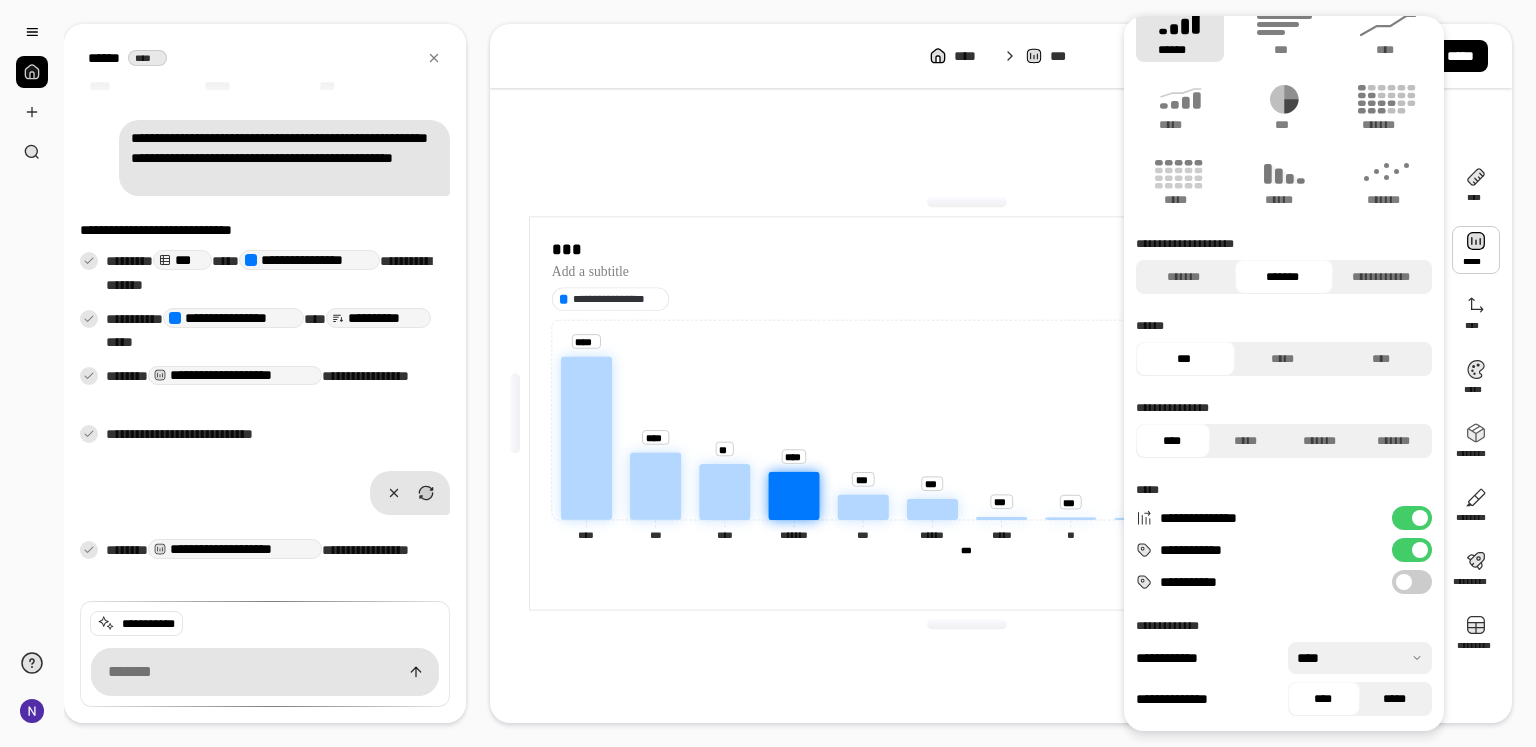 click on "*****" at bounding box center (1394, 699) 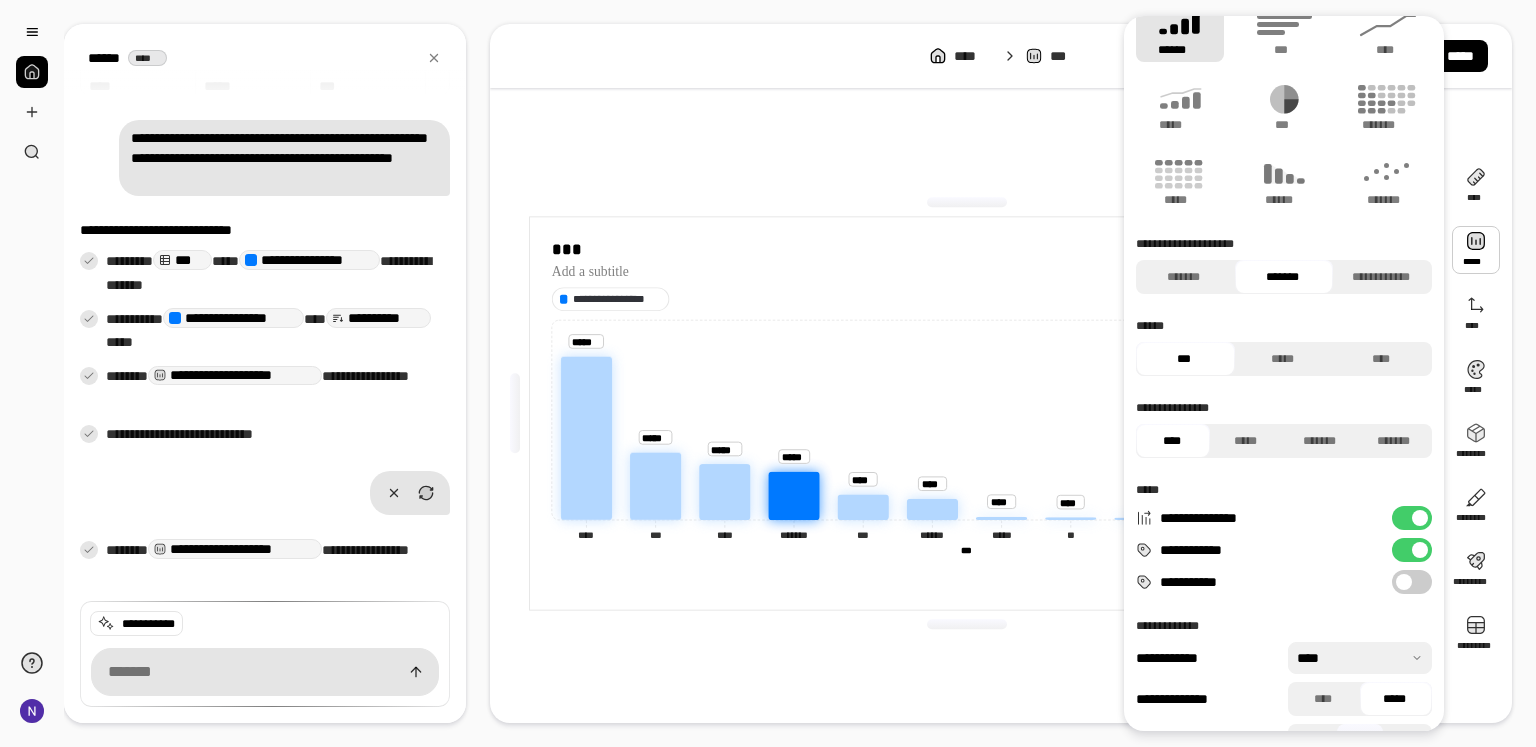 scroll, scrollTop: 72, scrollLeft: 0, axis: vertical 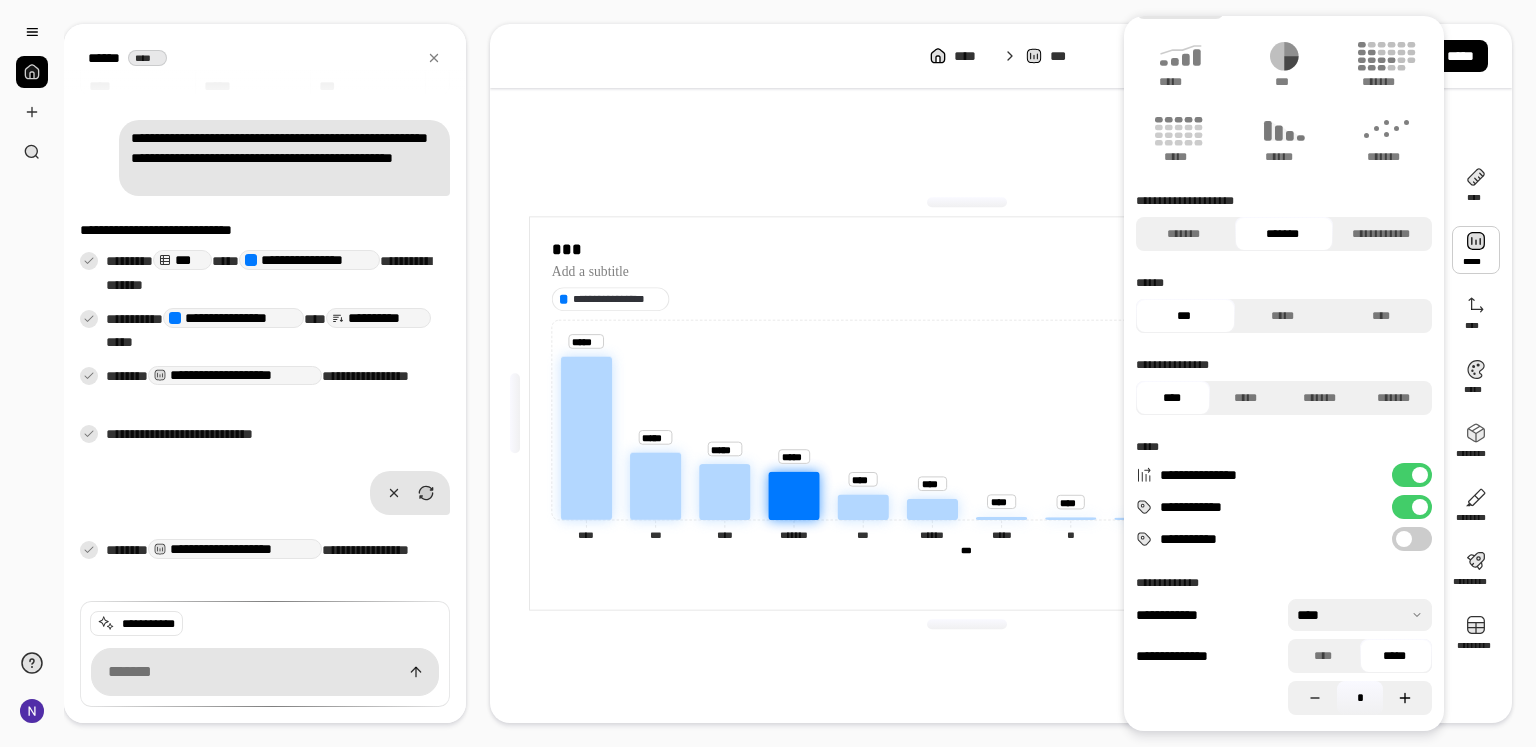 click at bounding box center [1407, 698] 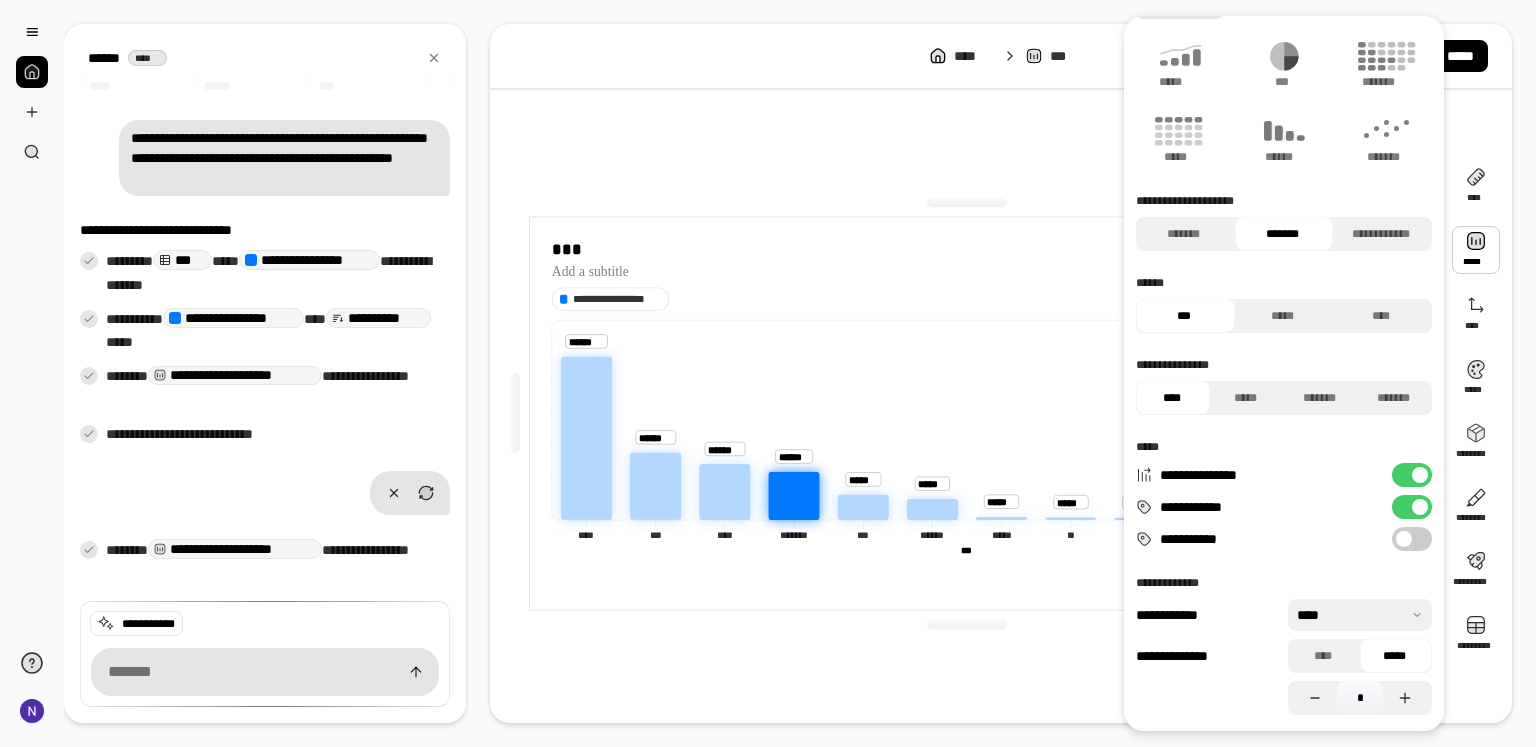 click on "*" at bounding box center (1360, 698) 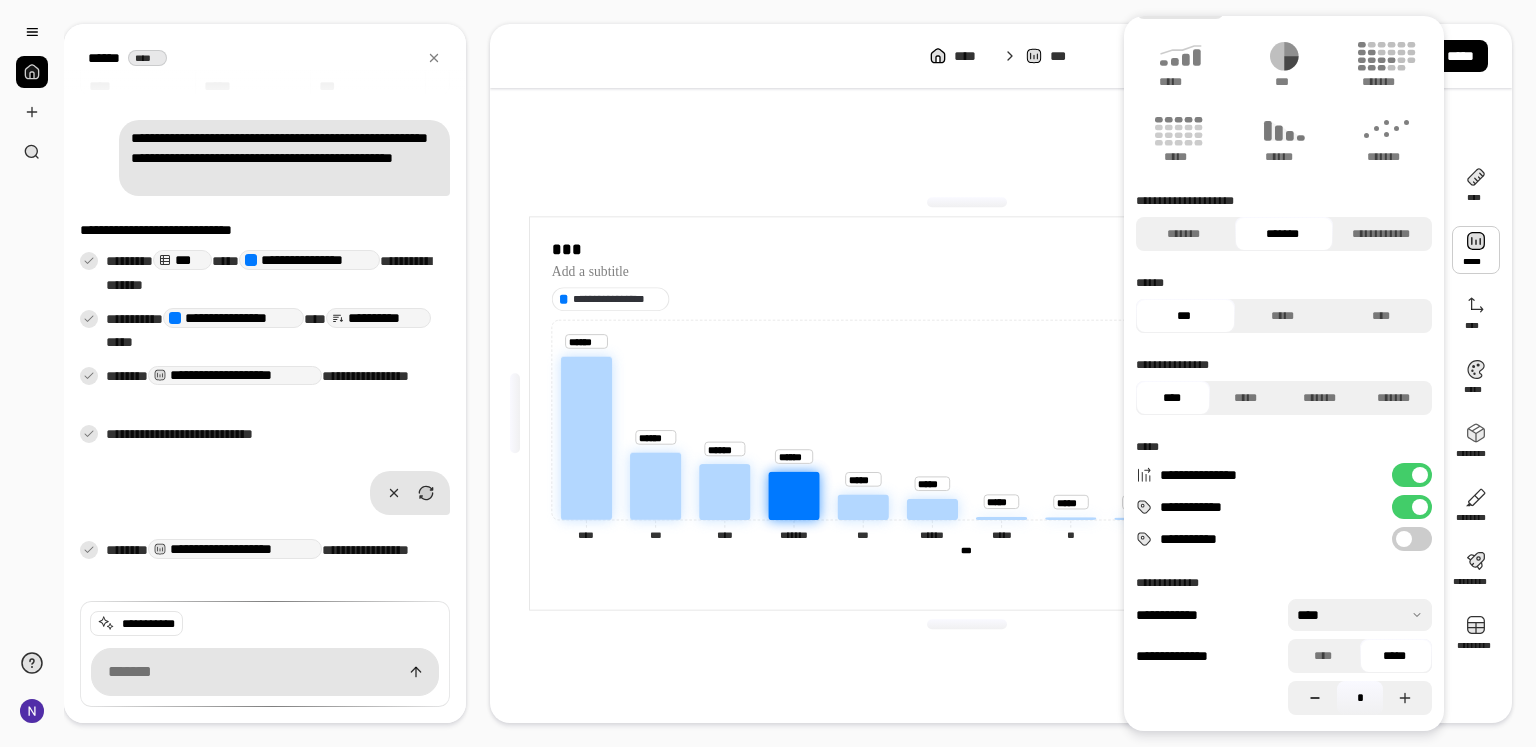click at bounding box center [1312, 698] 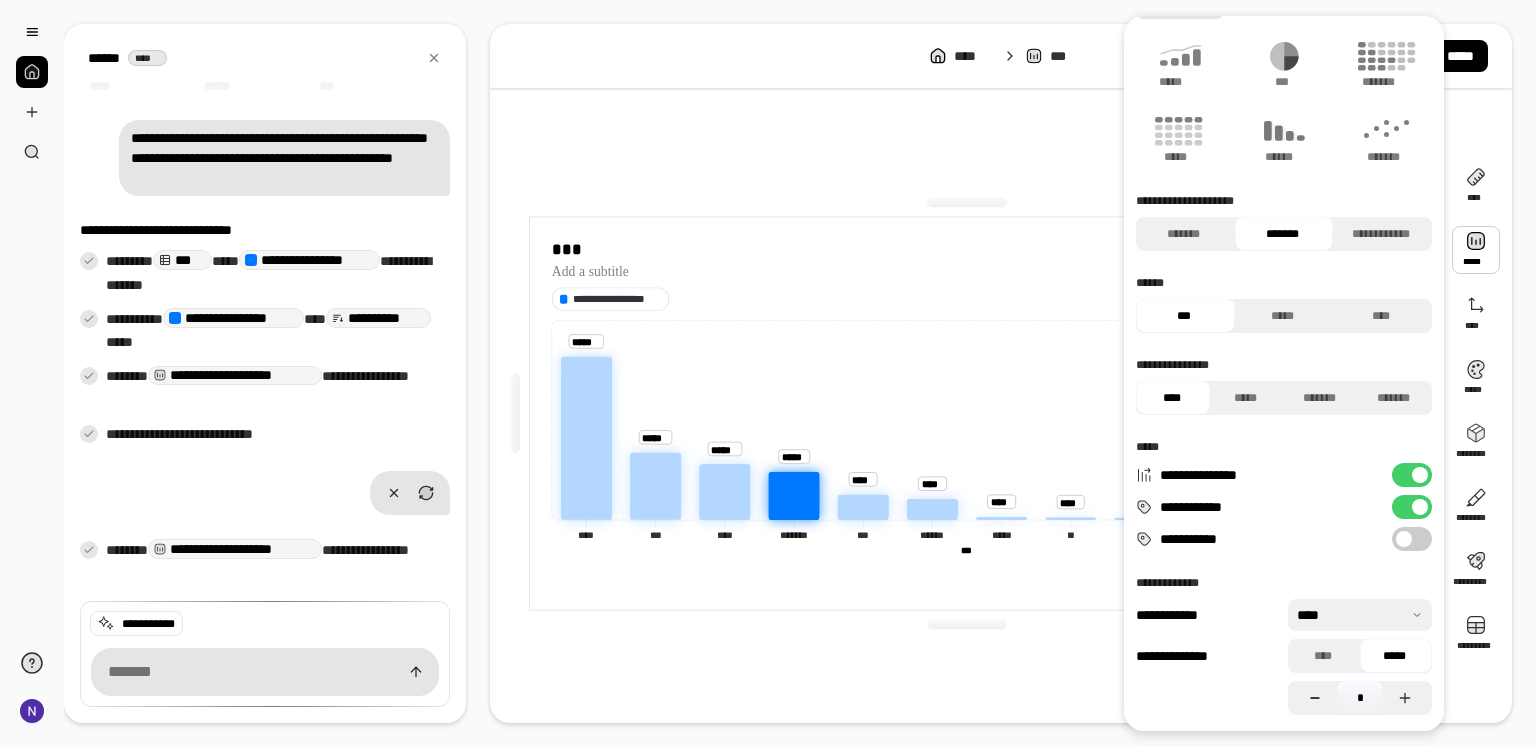 click at bounding box center [1312, 698] 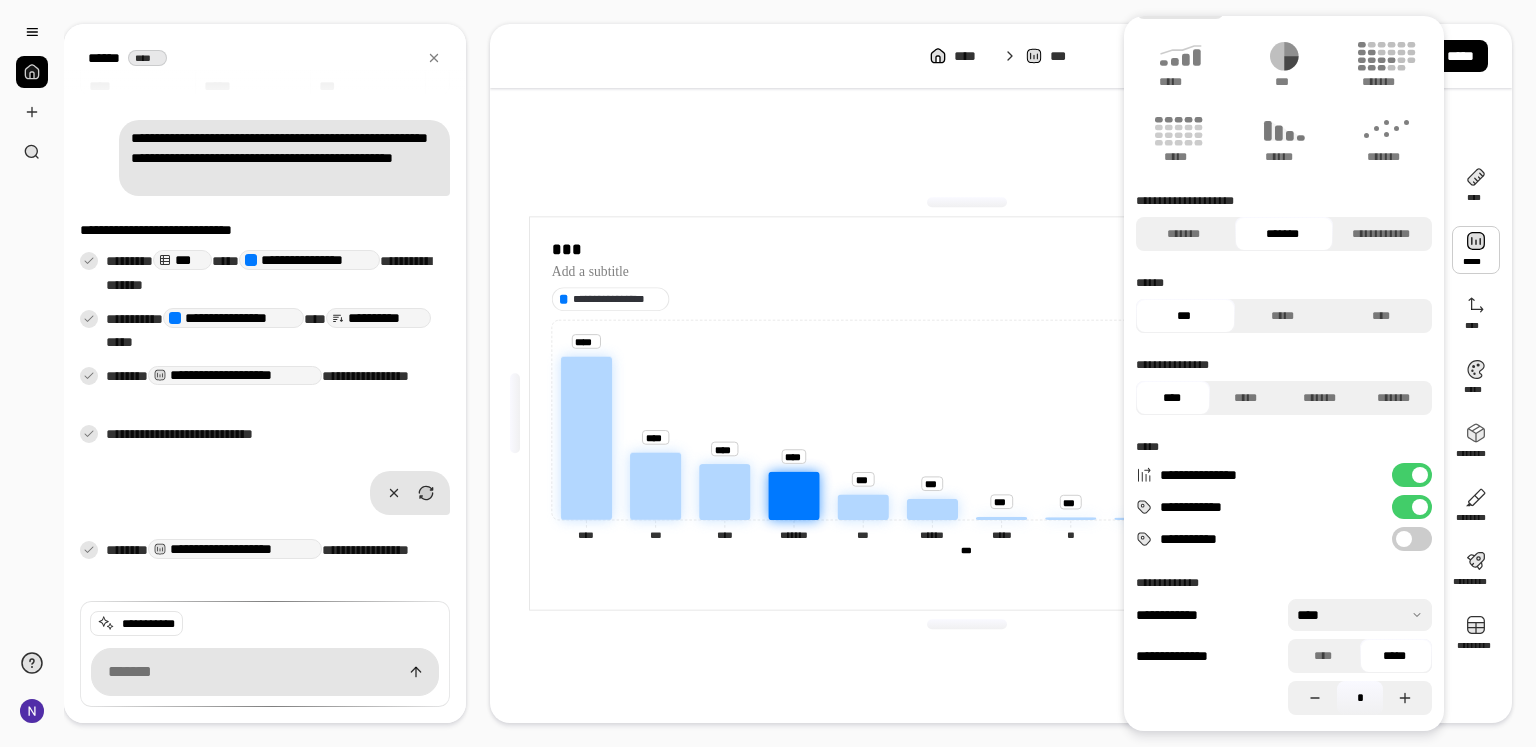 click on "**********" at bounding box center (1265, 539) 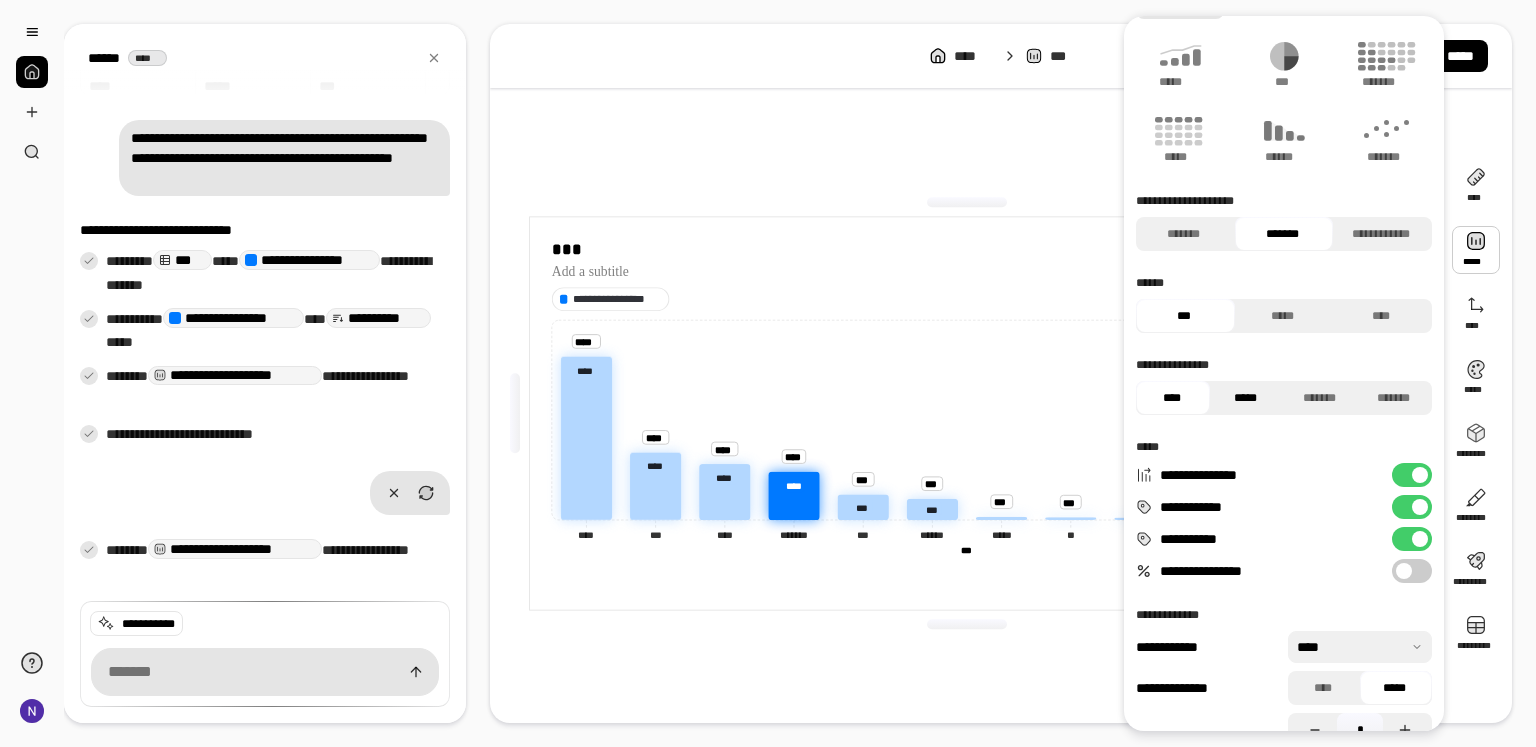 click on "*****" at bounding box center (1245, 398) 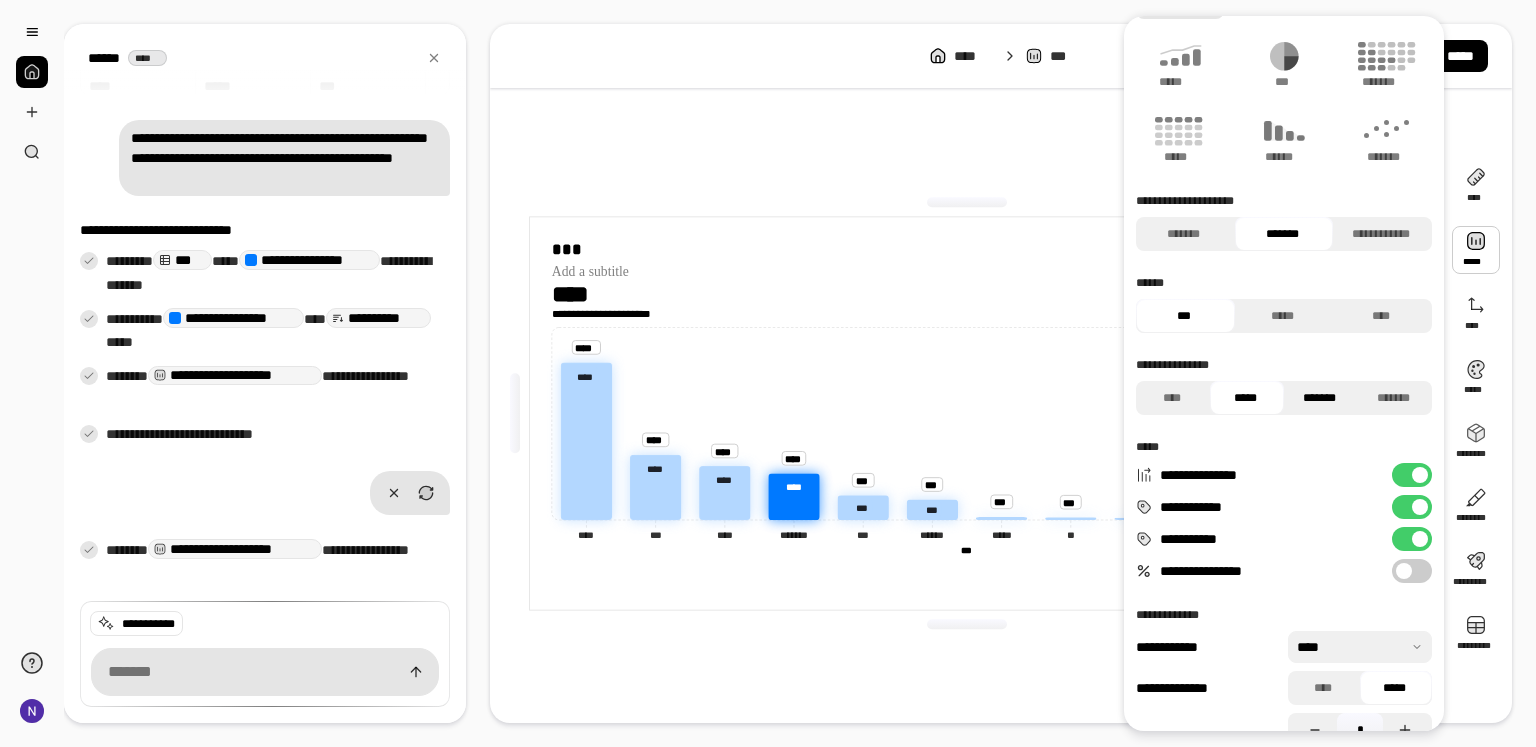 click on "*******" at bounding box center (1319, 398) 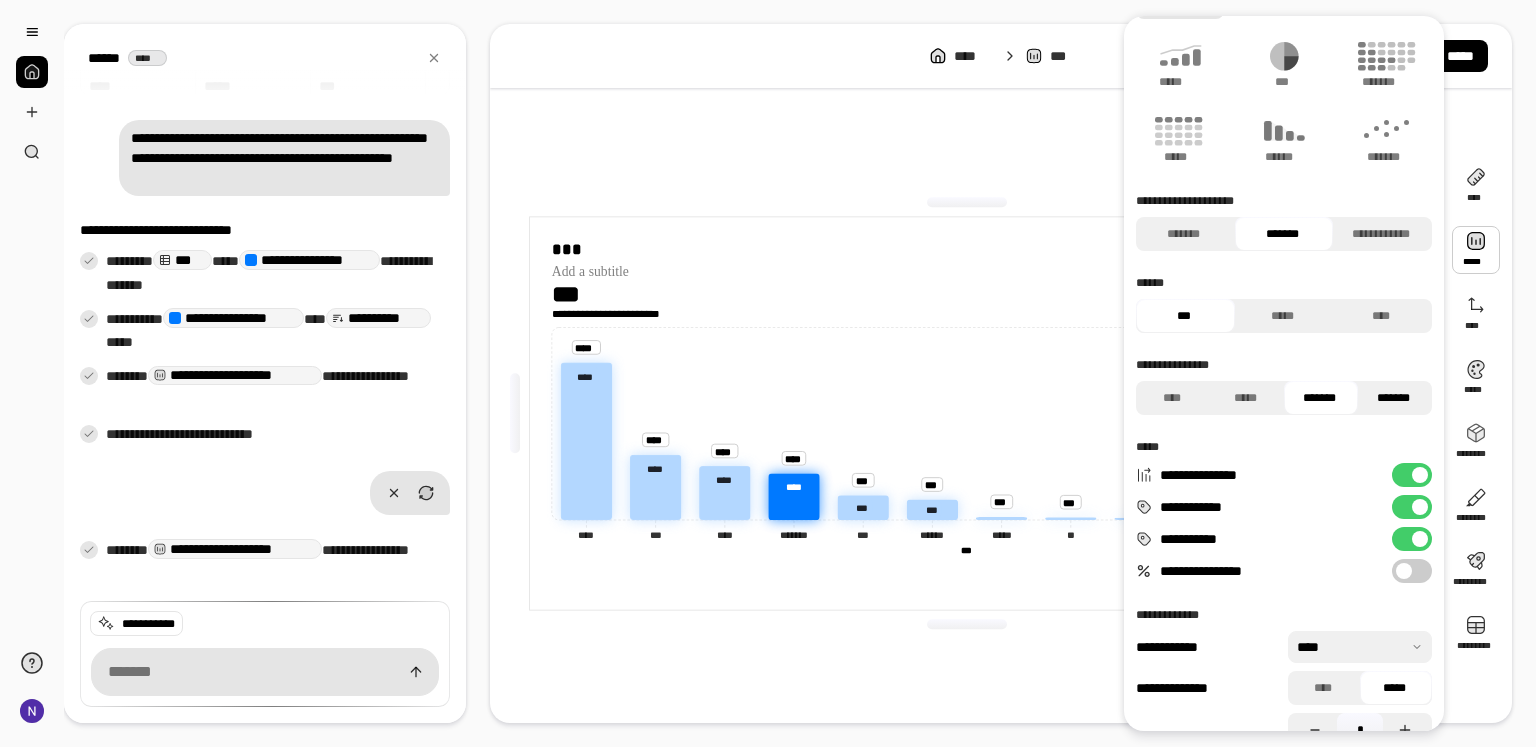 click on "*******" at bounding box center [1393, 398] 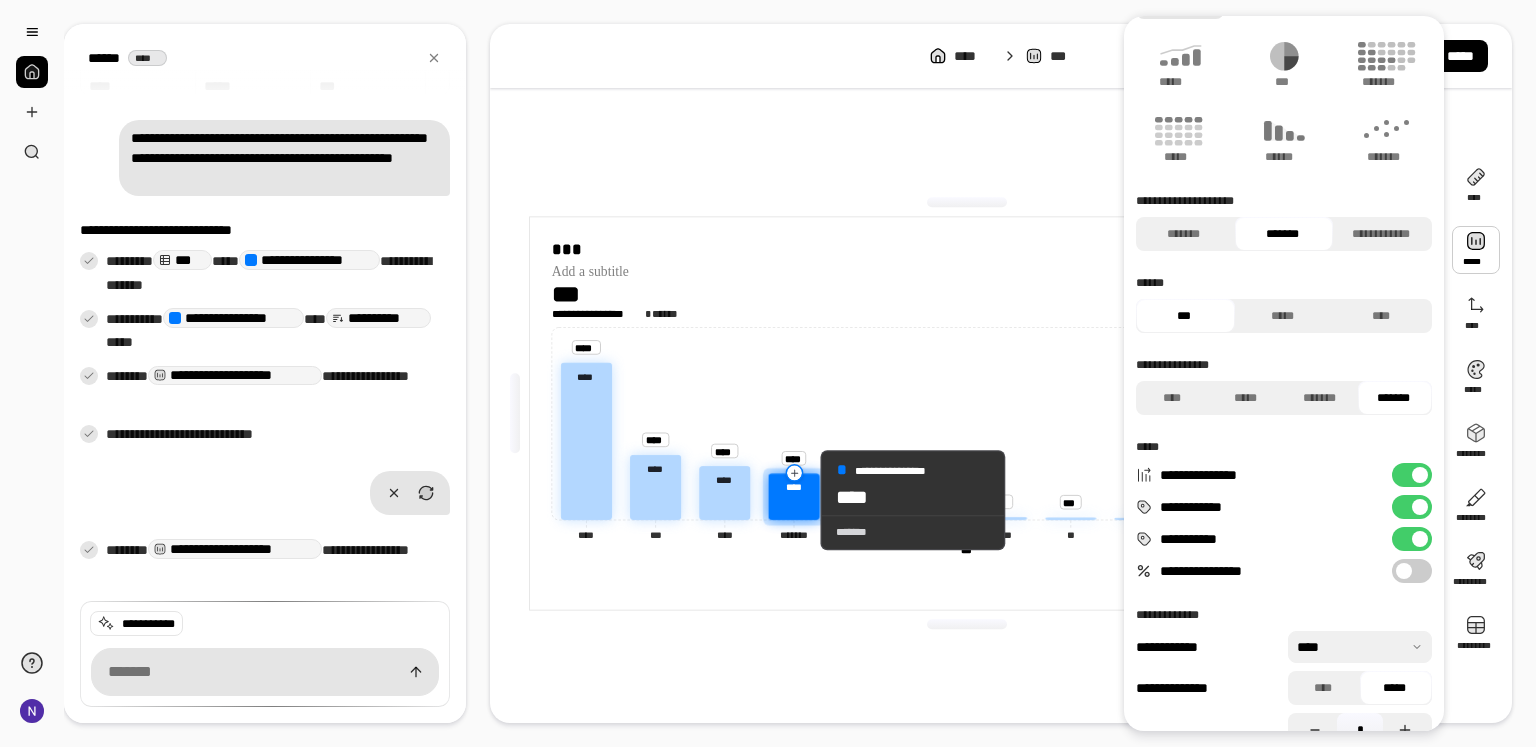 click 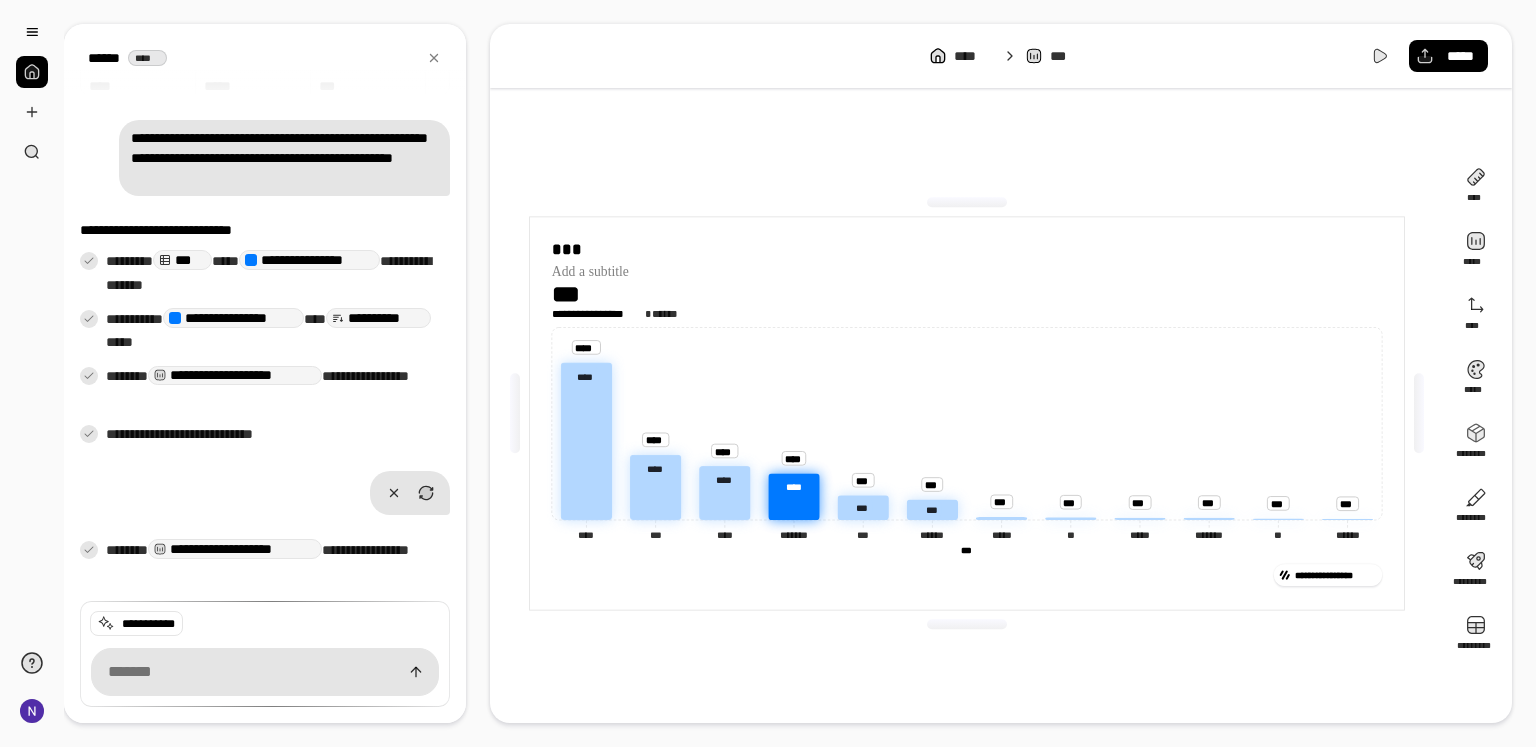 click on "***" at bounding box center [571, 294] 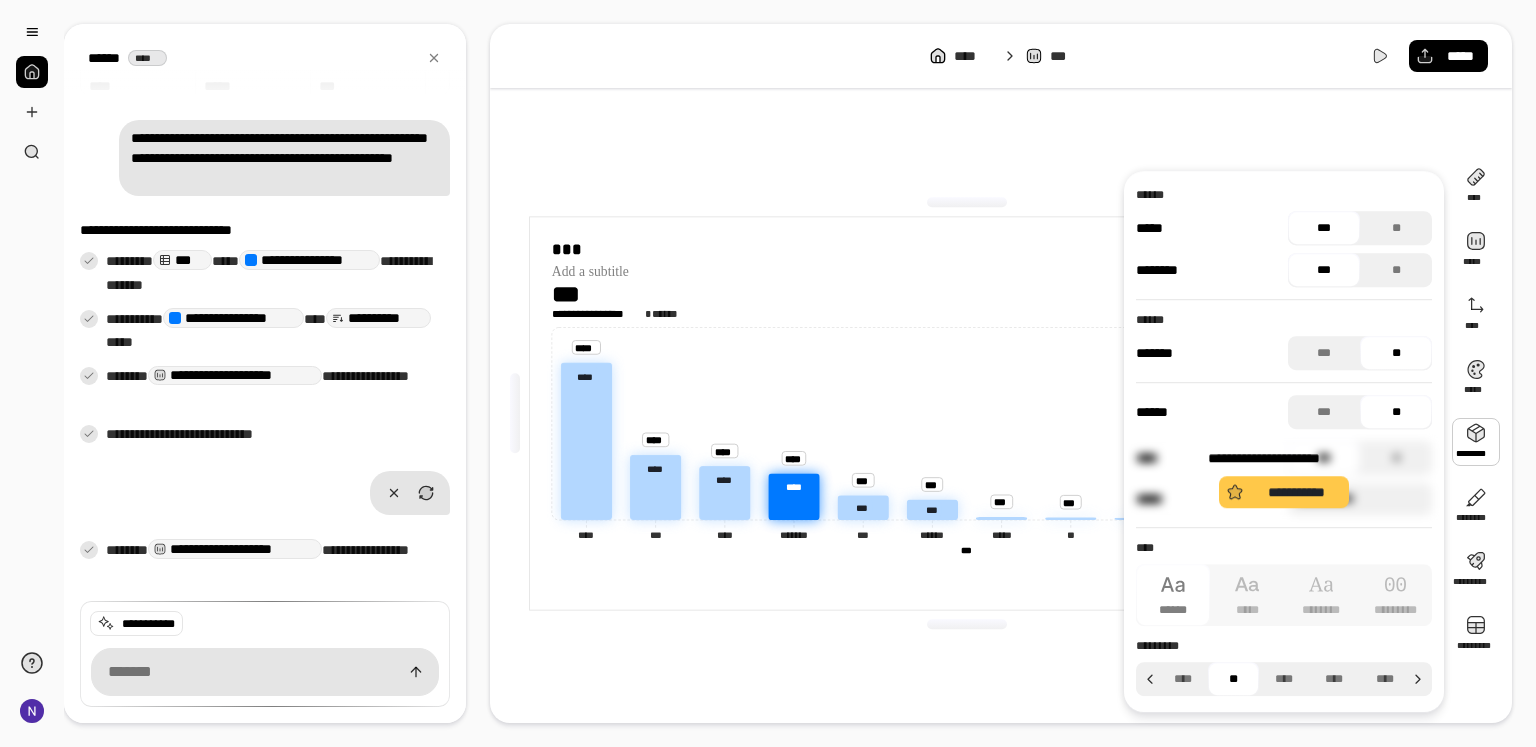 click on "**********" at bounding box center [1284, 478] 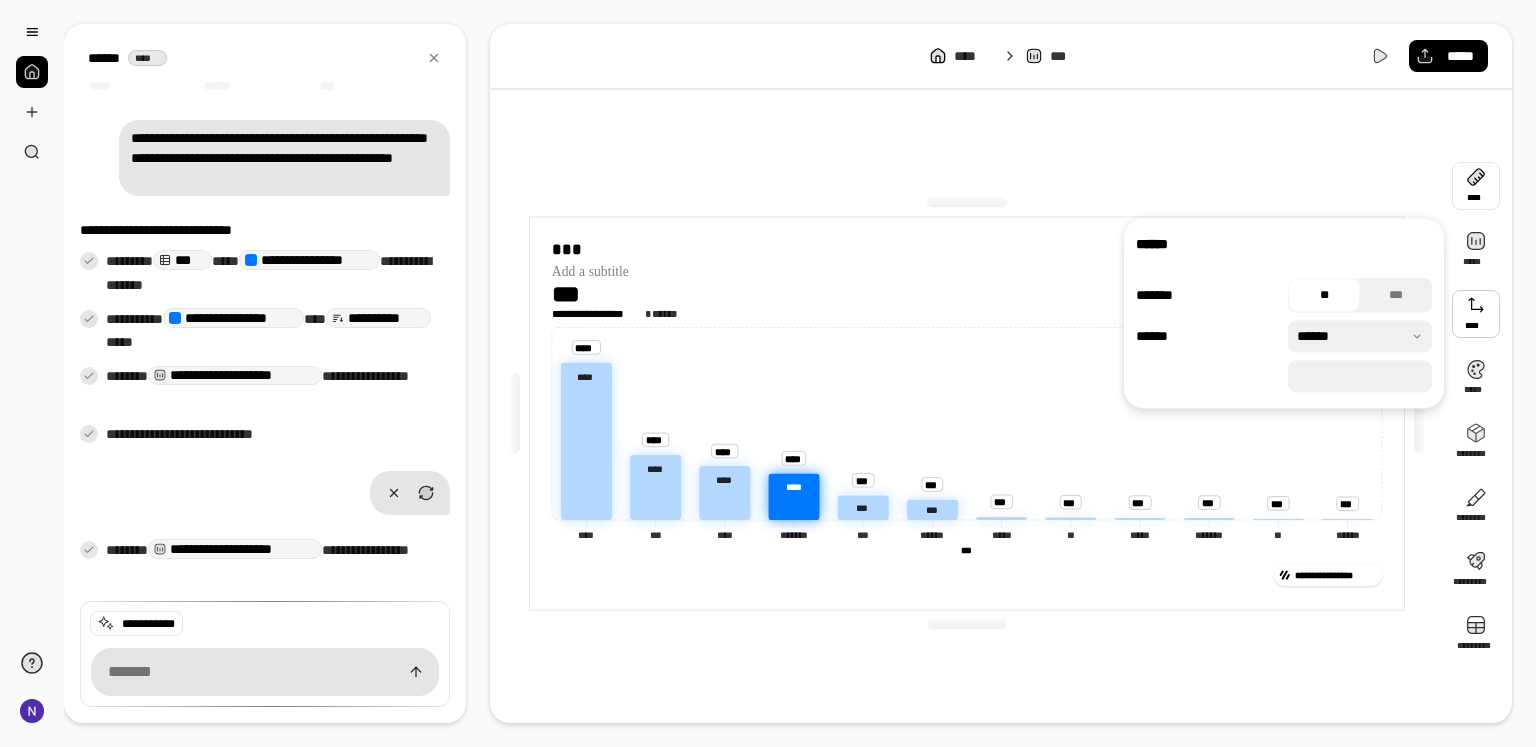 click at bounding box center (967, 625) 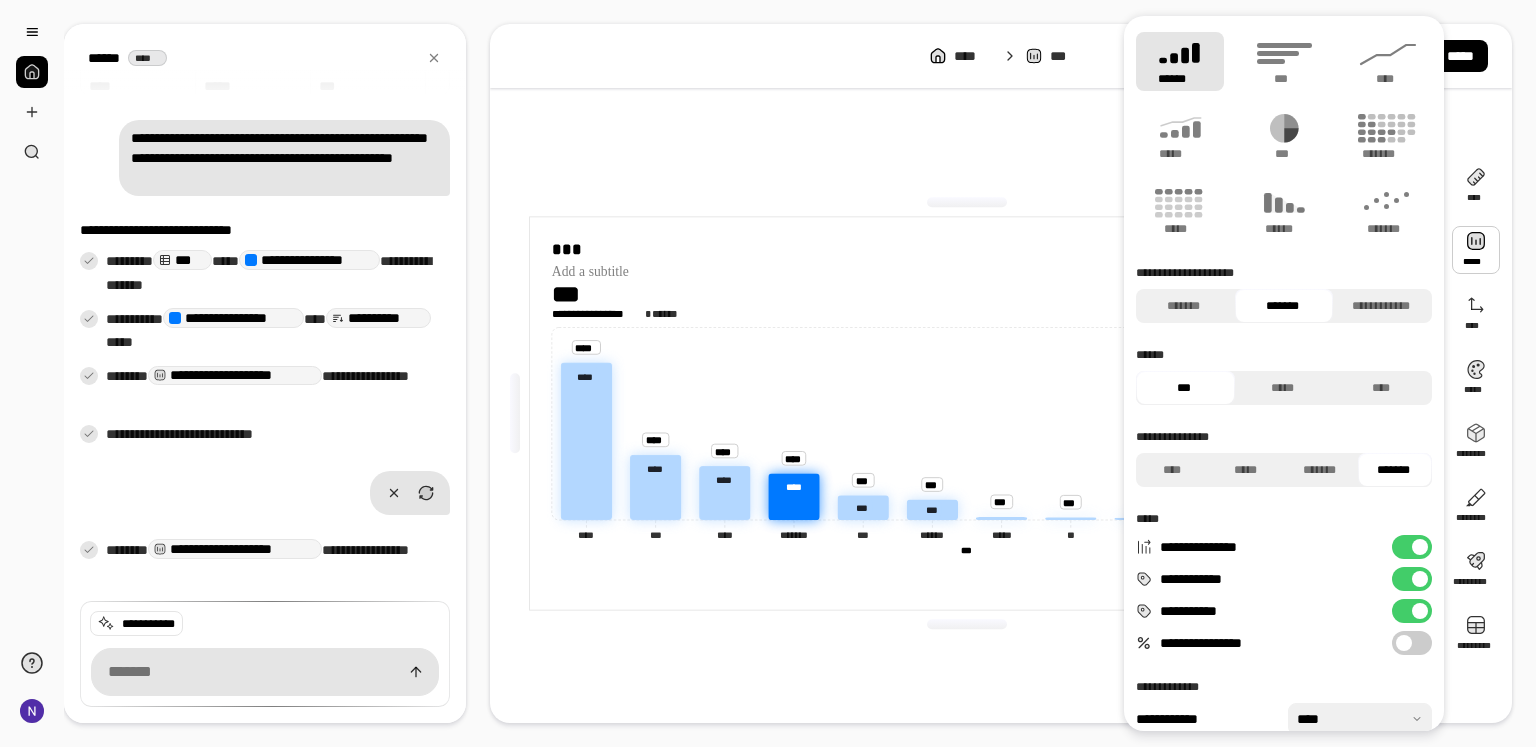 click on "**********" at bounding box center (1412, 611) 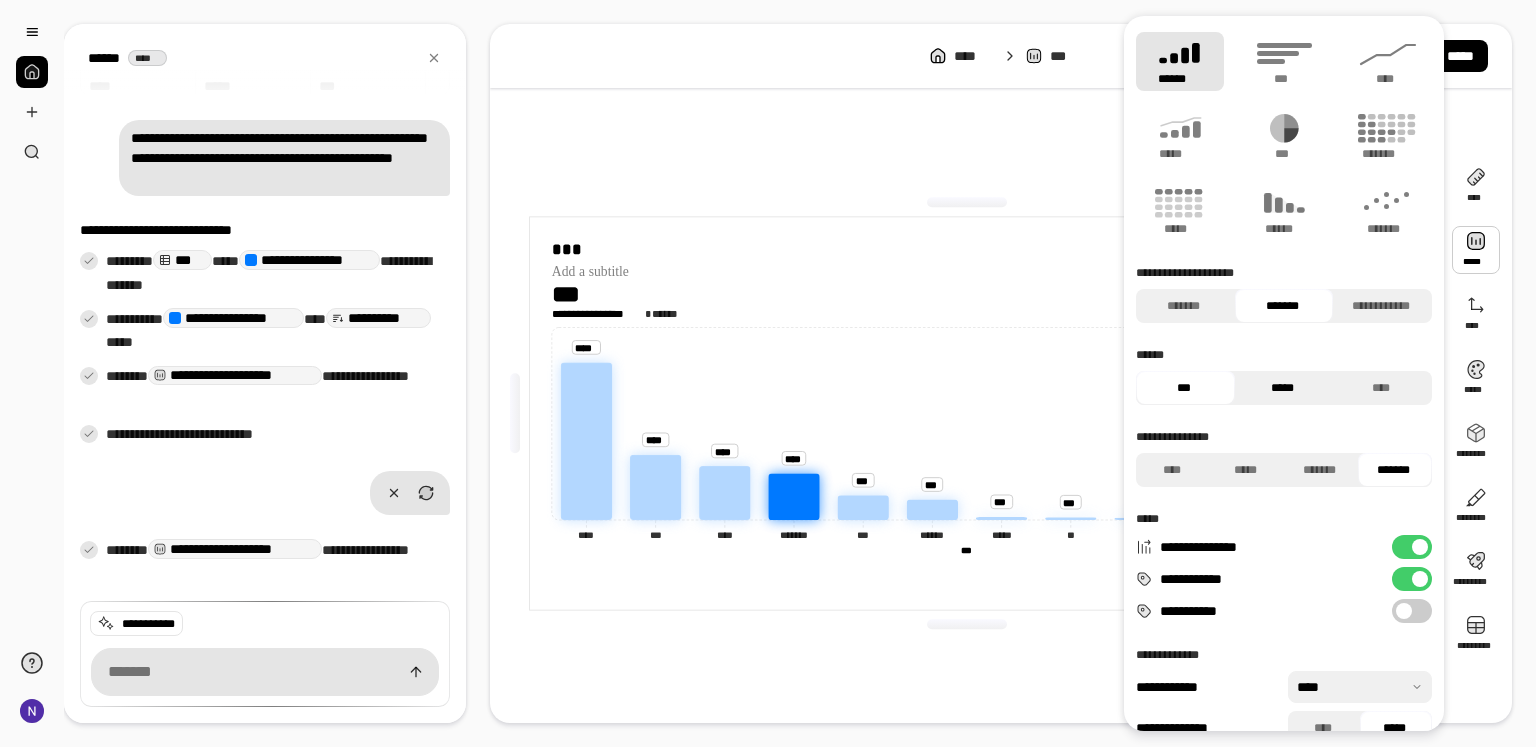click on "*****" at bounding box center [1284, 388] 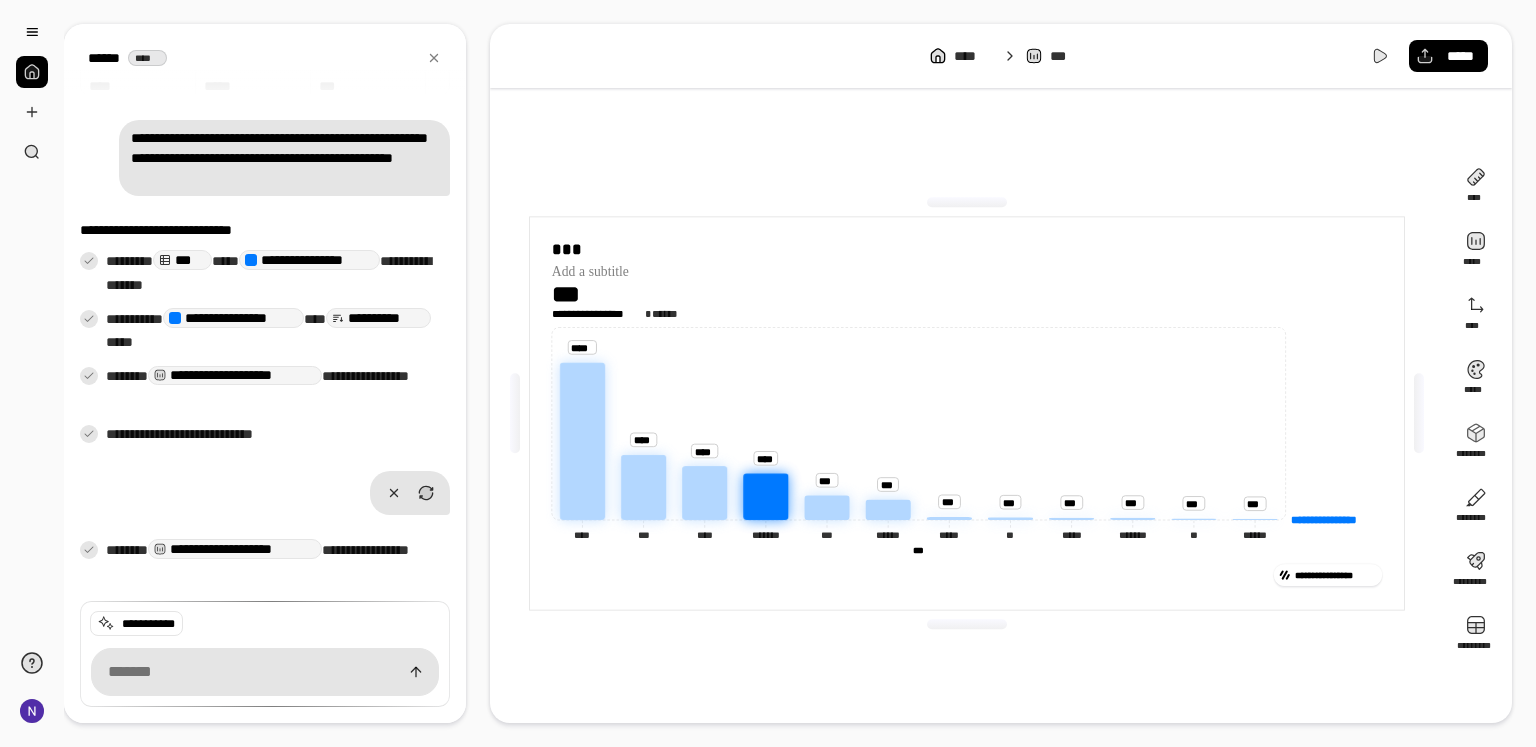 click on "**********" at bounding box center (967, 413) 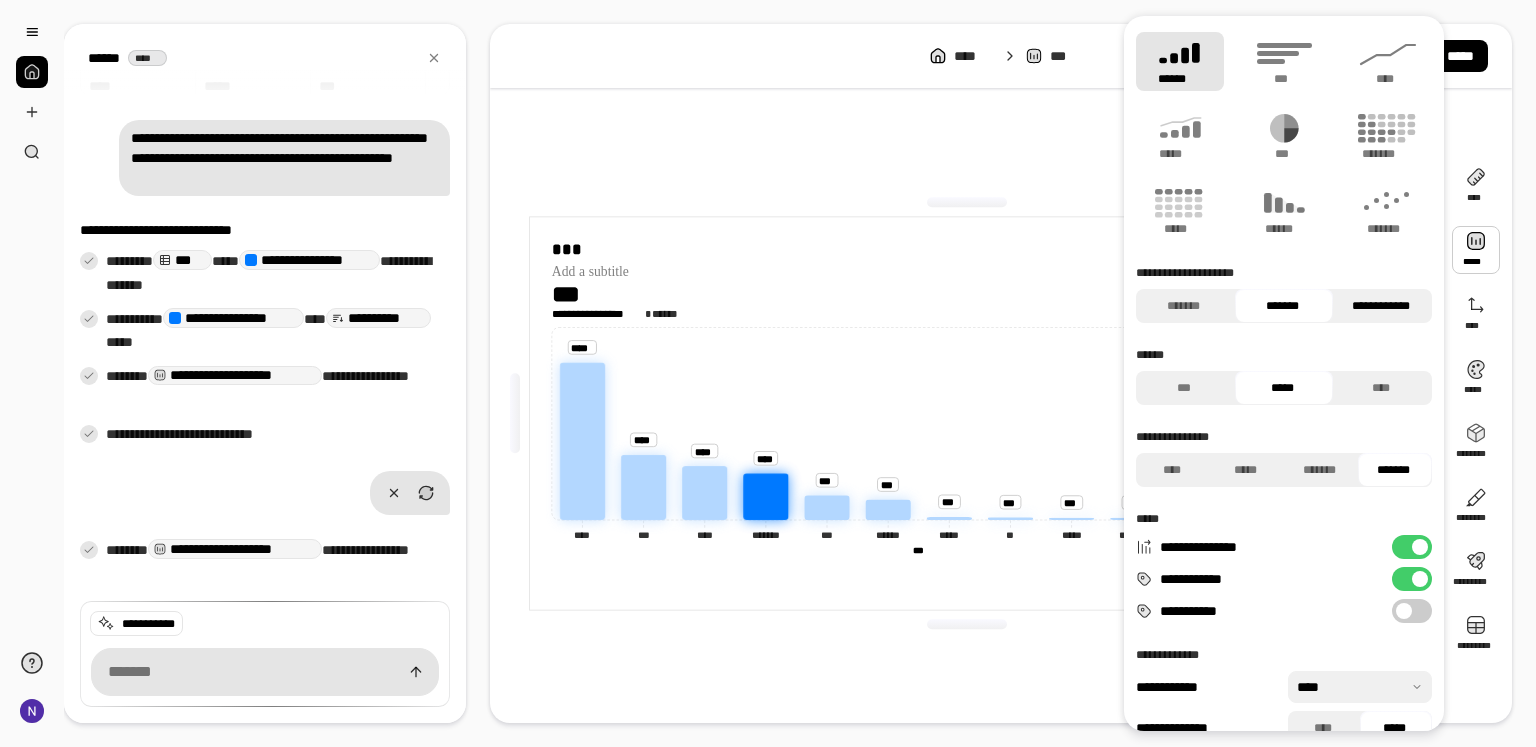 click on "**********" at bounding box center [1380, 306] 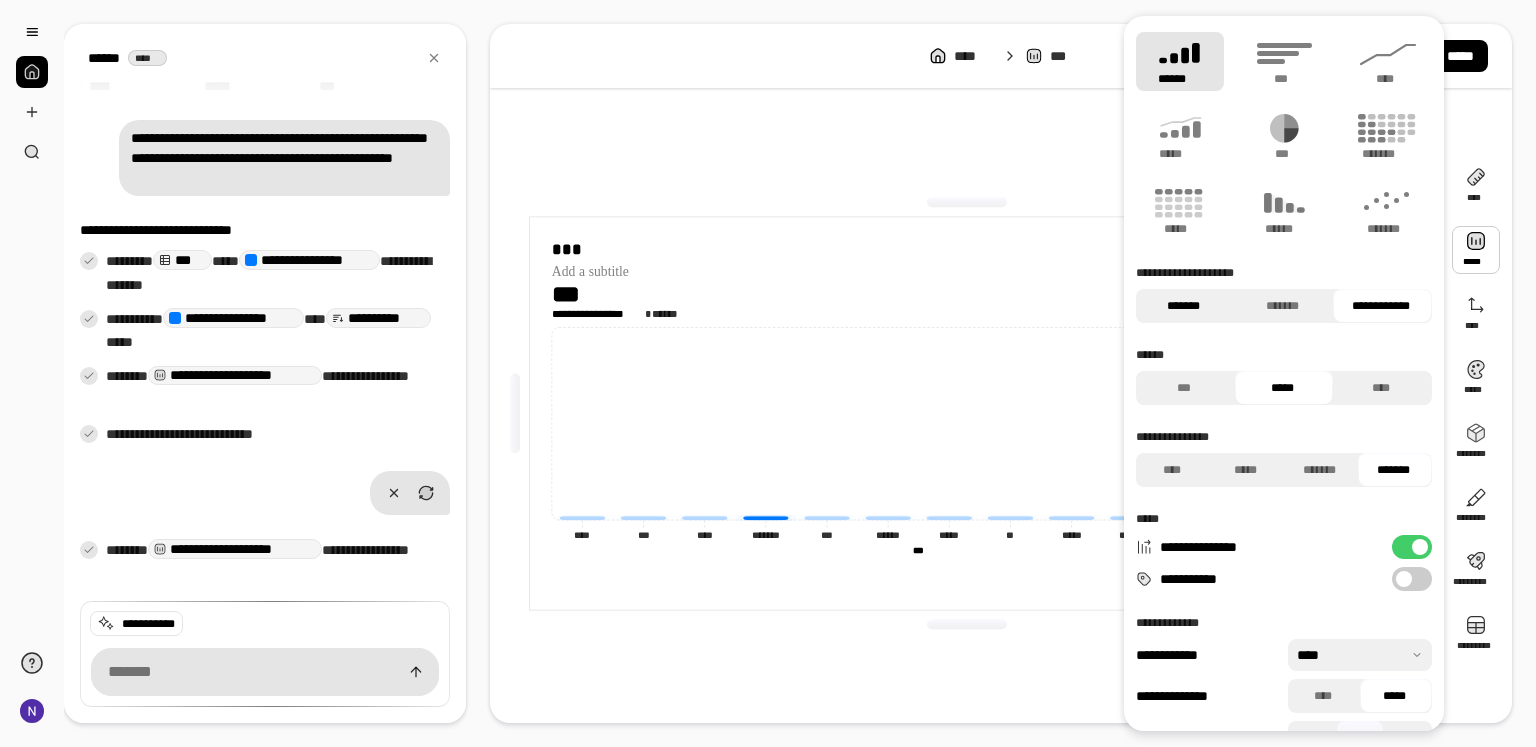 click on "*******" at bounding box center (1183, 306) 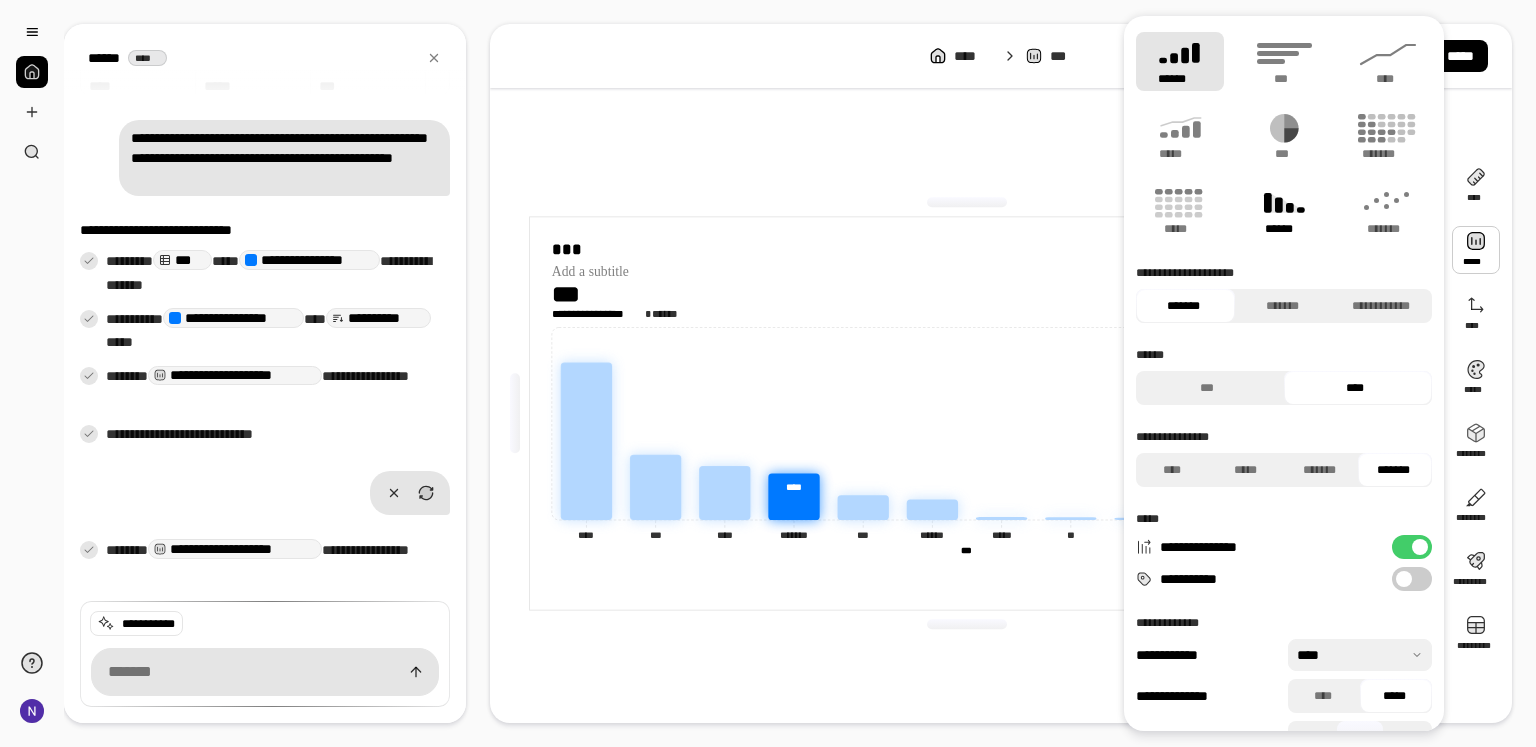 click 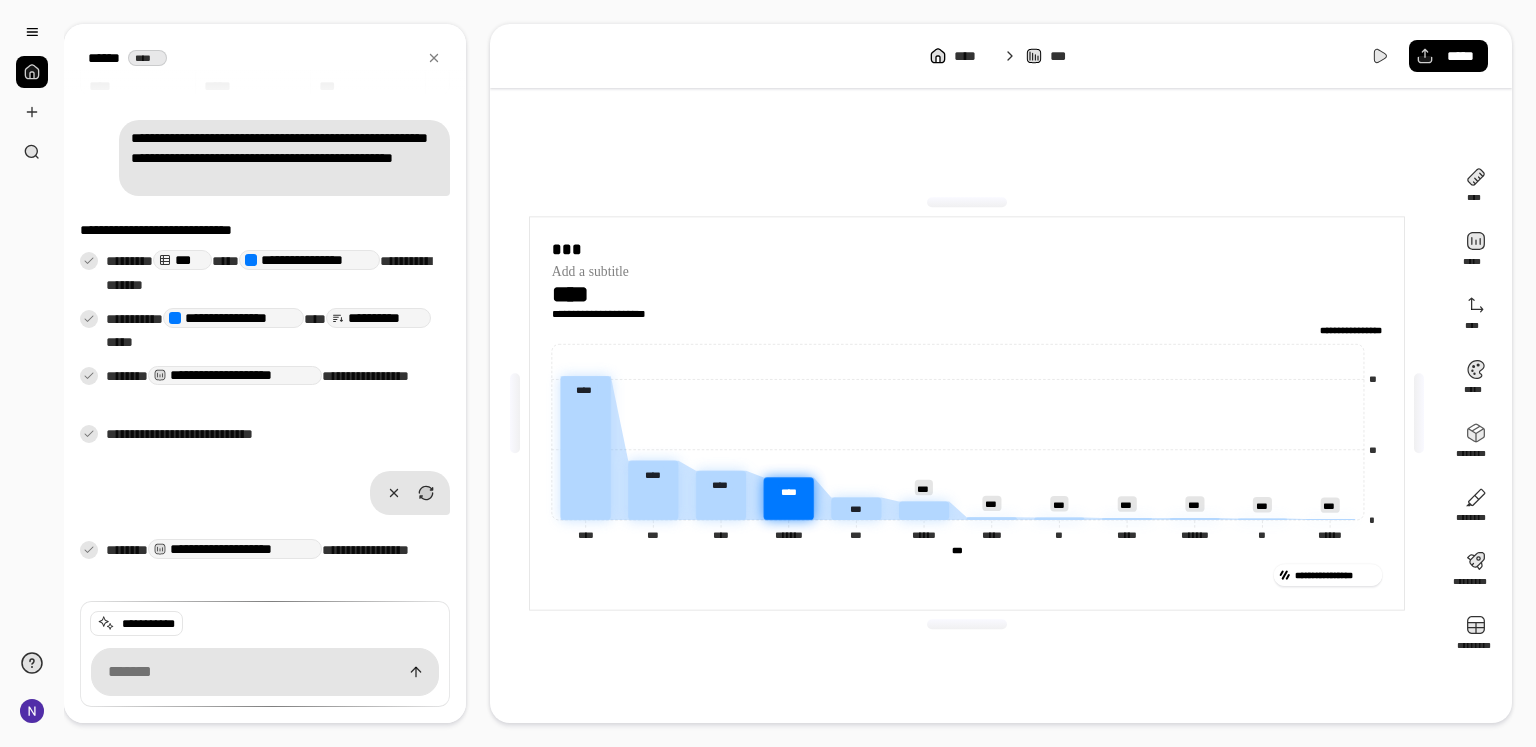 click on "**********" at bounding box center (967, 413) 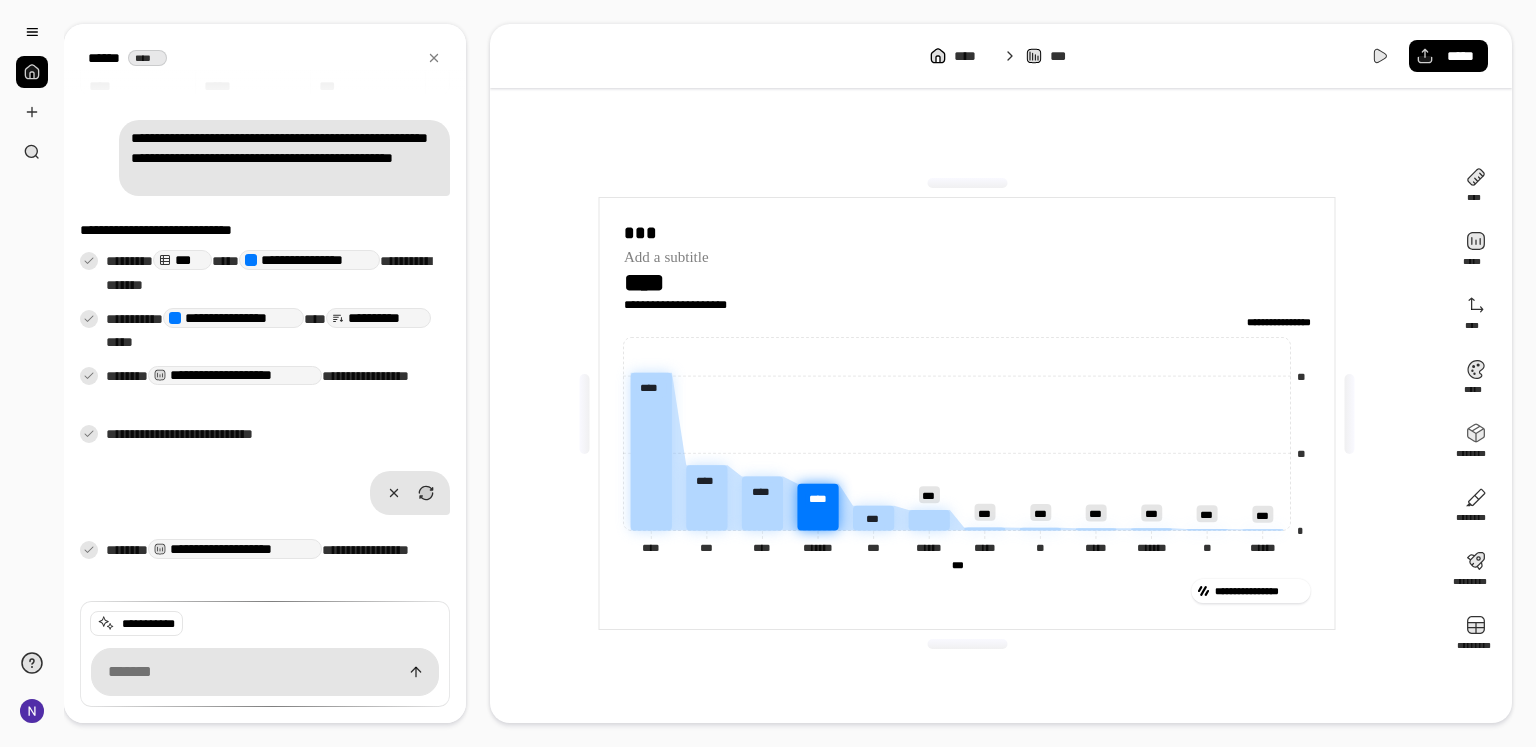 click on "**********" at bounding box center (967, 413) 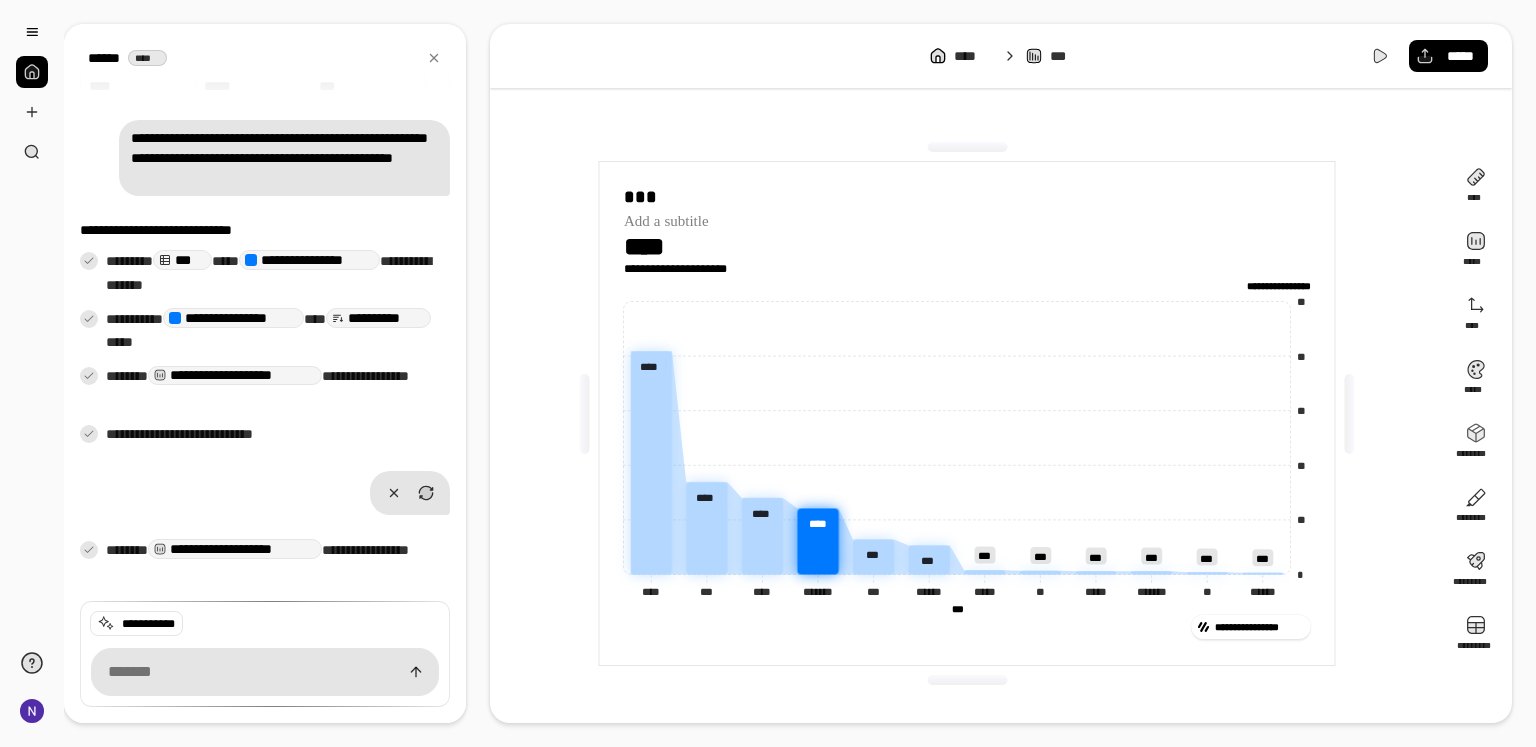 click at bounding box center [967, 680] 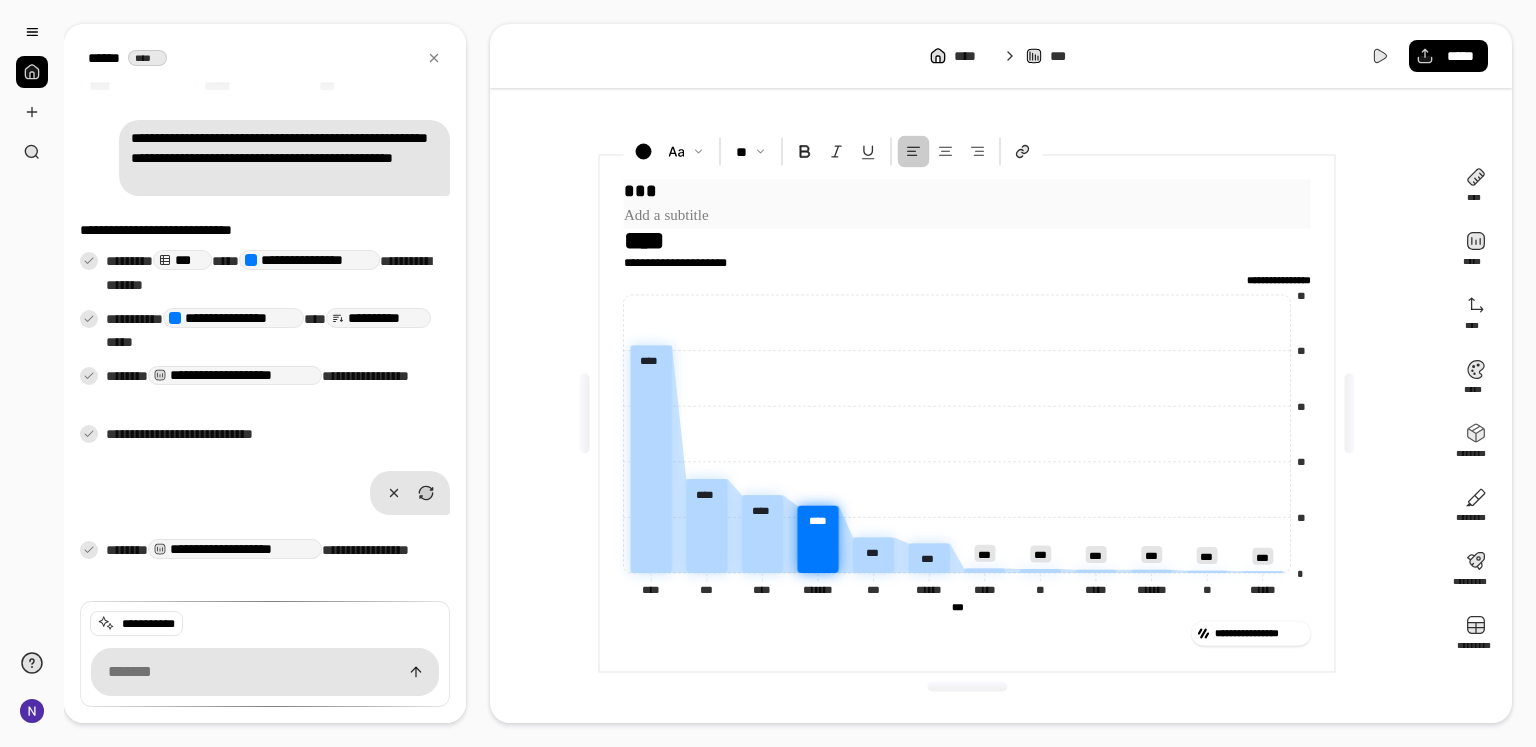 click on "***" at bounding box center (967, 191) 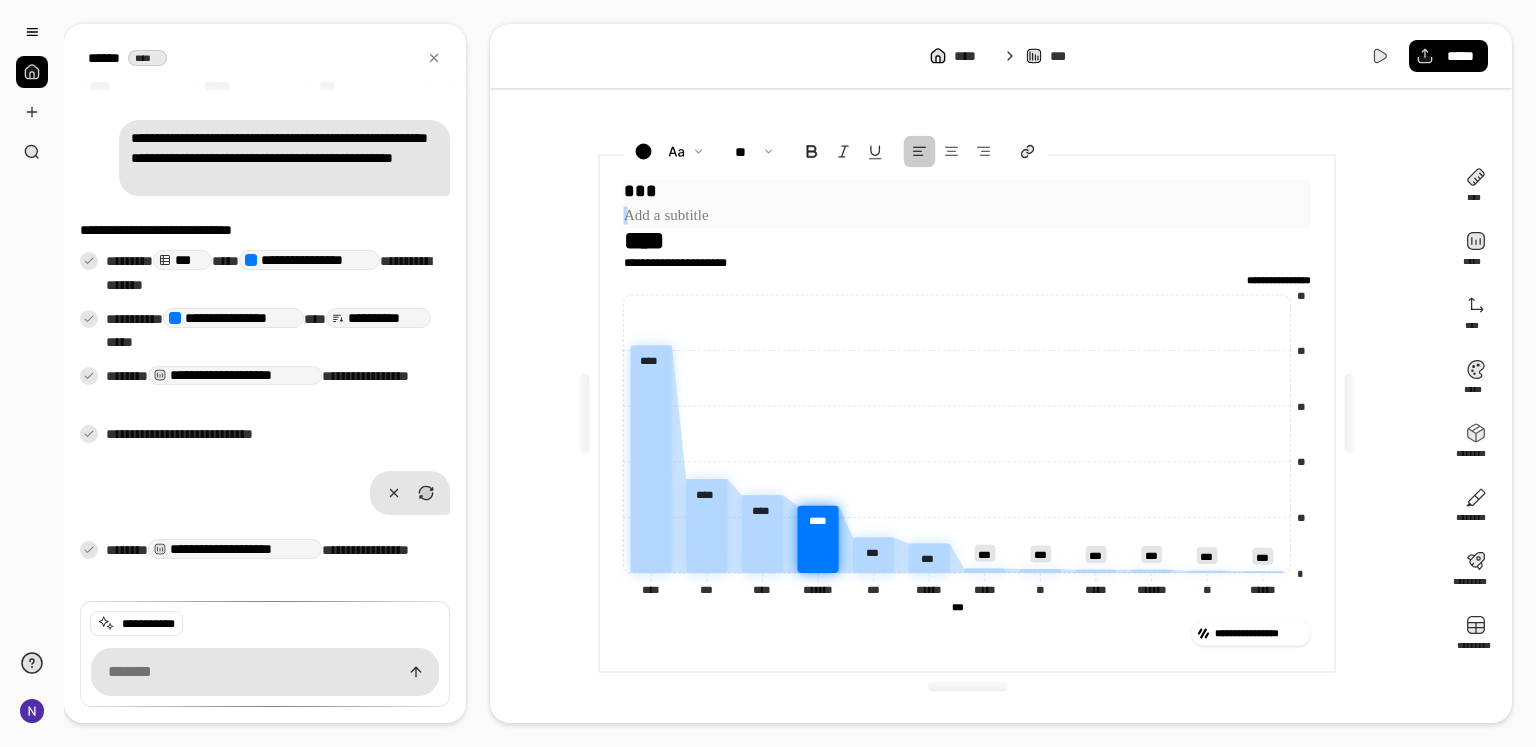 click on "***" at bounding box center (967, 191) 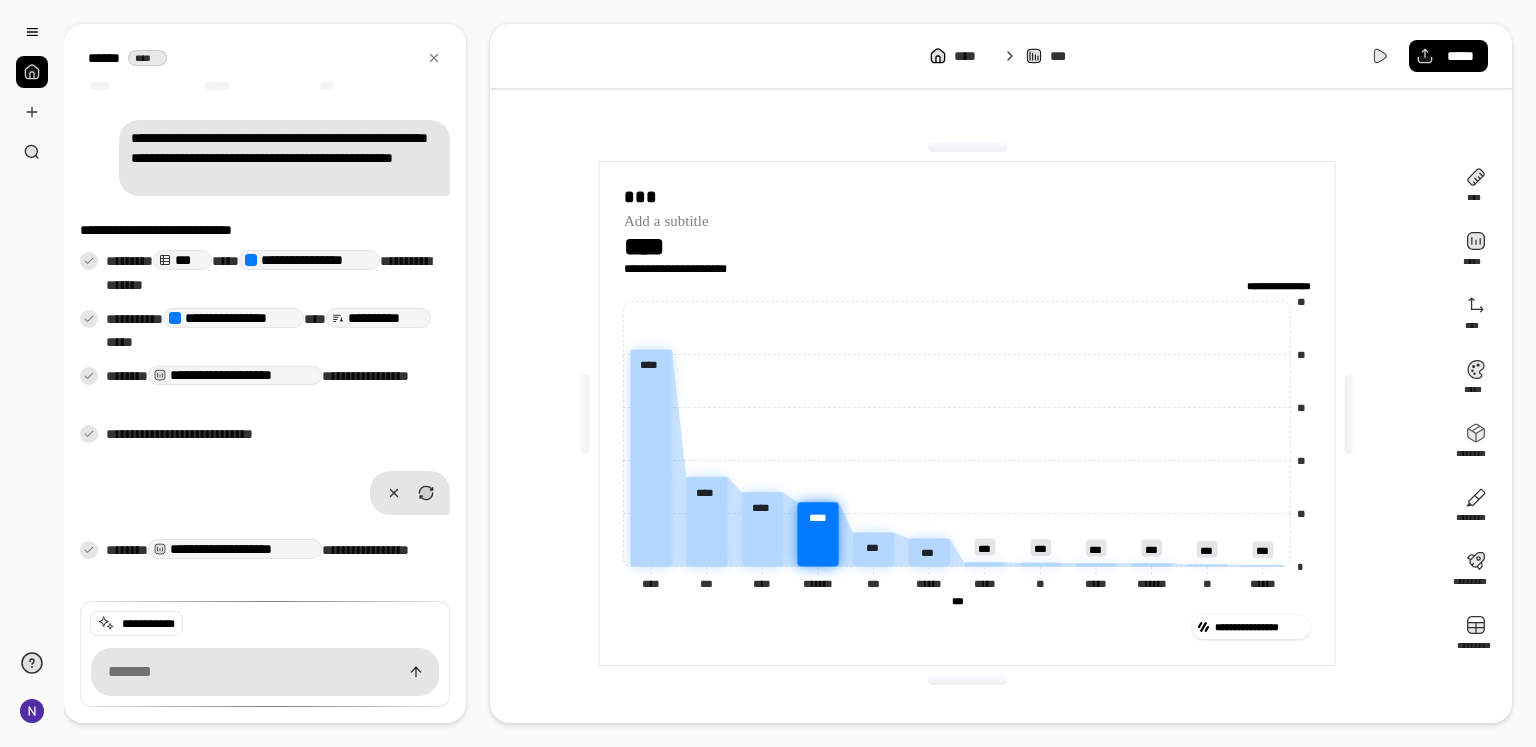 click on "**********" at bounding box center (967, 413) 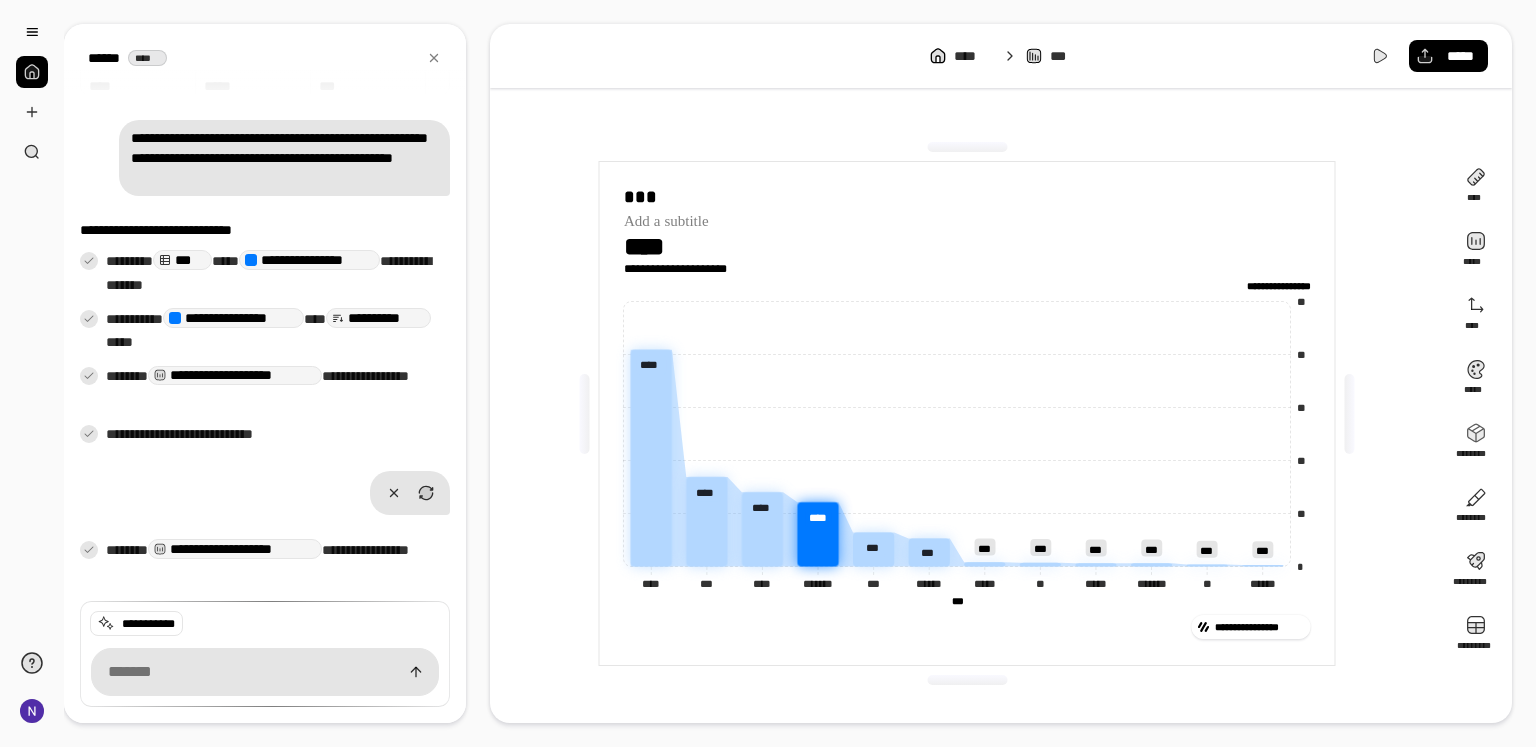click on "**********" 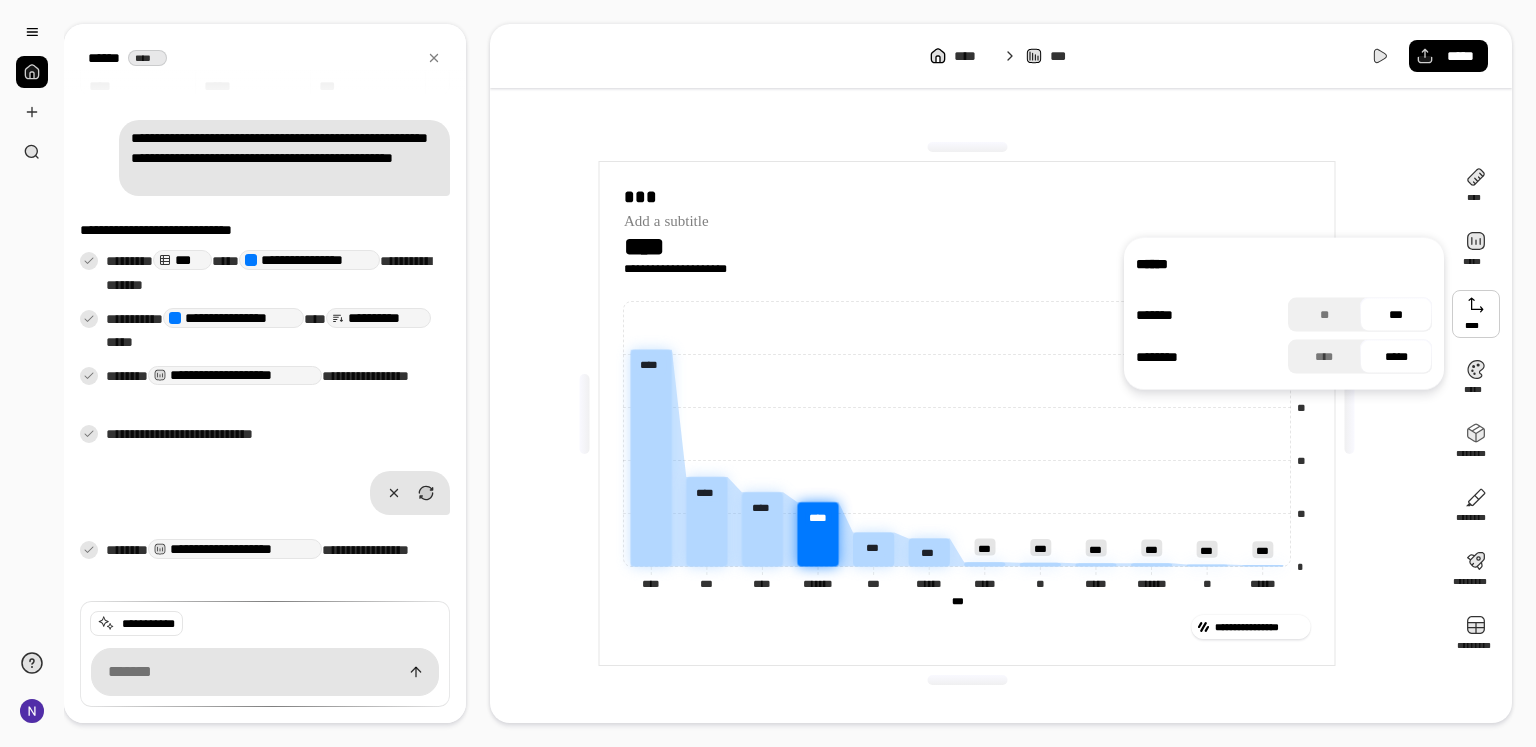 click at bounding box center (1476, 314) 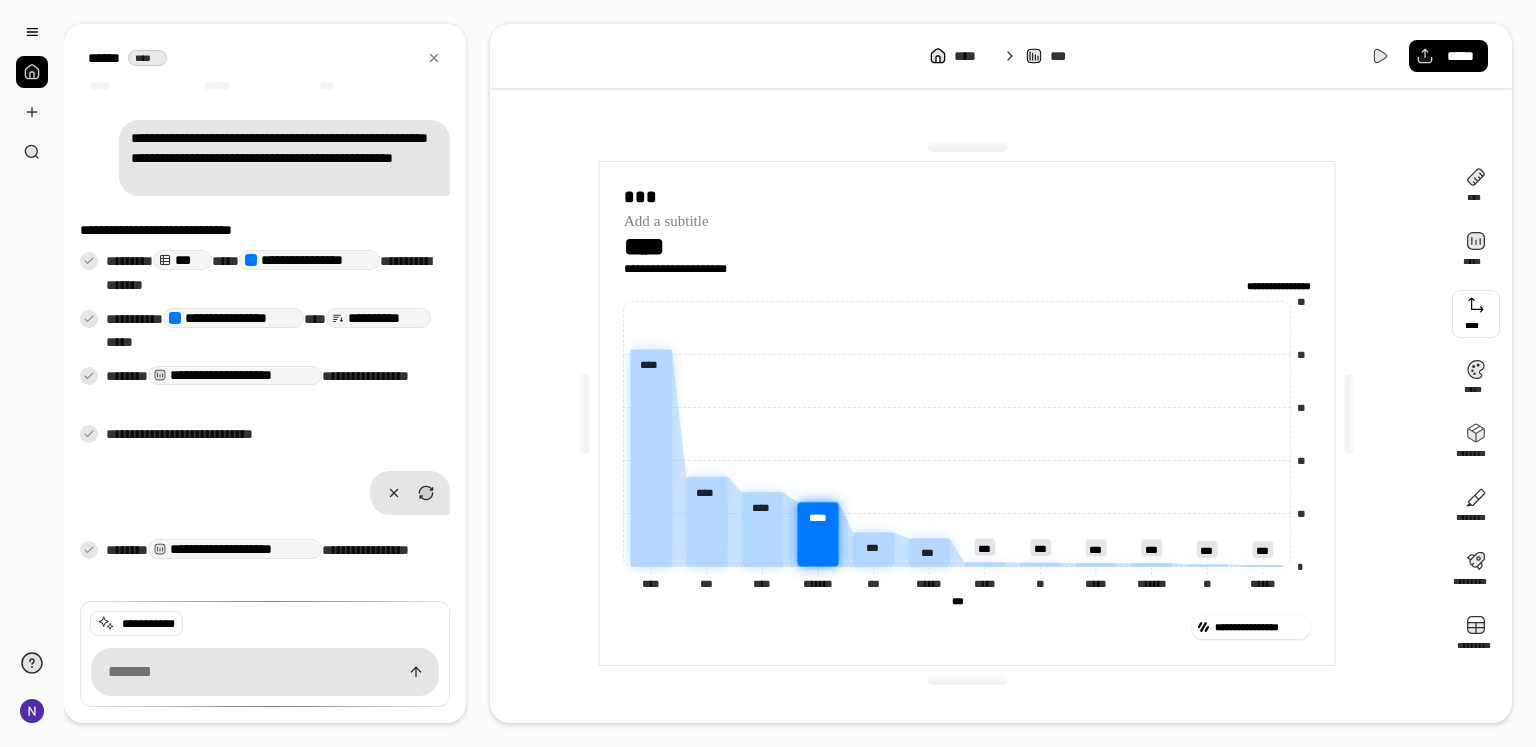 click at bounding box center (1476, 314) 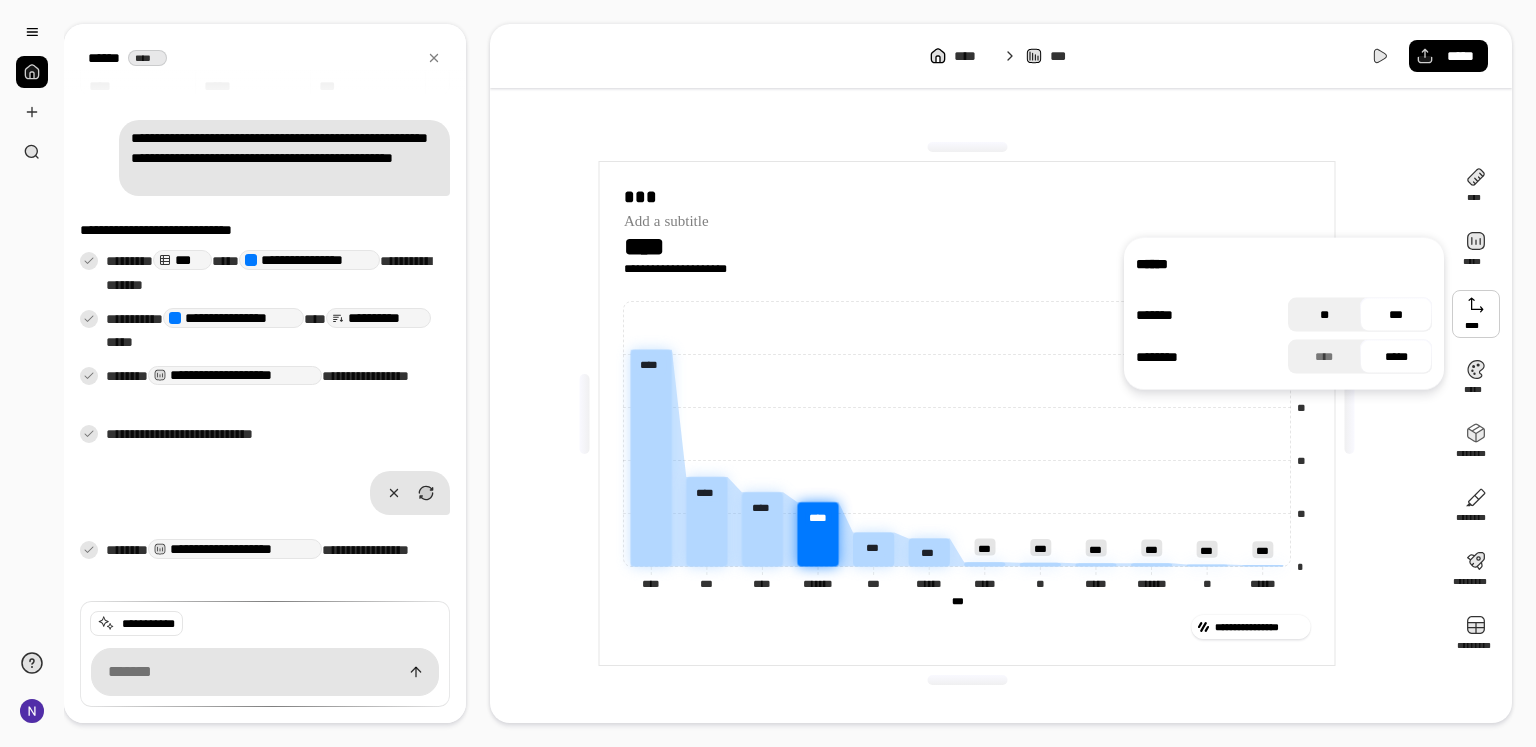 click on "**" at bounding box center [1324, 315] 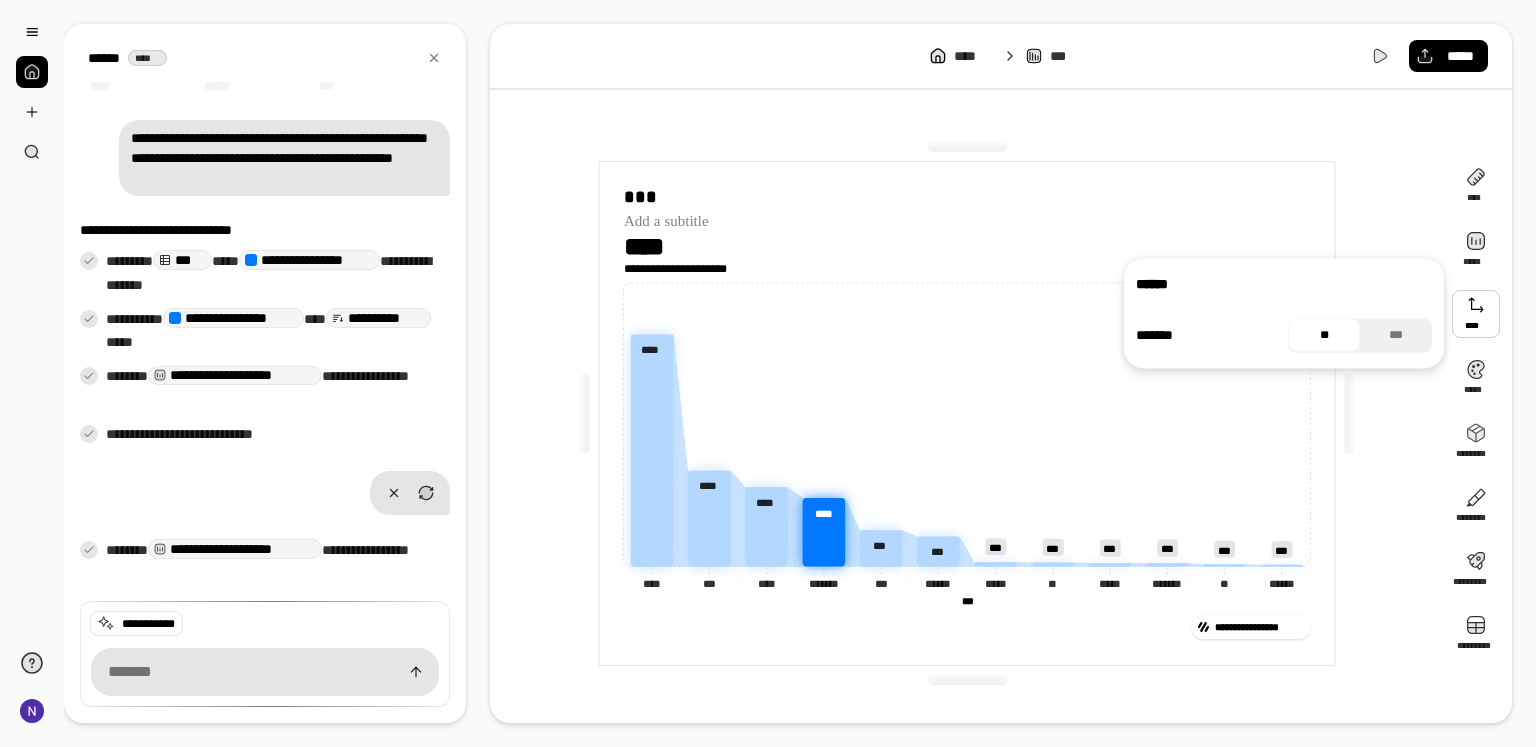 click at bounding box center [1350, 414] 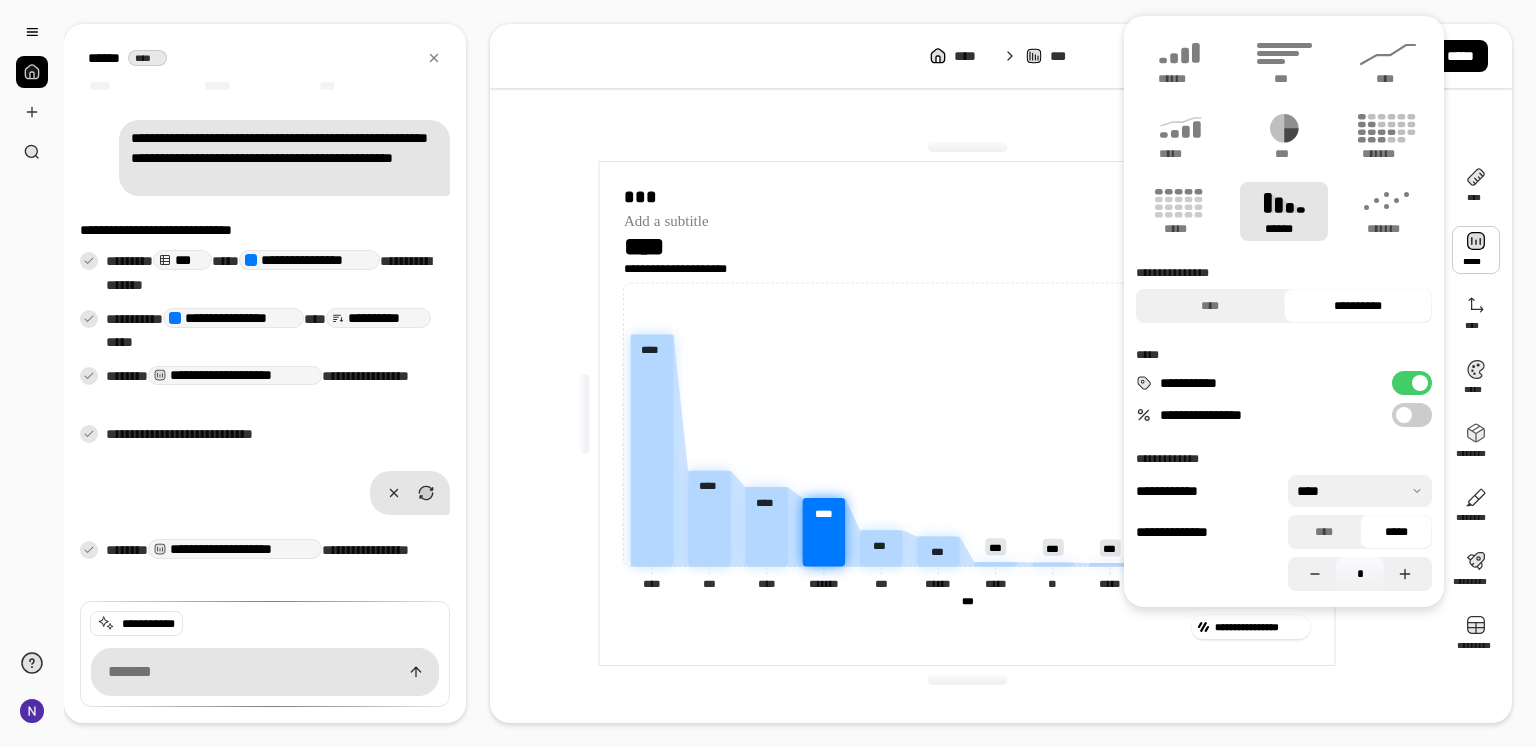 click on "**********" at bounding box center [1412, 383] 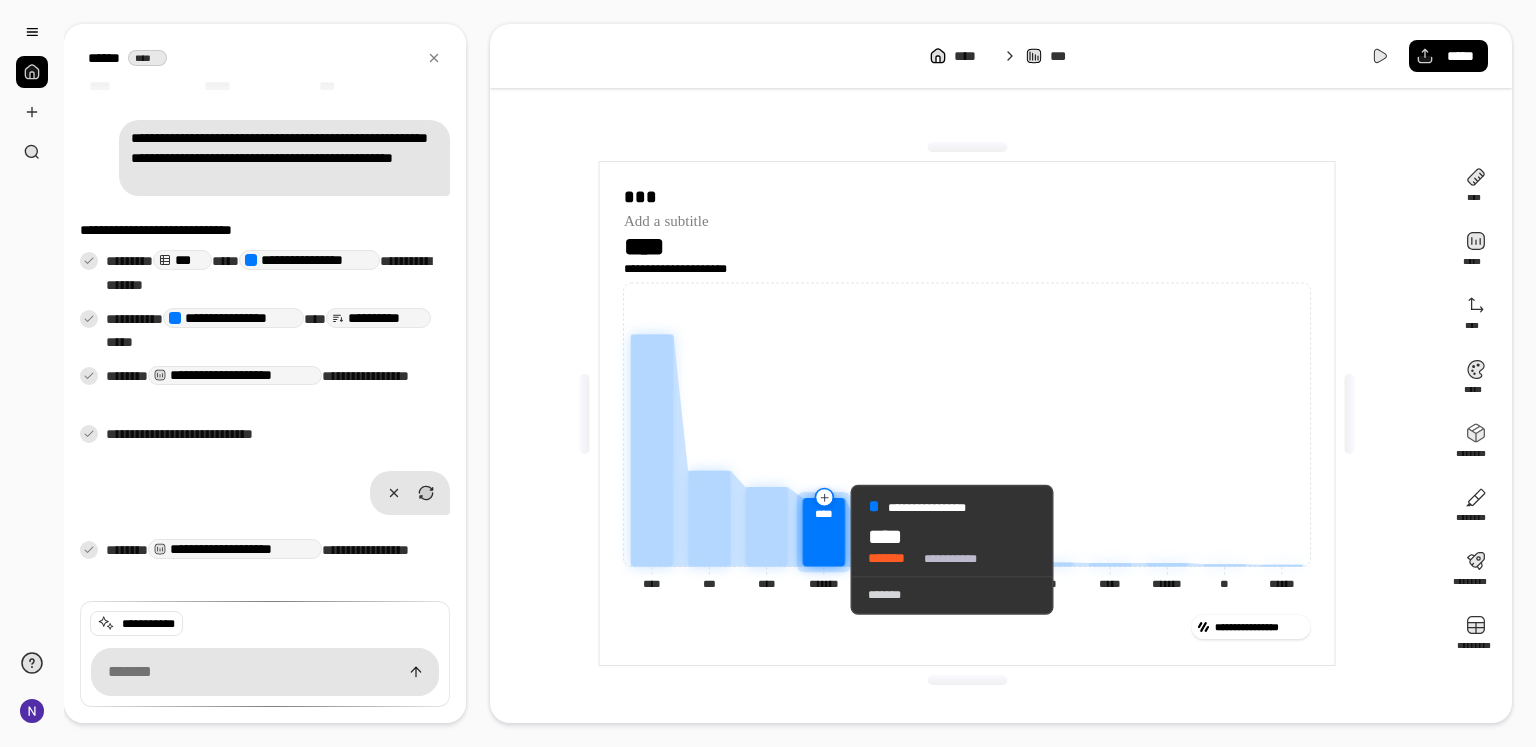 click 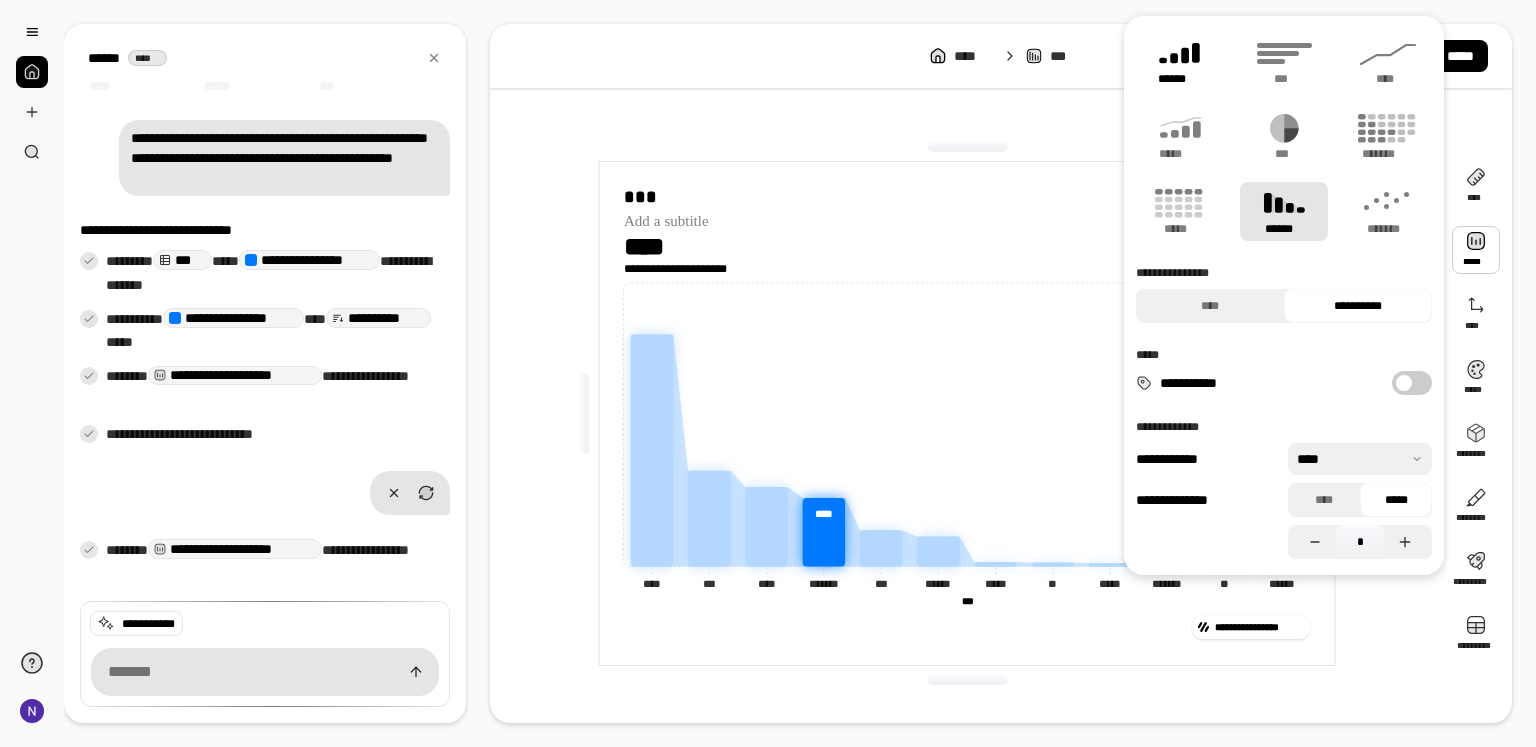 click on "******" at bounding box center (1180, 61) 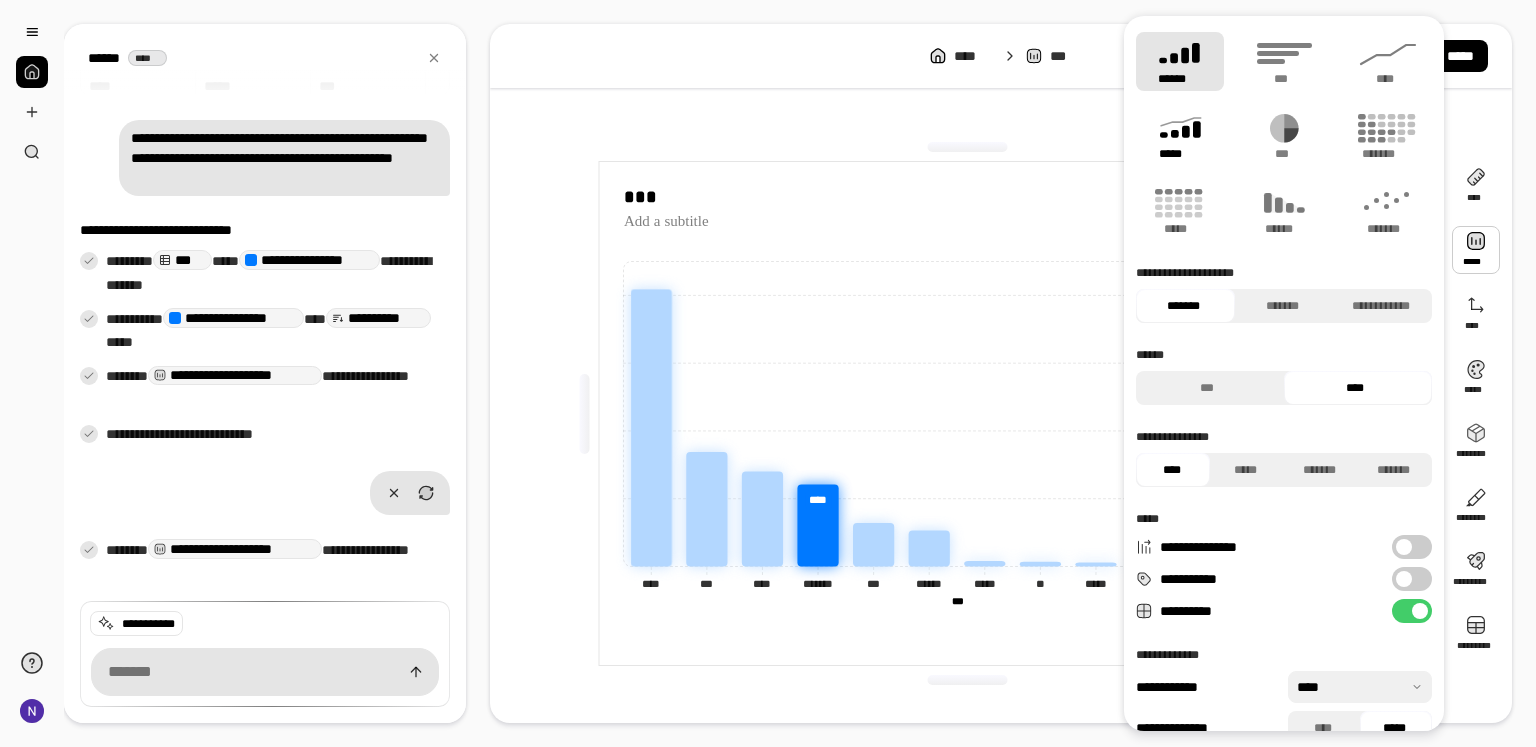 click 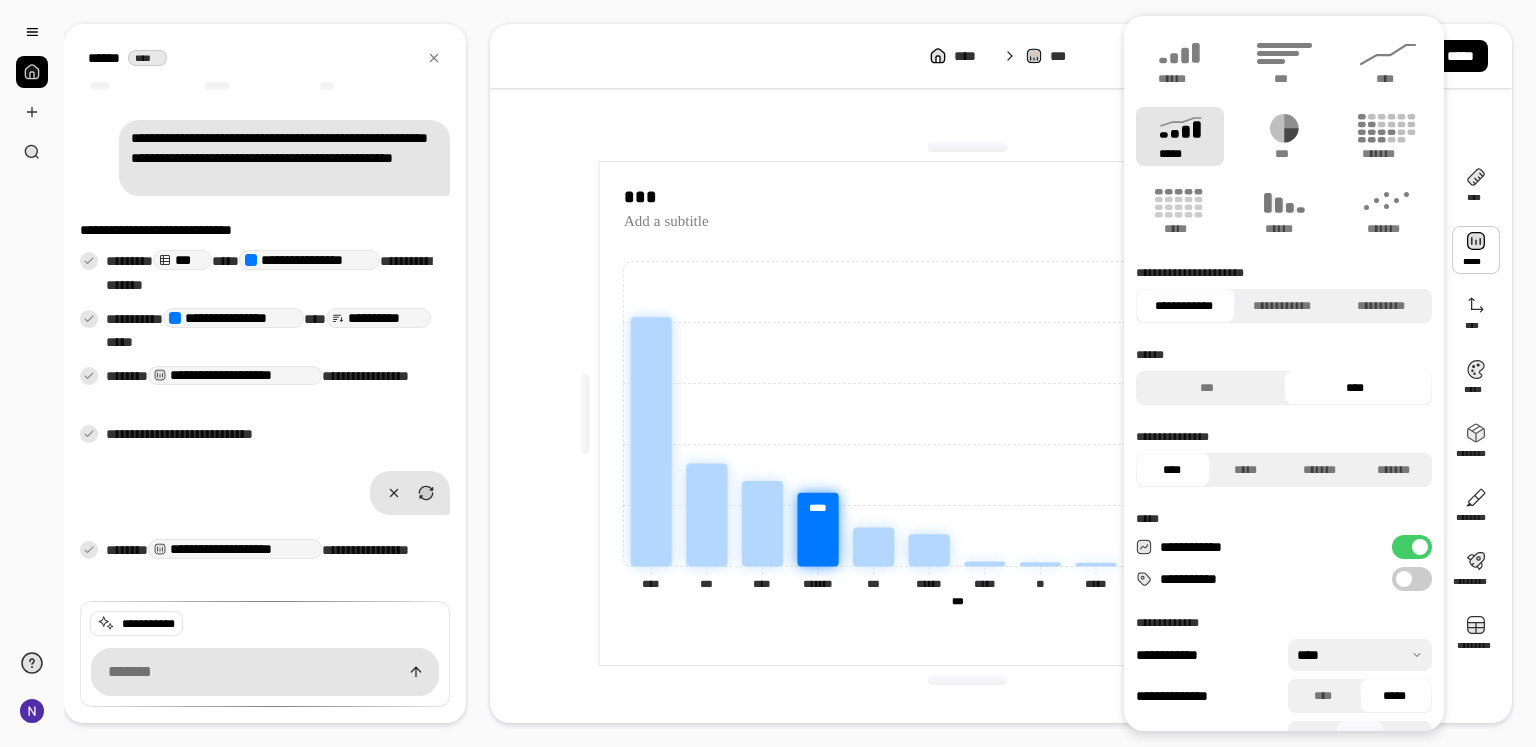 click on "**********" at bounding box center [1412, 547] 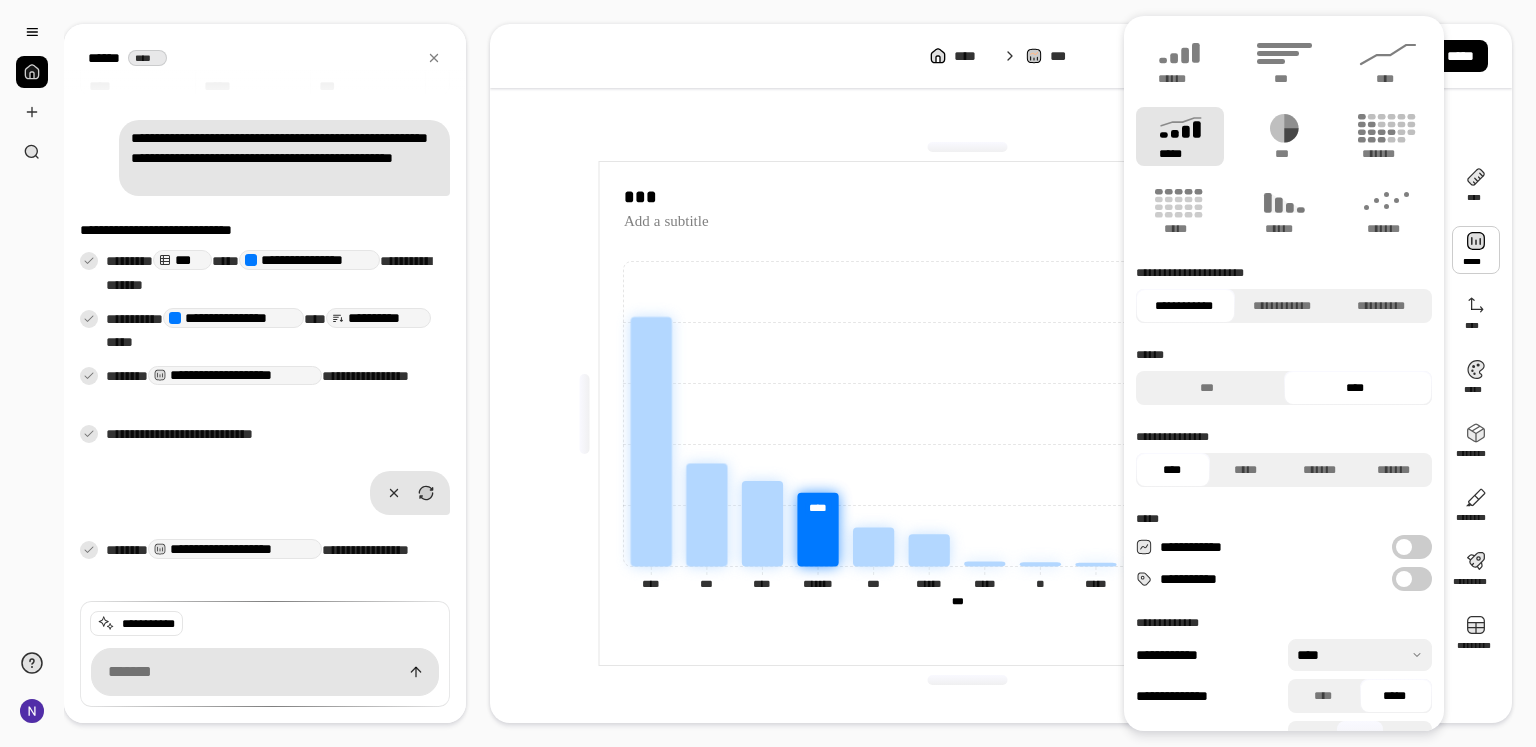 click at bounding box center [1404, 547] 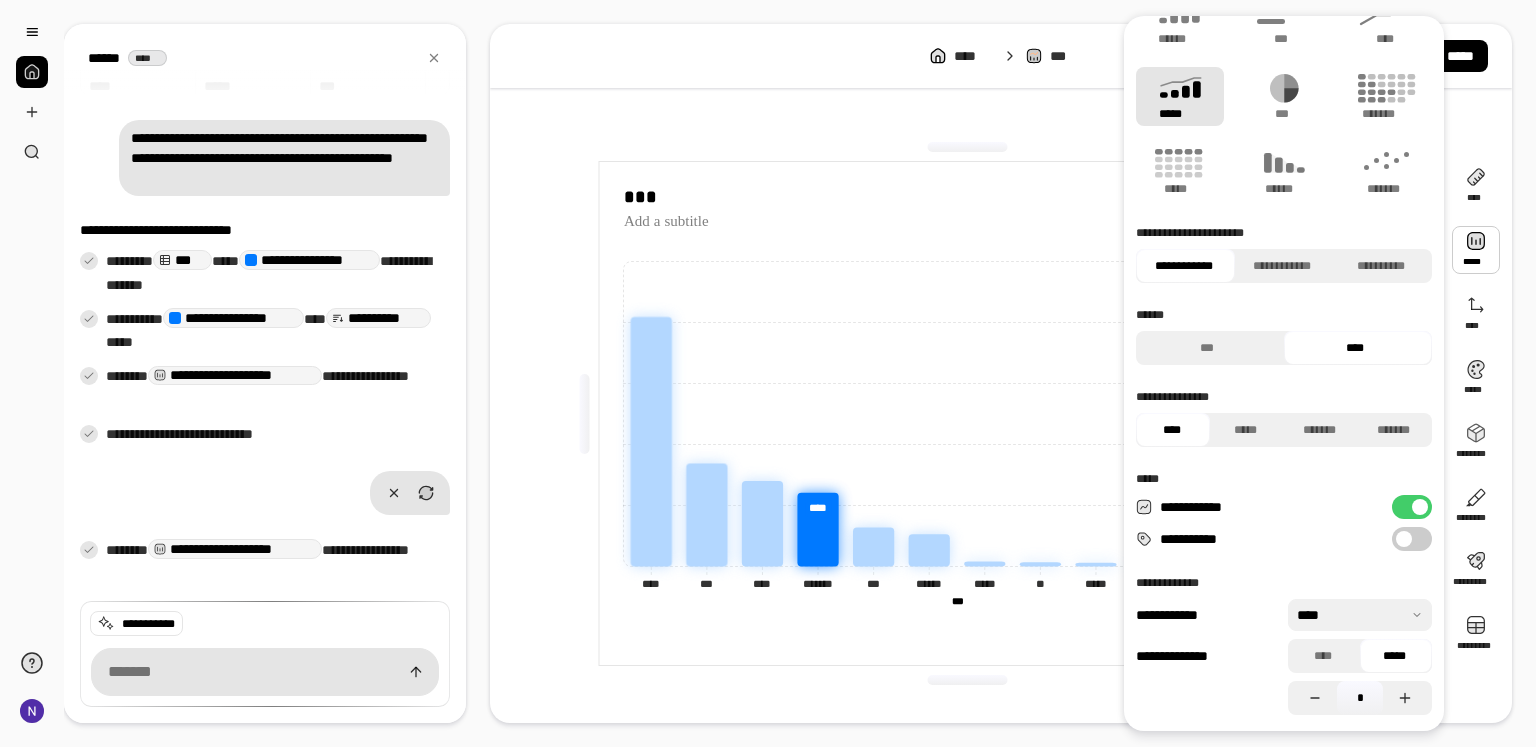 scroll, scrollTop: 0, scrollLeft: 0, axis: both 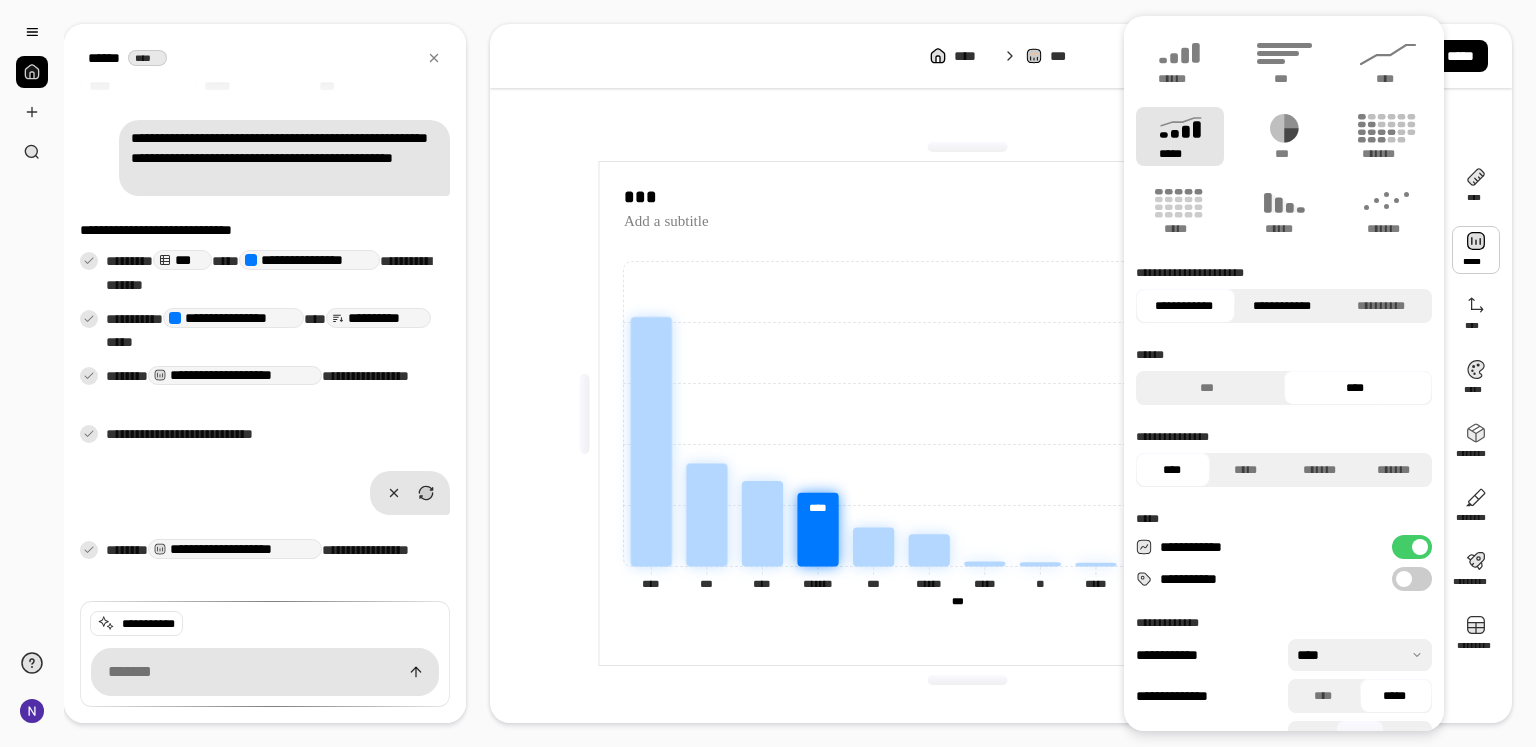 click on "**********" at bounding box center (1282, 306) 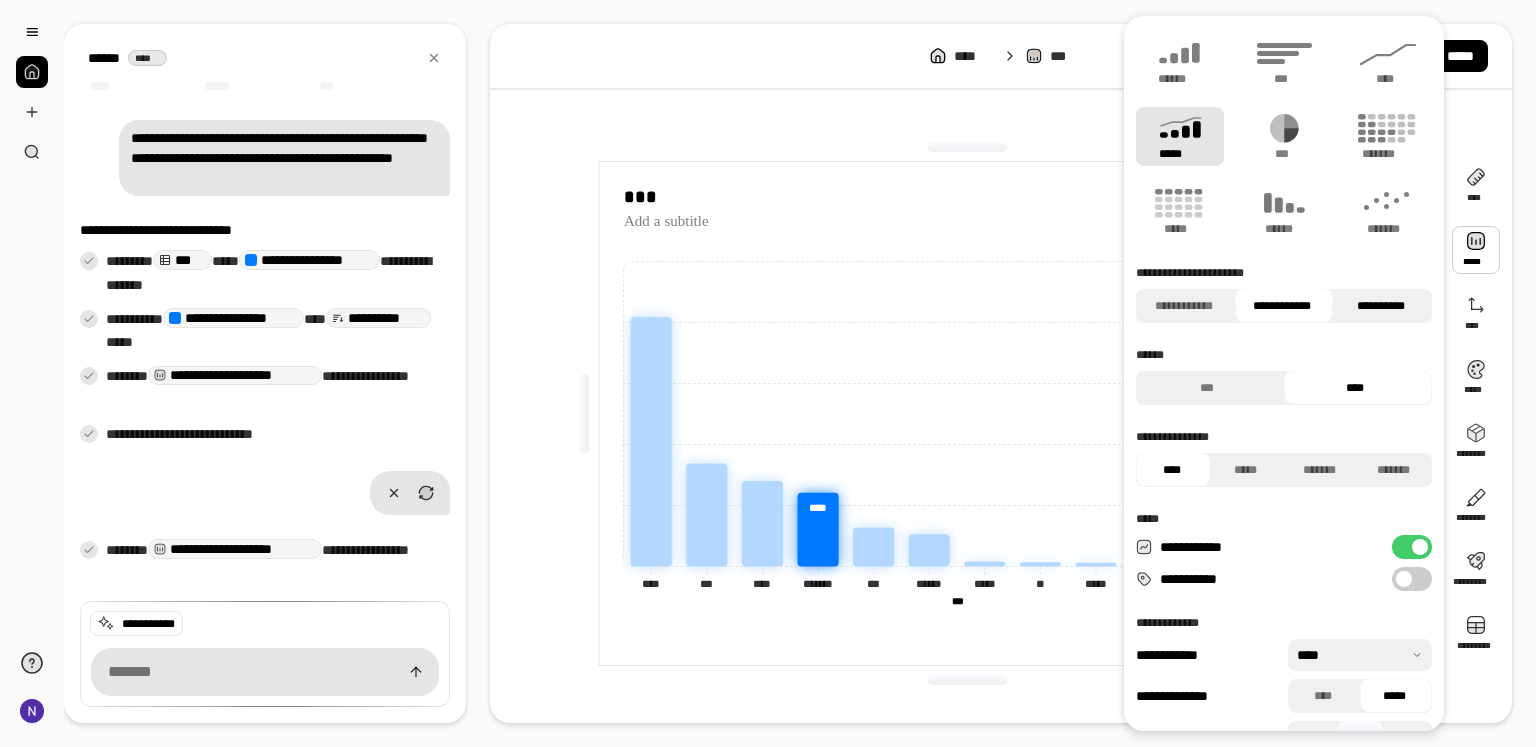 click on "**********" at bounding box center [1380, 306] 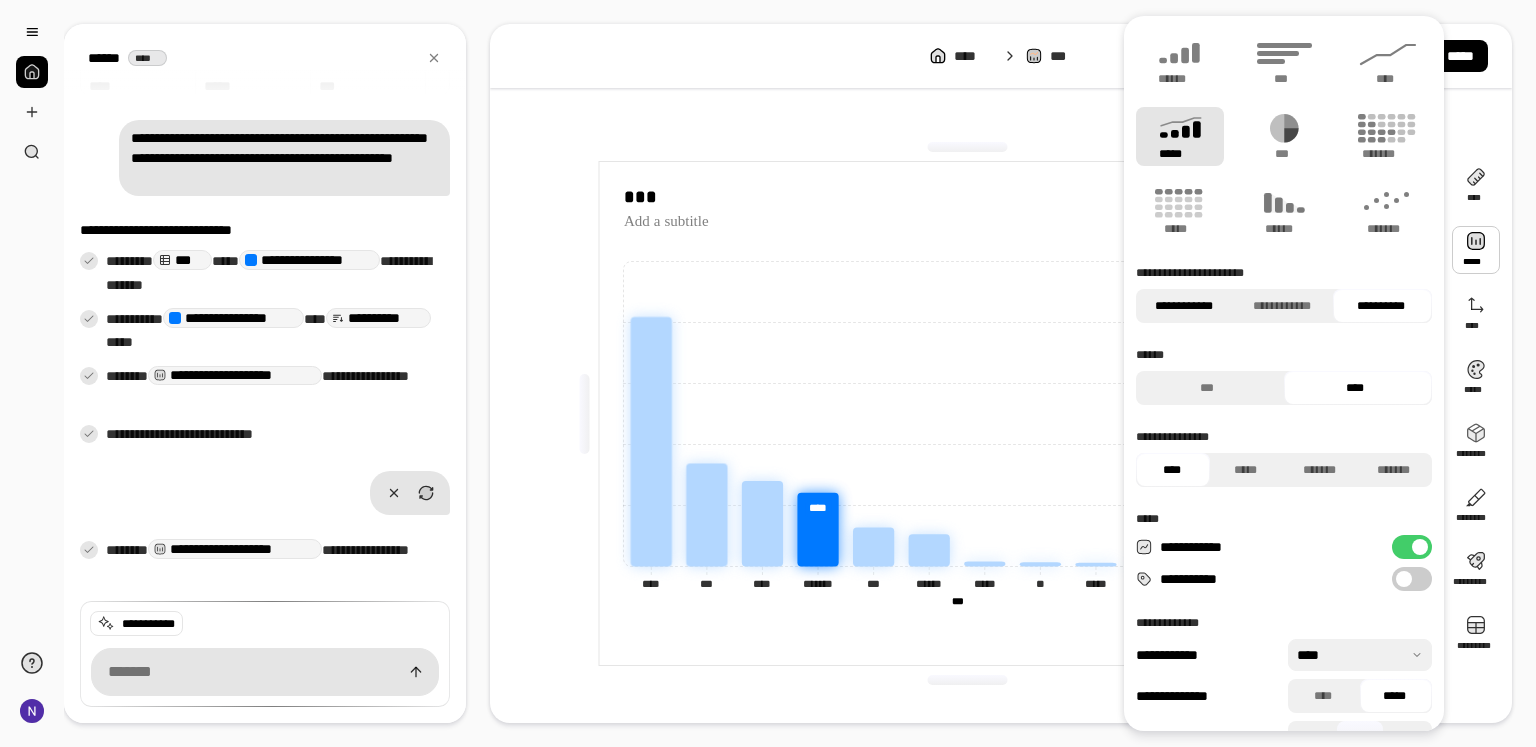 click on "**********" at bounding box center (1183, 306) 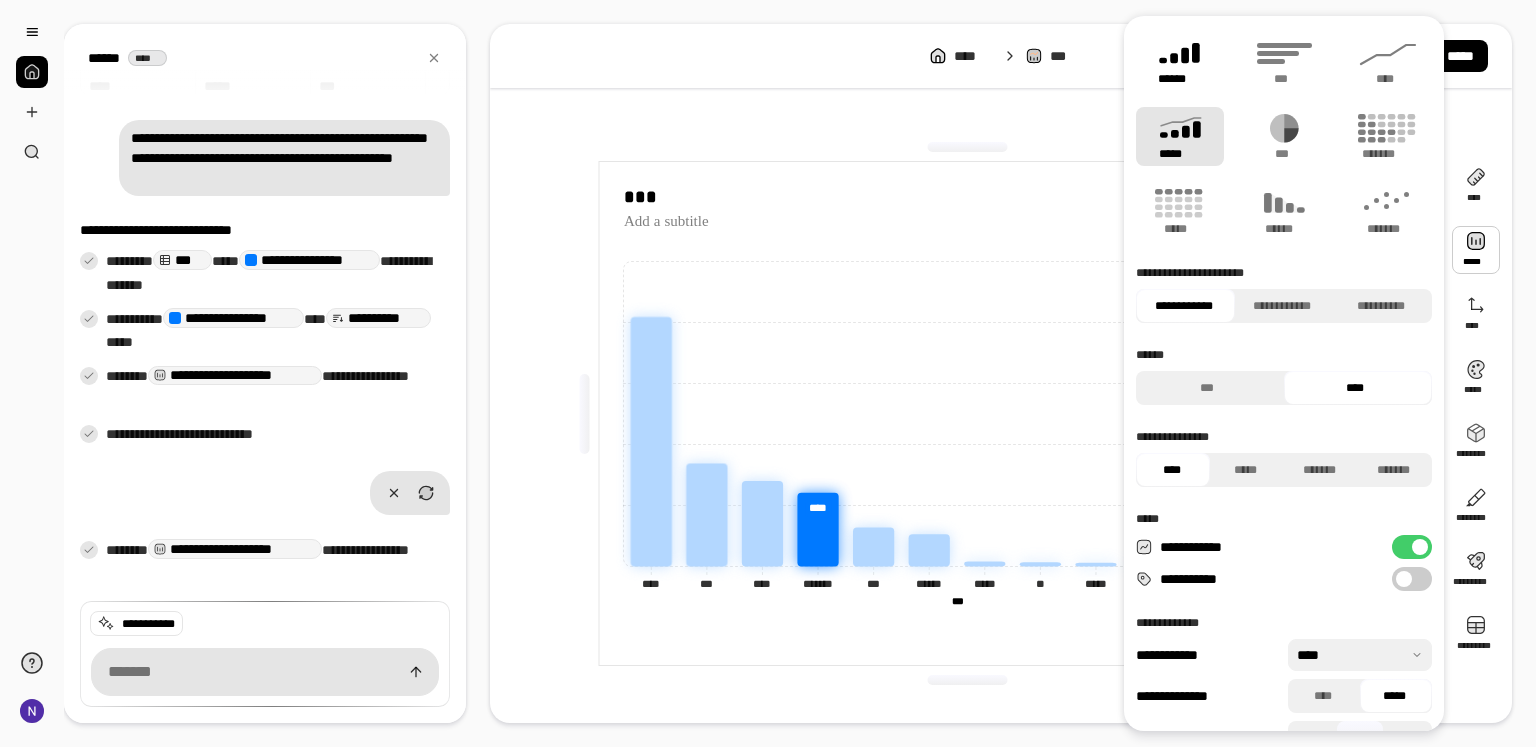 click on "******" at bounding box center (1180, 79) 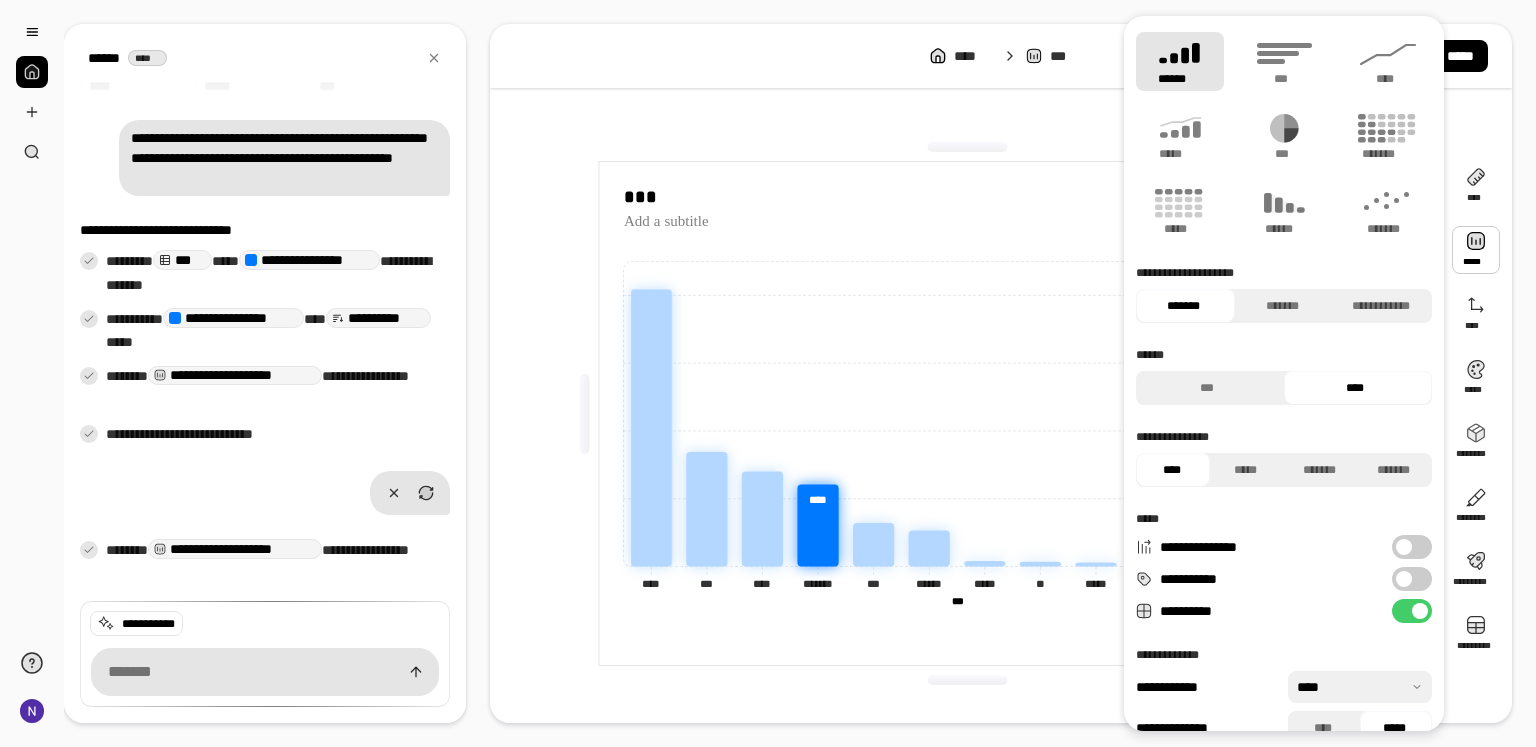 click on "**********" at bounding box center (1412, 611) 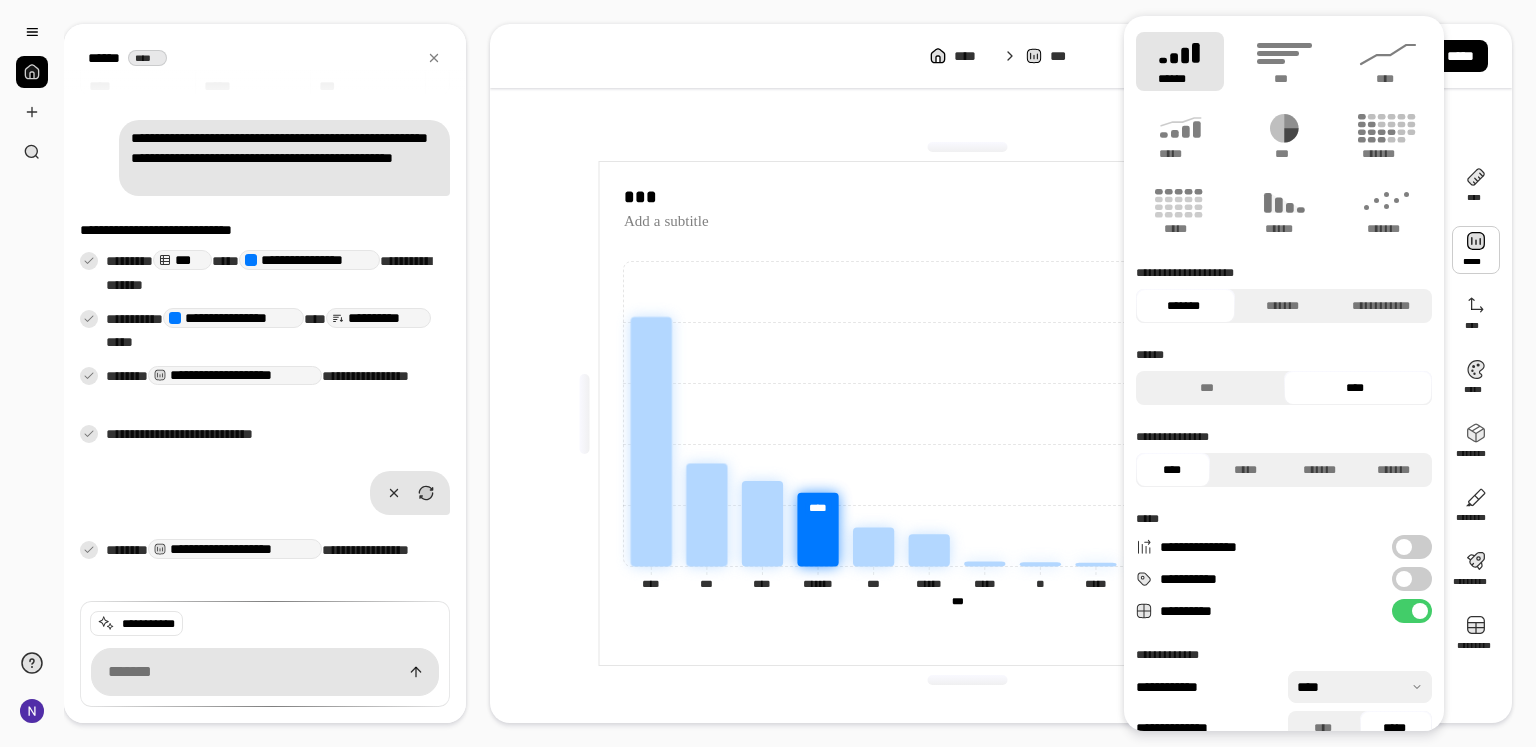 click on "**********" at bounding box center (1412, 611) 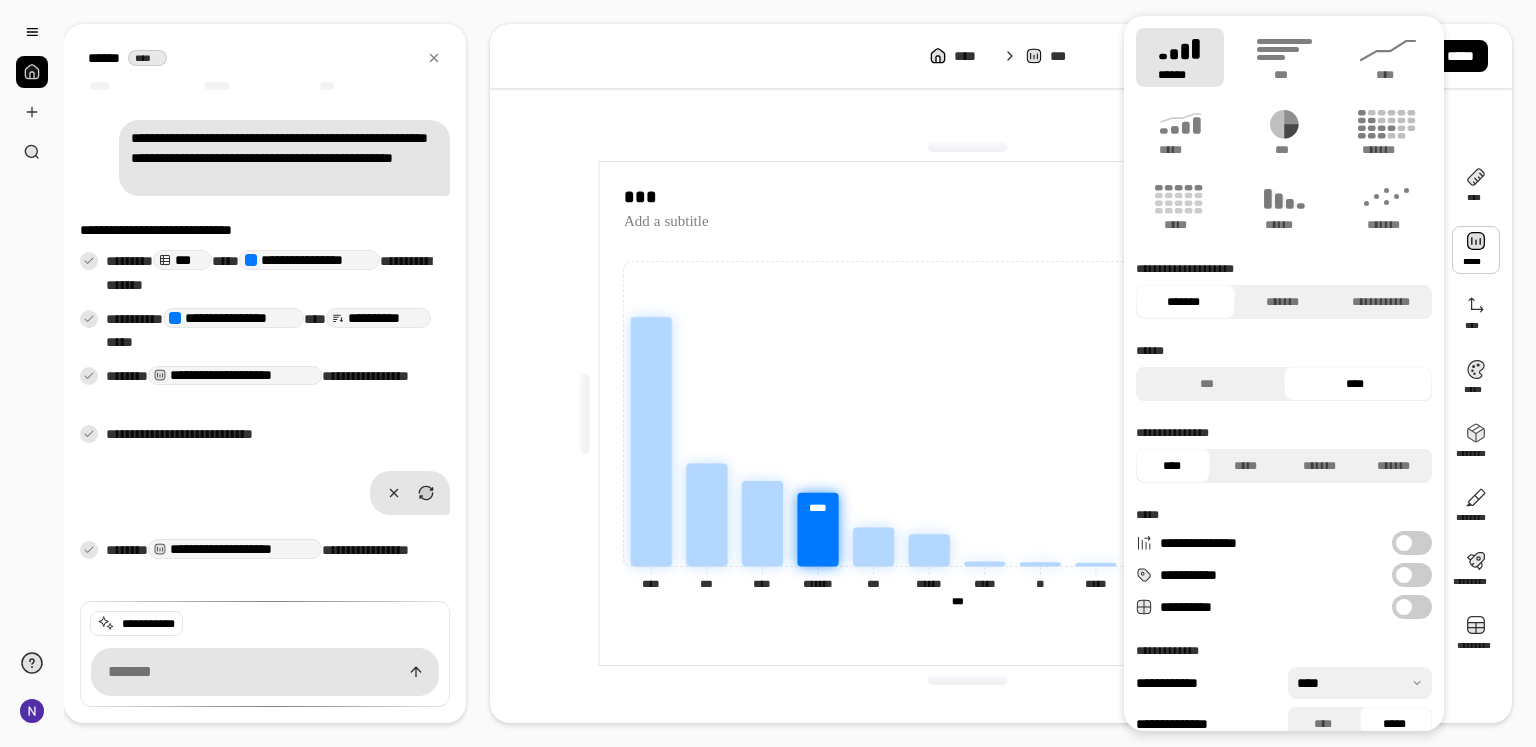 scroll, scrollTop: 0, scrollLeft: 0, axis: both 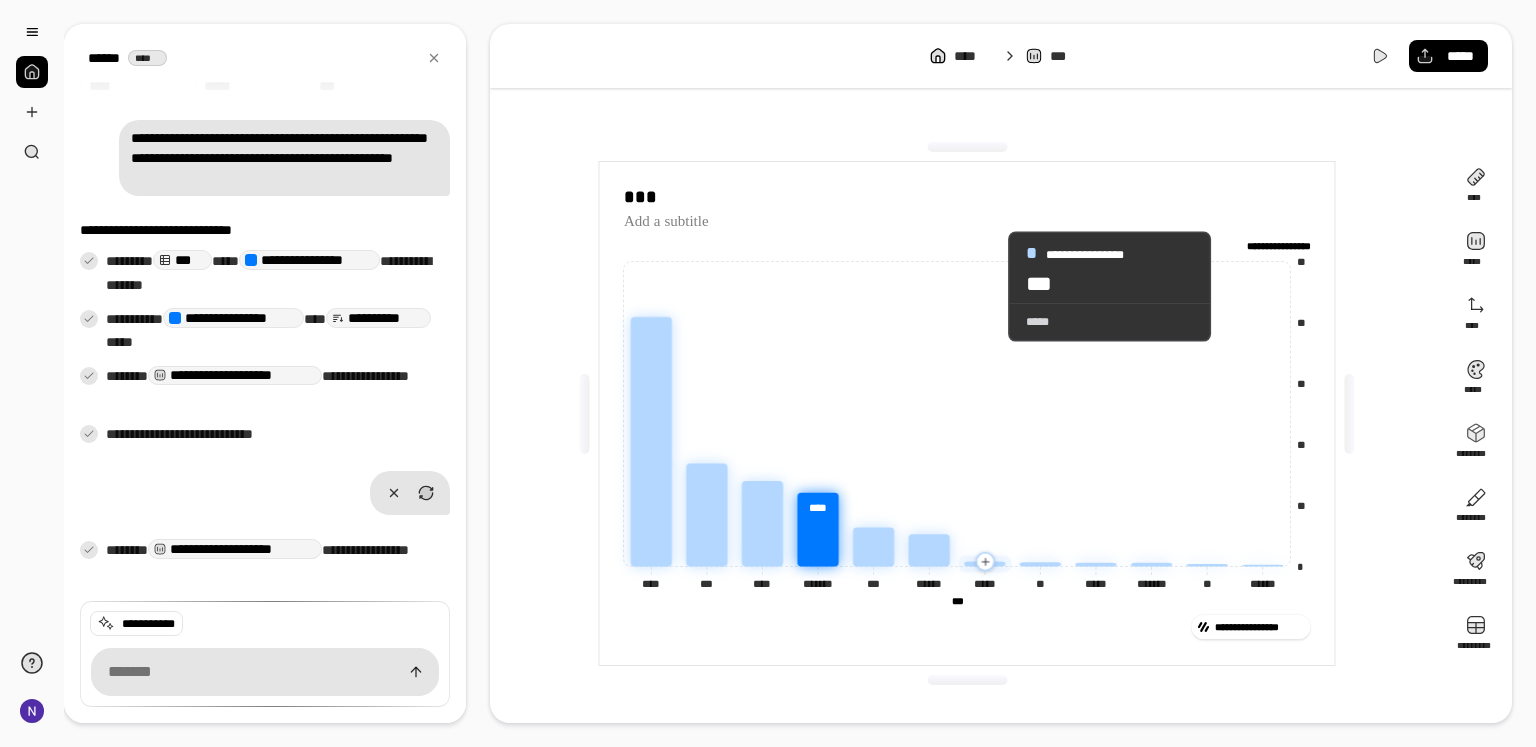 click 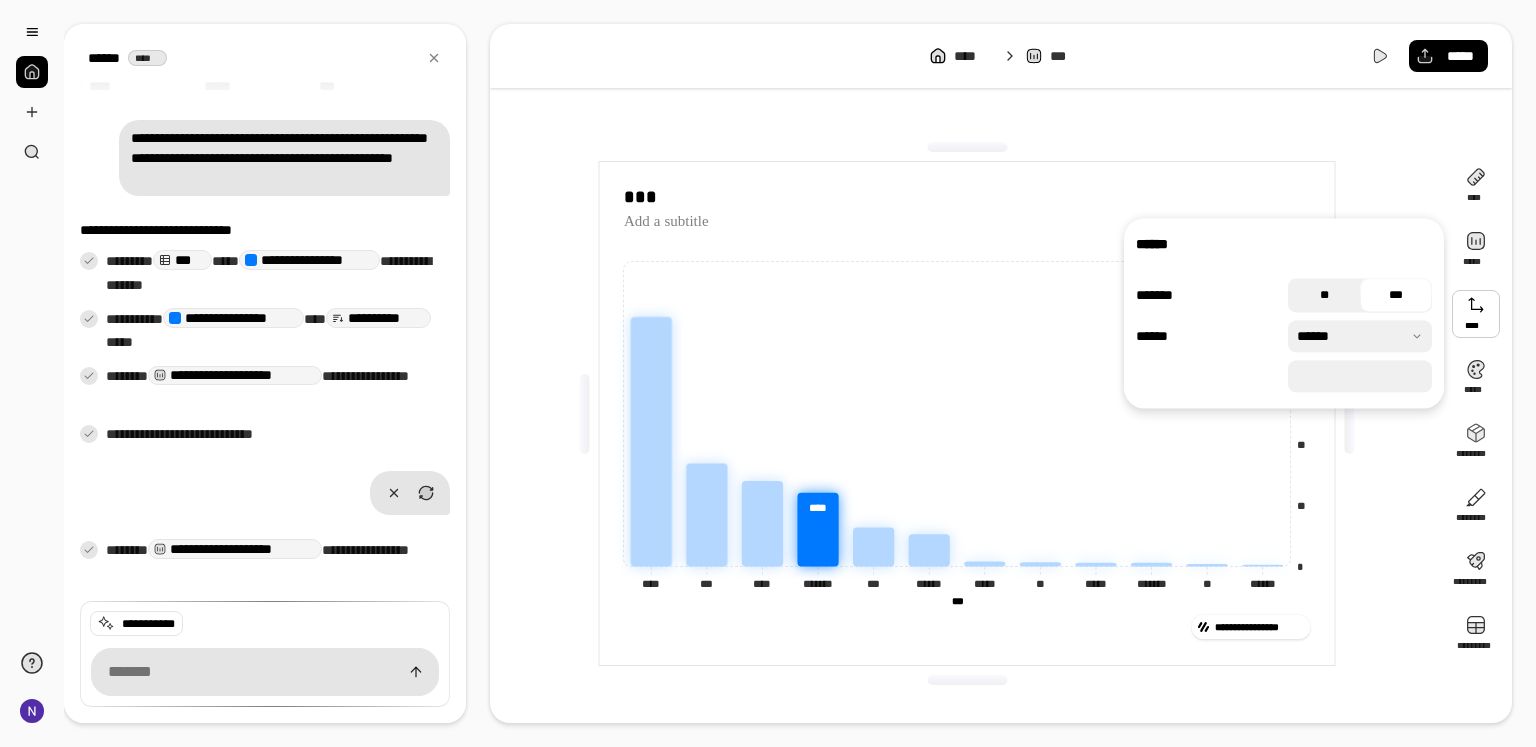 click on "**" at bounding box center (1324, 295) 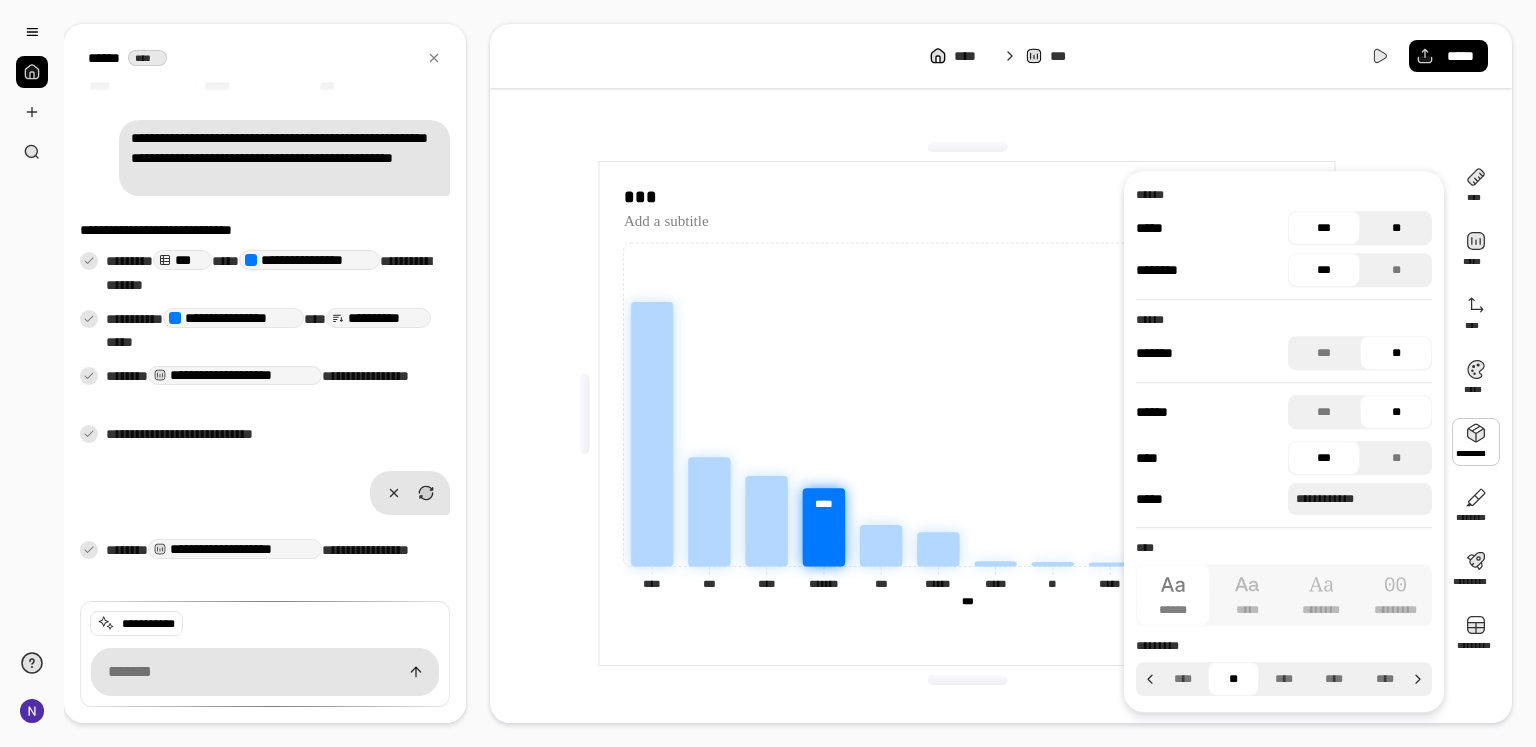 click on "**" at bounding box center [1396, 228] 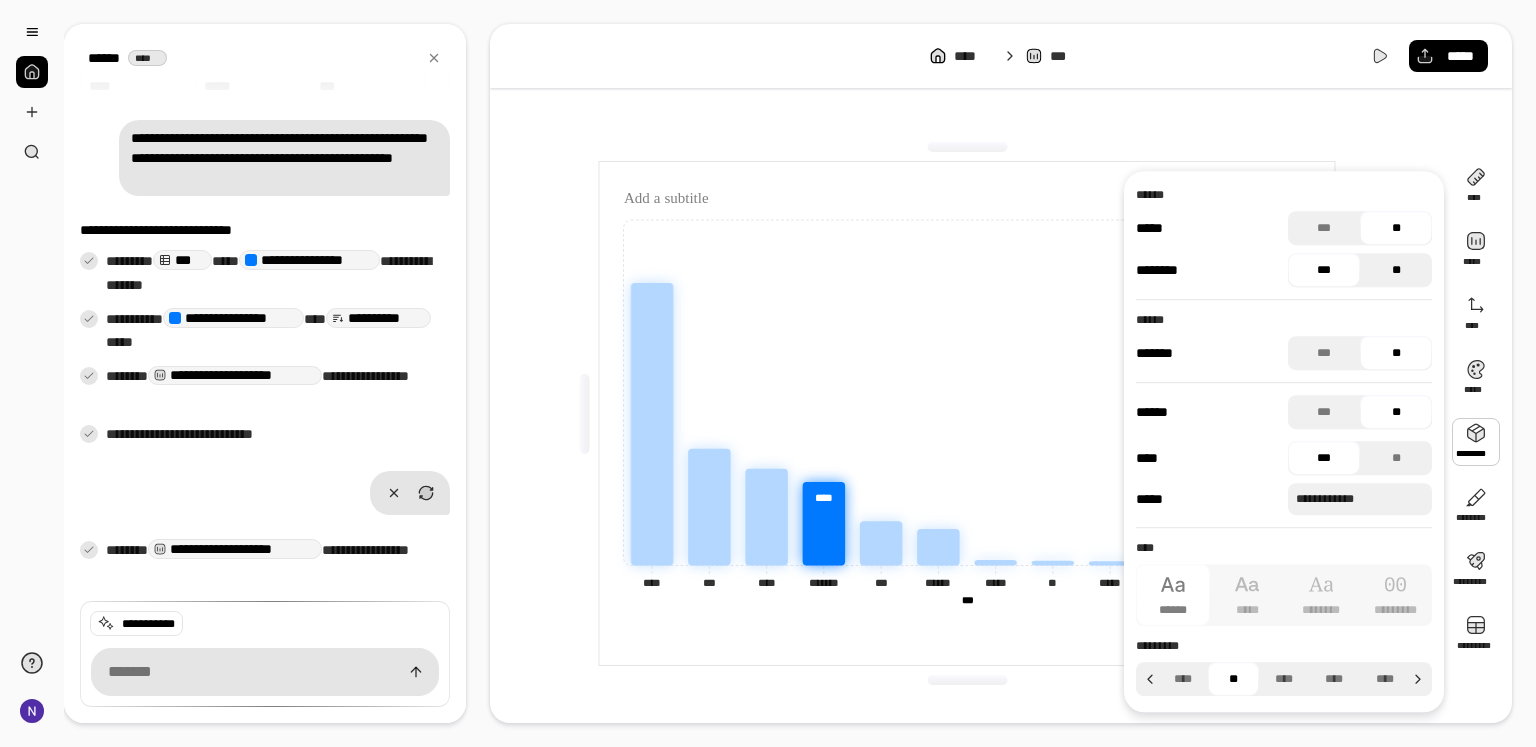 click on "**" at bounding box center (1396, 270) 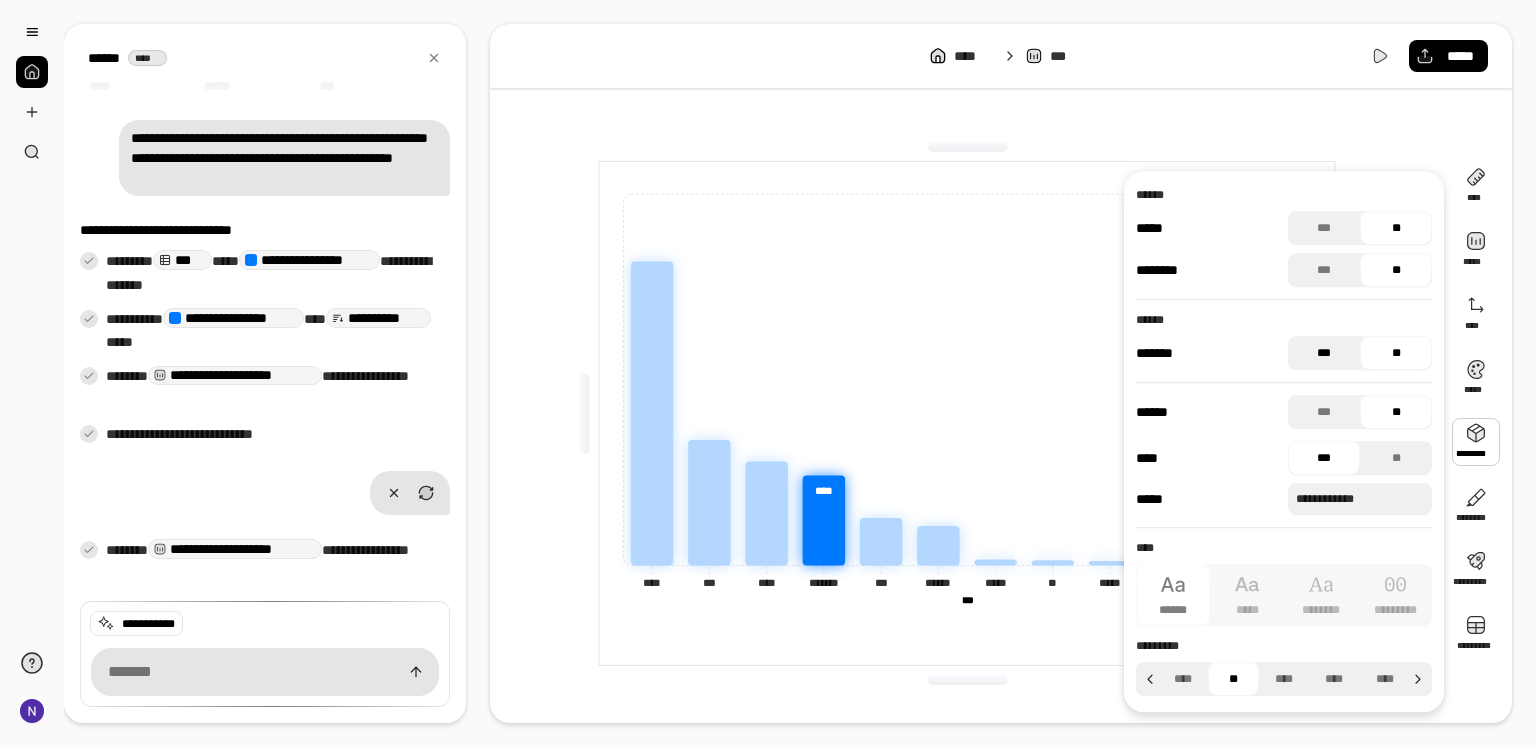 click on "***" at bounding box center [1324, 353] 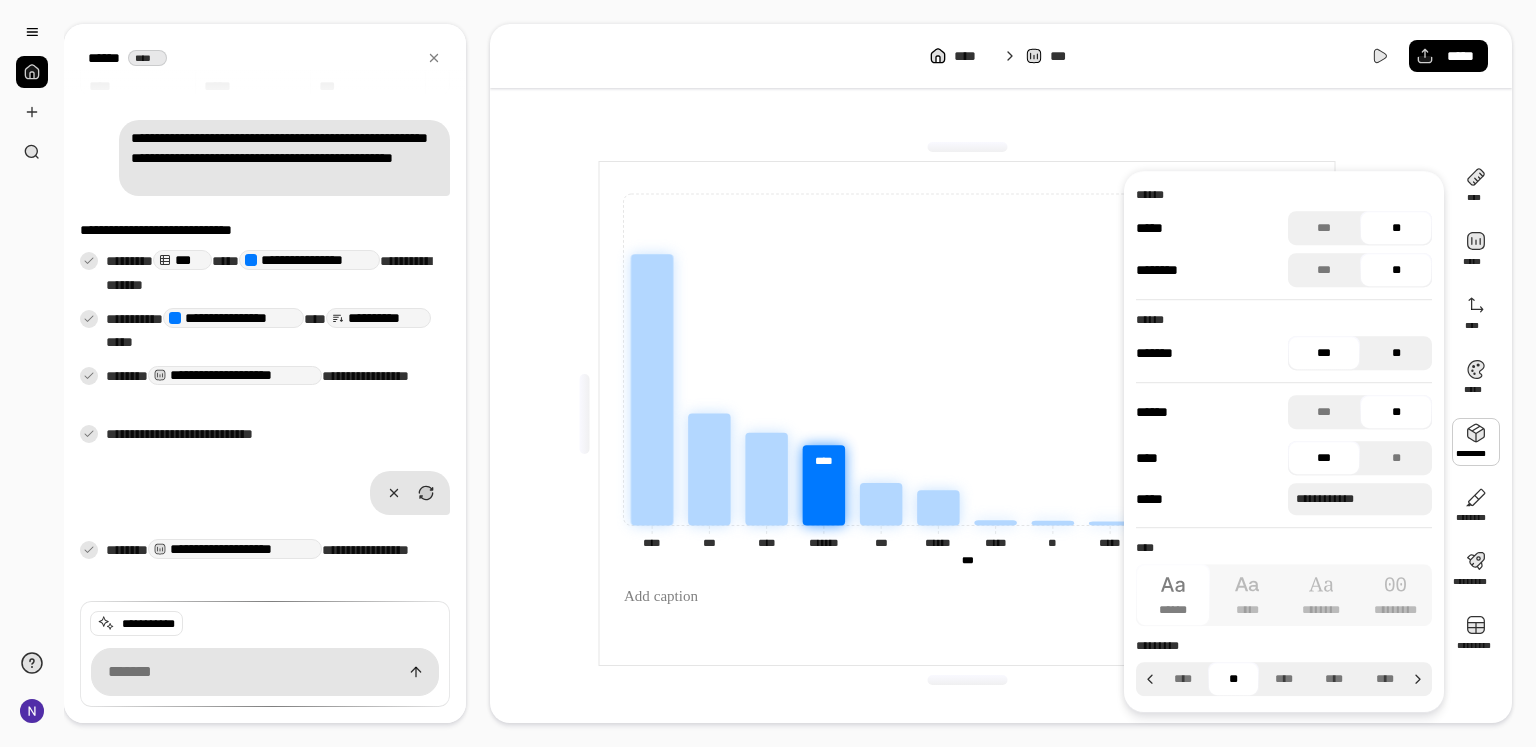 click on "**" at bounding box center [1396, 353] 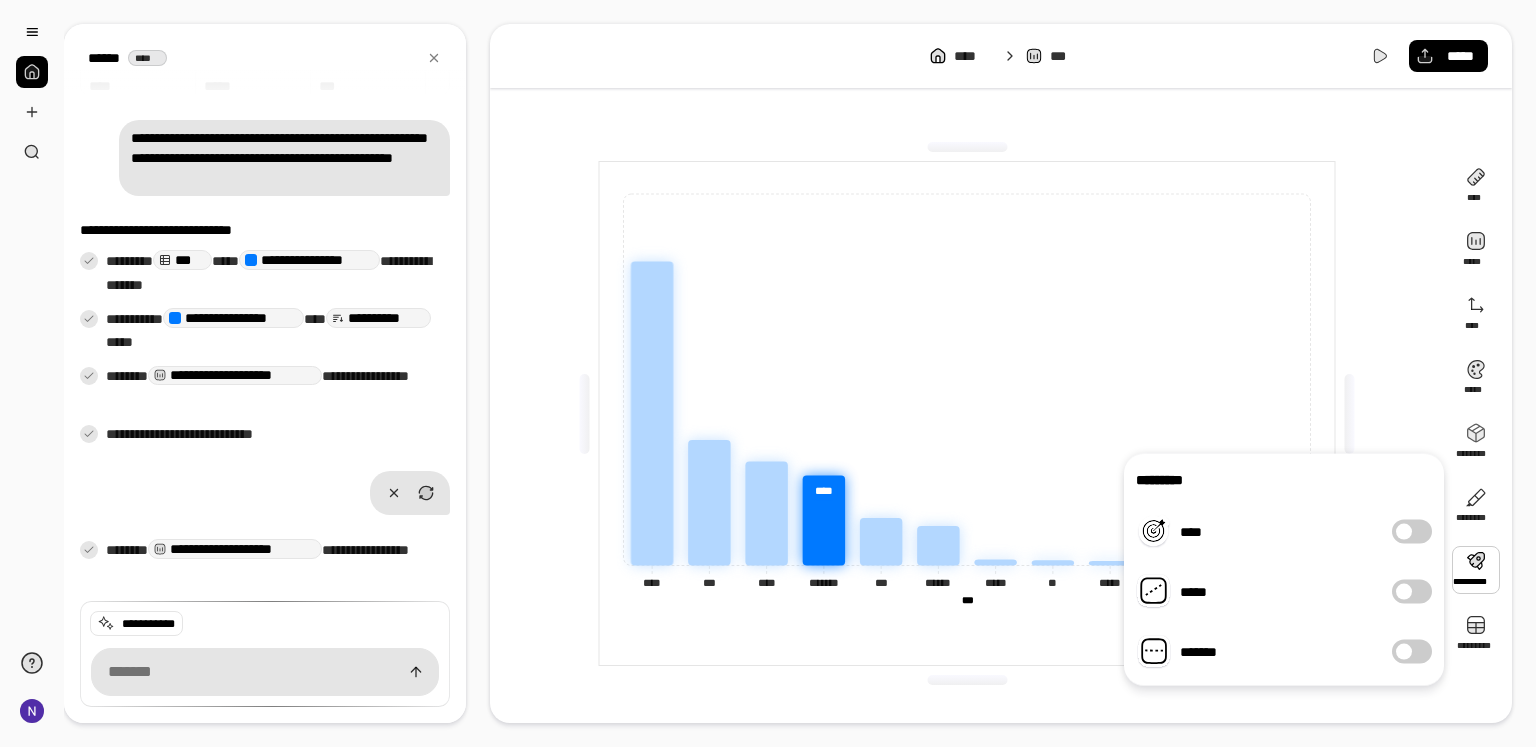 click on "*****" at bounding box center [1412, 592] 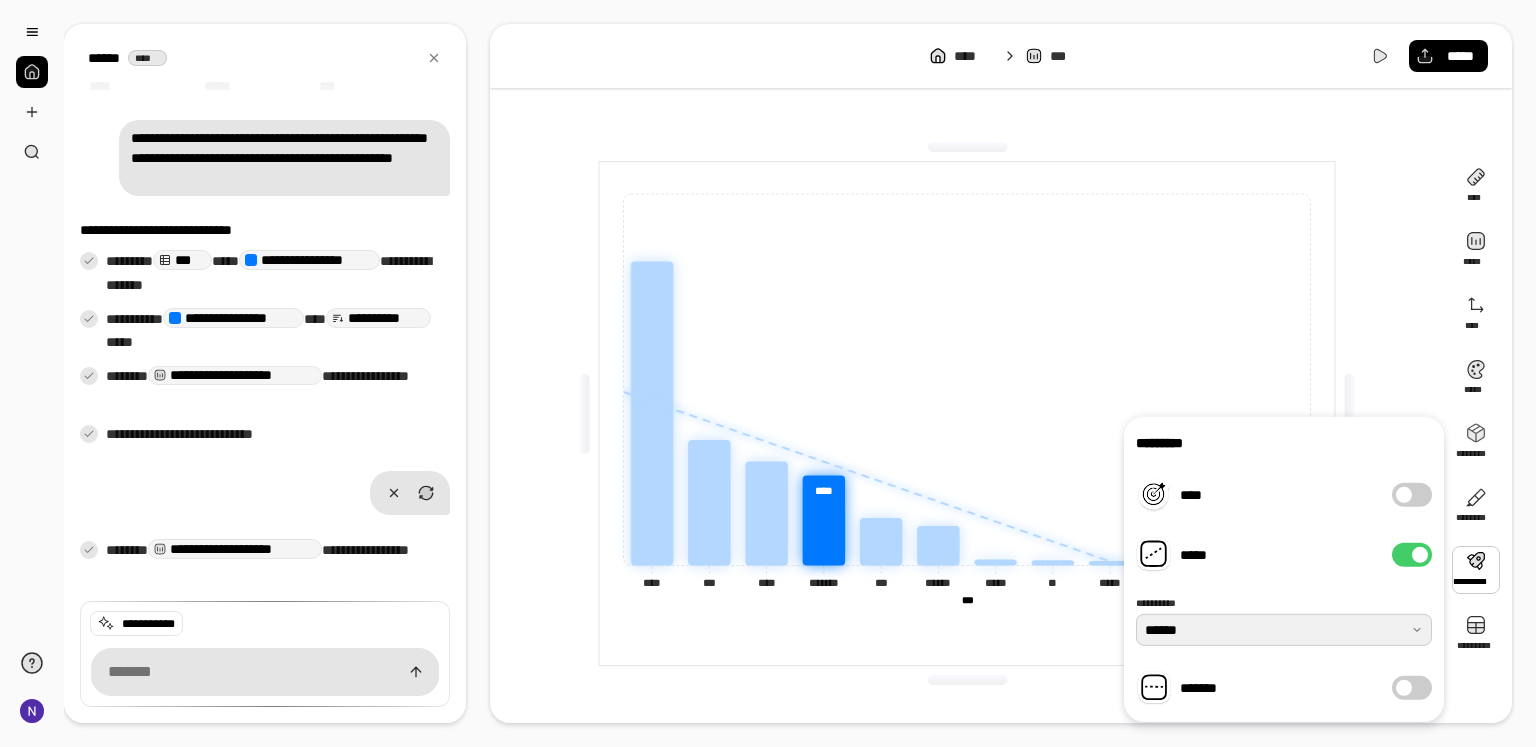 click at bounding box center (1284, 630) 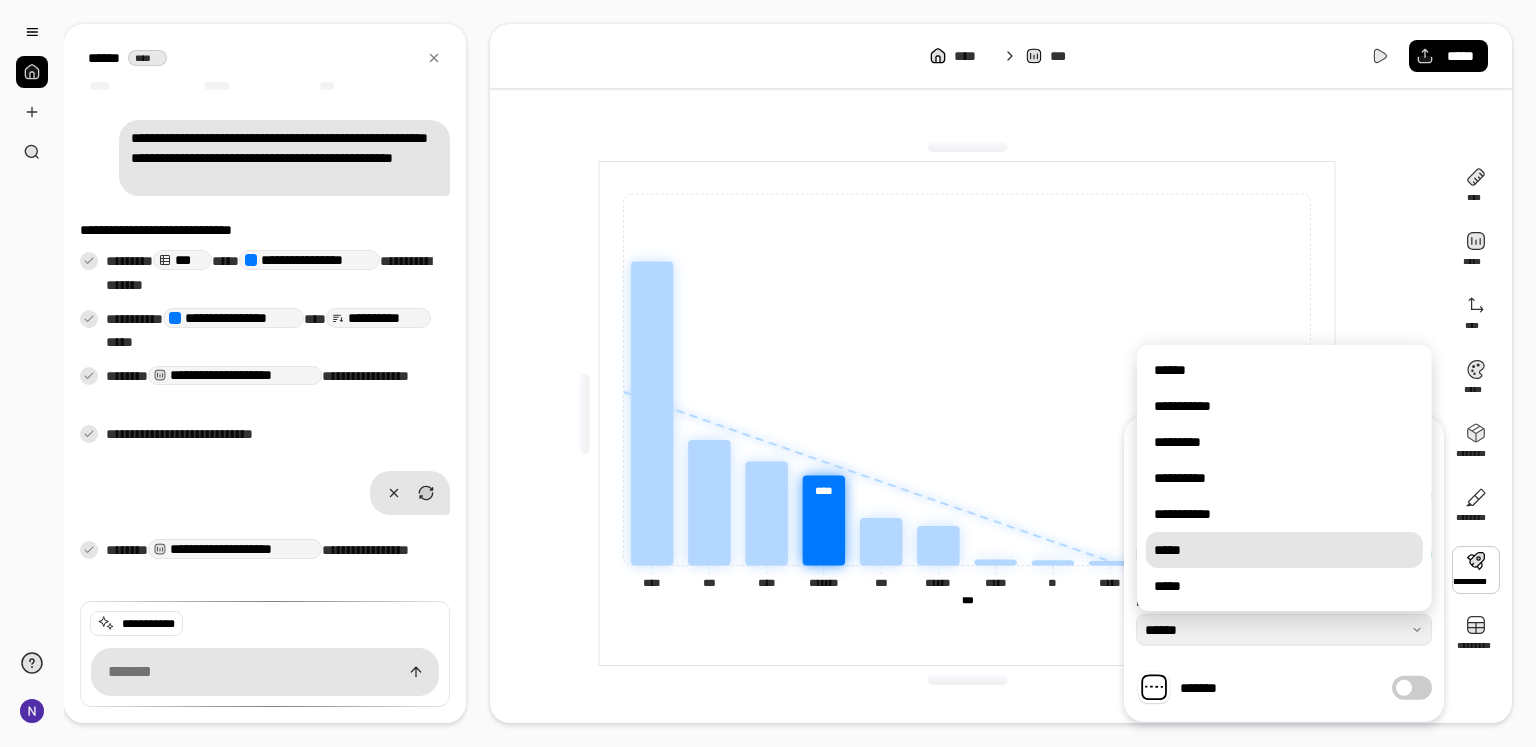 click on "*****" at bounding box center [1284, 550] 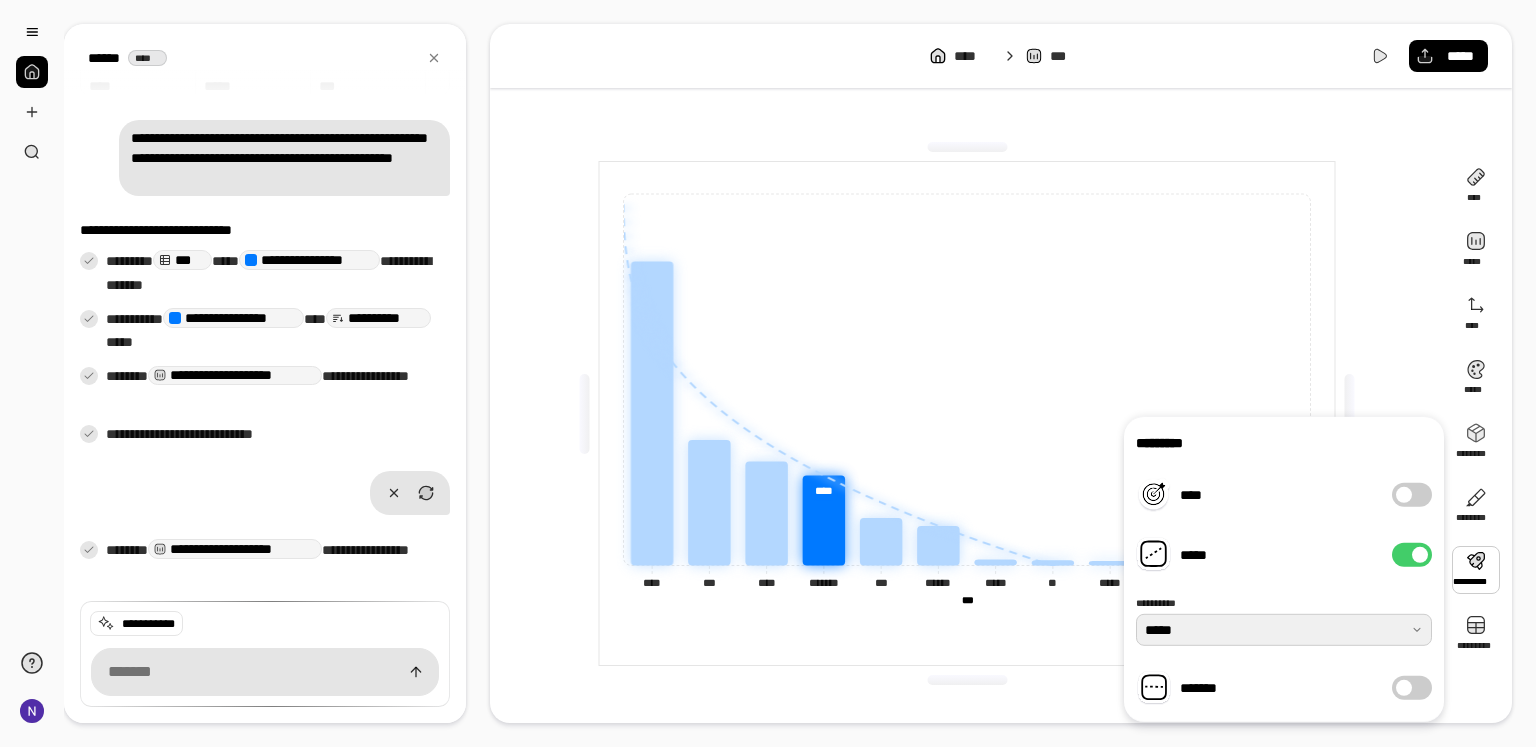 click at bounding box center [1284, 630] 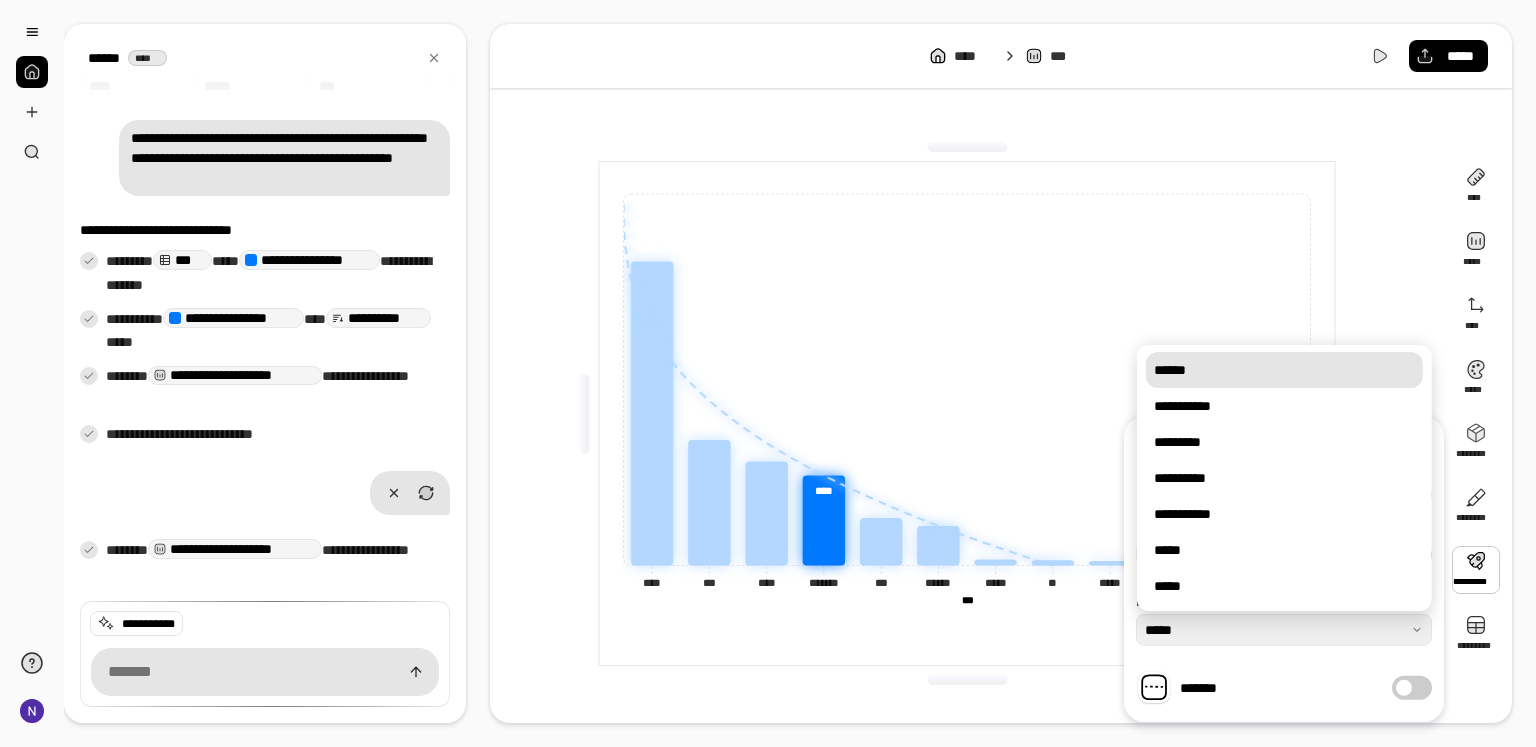 click on "******" at bounding box center (1284, 370) 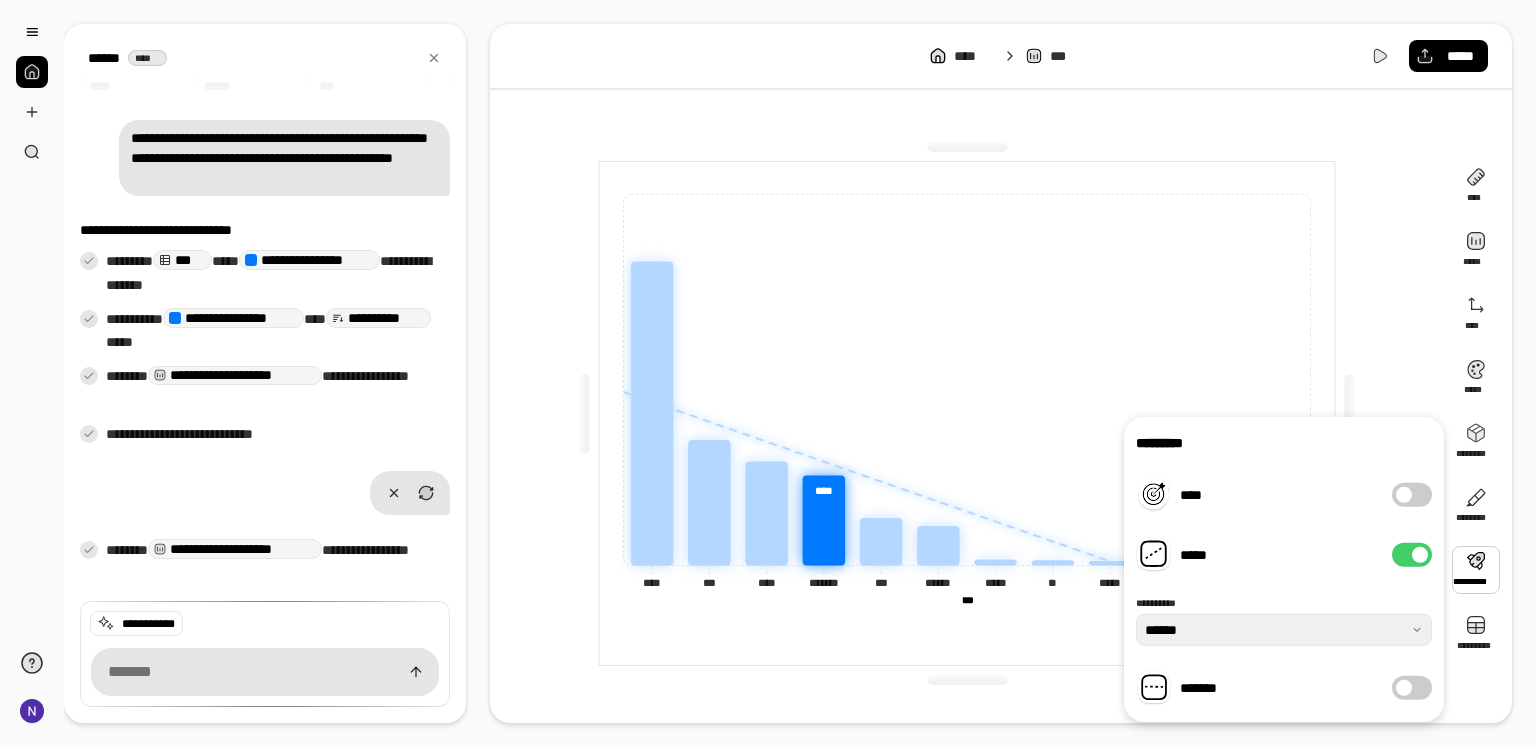 click on "*****" at bounding box center [1412, 555] 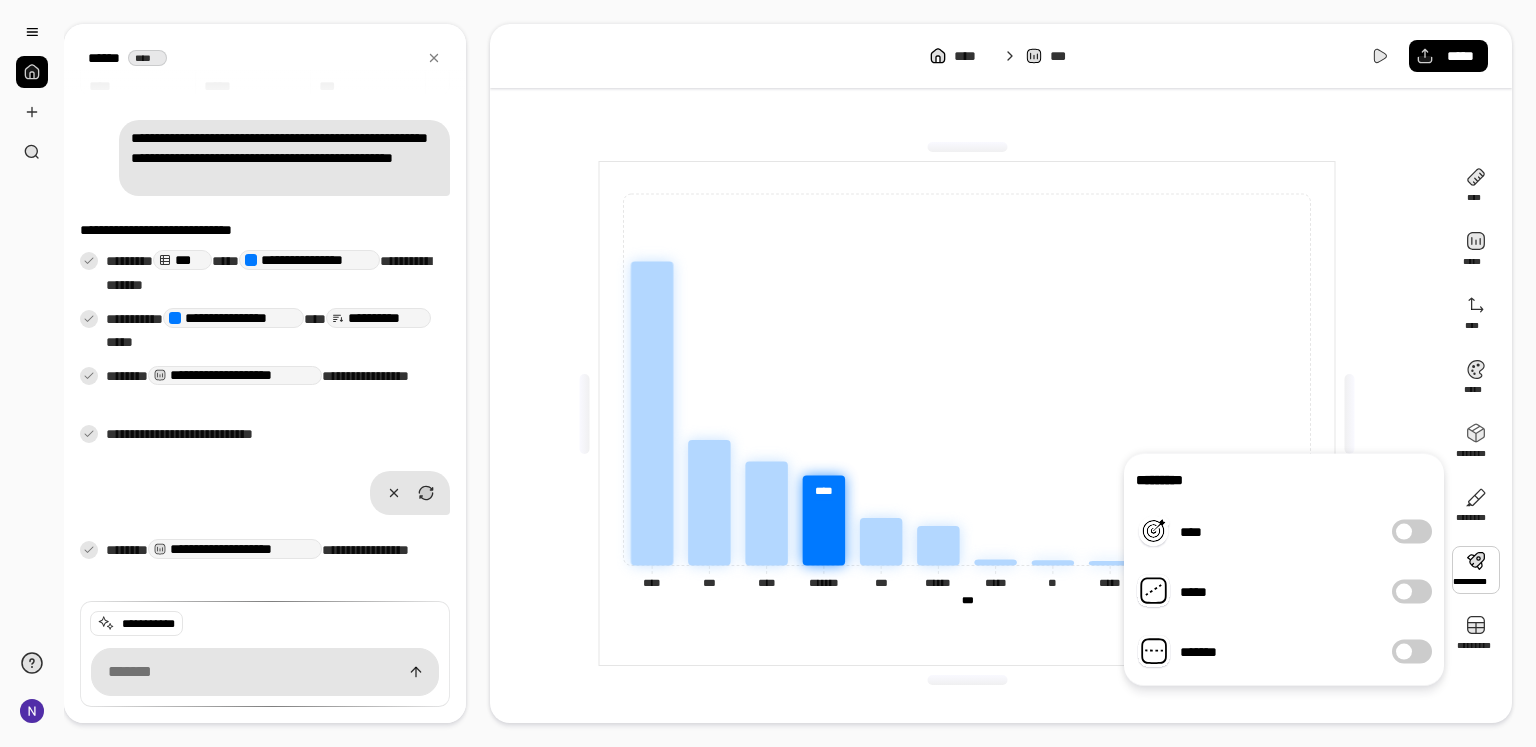 click on "*******" at bounding box center [1412, 652] 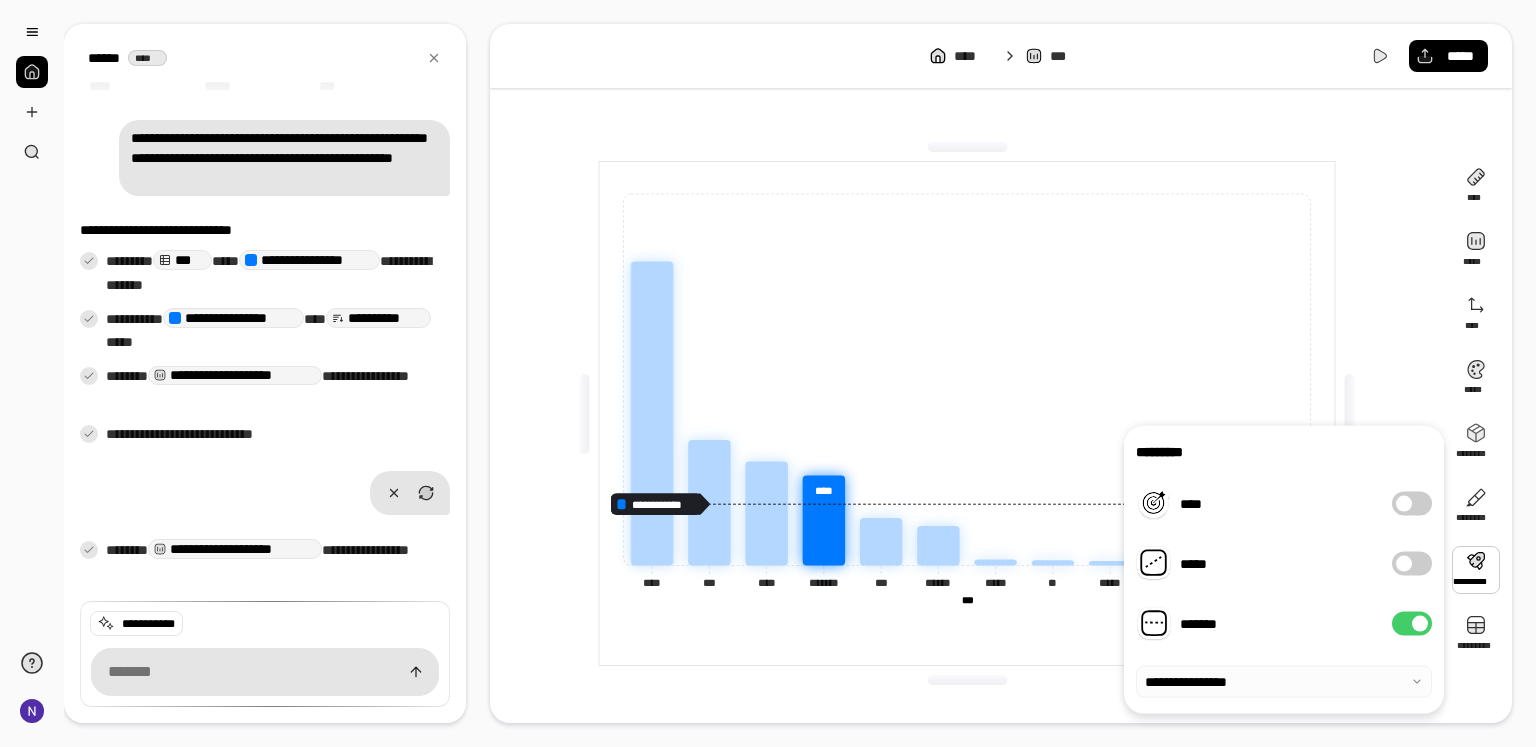 click at bounding box center (1284, 682) 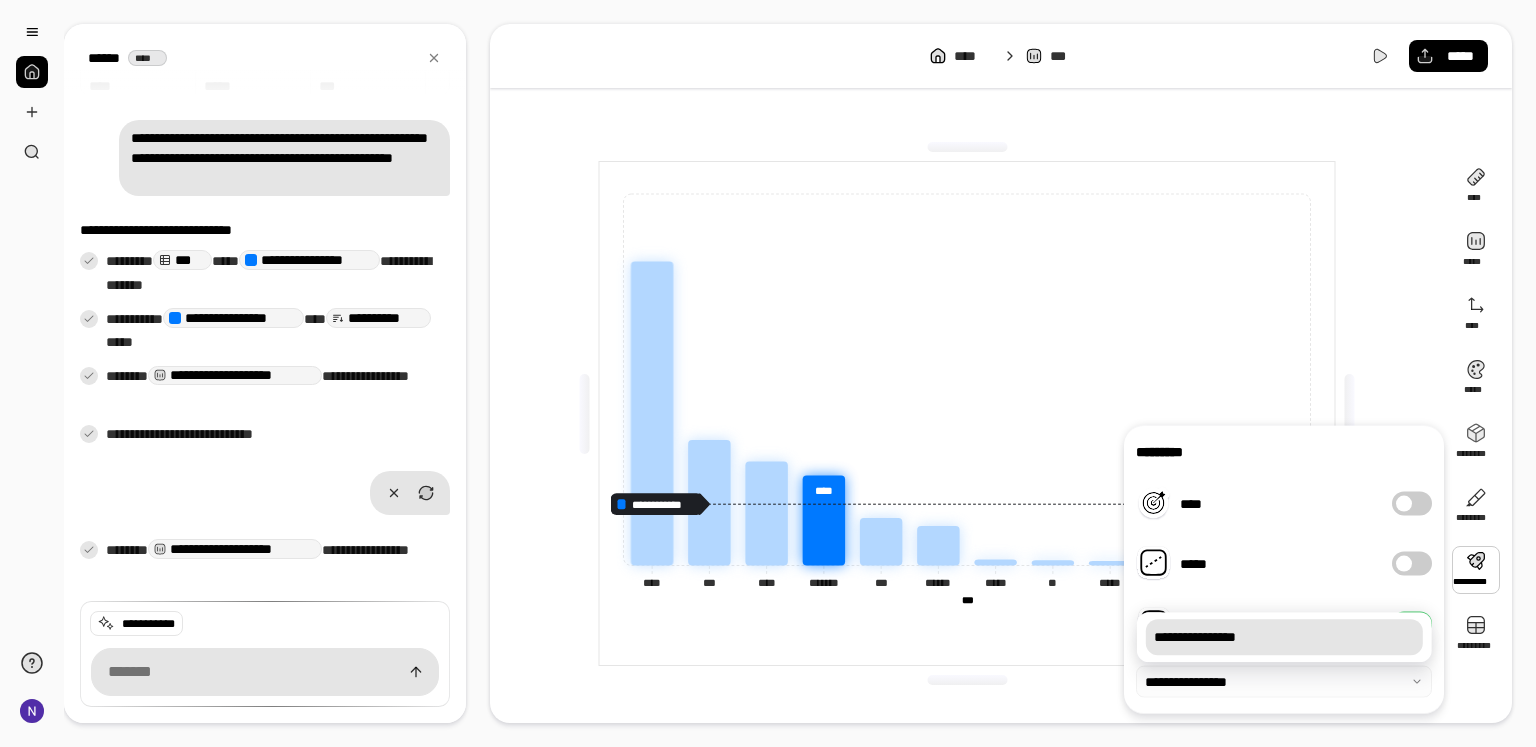 click at bounding box center [1284, 682] 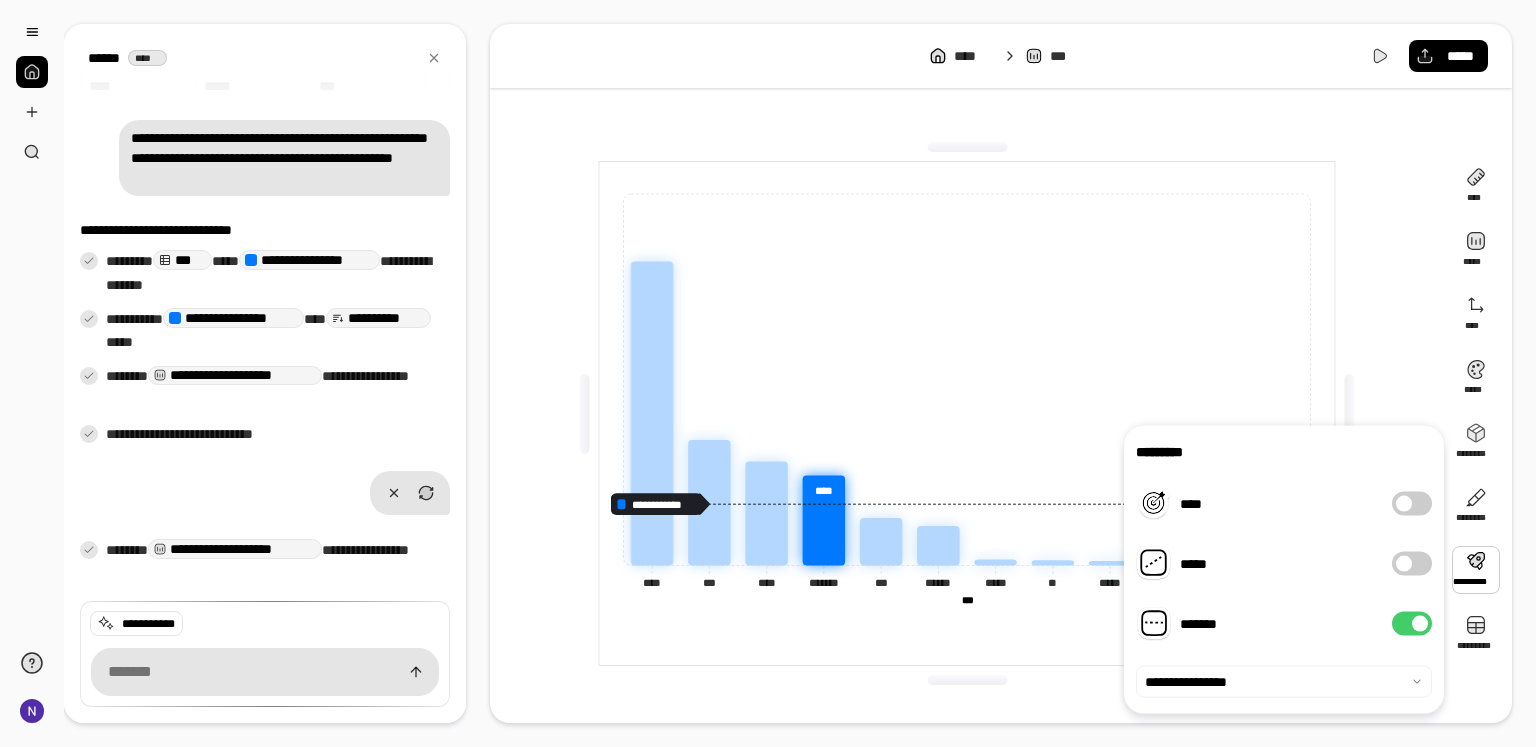click on "*******" at bounding box center [1412, 624] 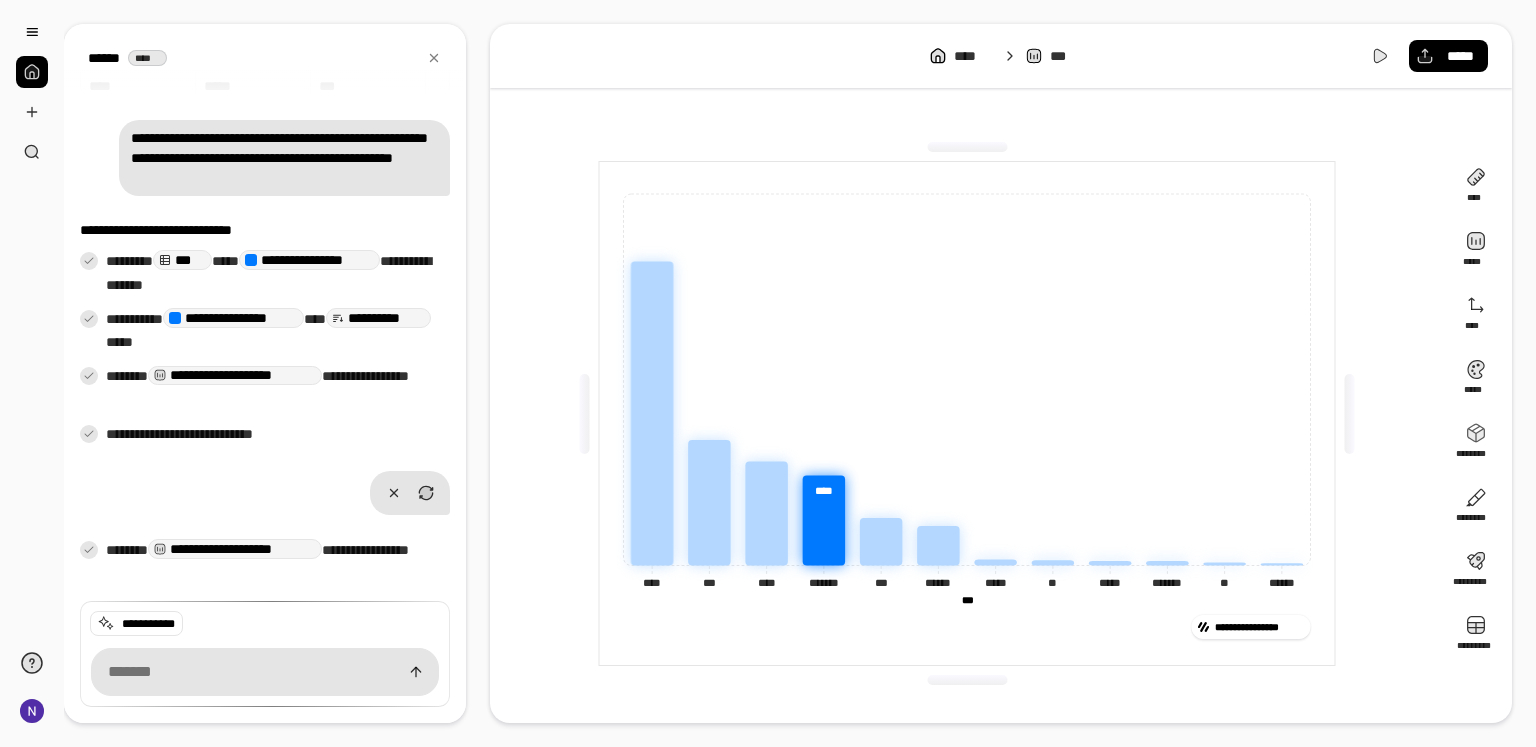 click on "**********" at bounding box center (967, 413) 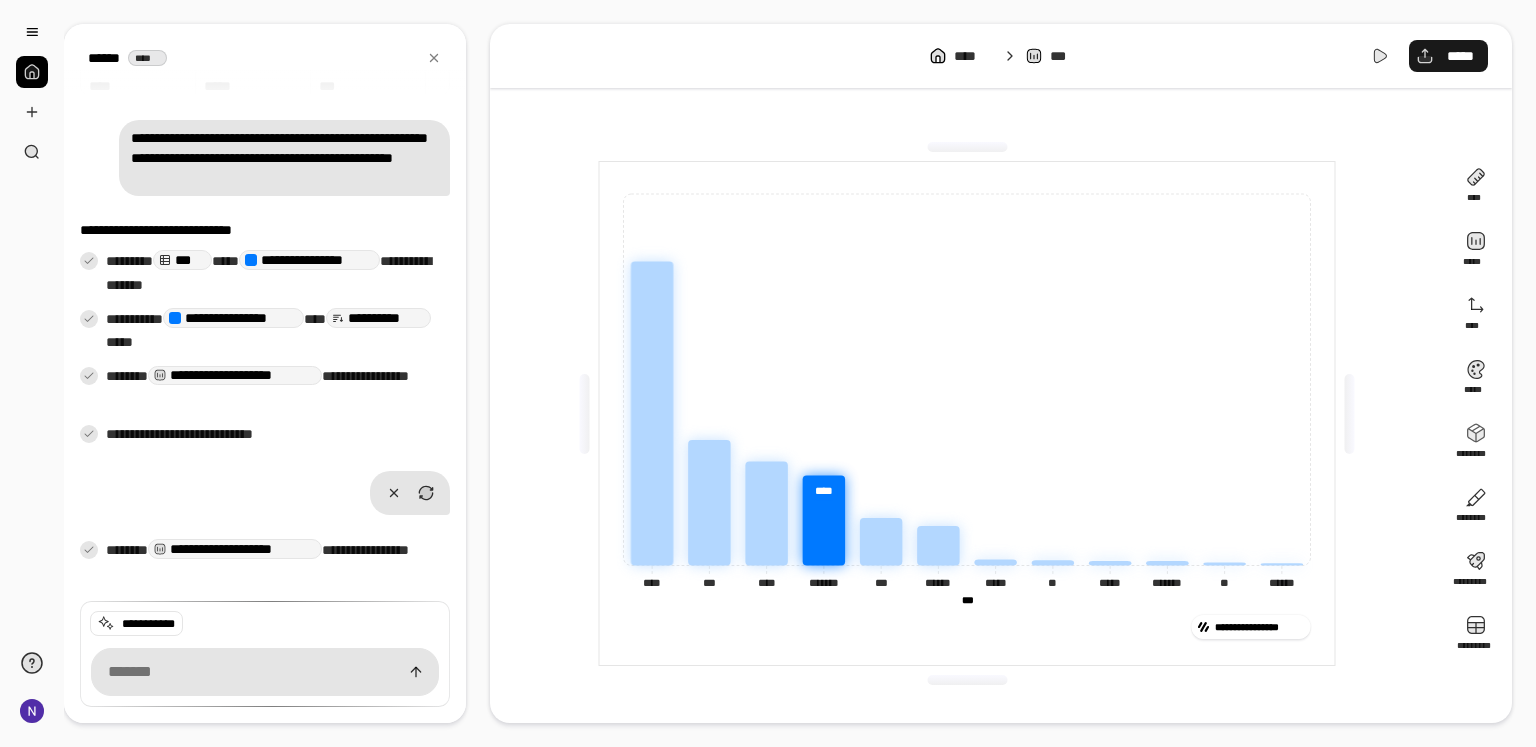 click on "*****" at bounding box center (1448, 56) 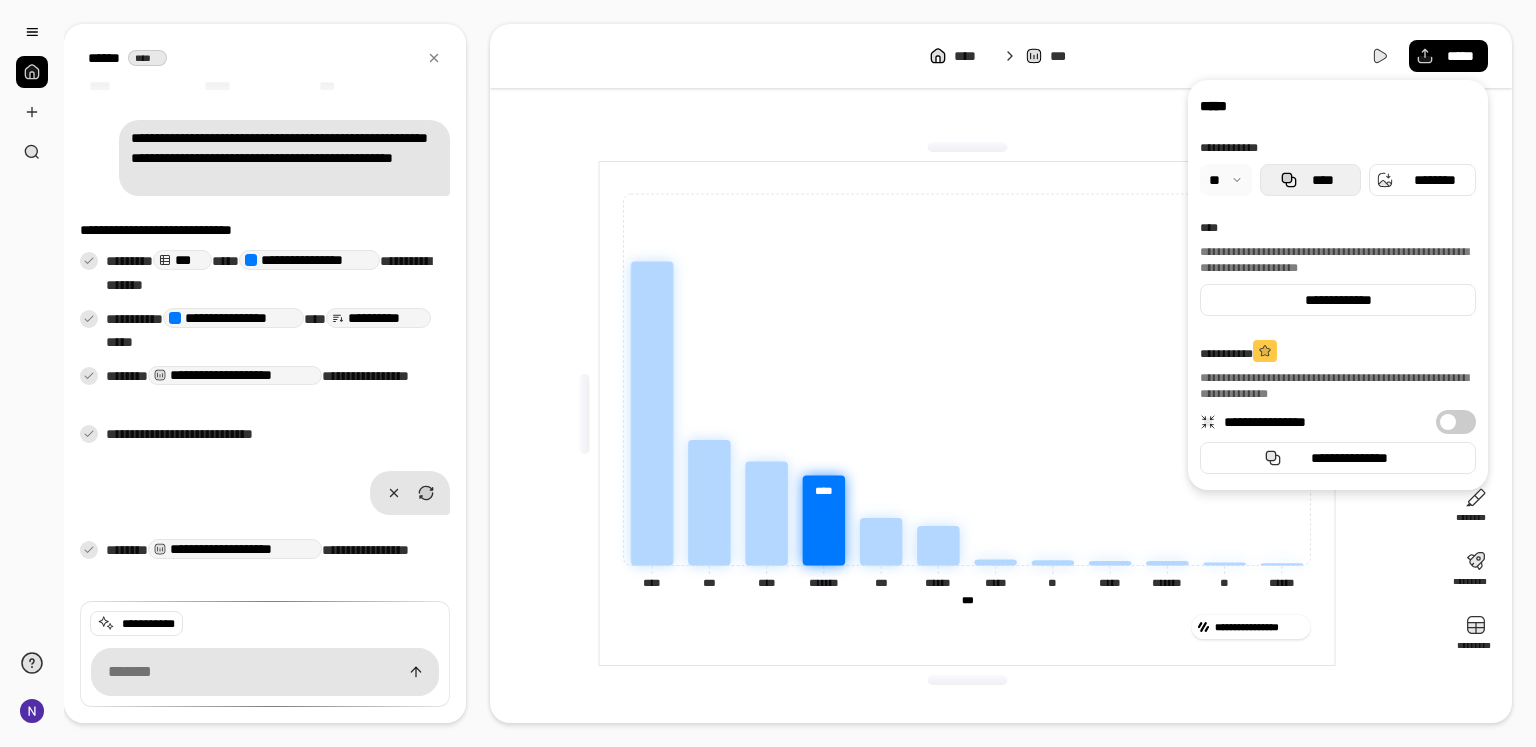 click on "****" at bounding box center [1310, 180] 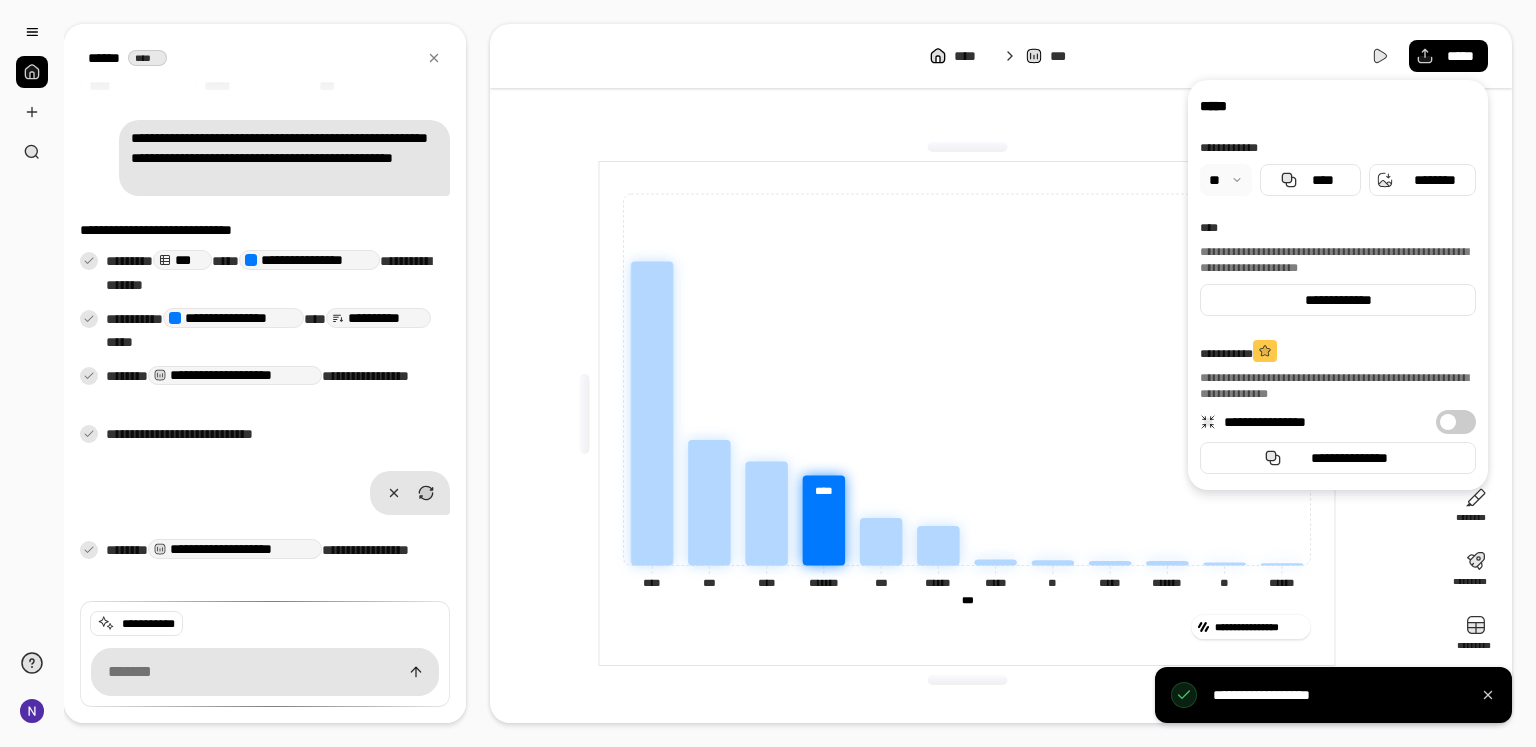 click at bounding box center (1226, 180) 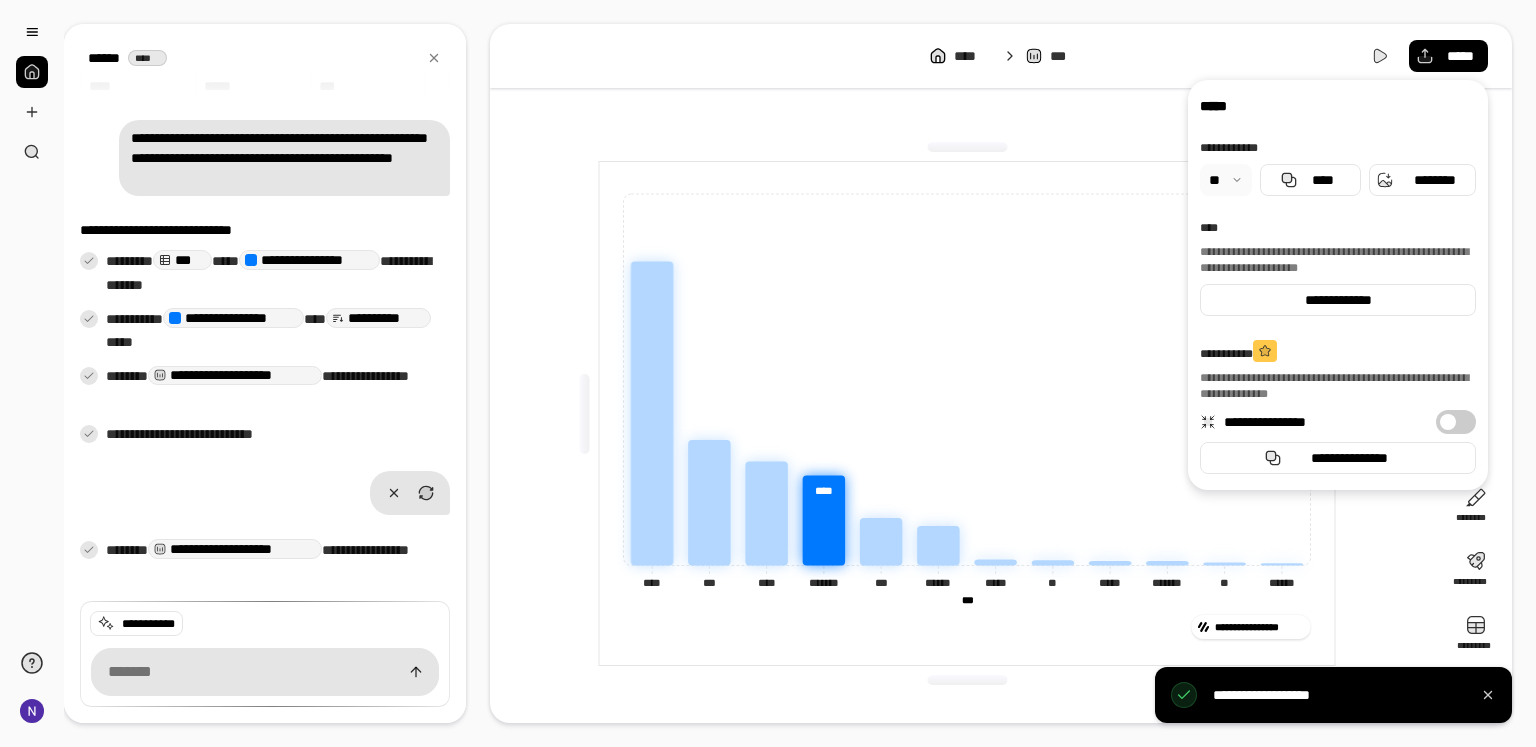 click on "**********" at bounding box center (1338, 148) 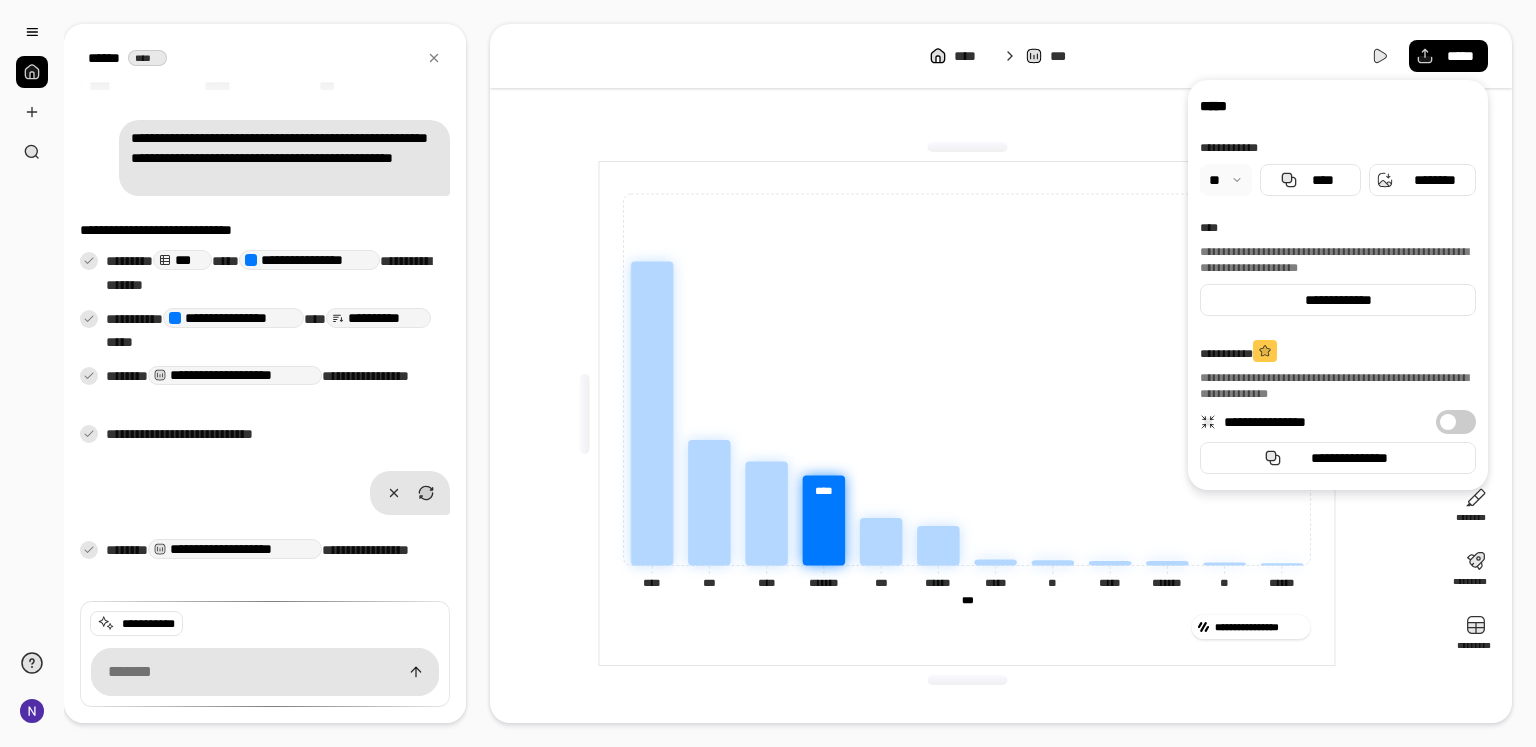 click on "****** ****" at bounding box center [265, 58] 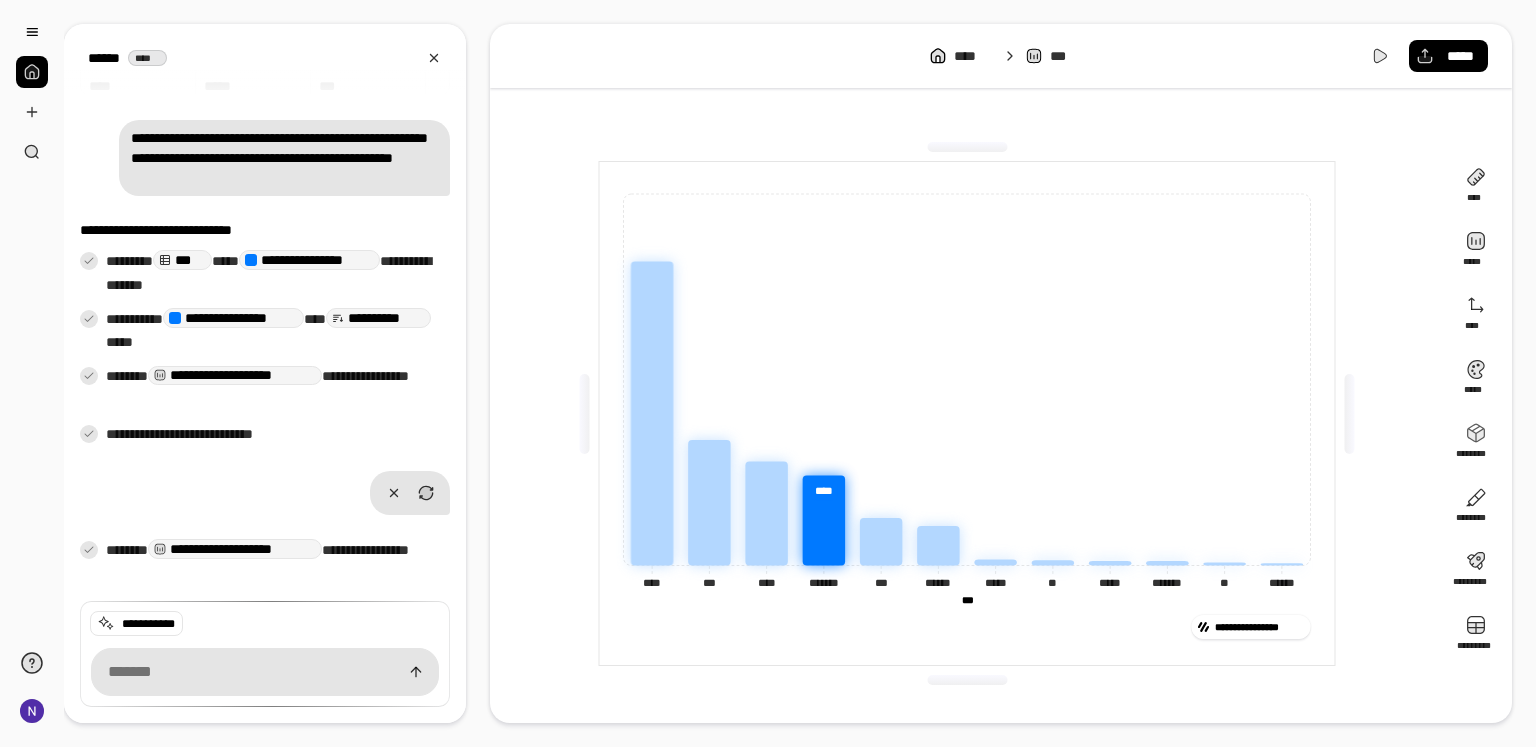 click 